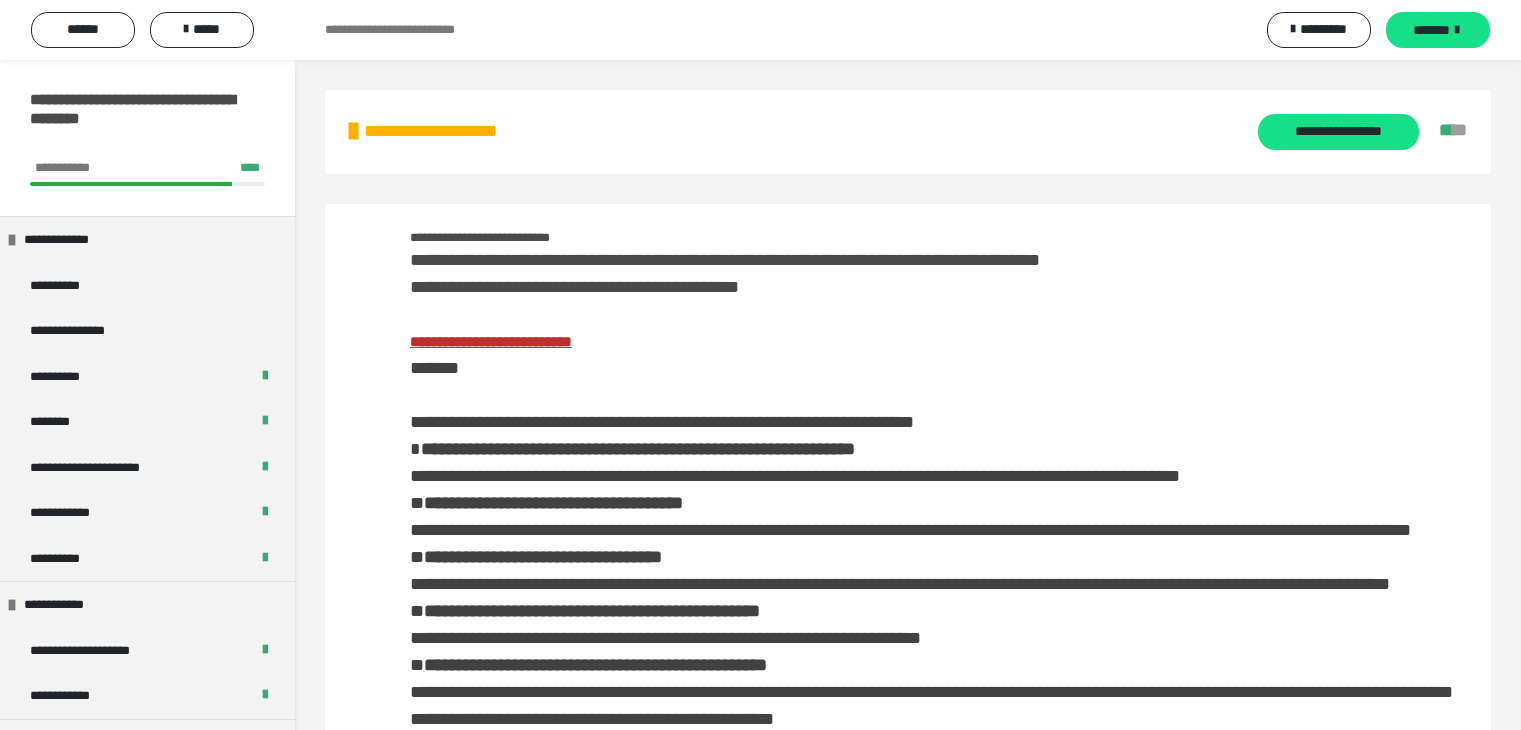 scroll, scrollTop: 0, scrollLeft: 0, axis: both 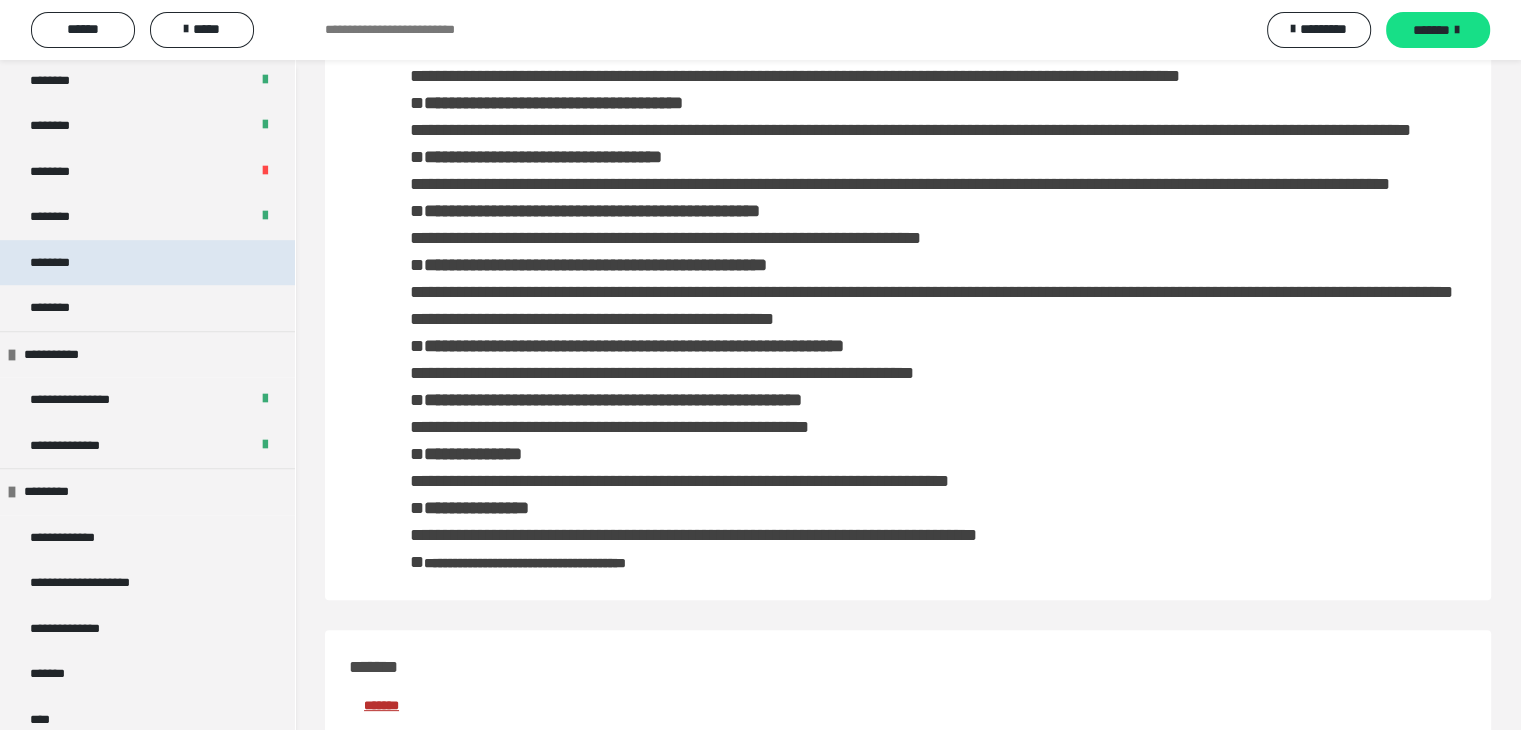 click on "********" at bounding box center [61, 263] 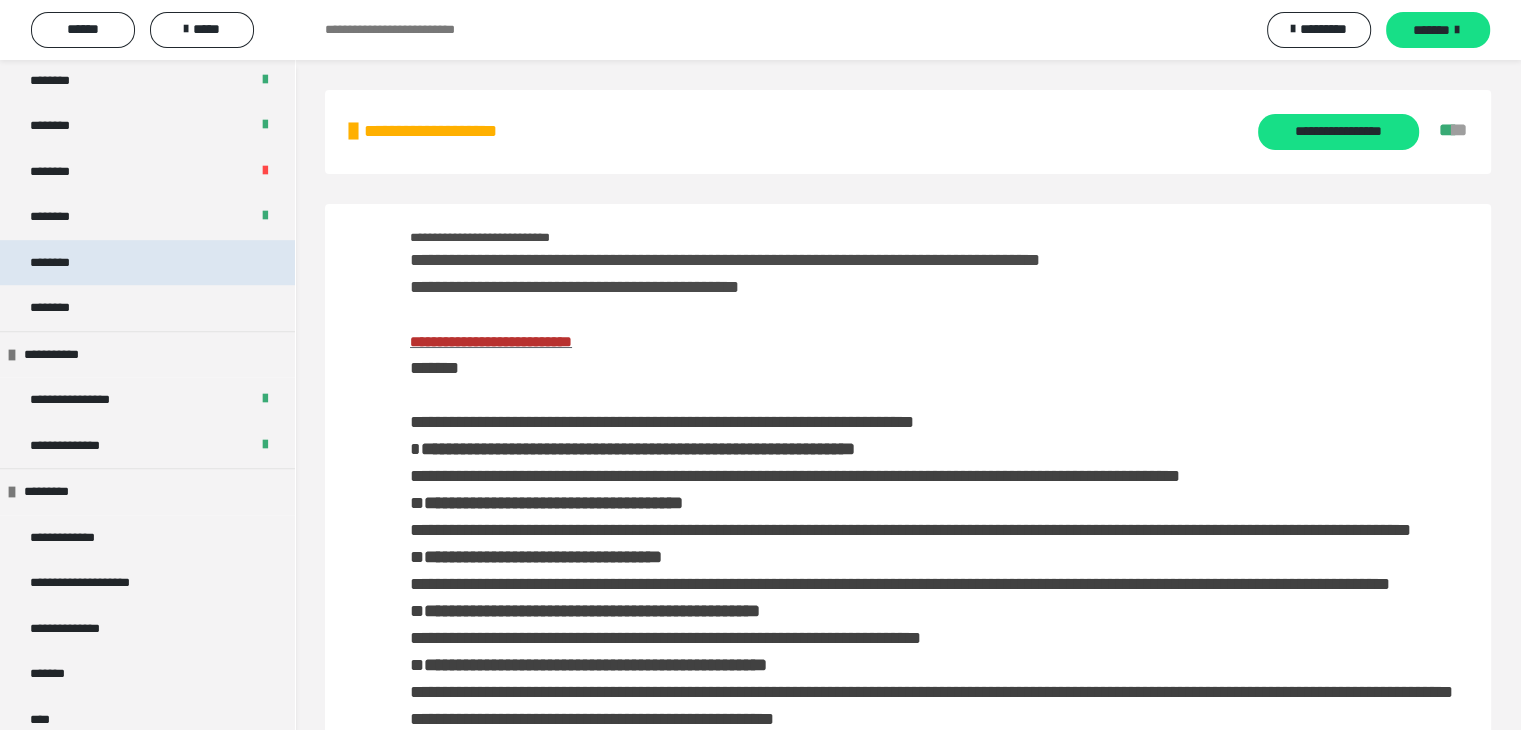 scroll, scrollTop: 1253, scrollLeft: 0, axis: vertical 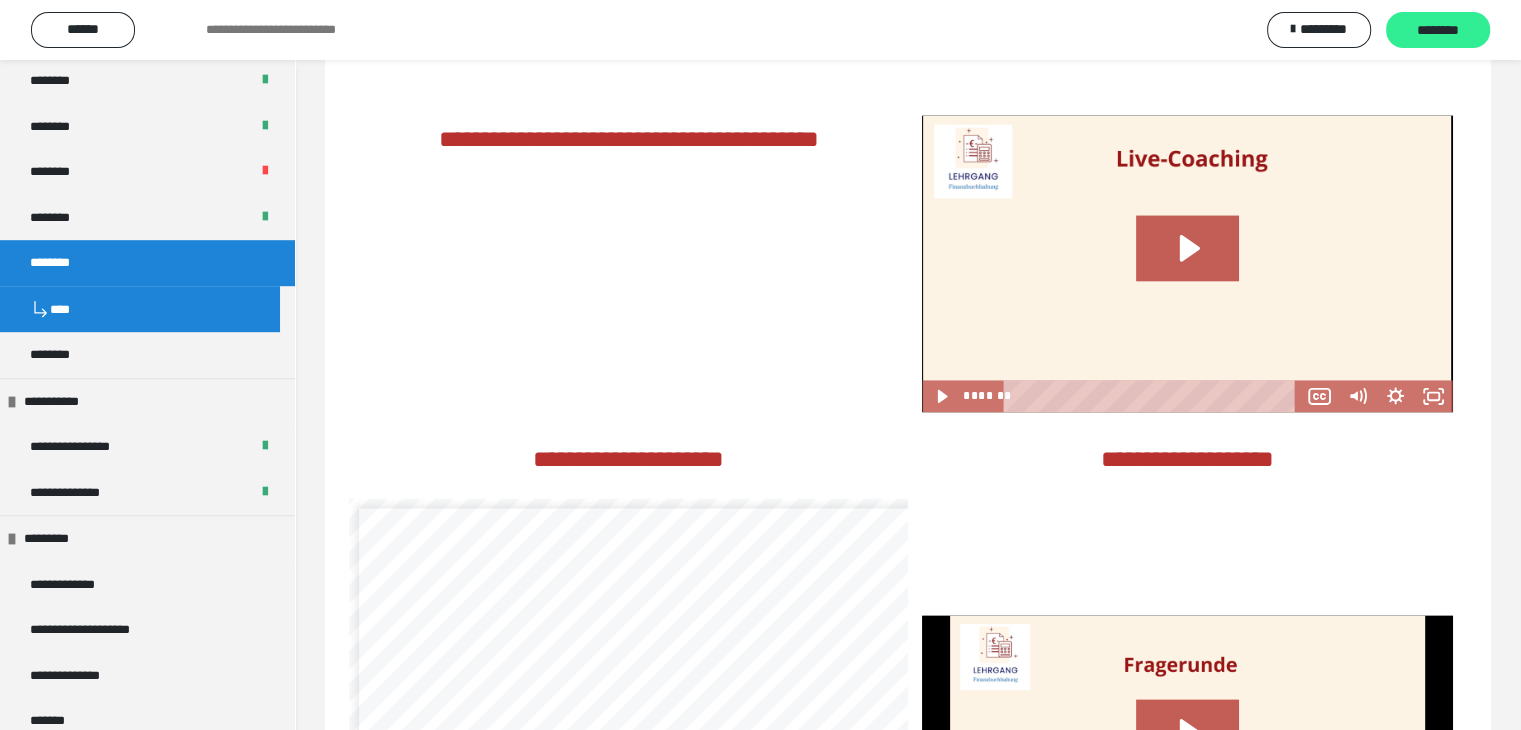 click on "********" at bounding box center (1438, 31) 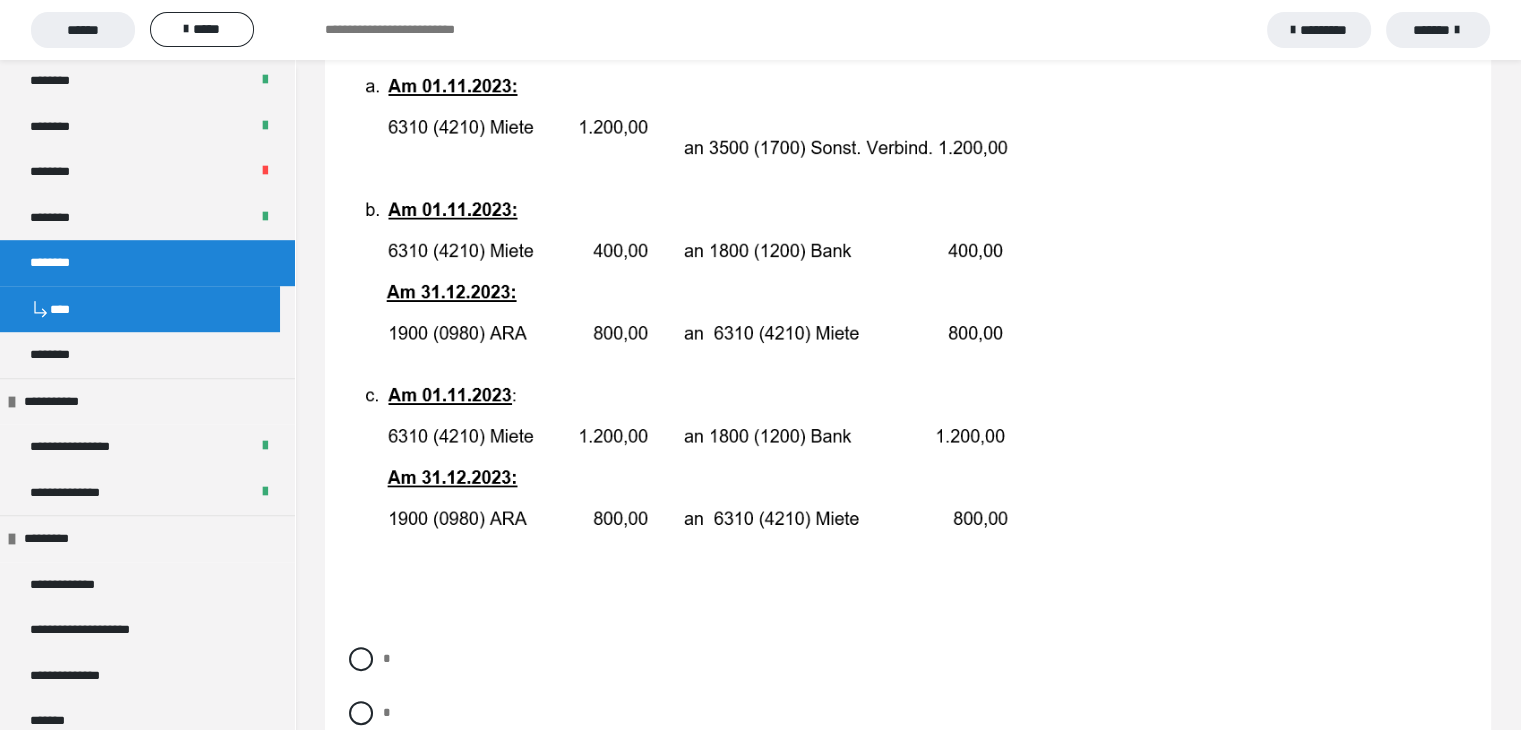 scroll, scrollTop: 500, scrollLeft: 0, axis: vertical 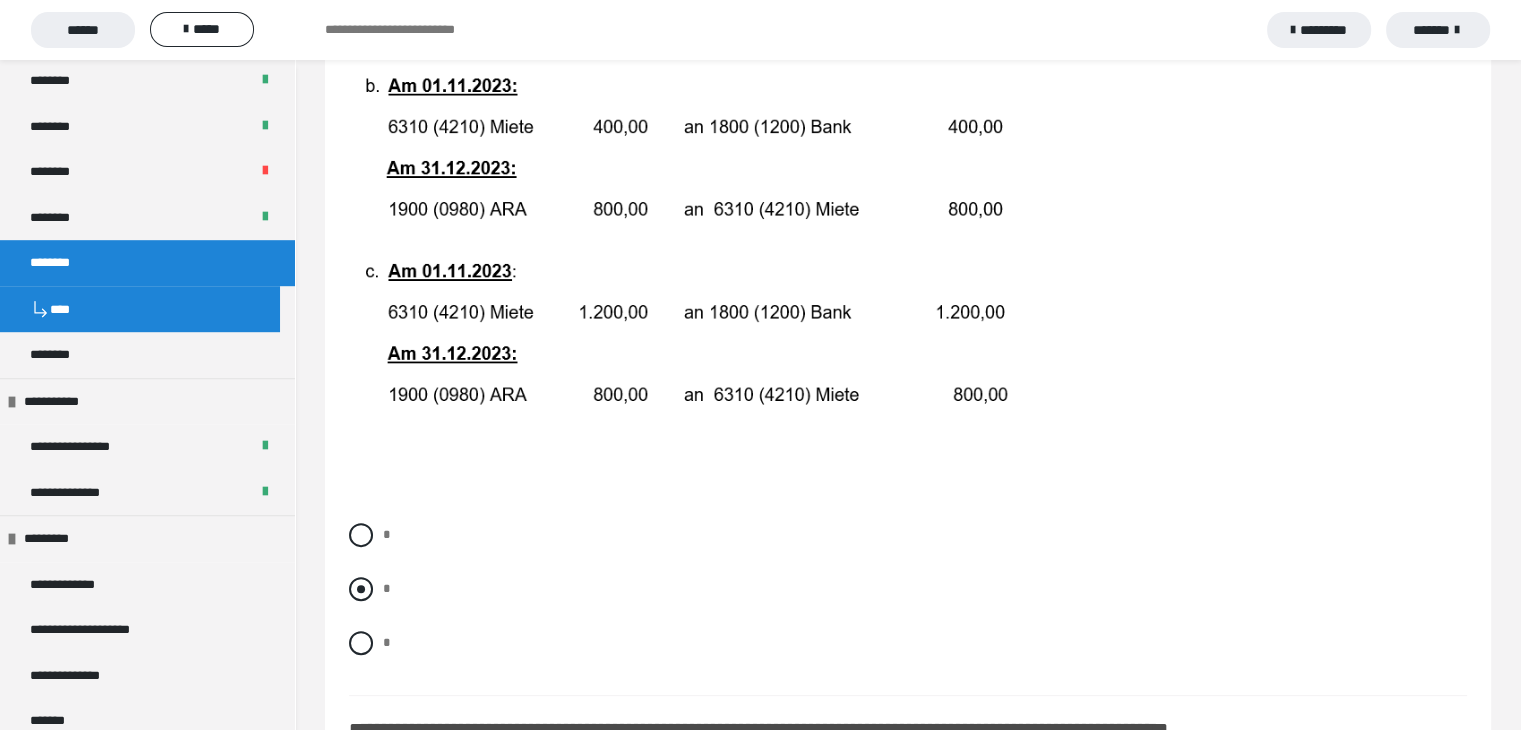 click at bounding box center [361, 589] 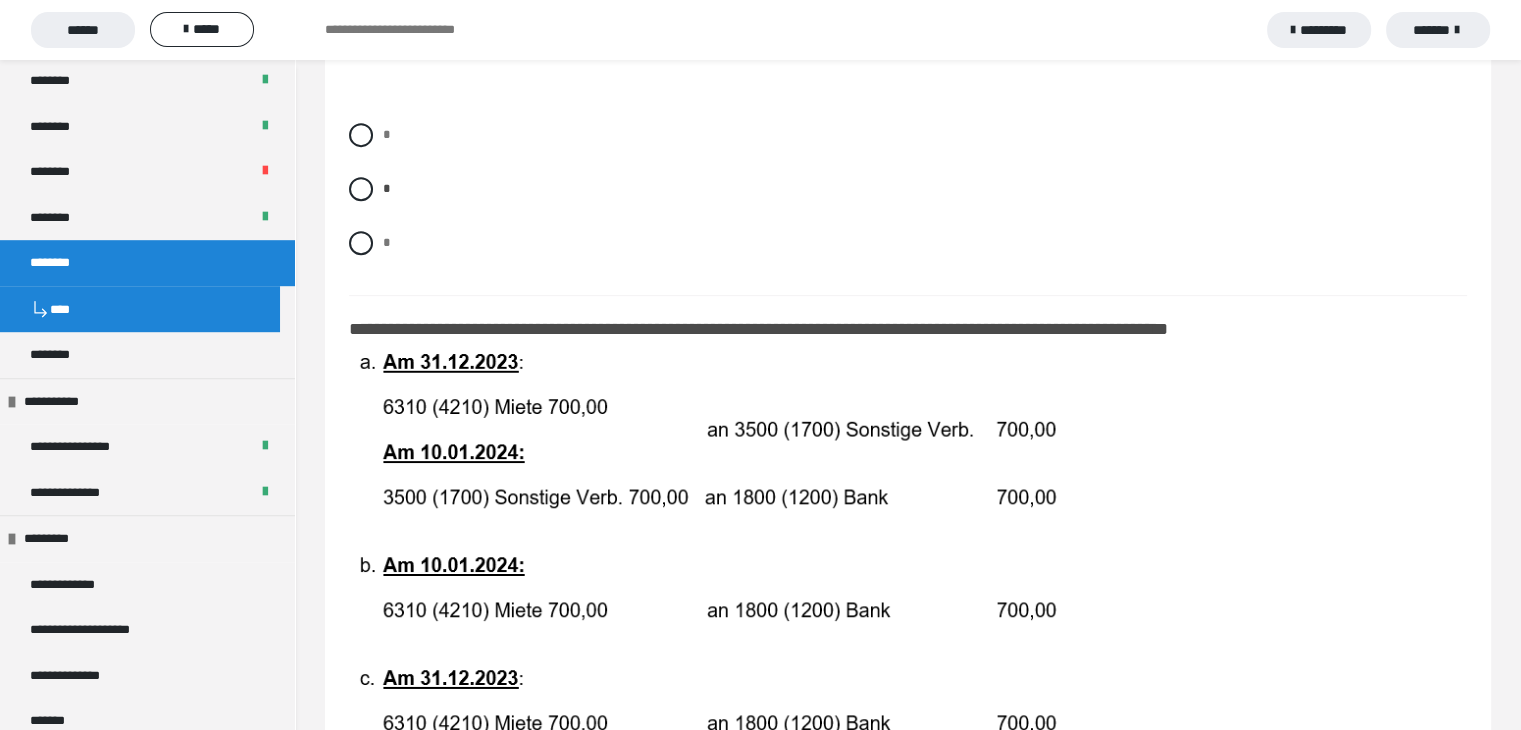 scroll, scrollTop: 1100, scrollLeft: 0, axis: vertical 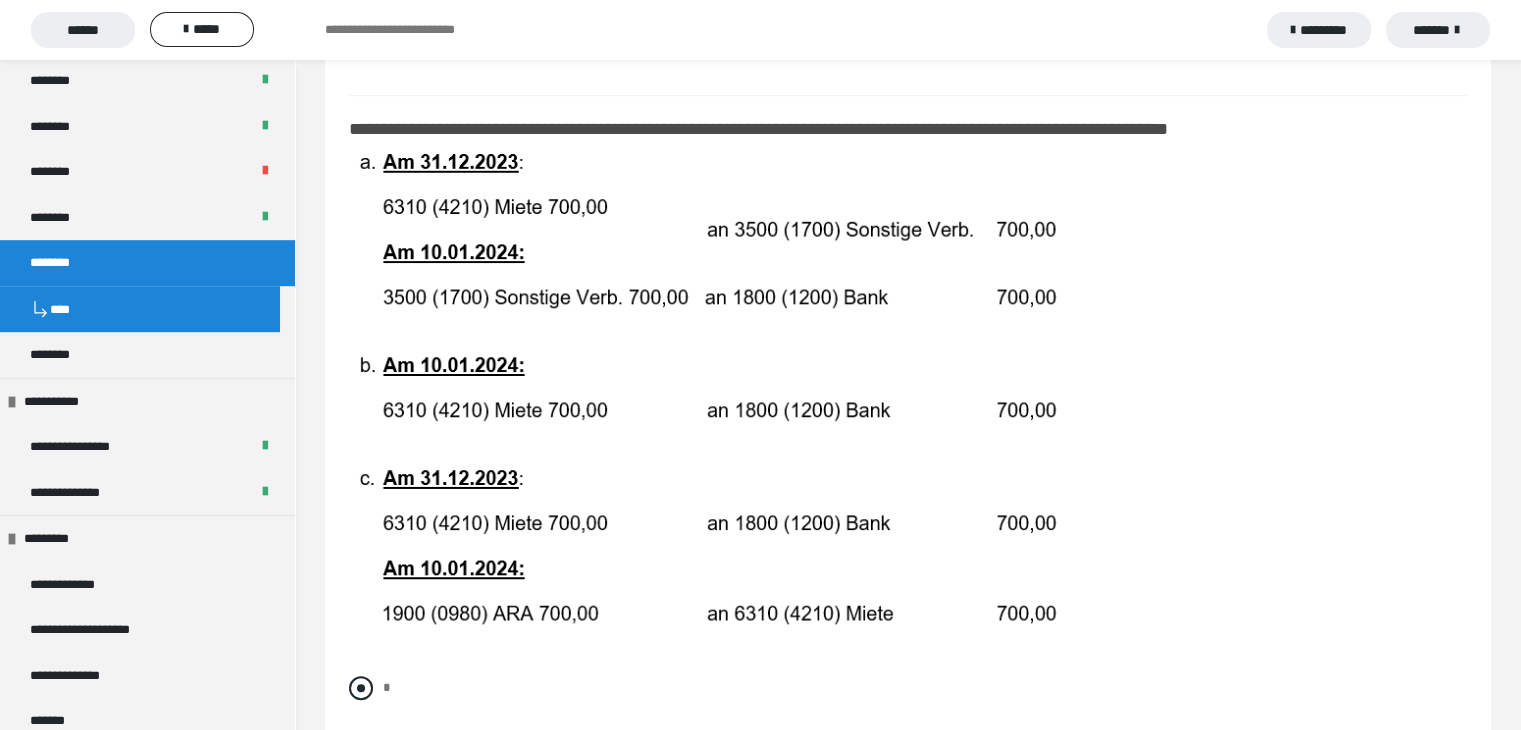 click at bounding box center (361, 688) 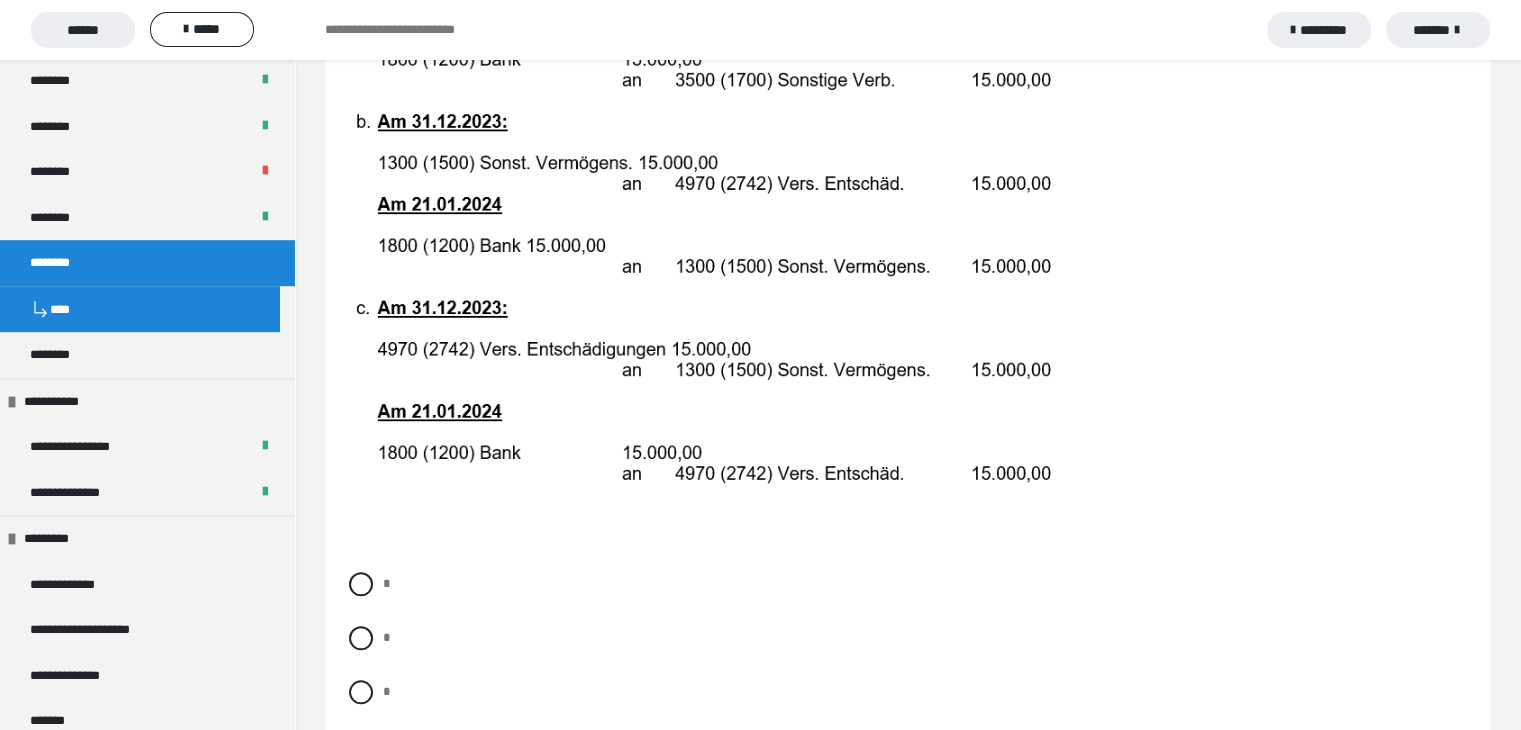 scroll, scrollTop: 2200, scrollLeft: 0, axis: vertical 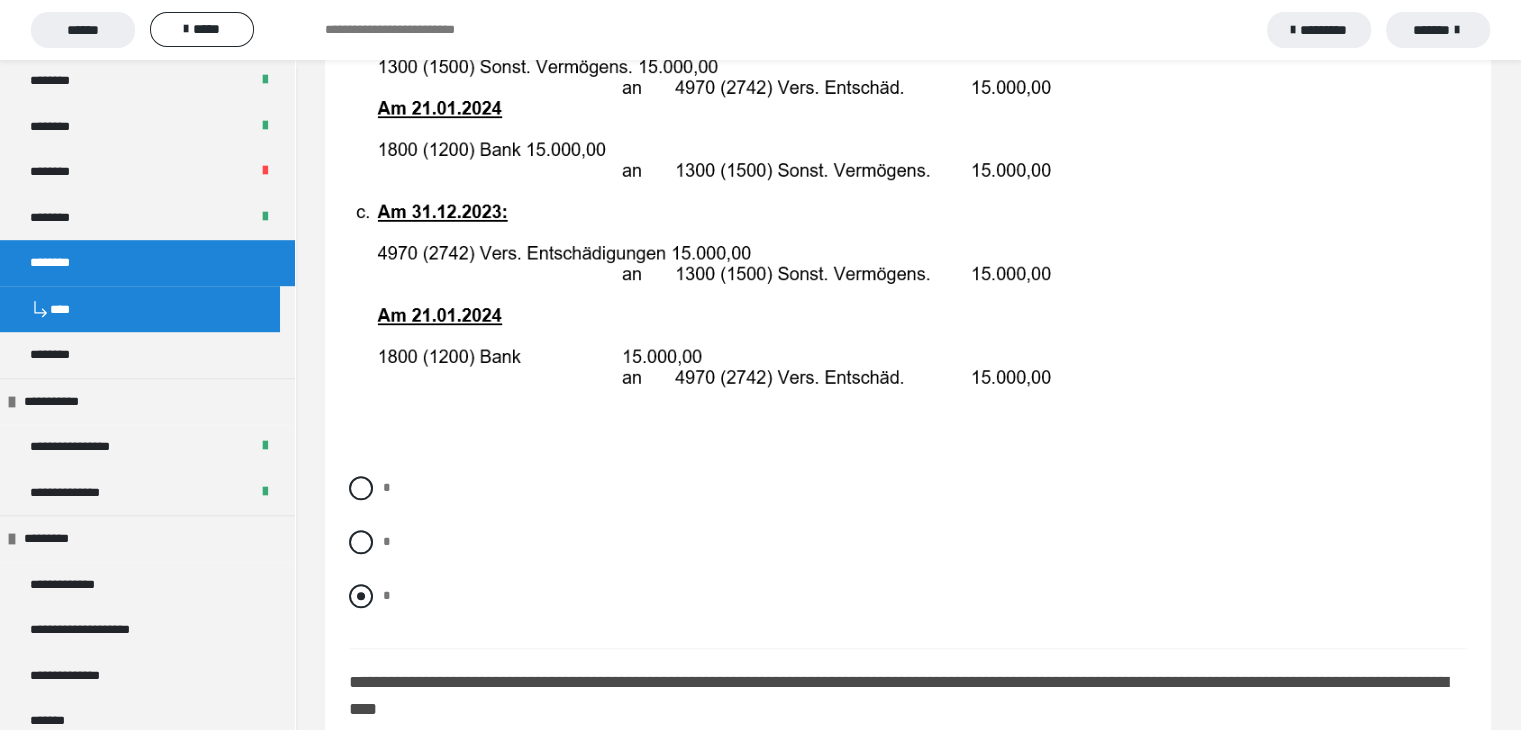 click on "*" at bounding box center (908, 596) 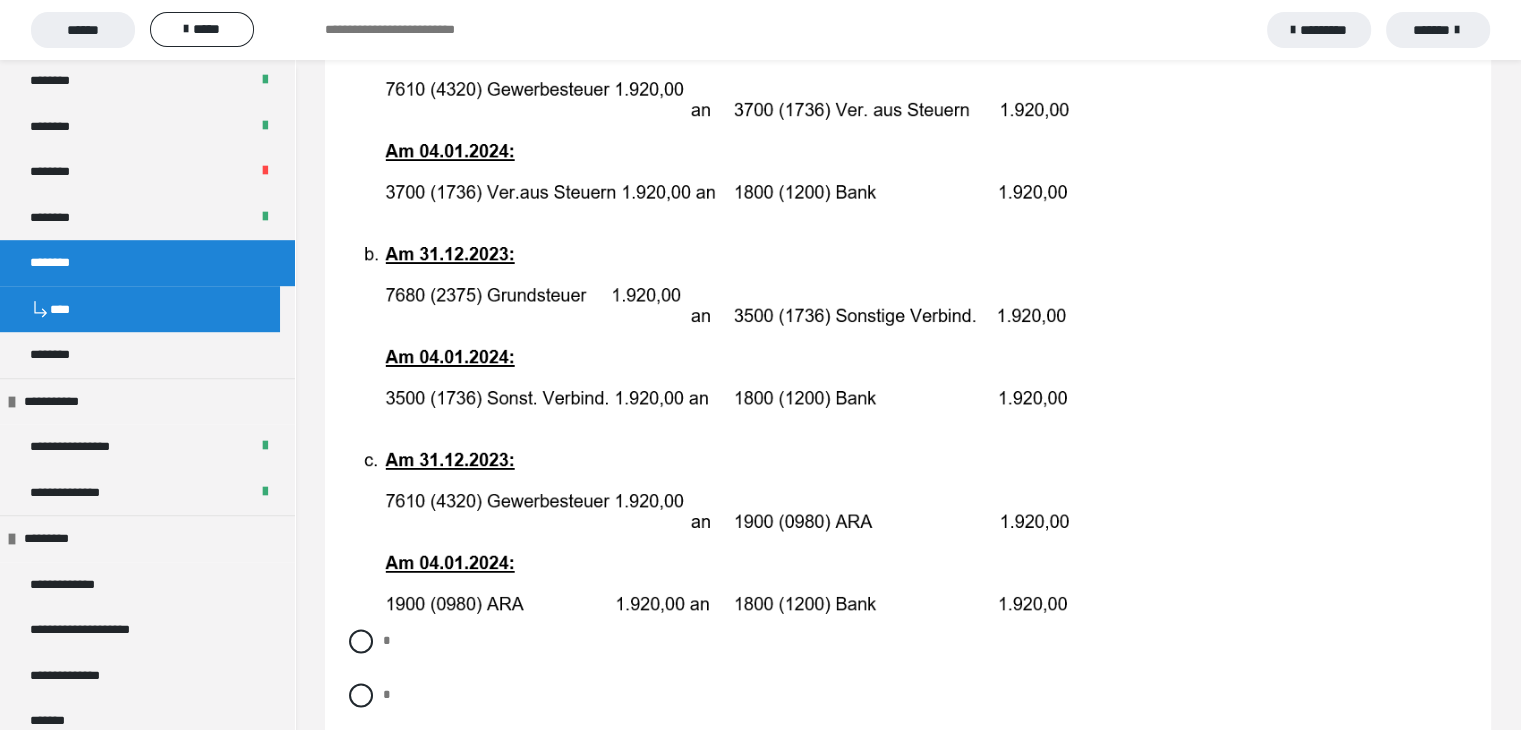 scroll, scrollTop: 2900, scrollLeft: 0, axis: vertical 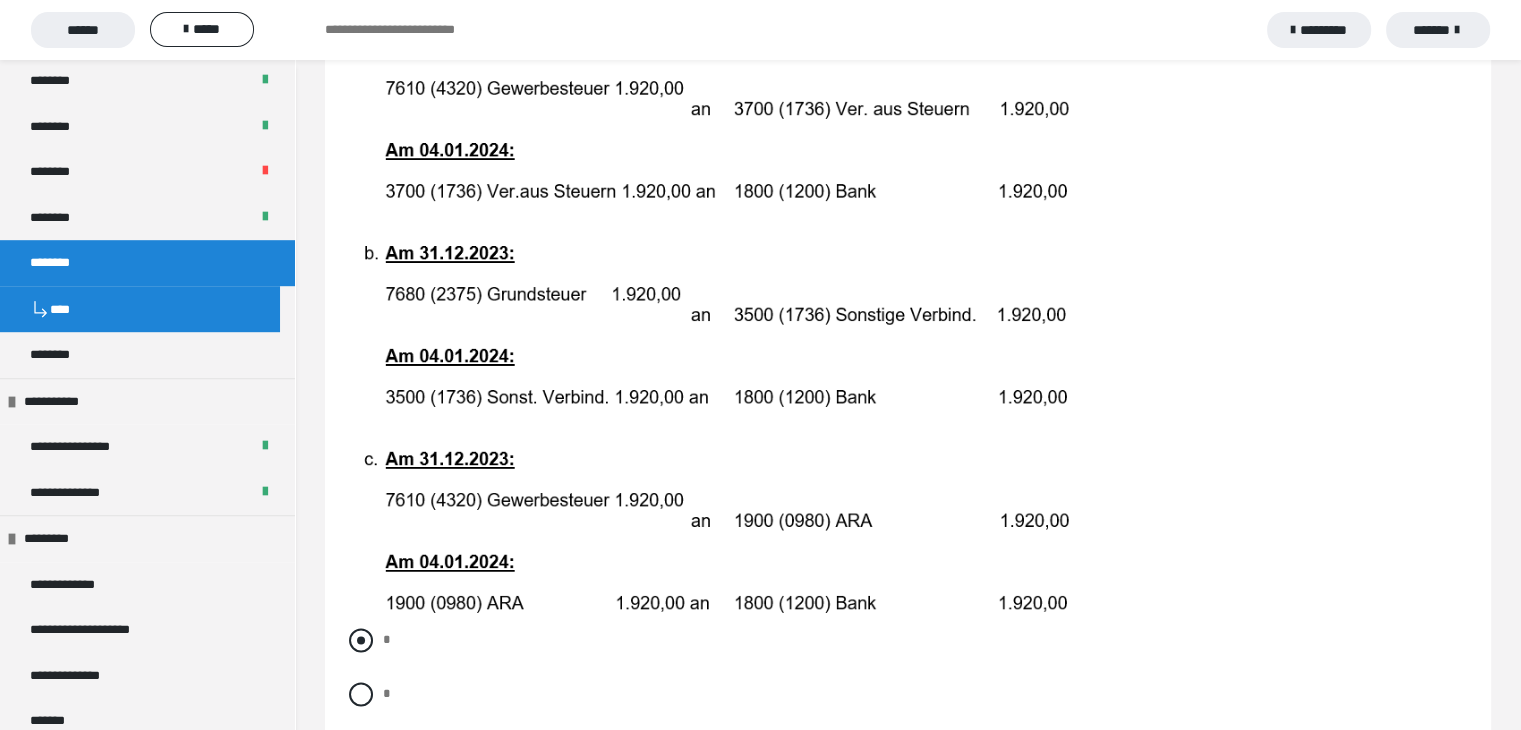click at bounding box center [361, 640] 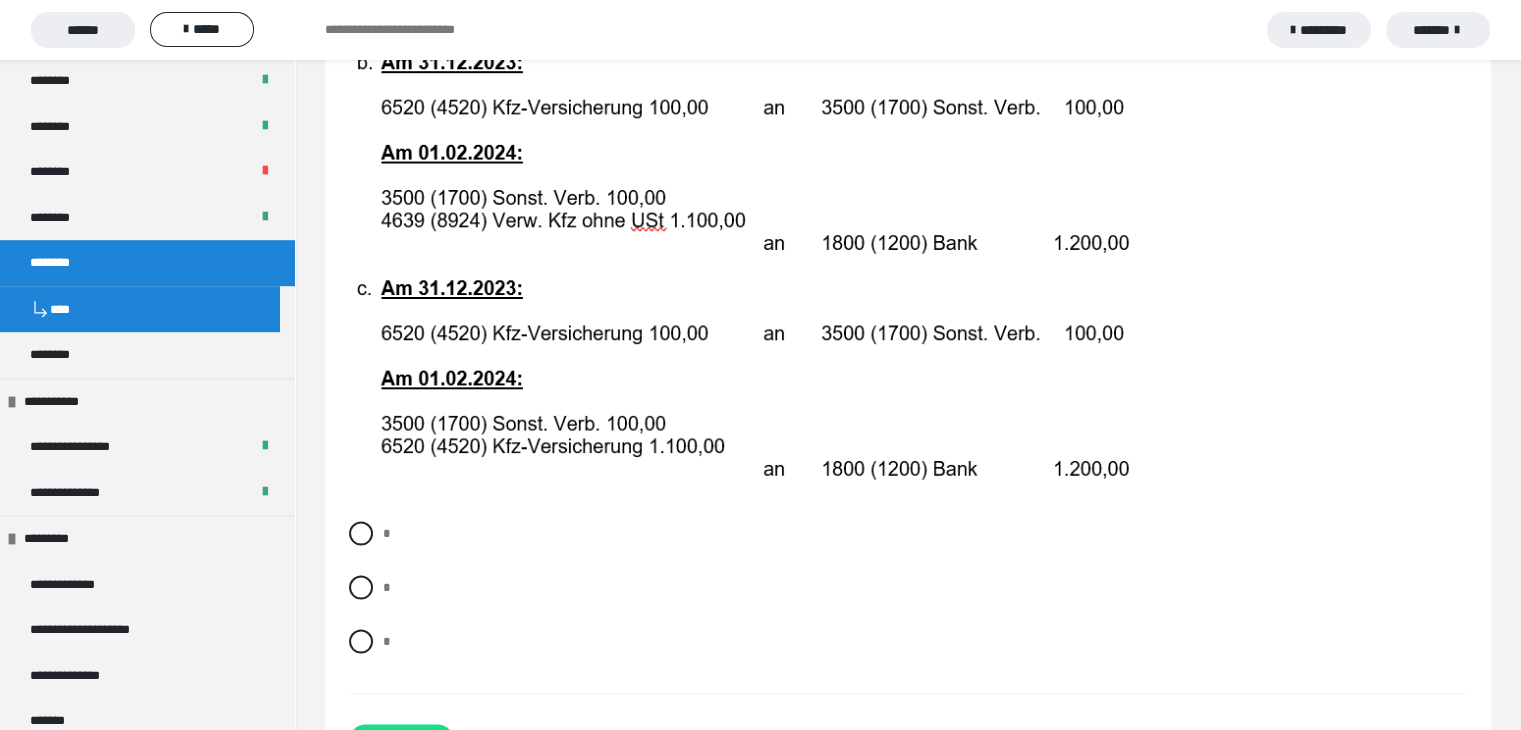 scroll, scrollTop: 4000, scrollLeft: 0, axis: vertical 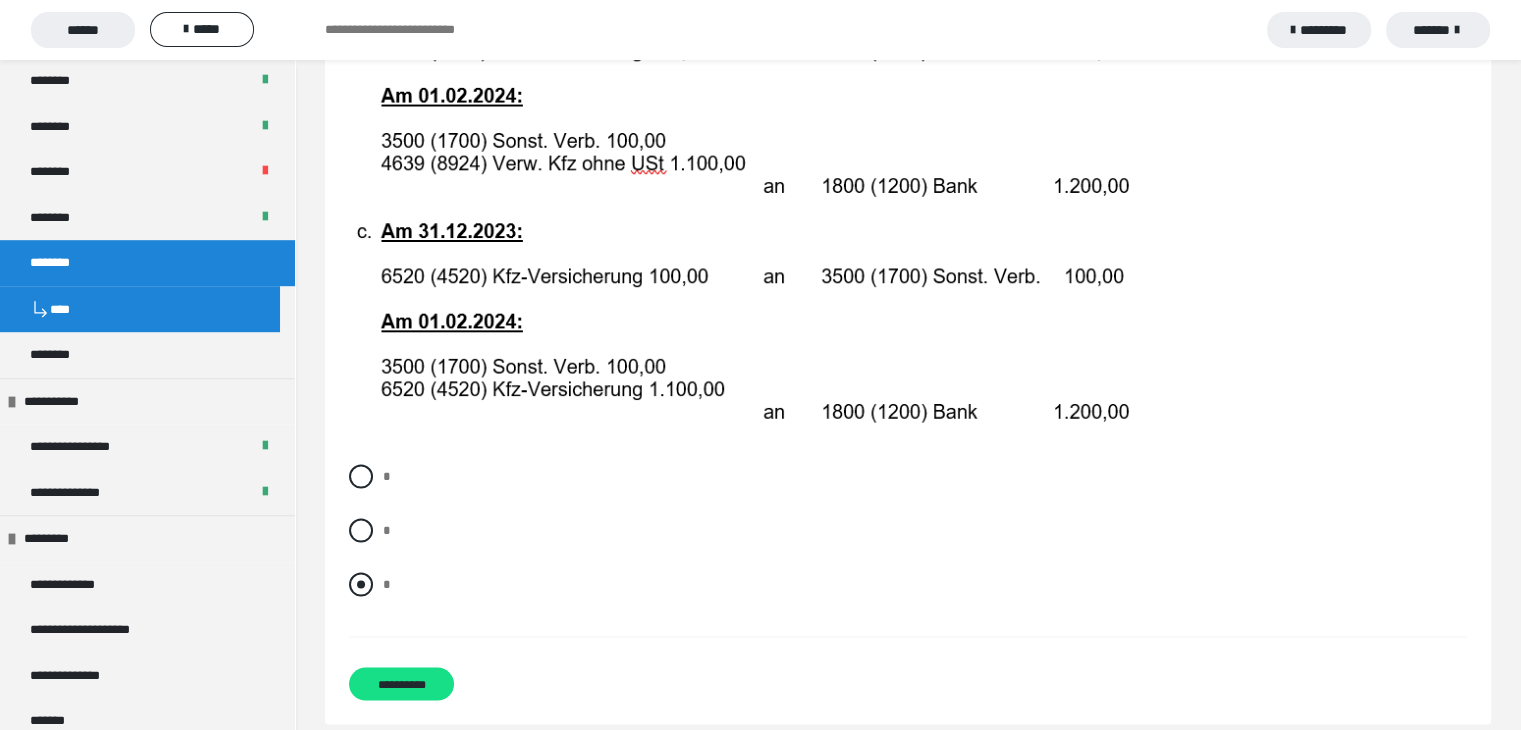 click at bounding box center (361, 585) 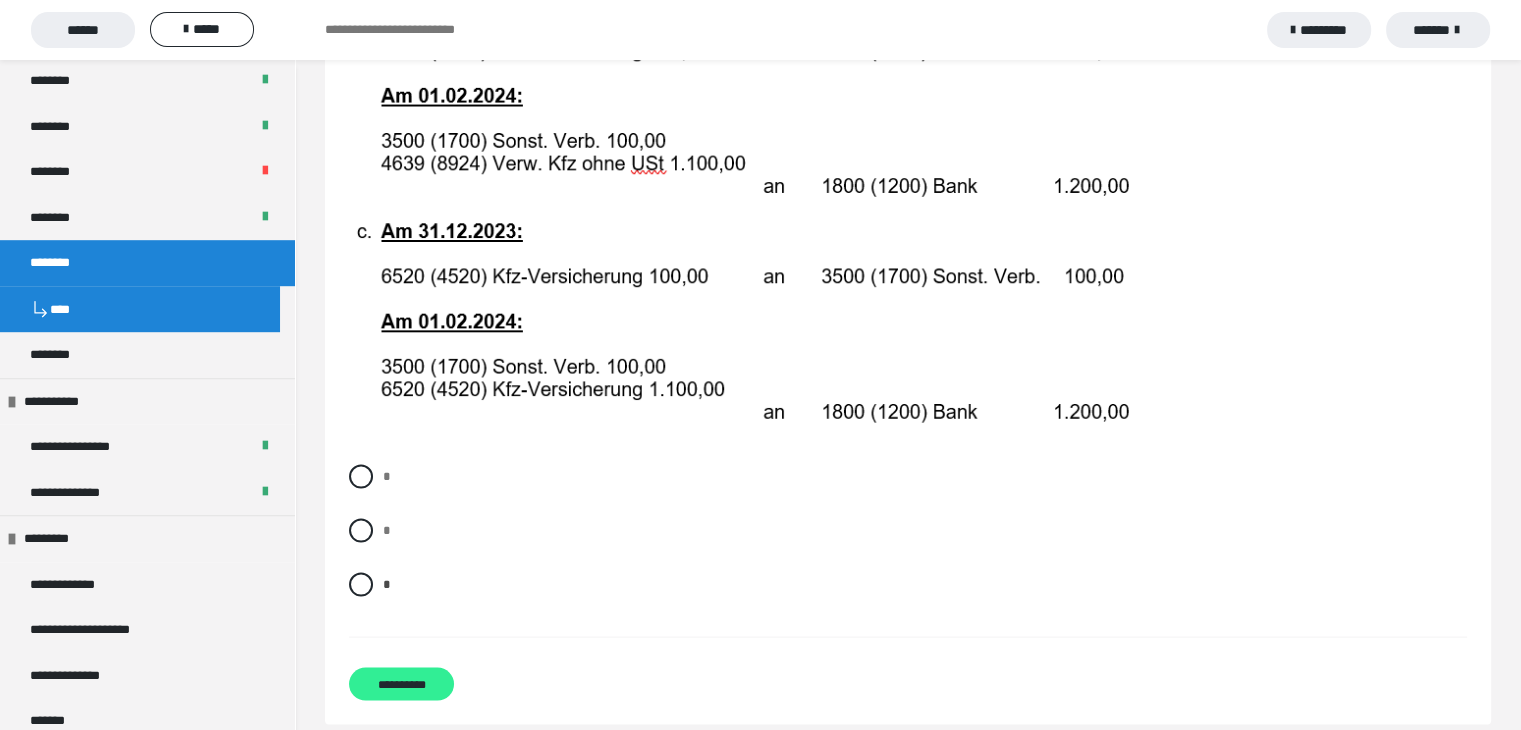 click on "**********" at bounding box center (401, 684) 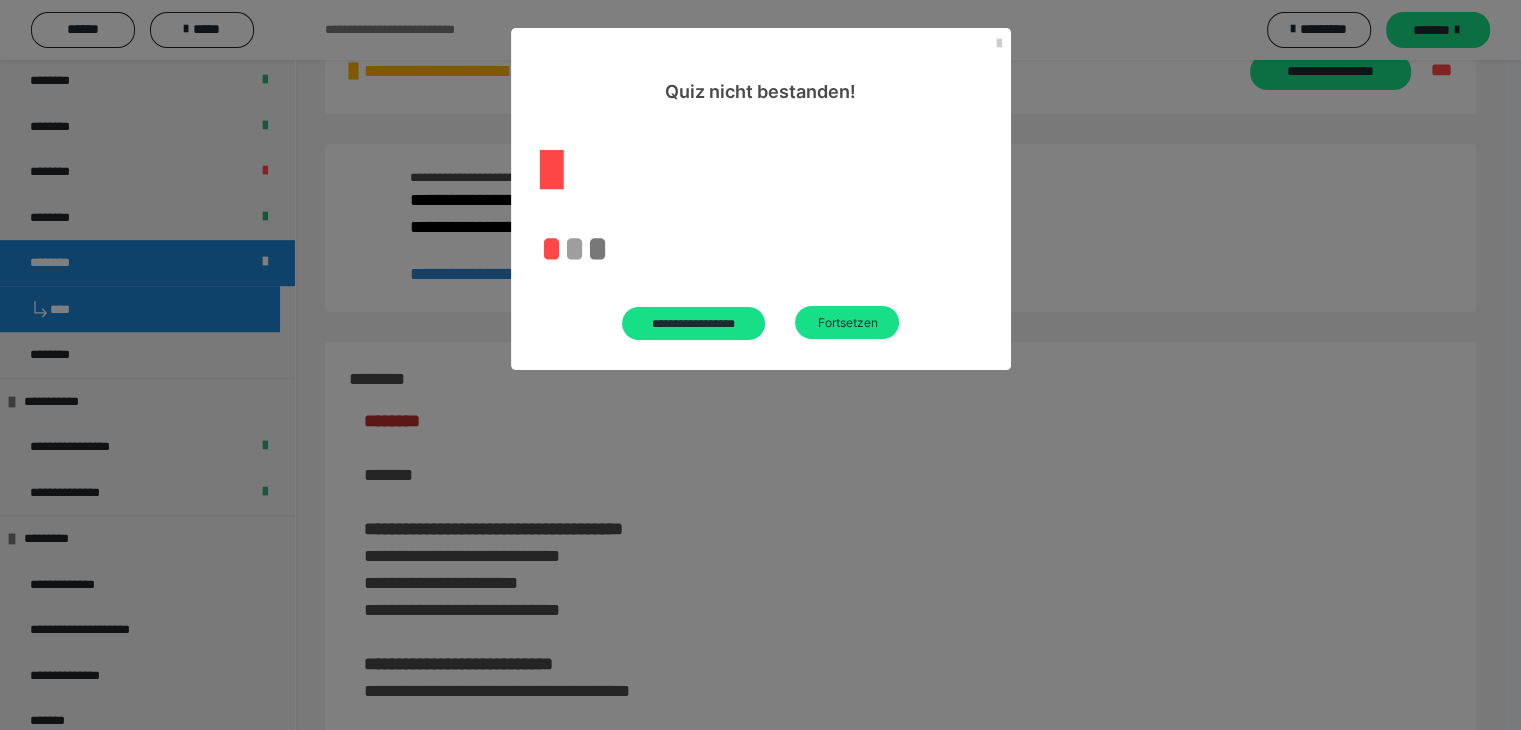 scroll, scrollTop: 3146, scrollLeft: 0, axis: vertical 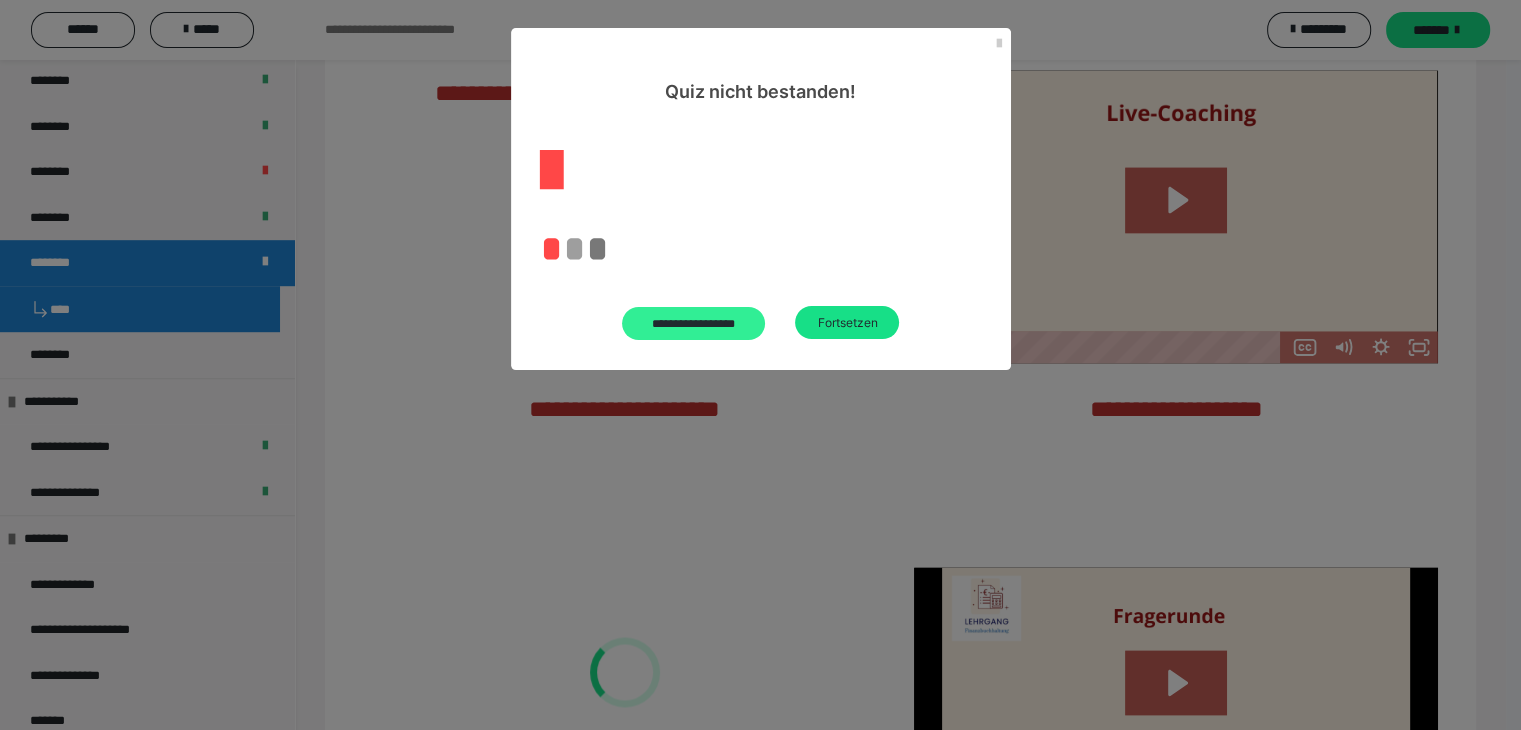 click on "**********" at bounding box center [694, 323] 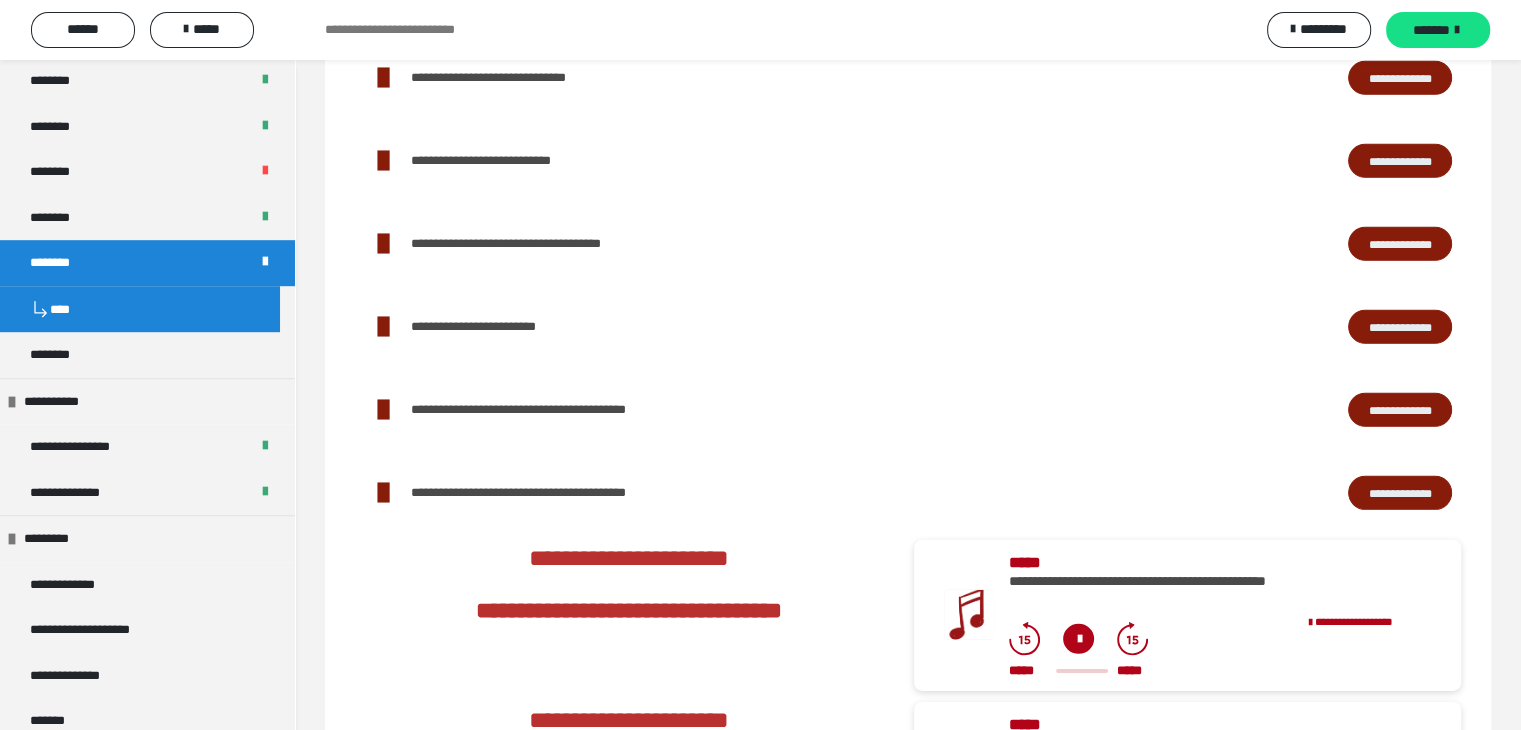 scroll, scrollTop: 5400, scrollLeft: 0, axis: vertical 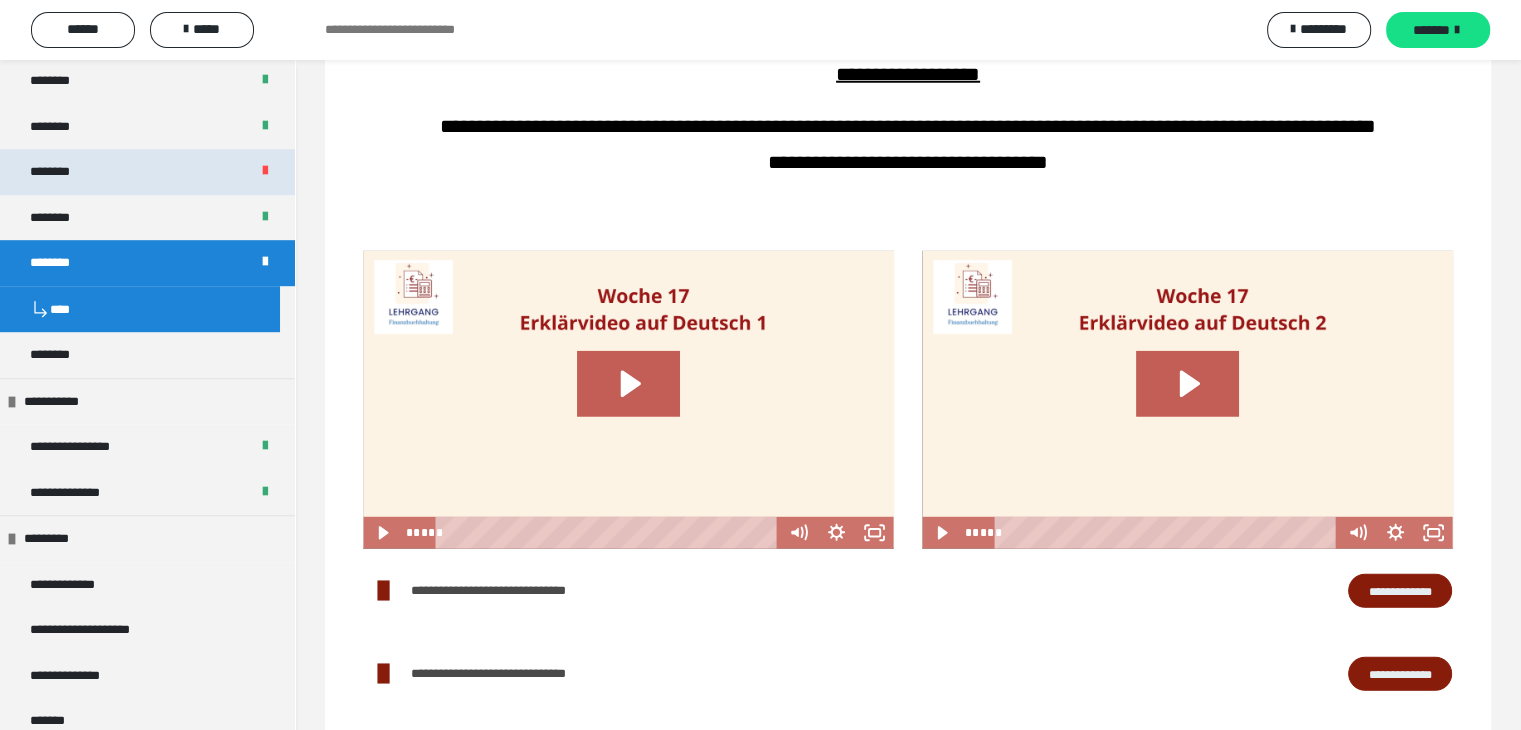 click on "********" at bounding box center (147, 172) 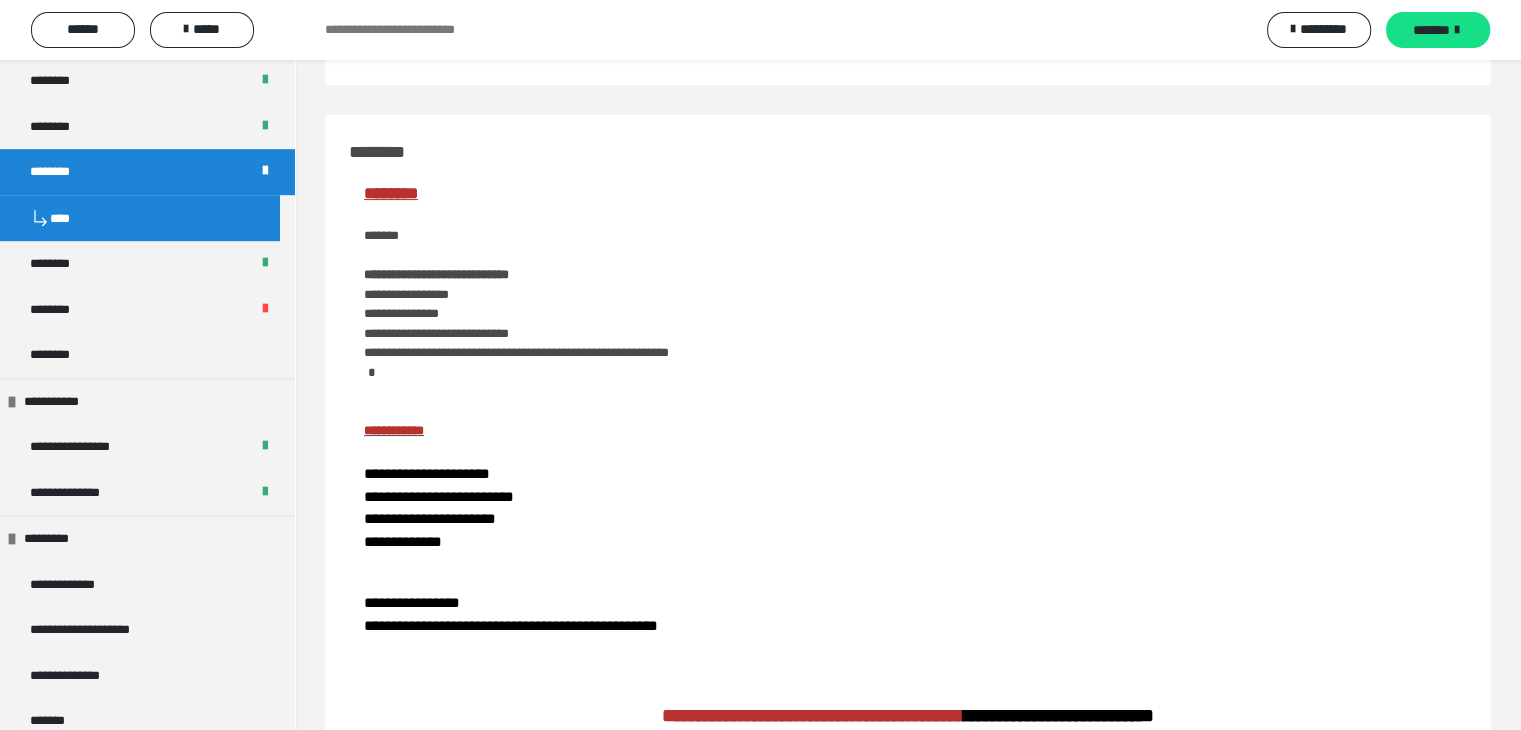 scroll, scrollTop: 0, scrollLeft: 0, axis: both 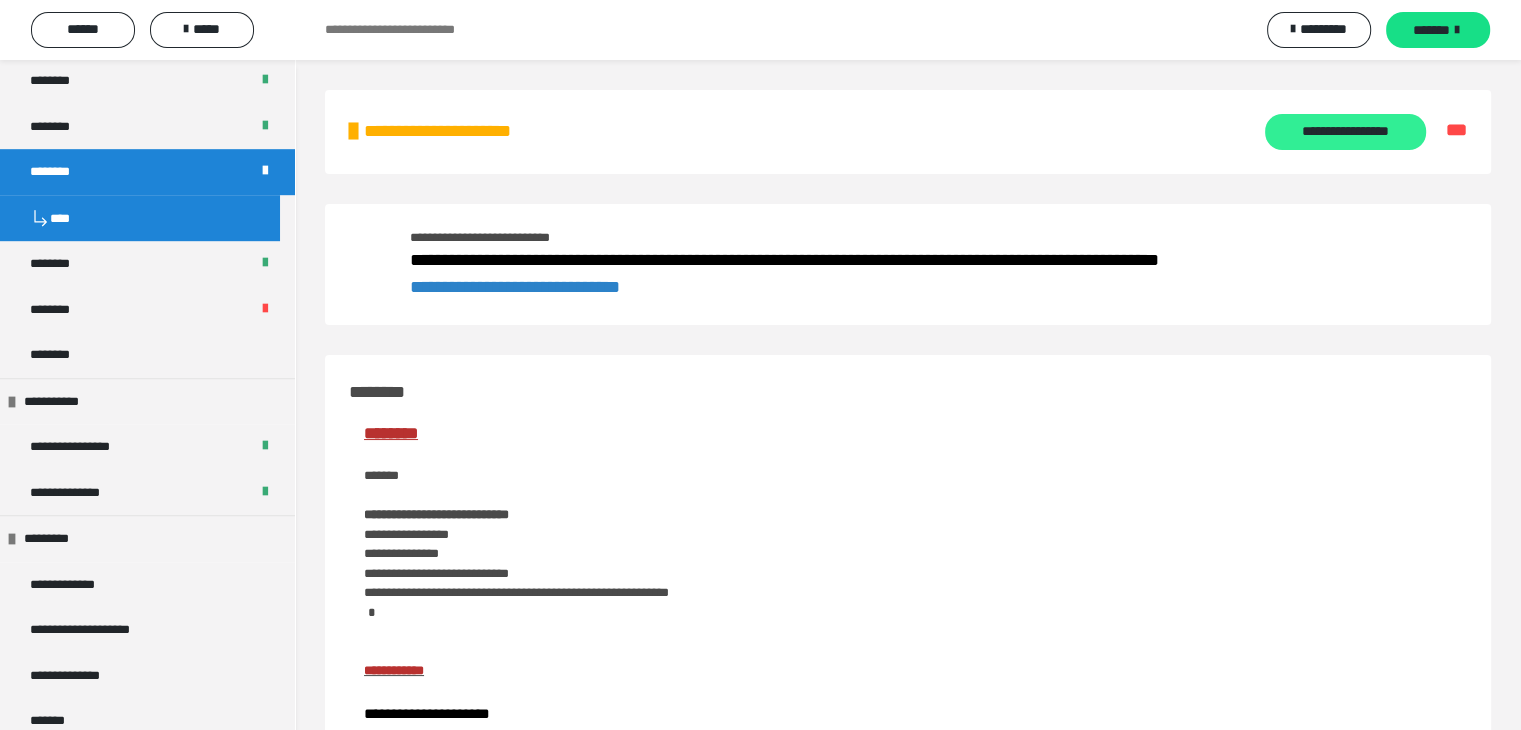 click on "**********" at bounding box center (1345, 132) 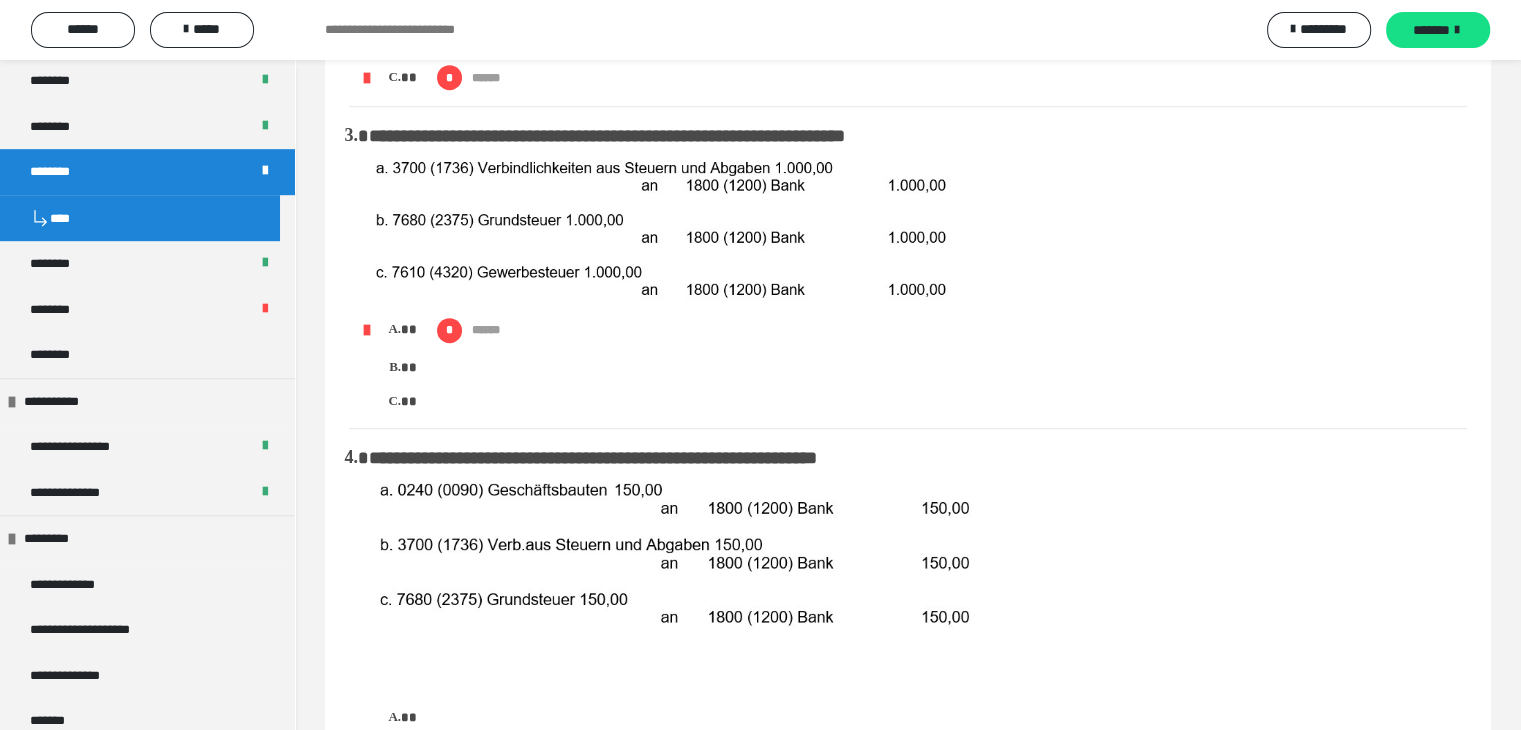scroll, scrollTop: 900, scrollLeft: 0, axis: vertical 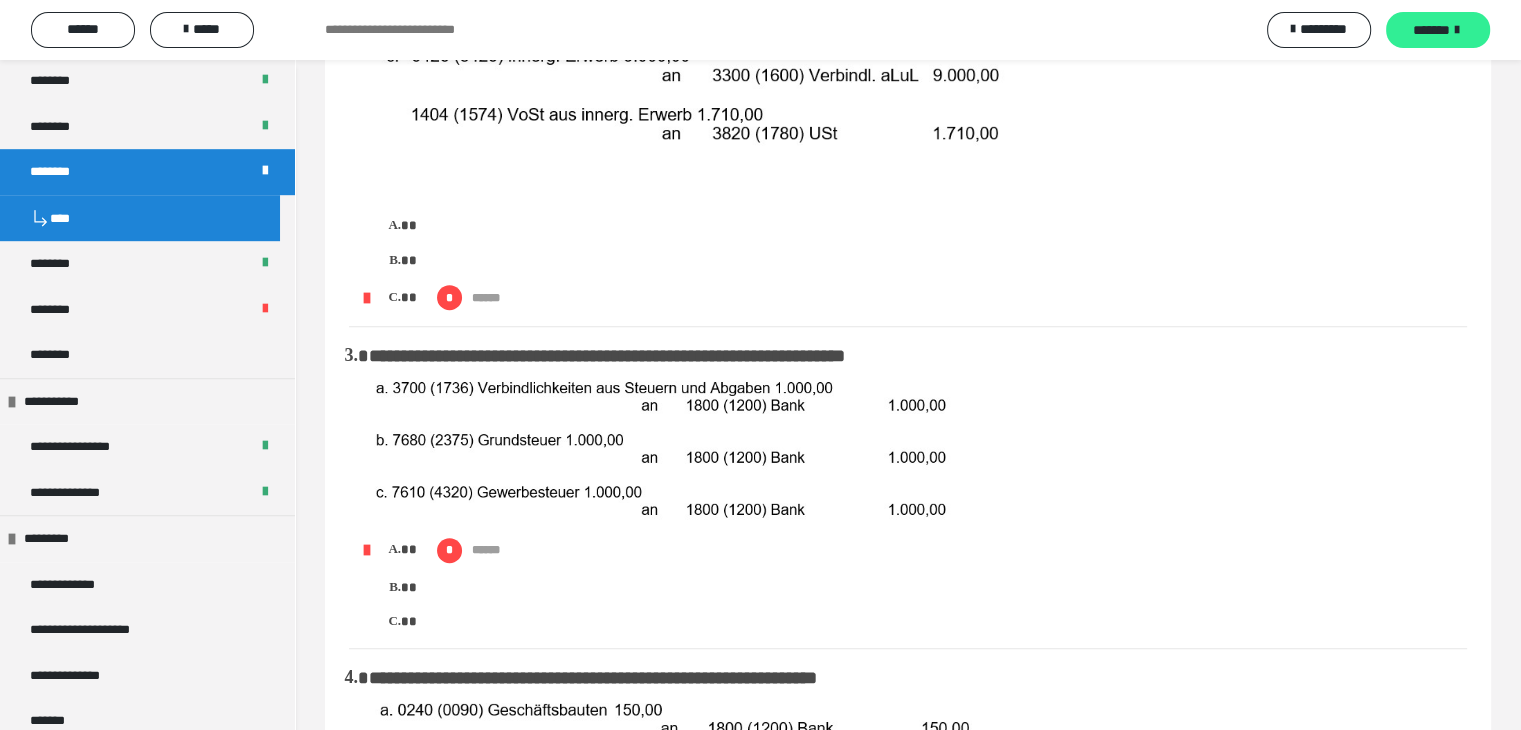 click on "*******" at bounding box center [1431, 30] 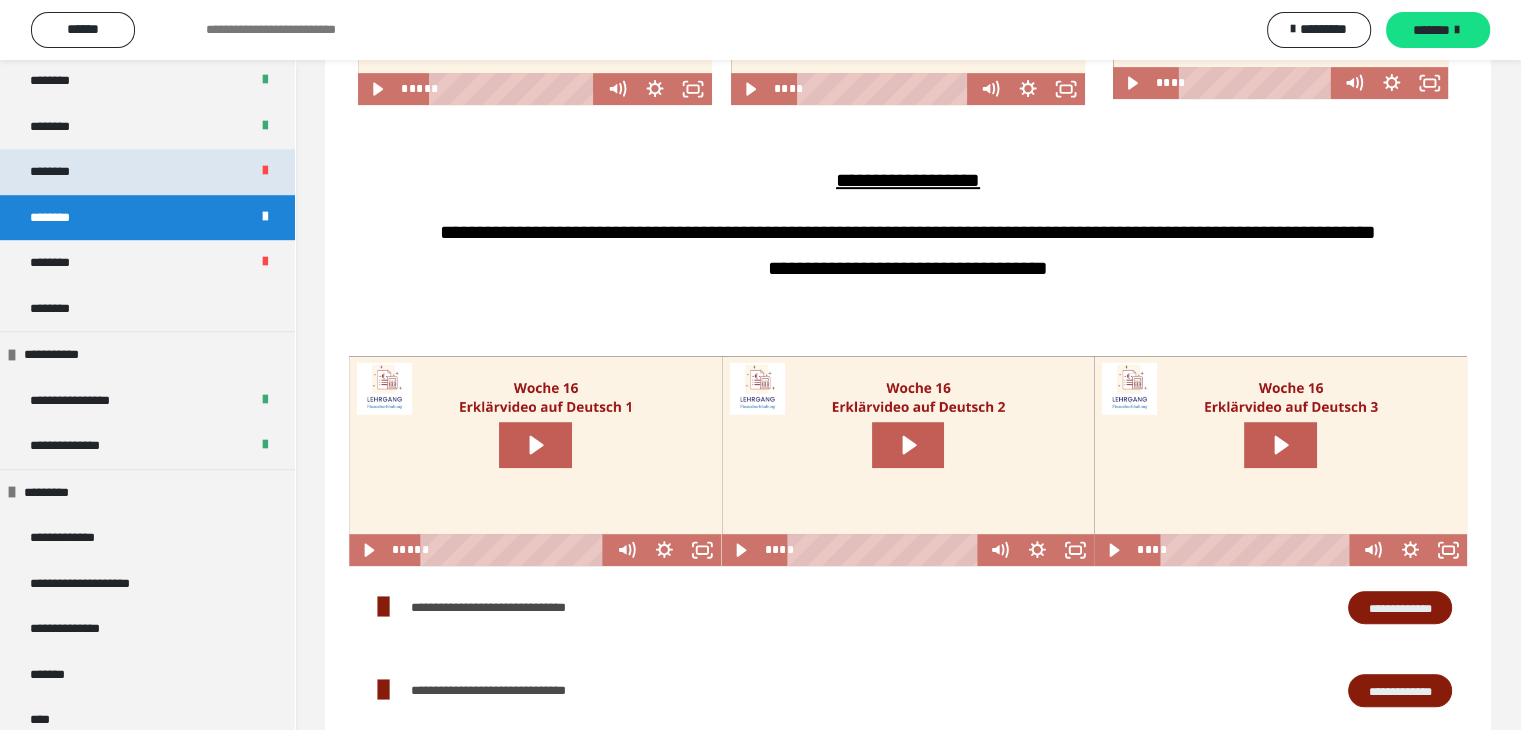 click on "********" at bounding box center [147, 172] 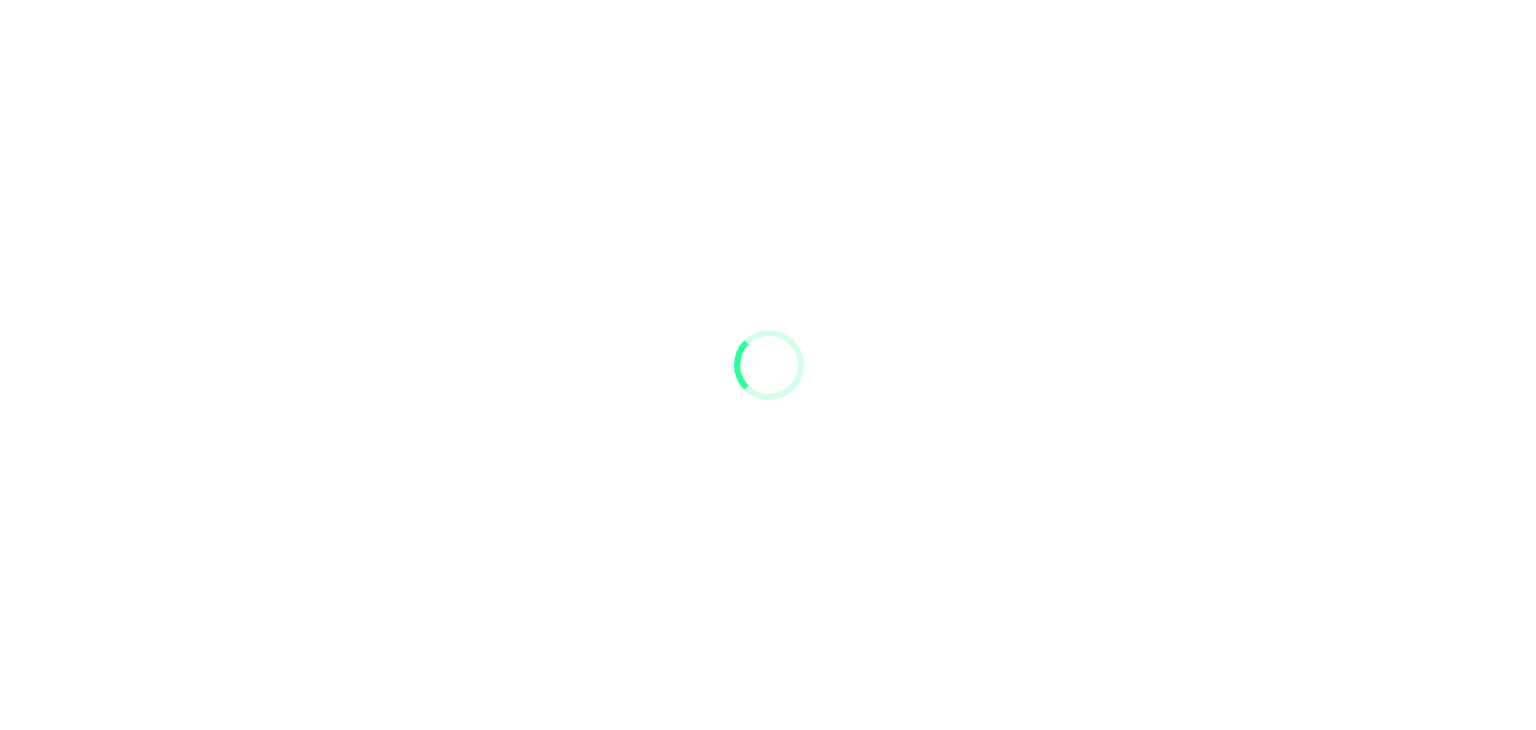 scroll, scrollTop: 0, scrollLeft: 0, axis: both 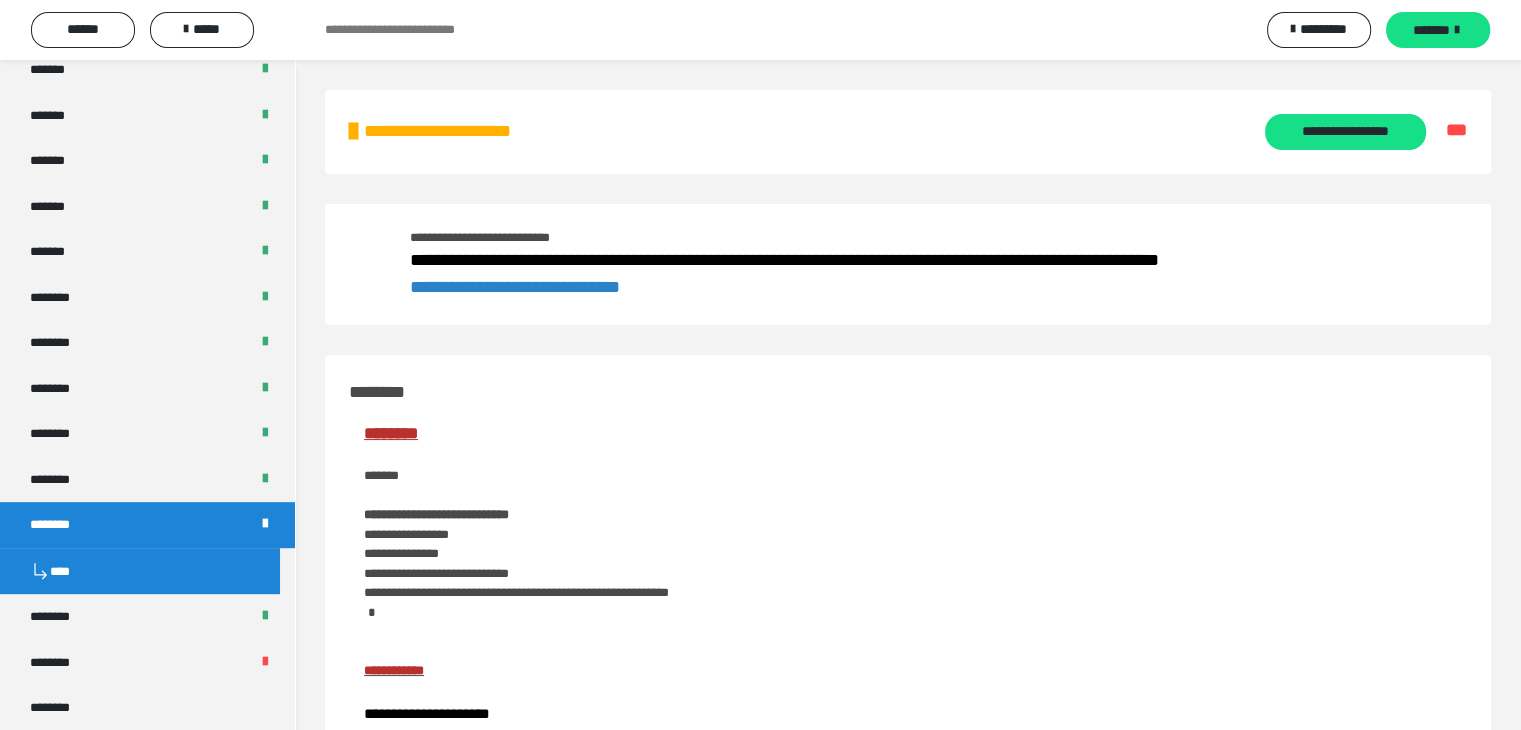click on "********" at bounding box center (147, 525) 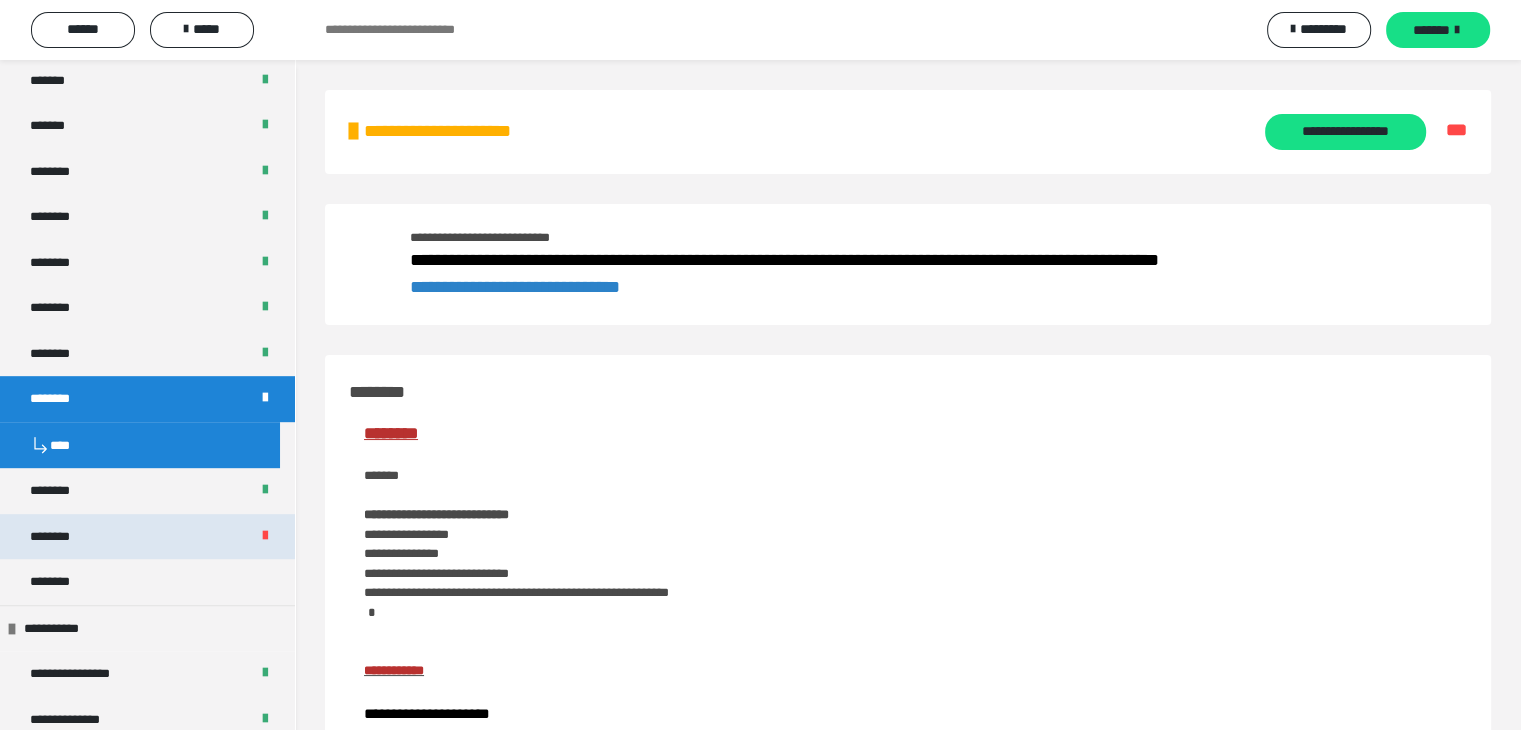 scroll, scrollTop: 1100, scrollLeft: 0, axis: vertical 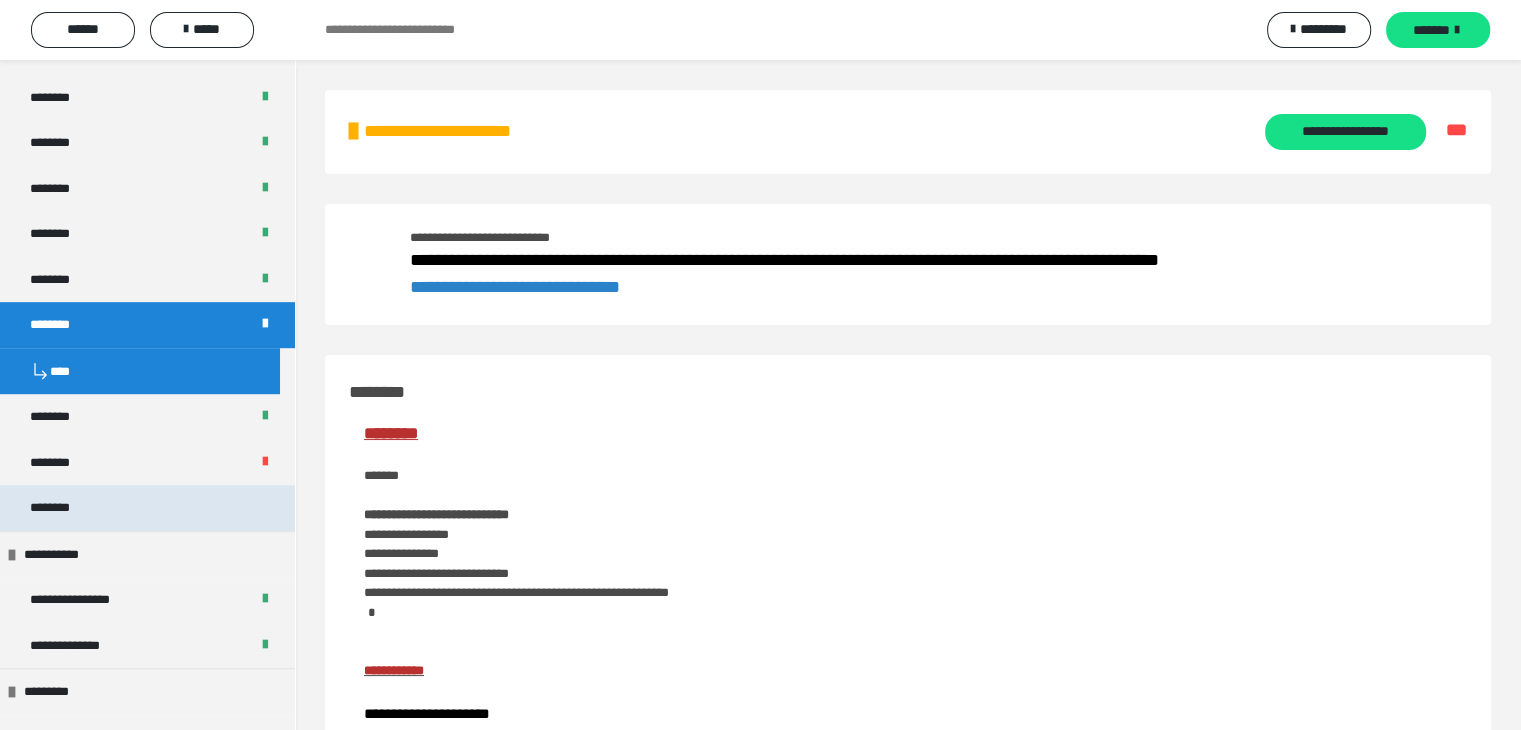 click on "********" at bounding box center [147, 508] 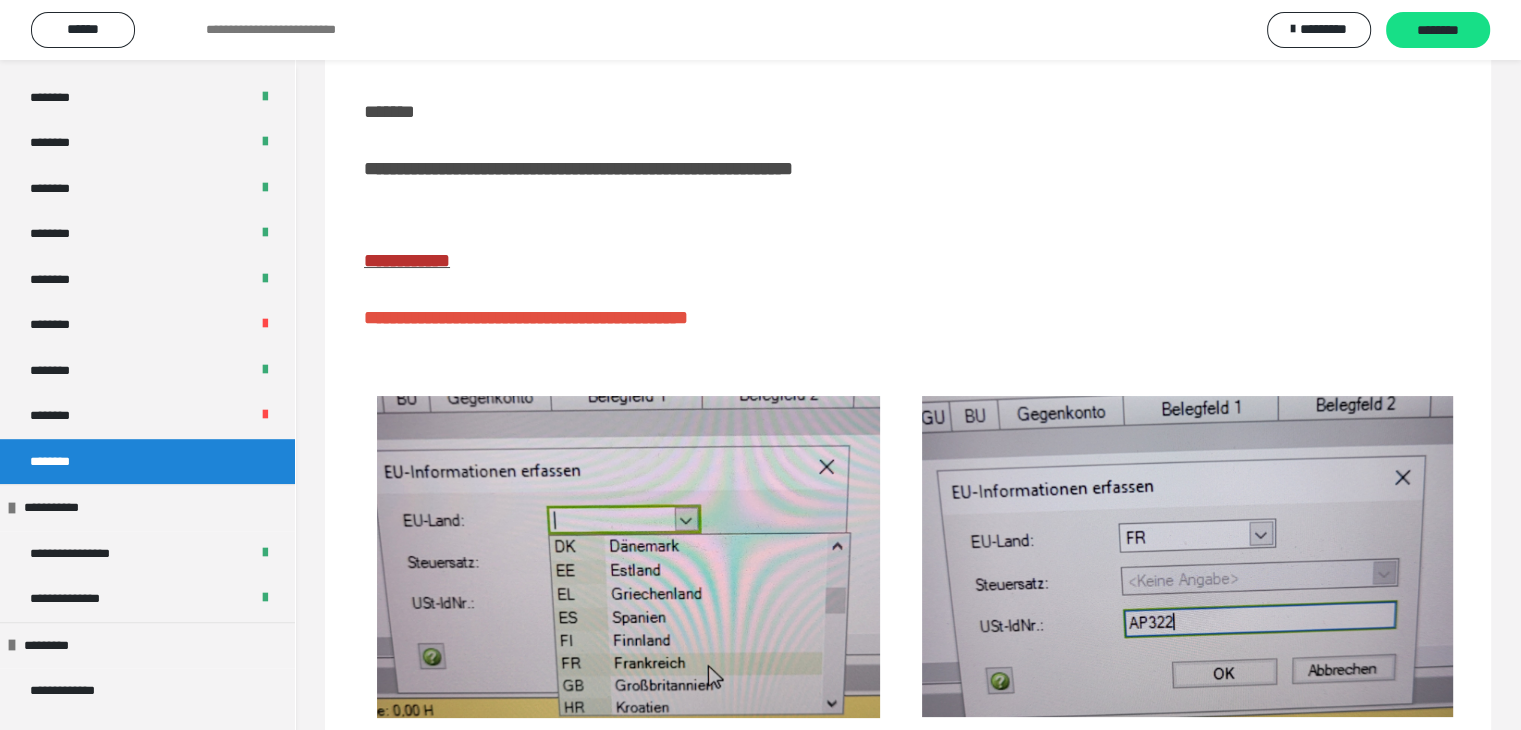 scroll, scrollTop: 300, scrollLeft: 0, axis: vertical 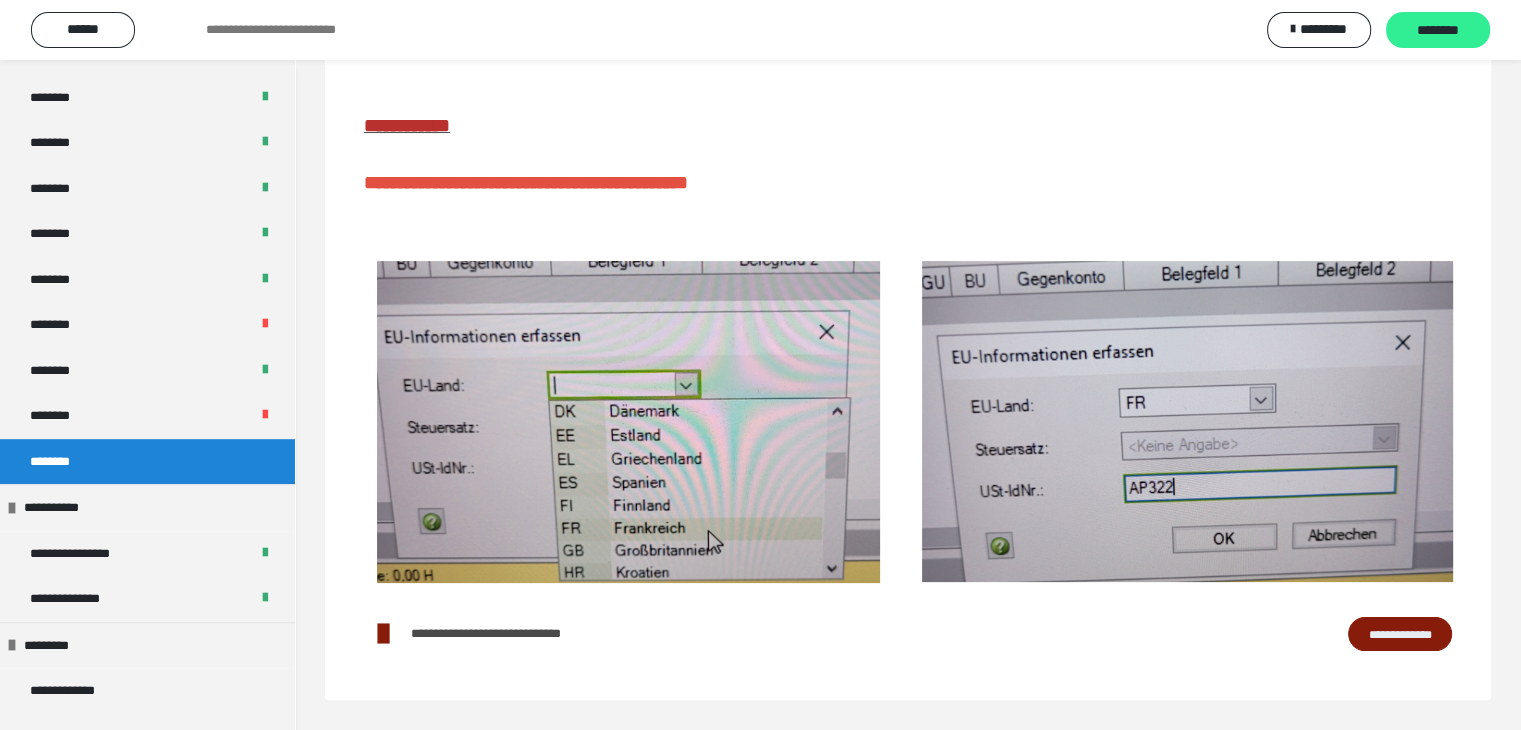 click on "********" at bounding box center [1438, 31] 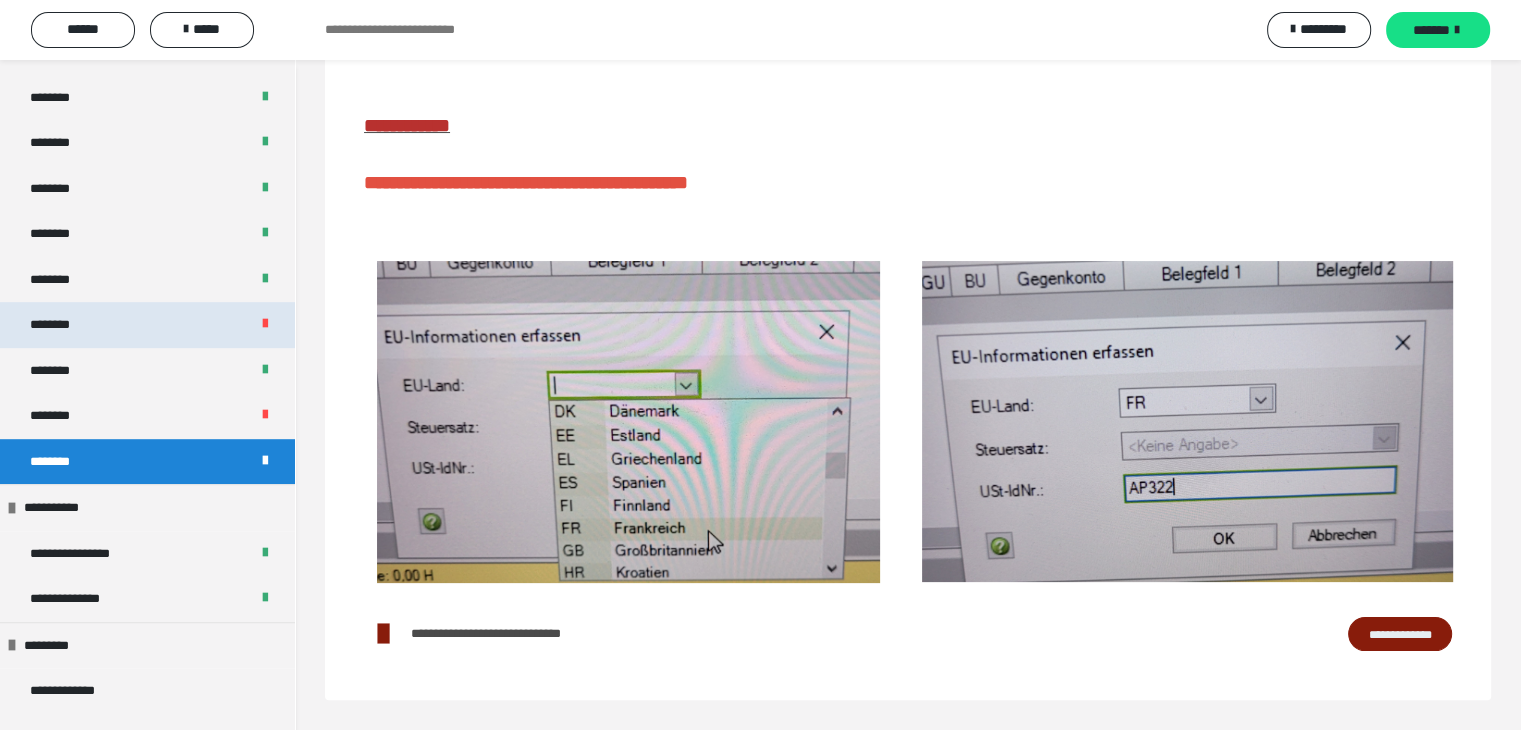 click on "********" at bounding box center (147, 325) 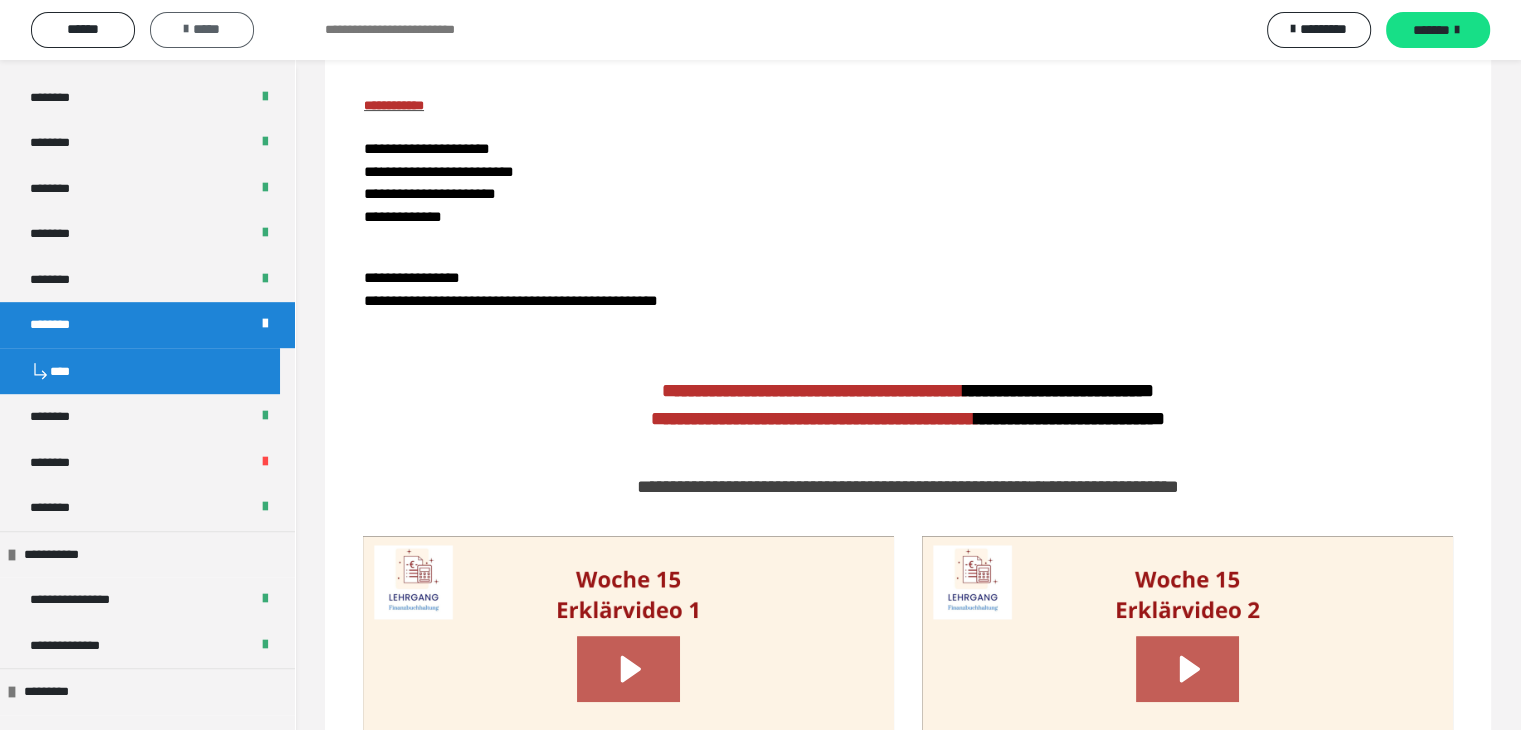 click on "*****" at bounding box center [202, 29] 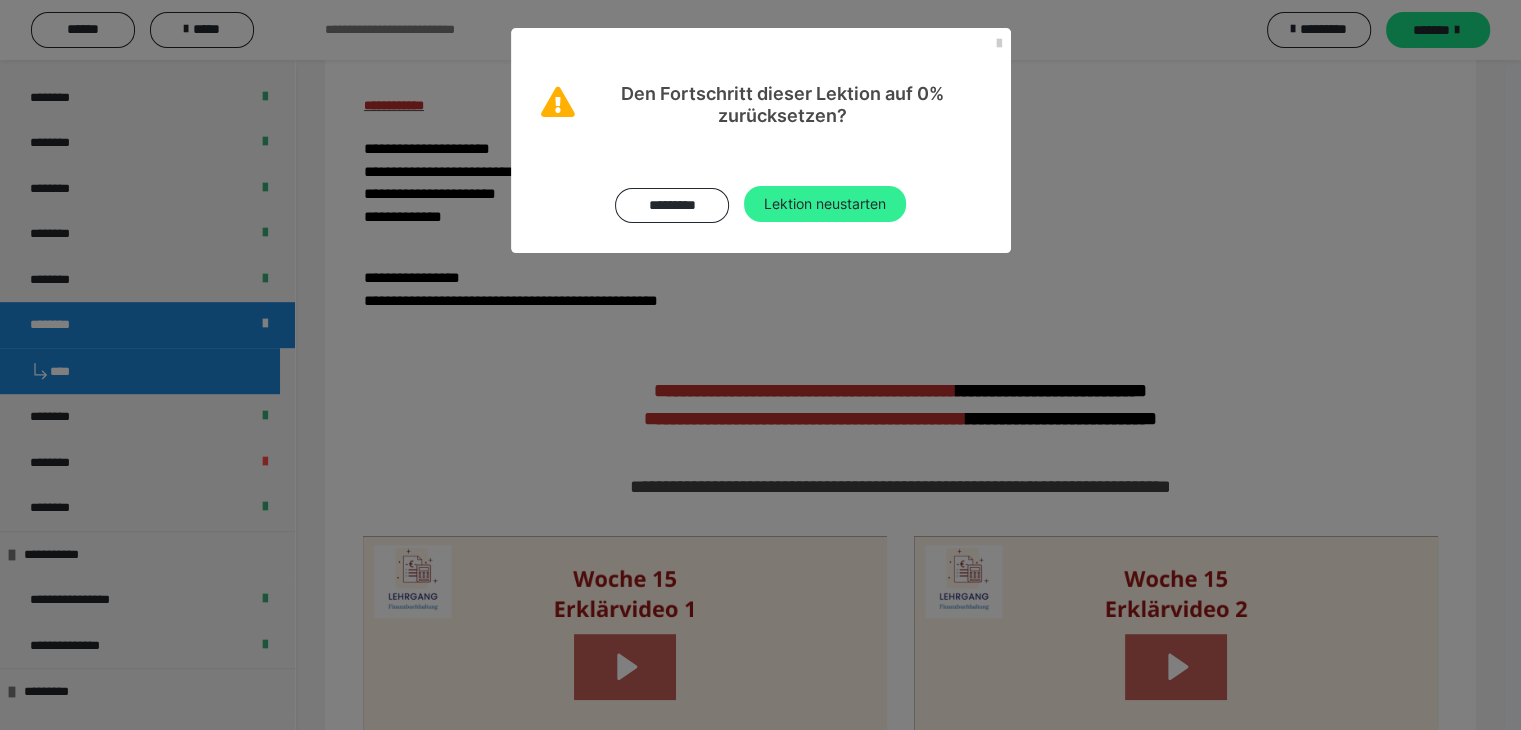 click on "Lektion neustarten" at bounding box center (825, 204) 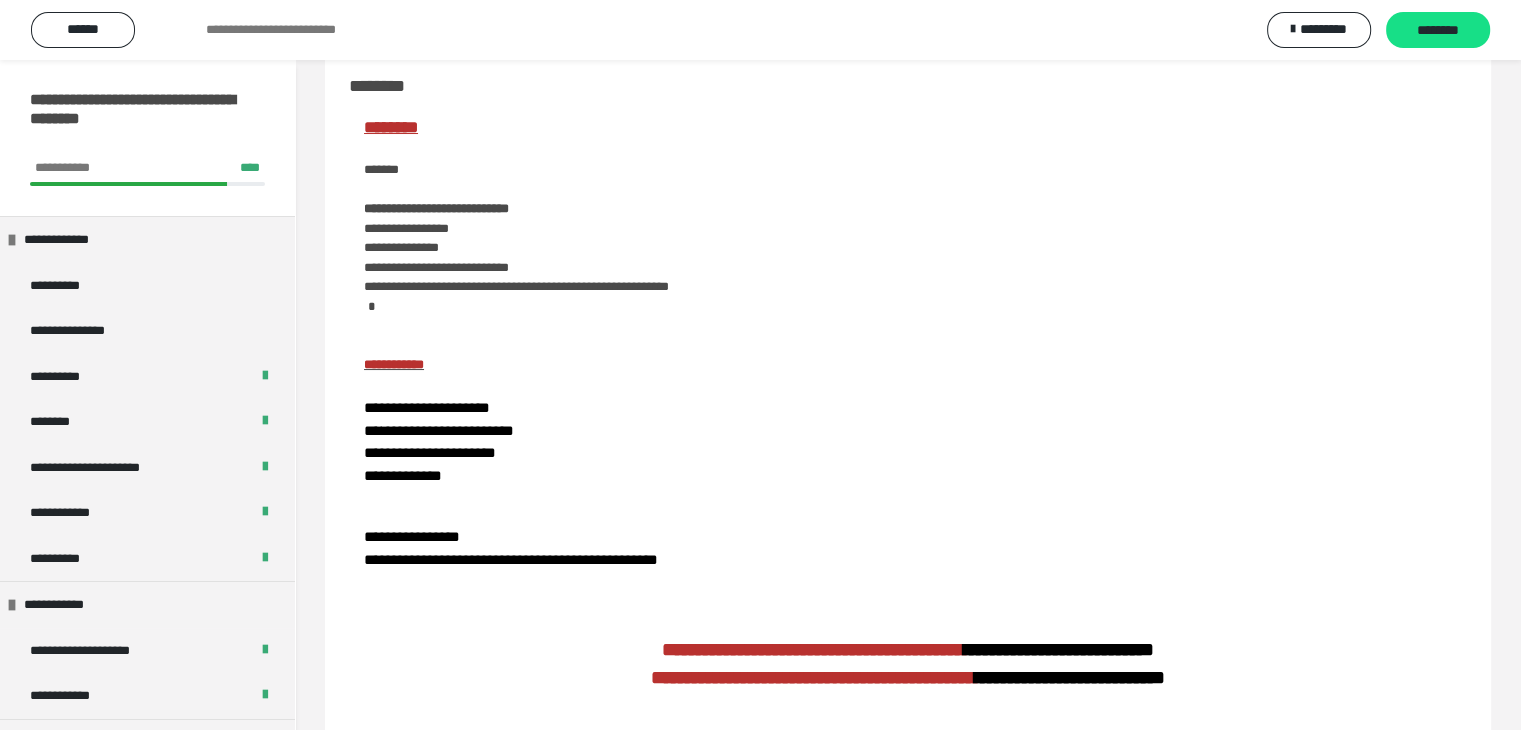 scroll, scrollTop: 0, scrollLeft: 0, axis: both 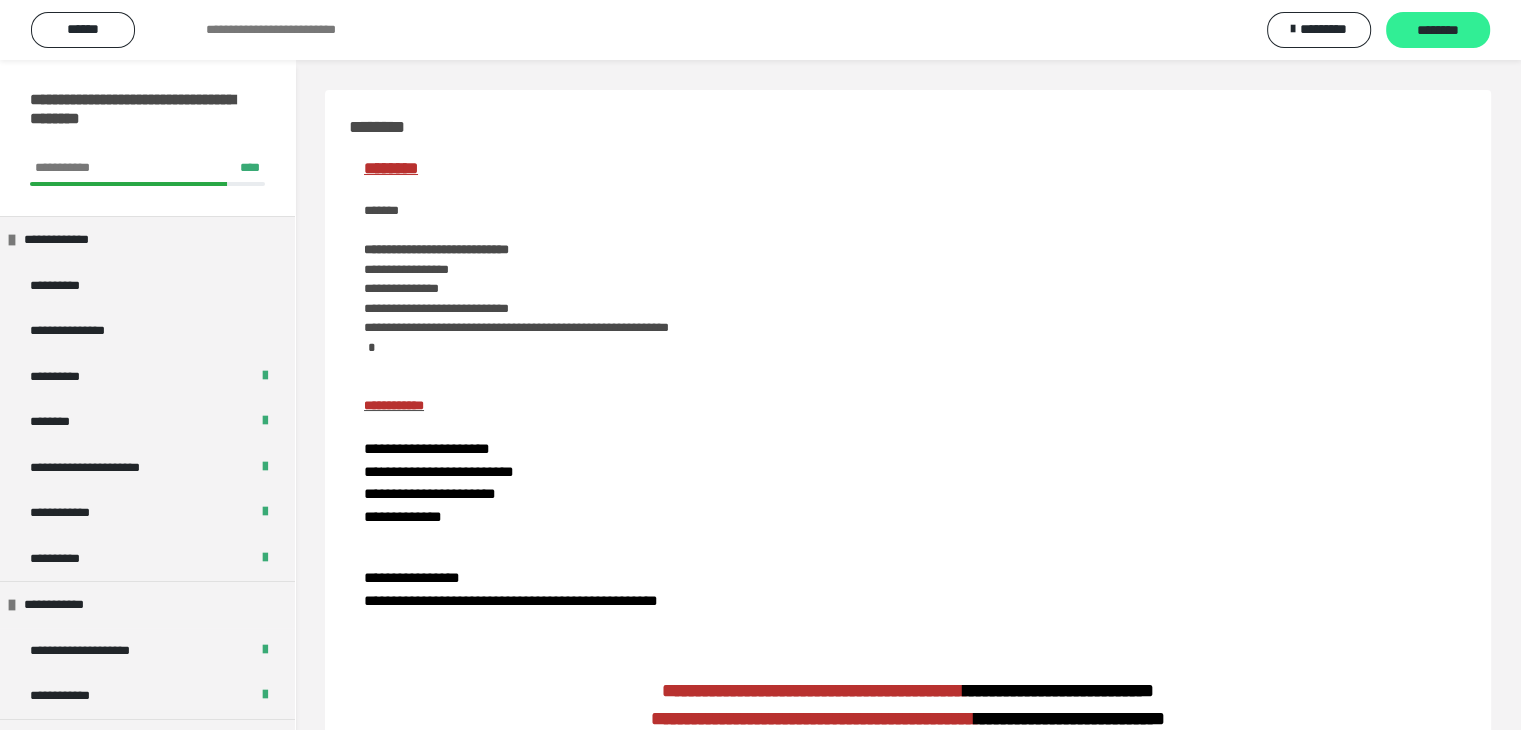 click on "********" at bounding box center (1438, 31) 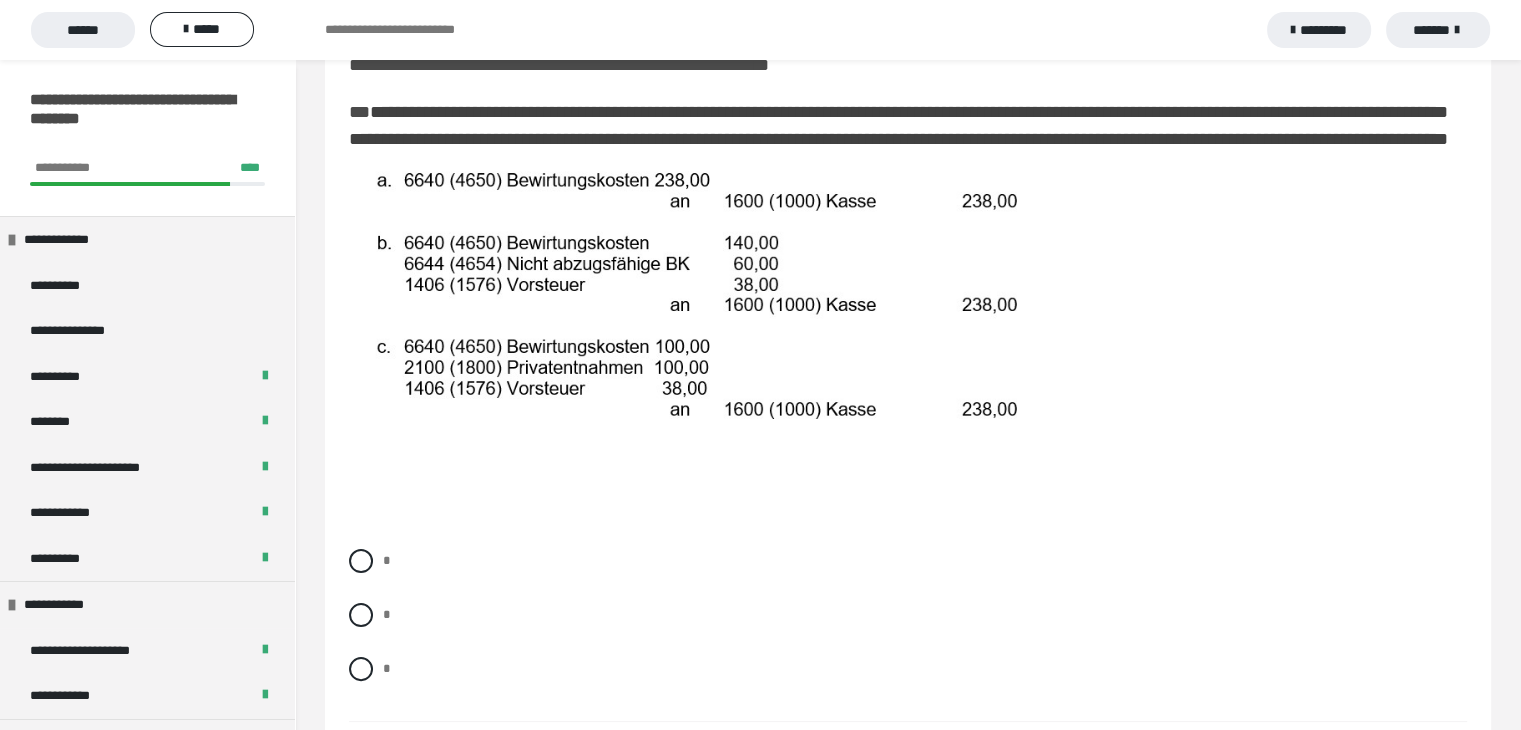 scroll, scrollTop: 300, scrollLeft: 0, axis: vertical 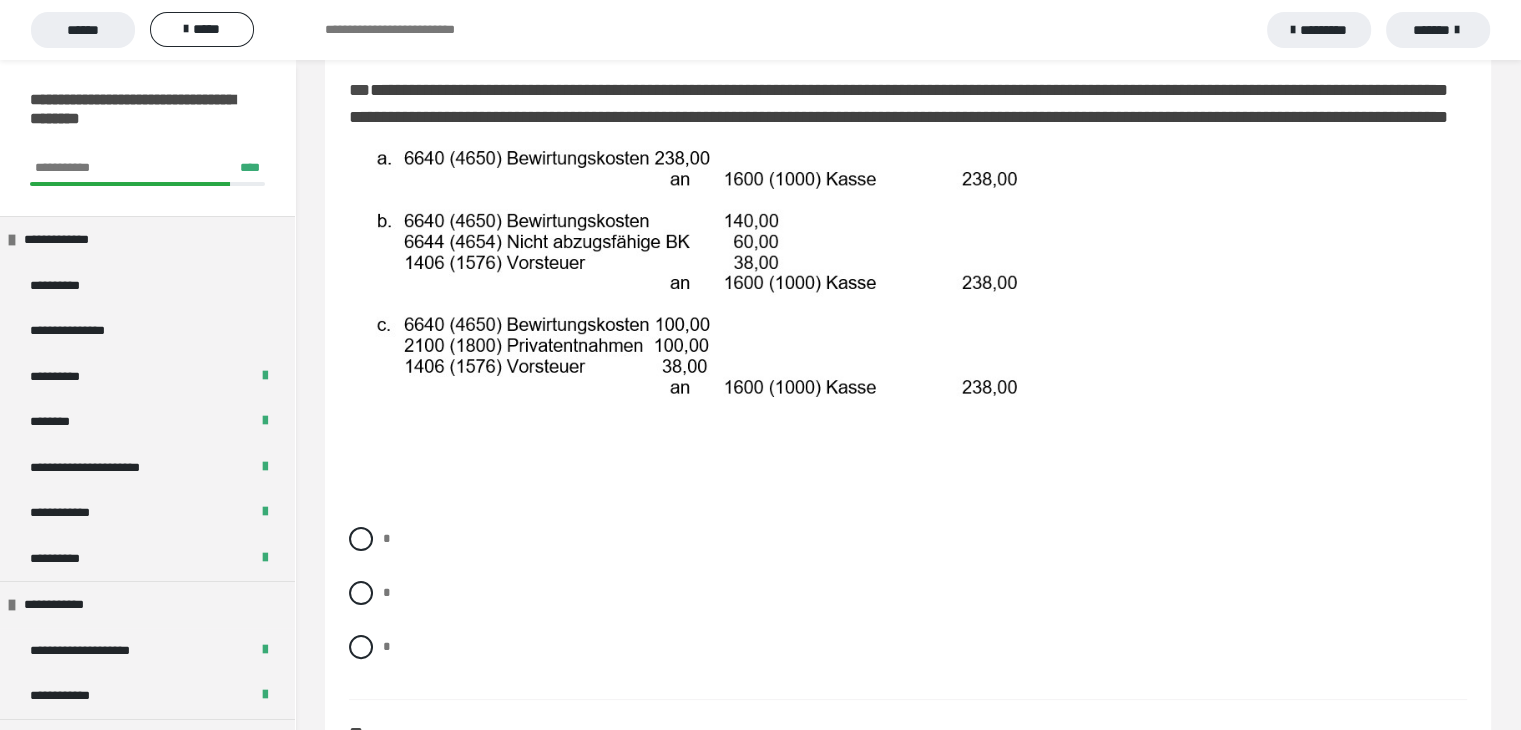 click on "**********" at bounding box center (908, 1048) 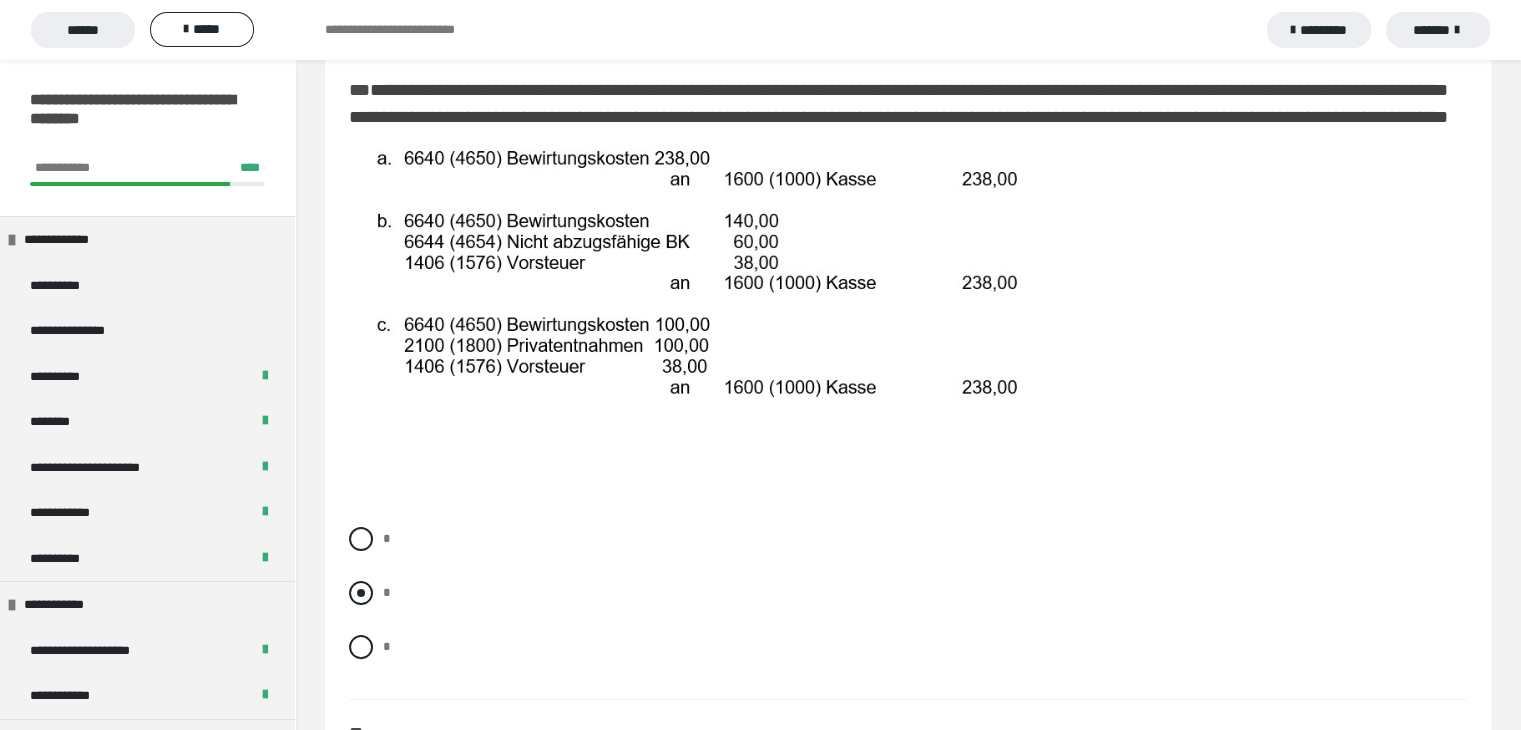 click at bounding box center (361, 593) 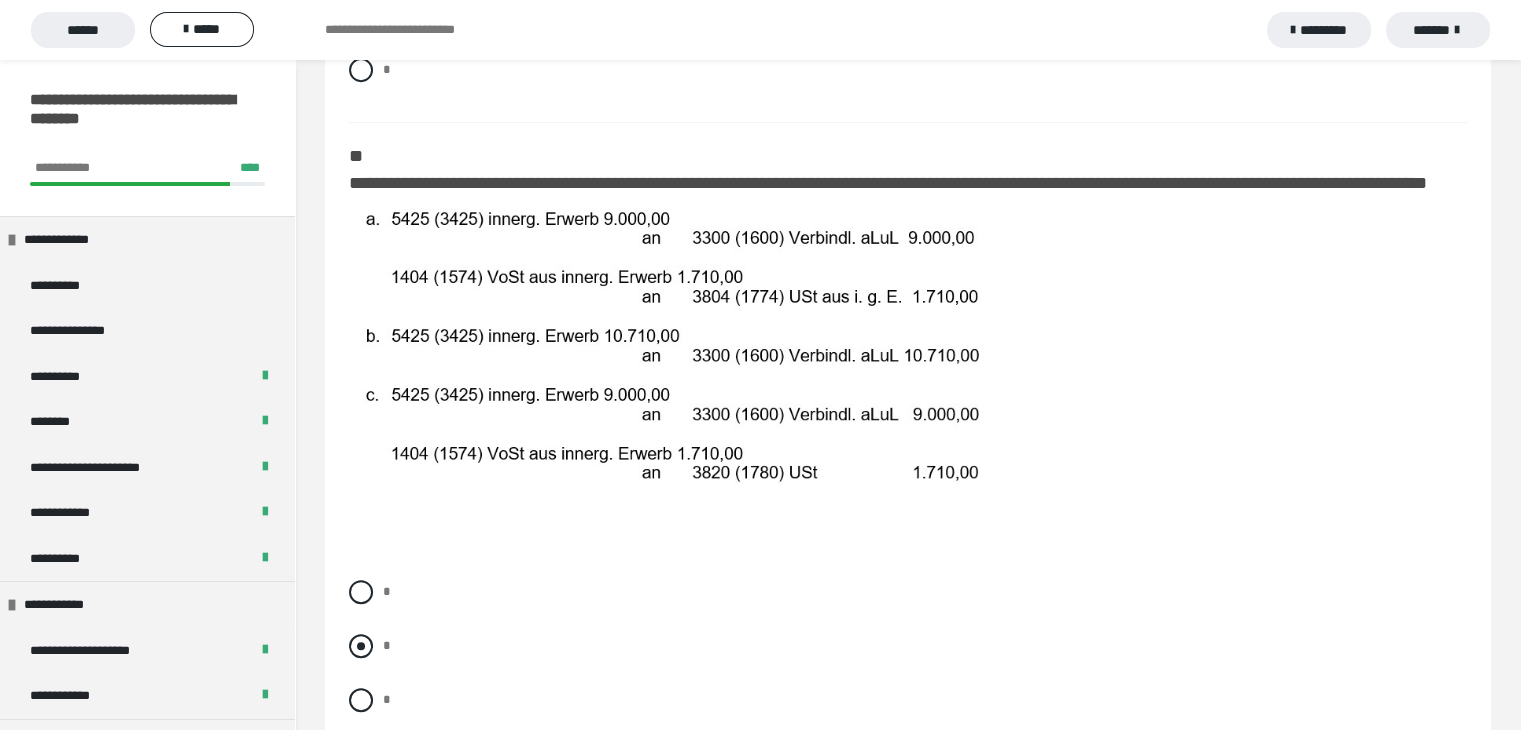 scroll, scrollTop: 900, scrollLeft: 0, axis: vertical 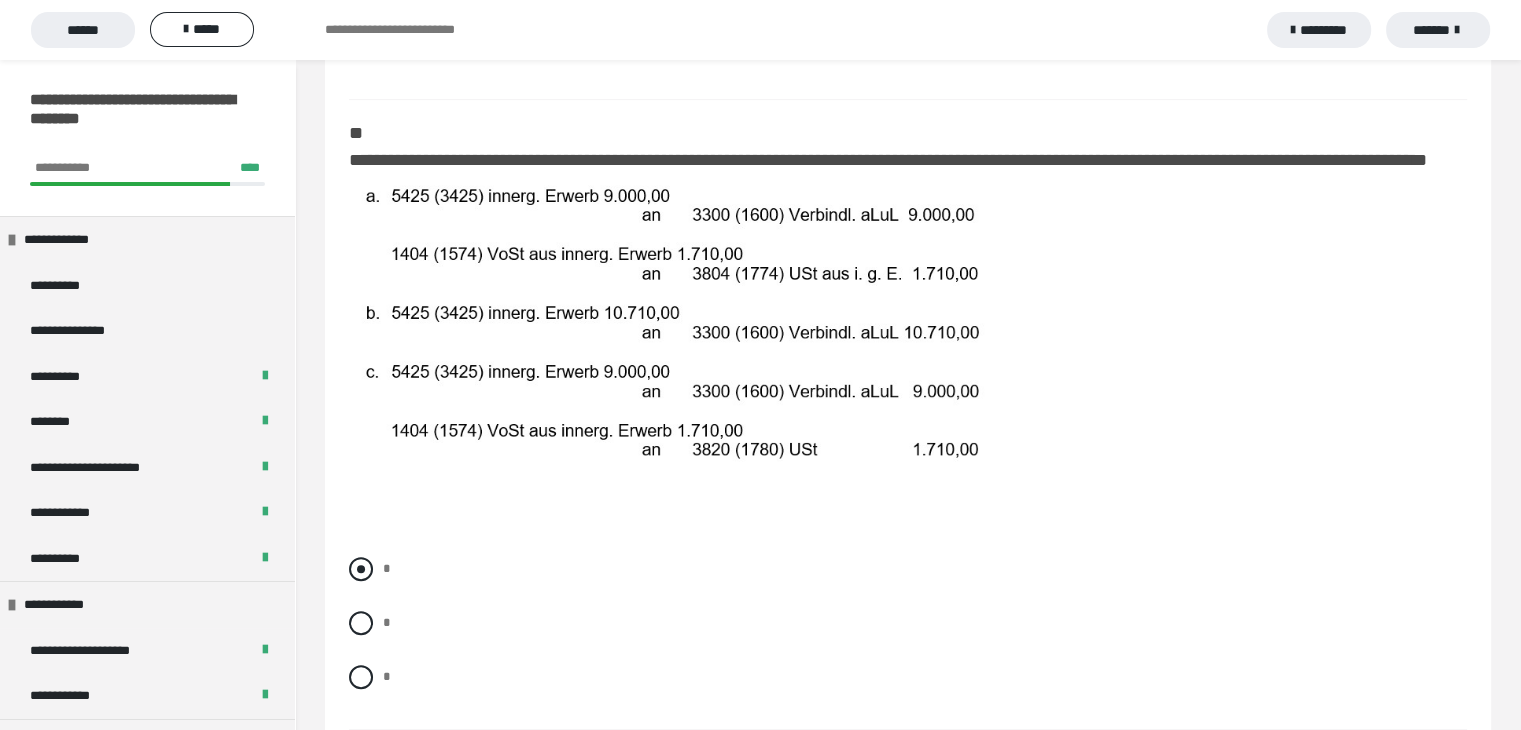 click at bounding box center [361, 569] 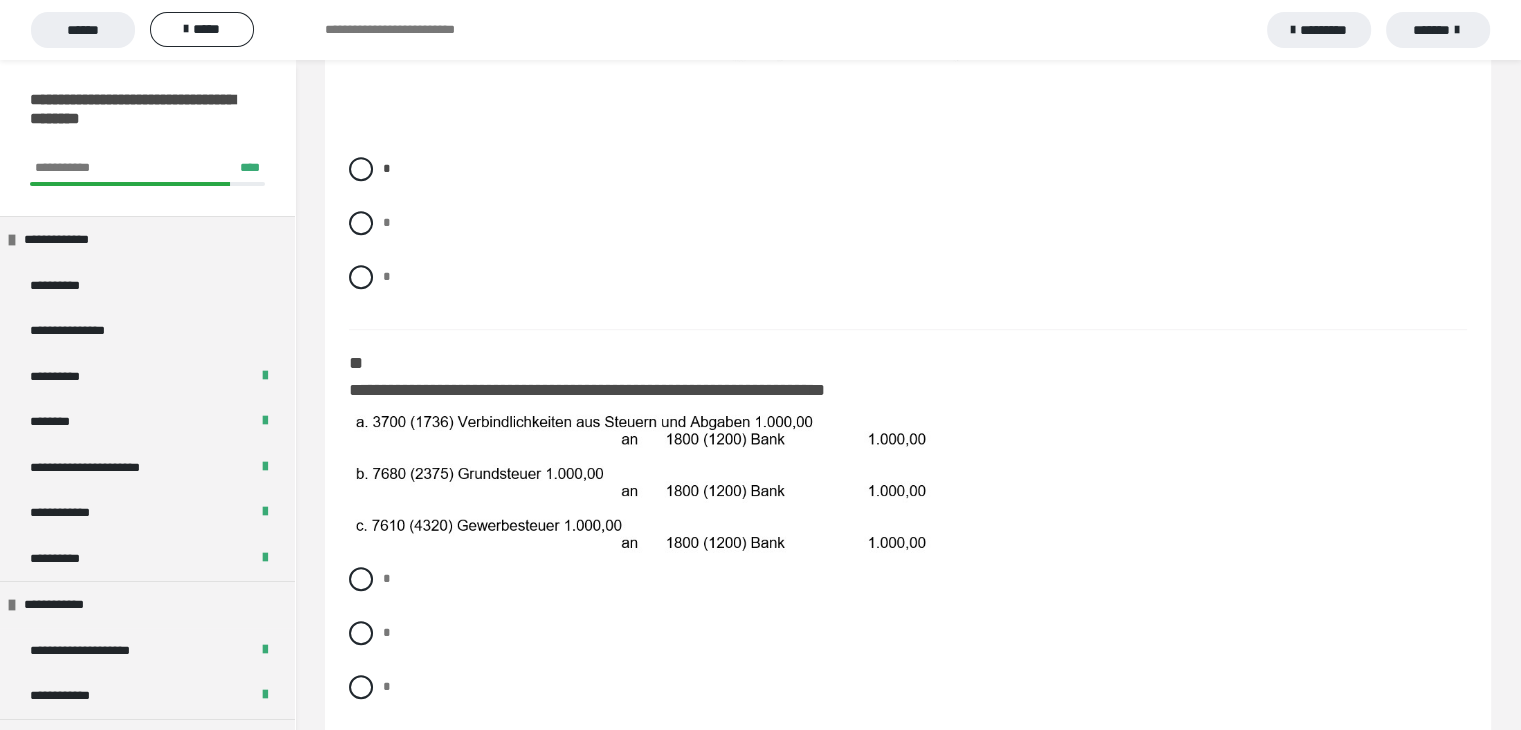 scroll, scrollTop: 1500, scrollLeft: 0, axis: vertical 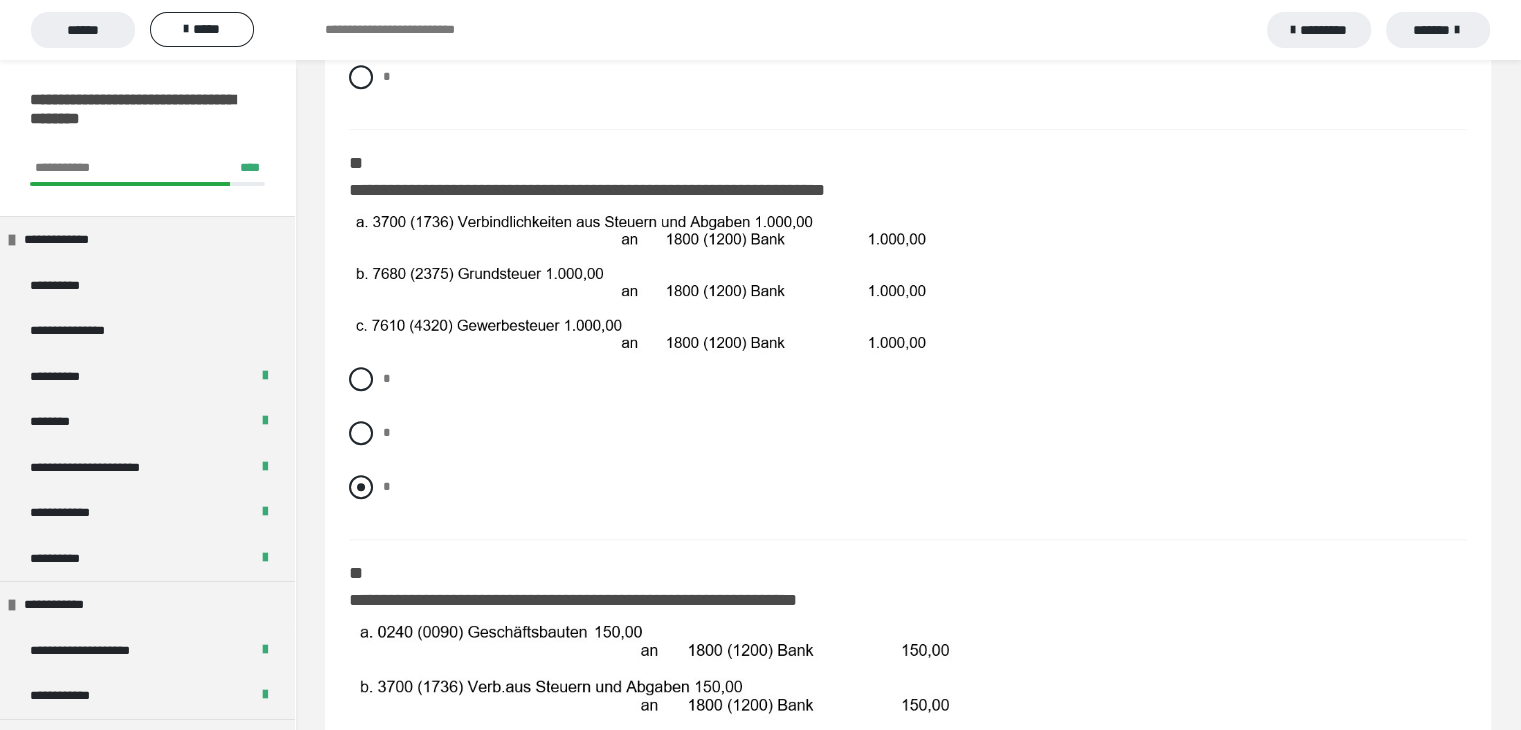 click at bounding box center (361, 487) 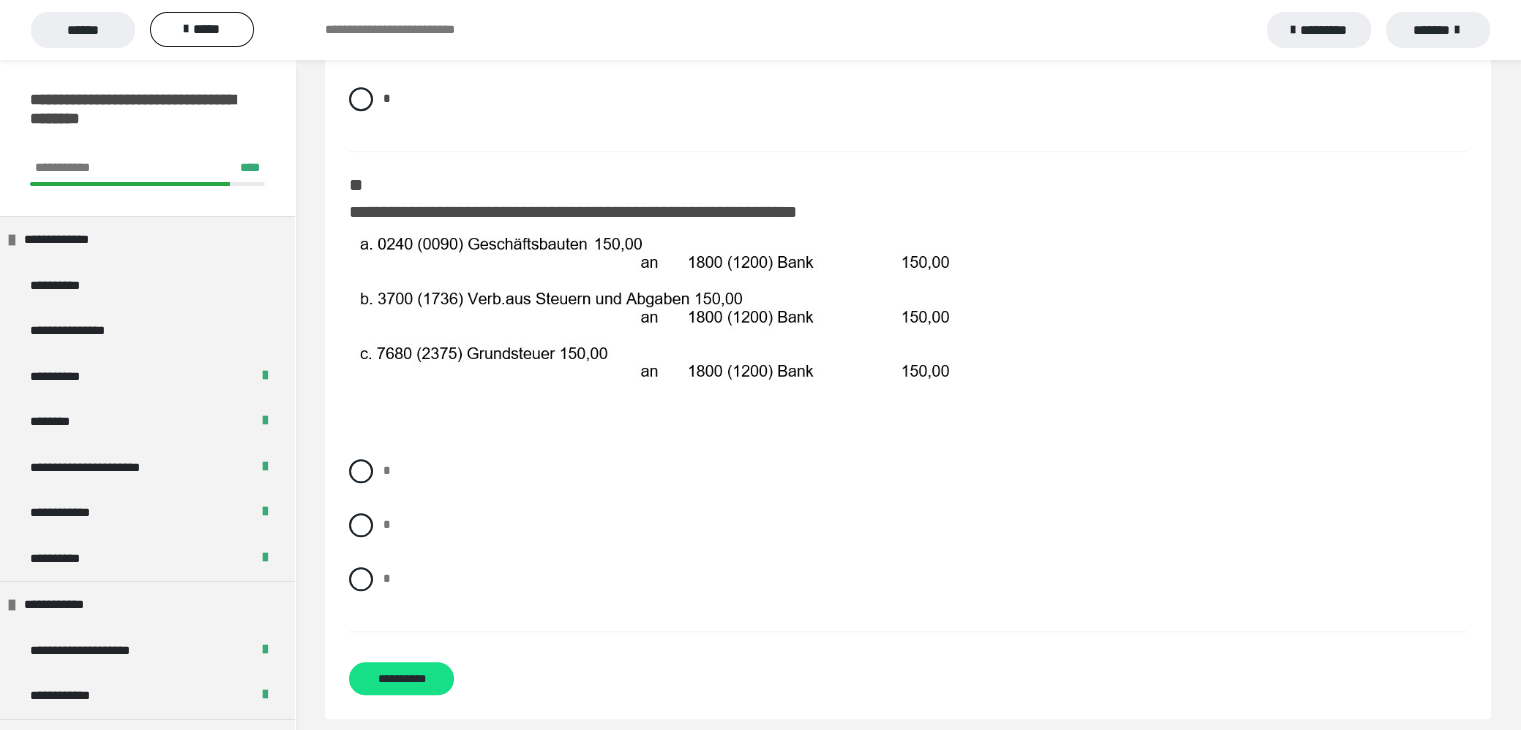 scroll, scrollTop: 1917, scrollLeft: 0, axis: vertical 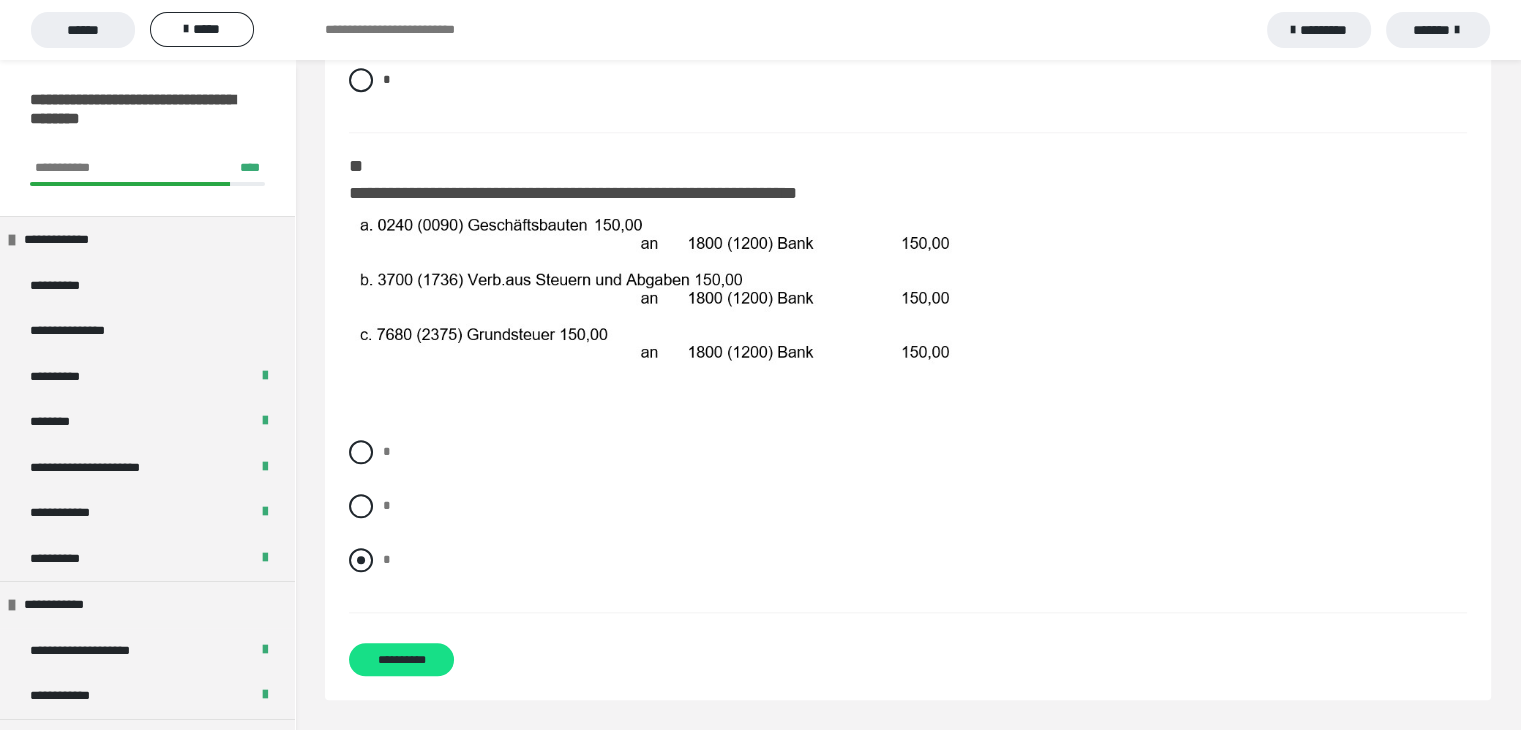 click at bounding box center (361, 560) 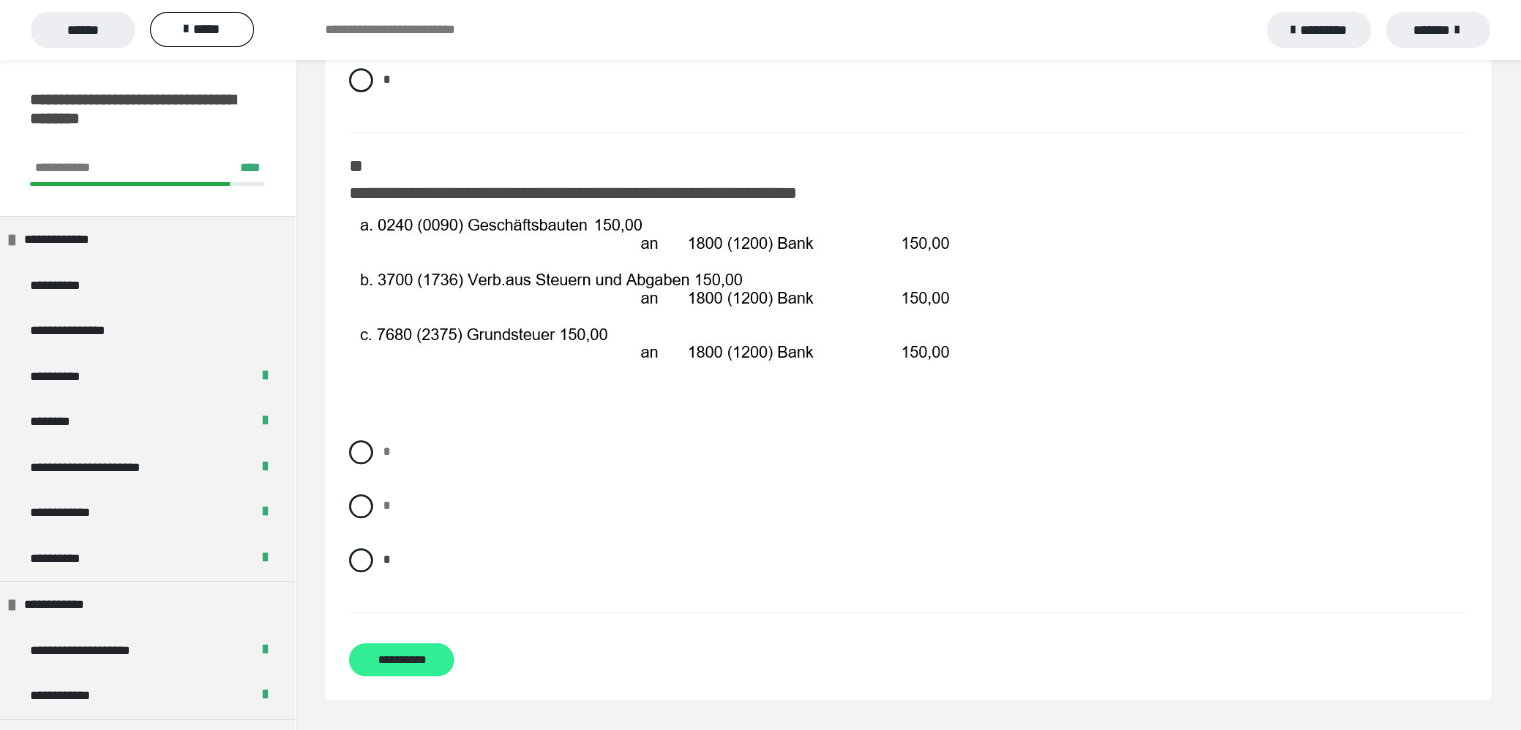 click on "**********" at bounding box center (401, 659) 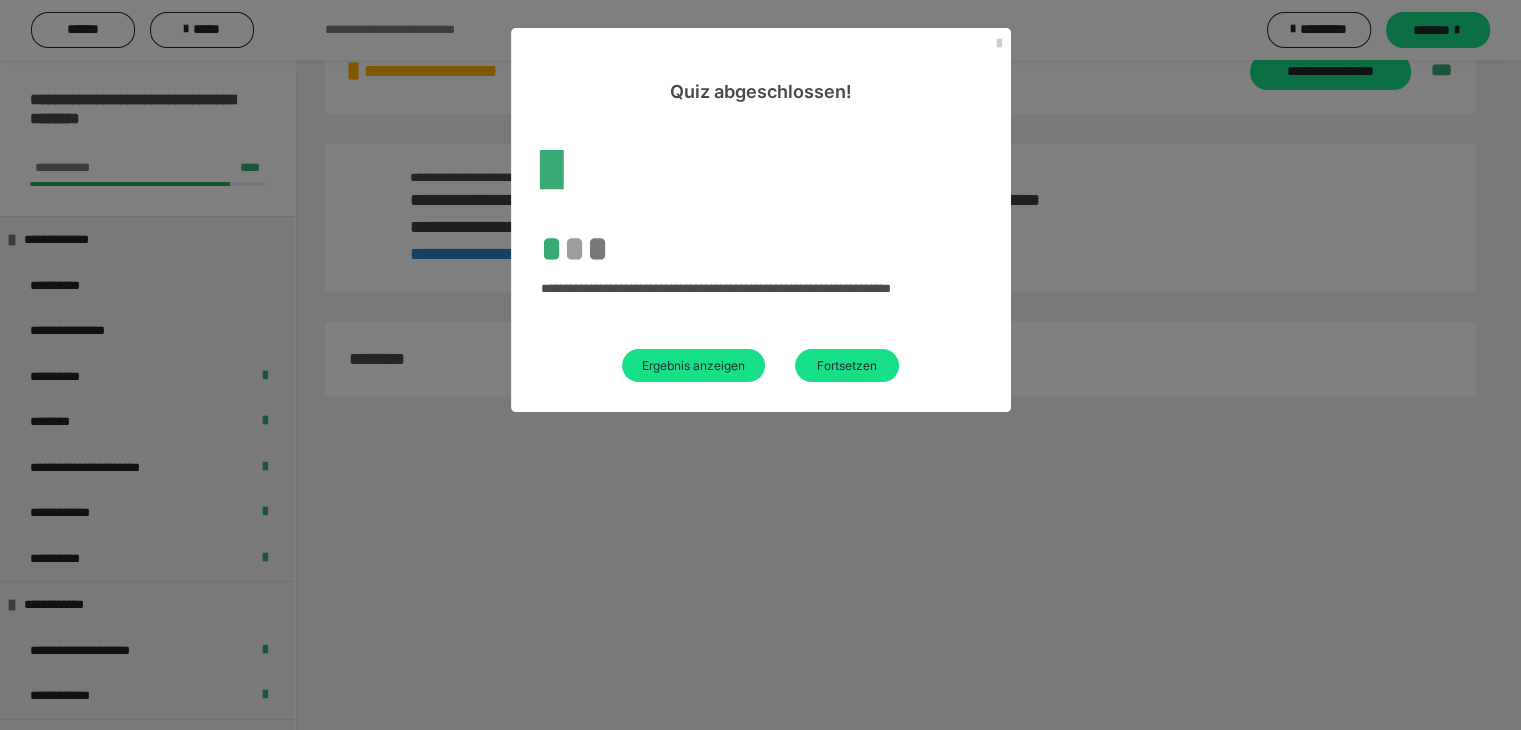 scroll, scrollTop: 1917, scrollLeft: 0, axis: vertical 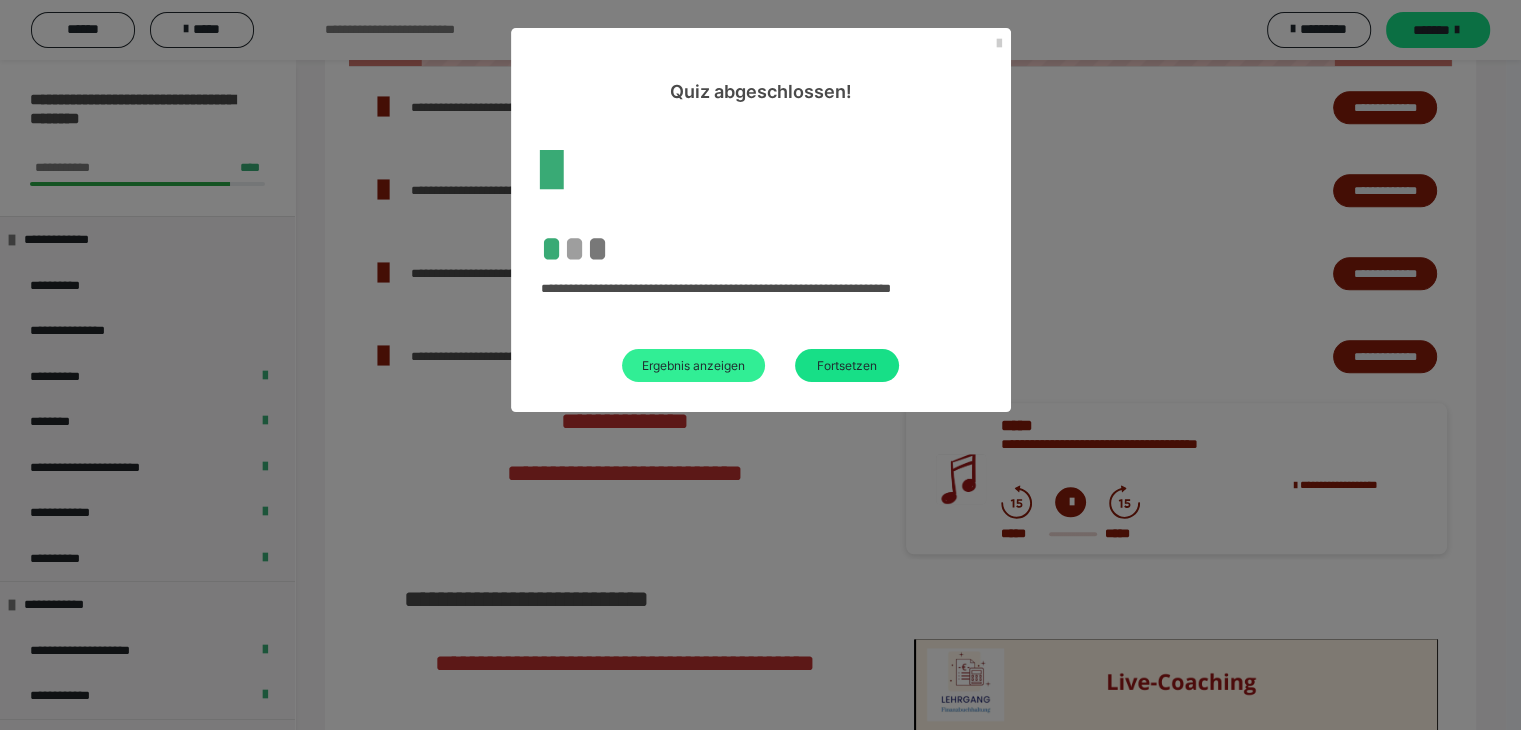 click on "Ergebnis anzeigen" at bounding box center (693, 365) 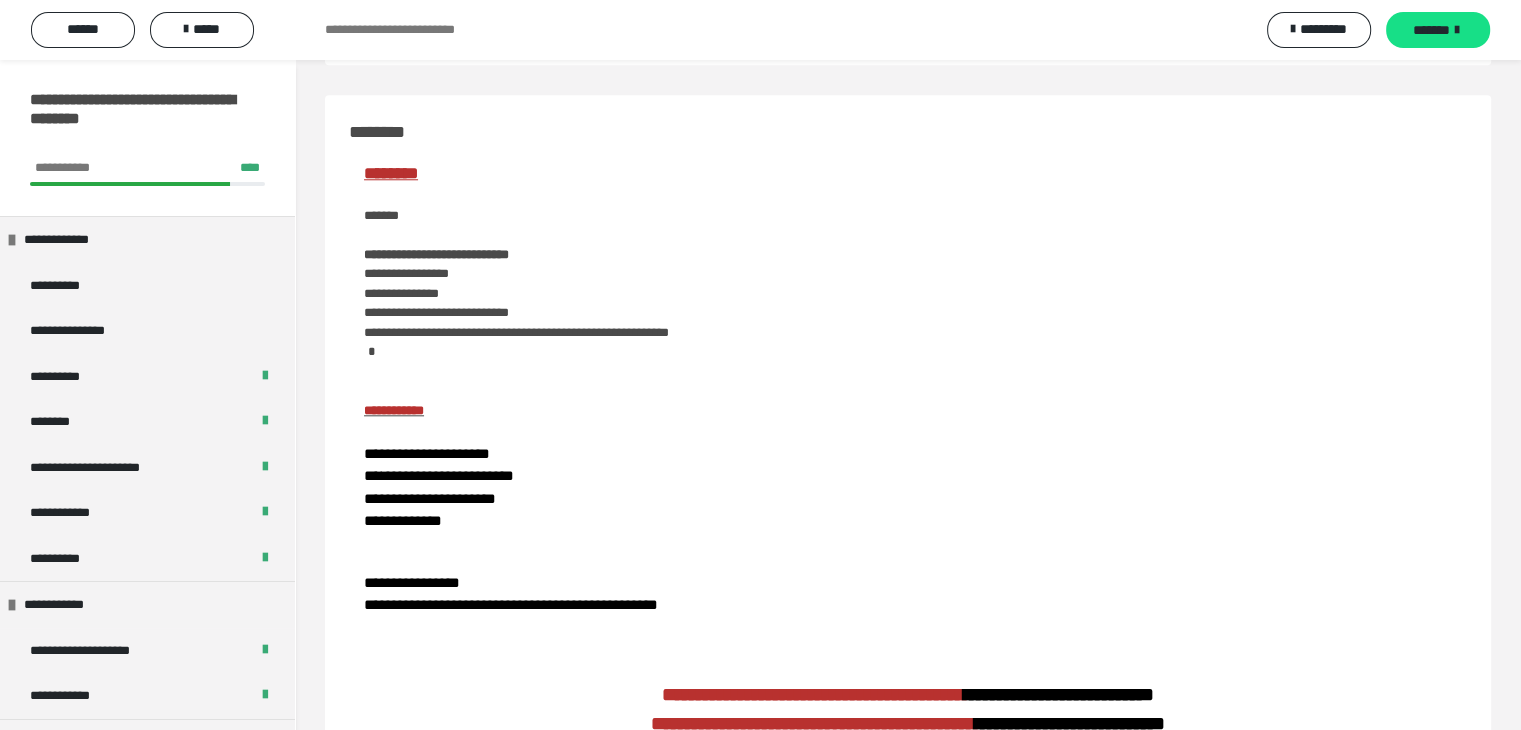 scroll, scrollTop: 1817, scrollLeft: 0, axis: vertical 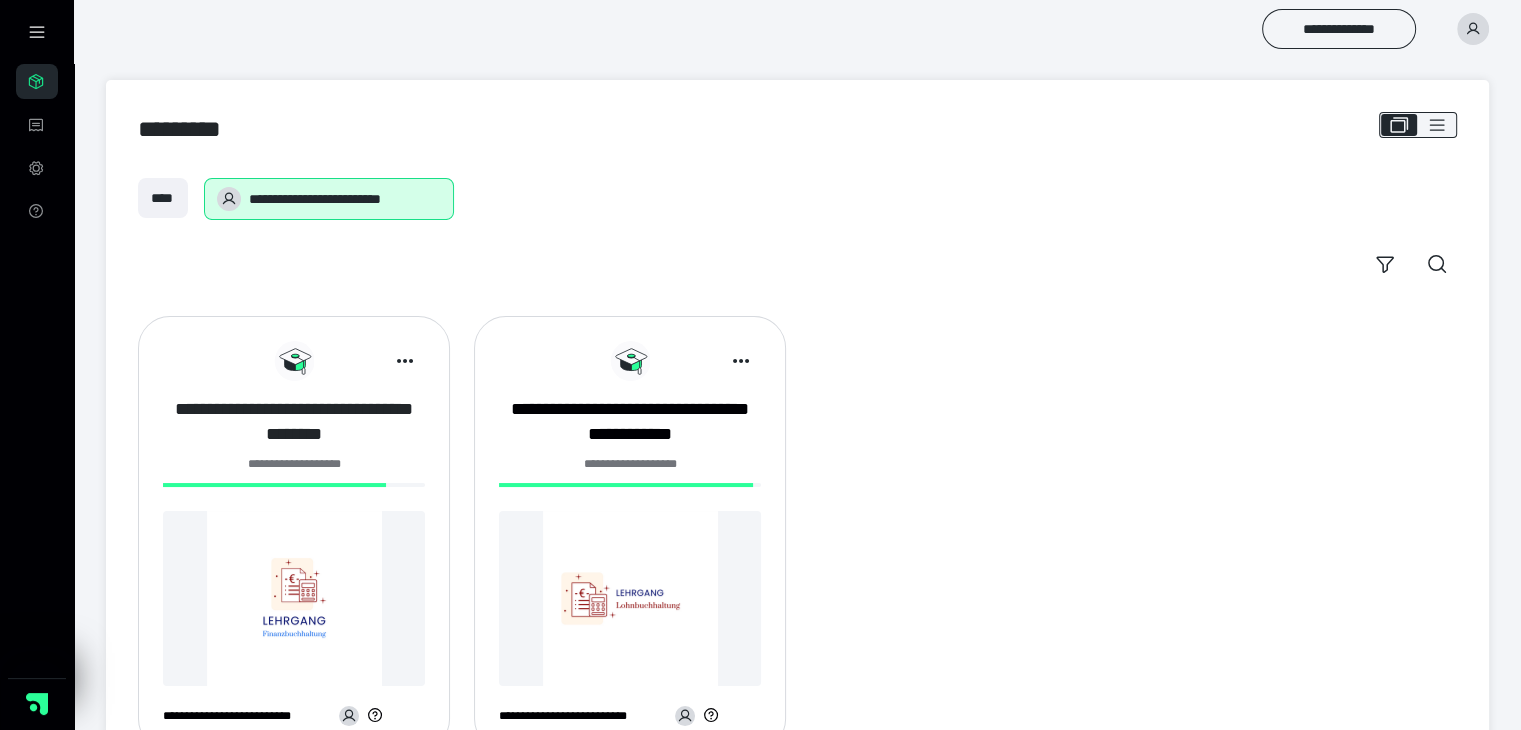 click on "**********" at bounding box center [294, 422] 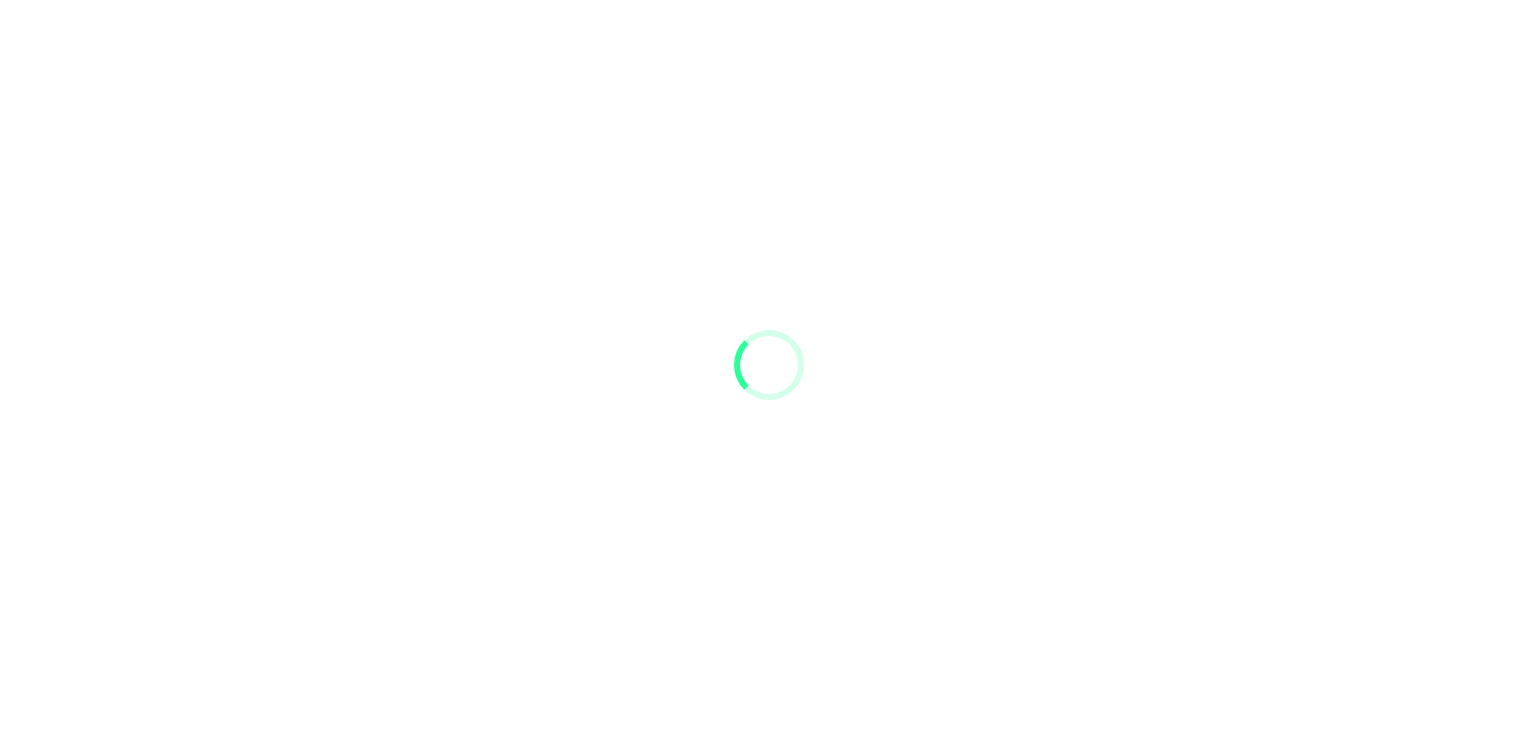 scroll, scrollTop: 0, scrollLeft: 0, axis: both 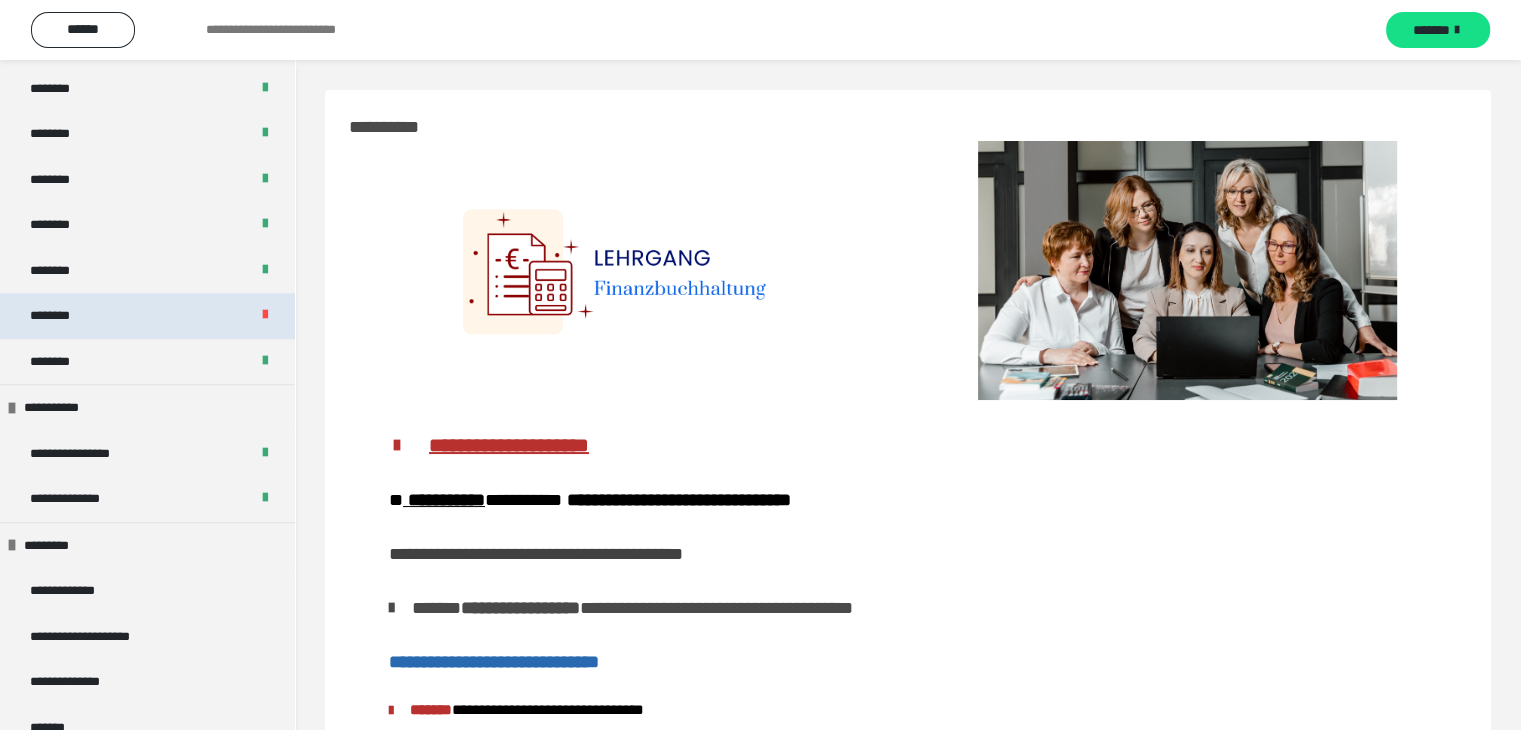 click on "********" at bounding box center (147, 316) 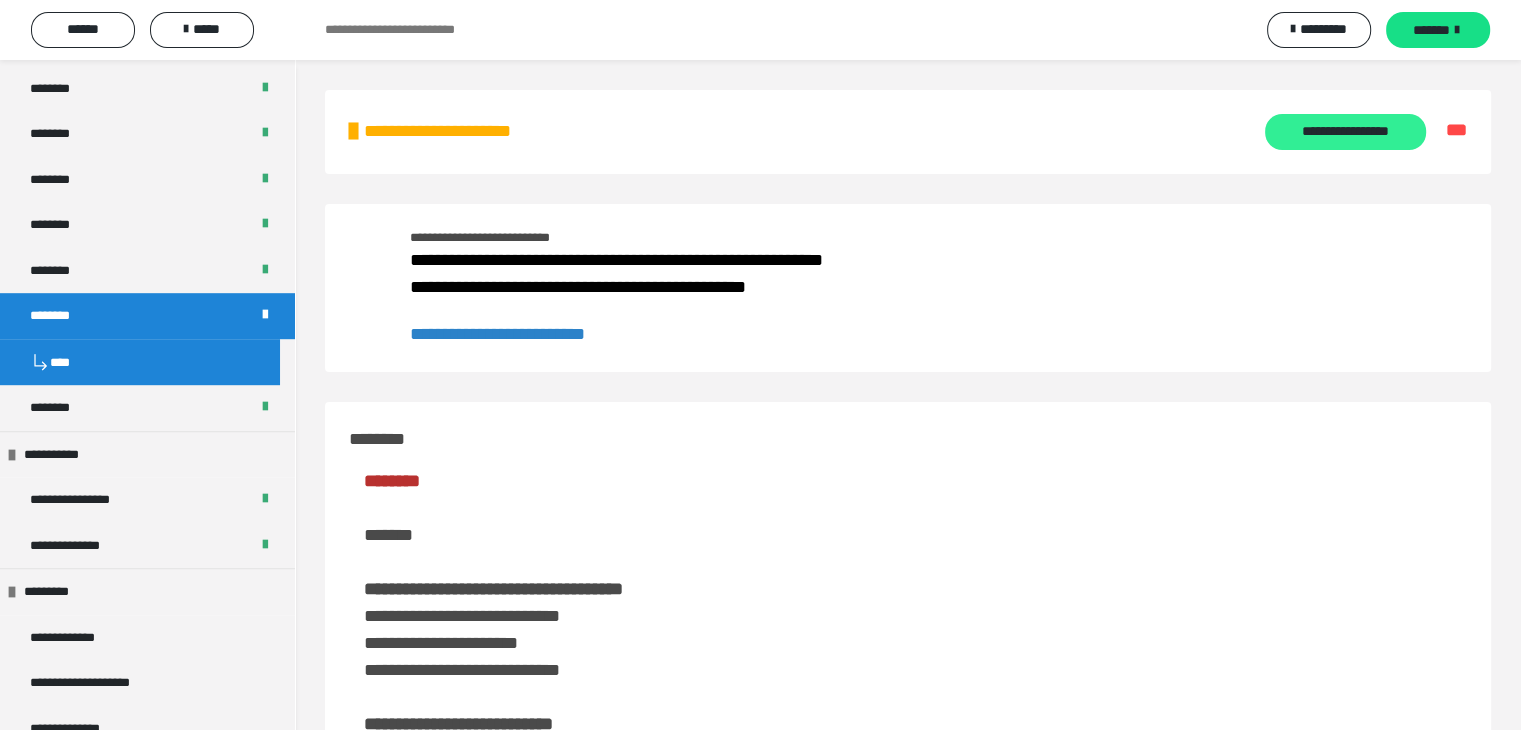 click on "**********" at bounding box center [1345, 132] 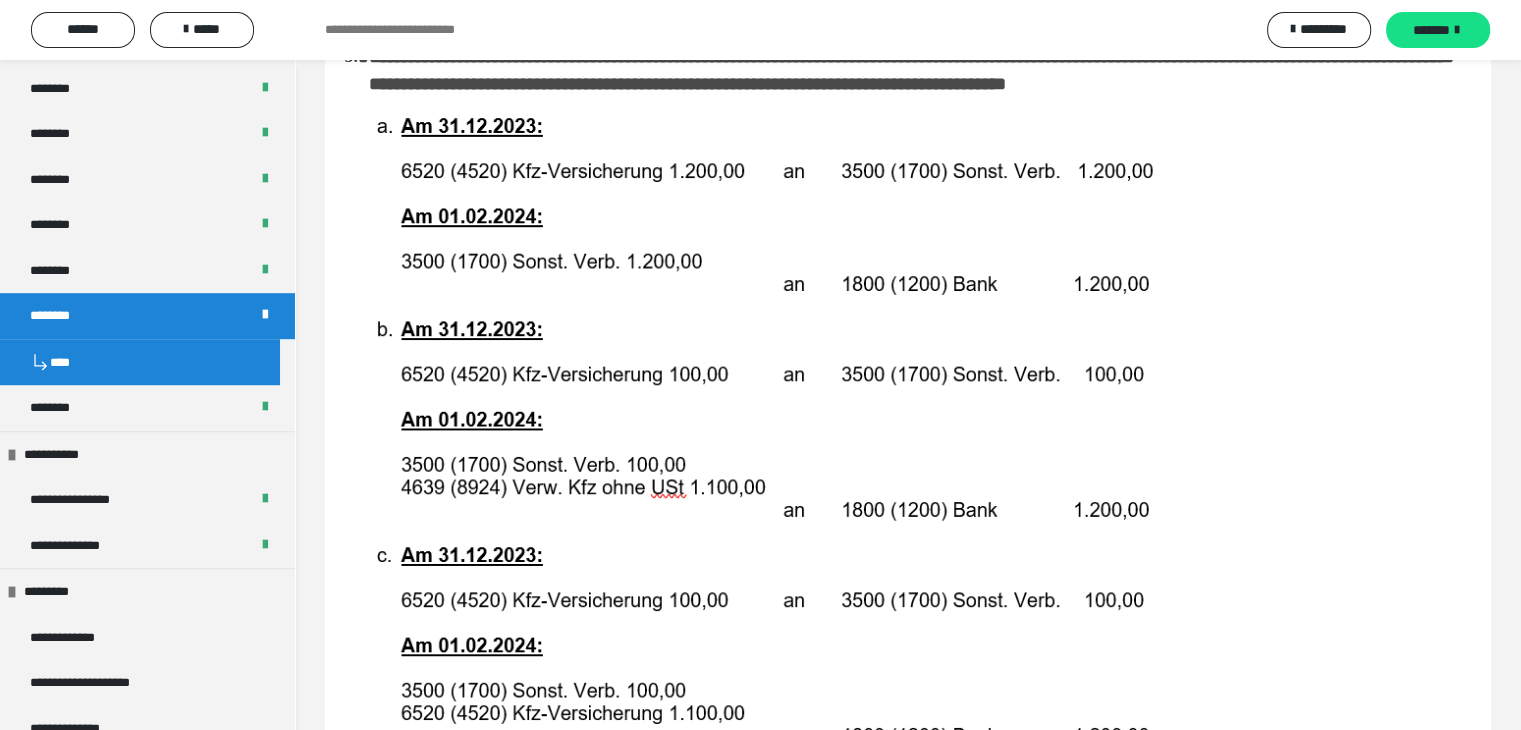 scroll, scrollTop: 3200, scrollLeft: 0, axis: vertical 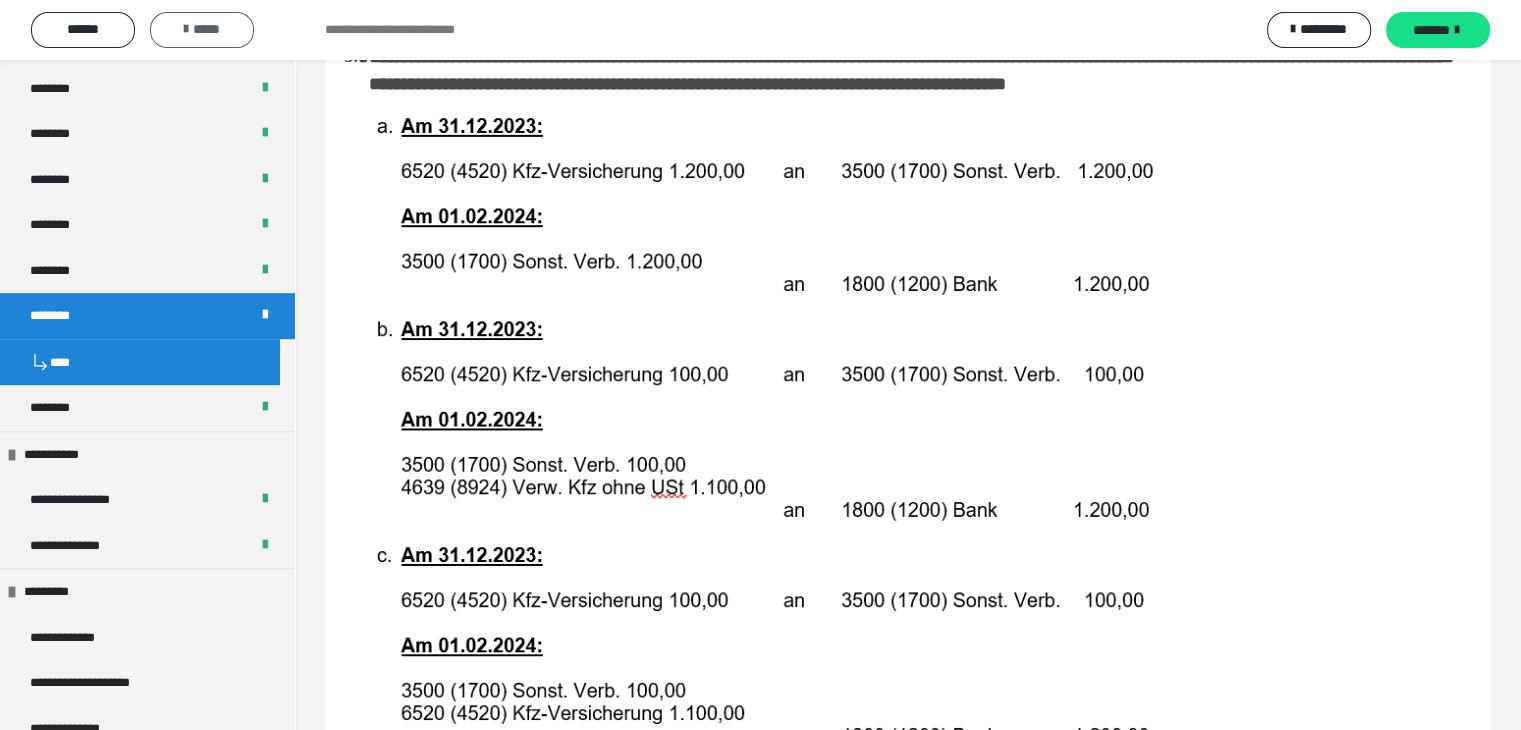 click on "*****" at bounding box center (202, 29) 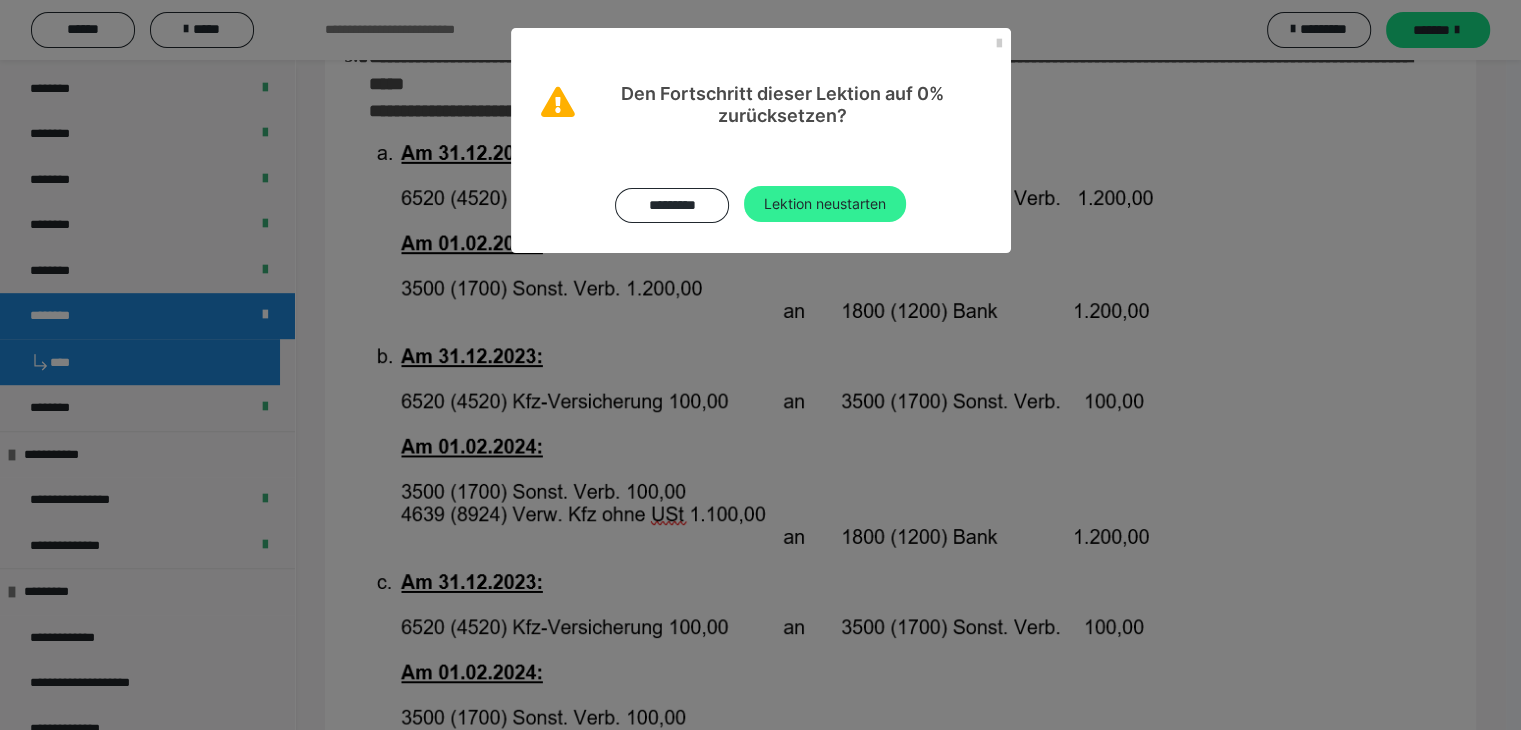 click on "Lektion neustarten" at bounding box center (825, 204) 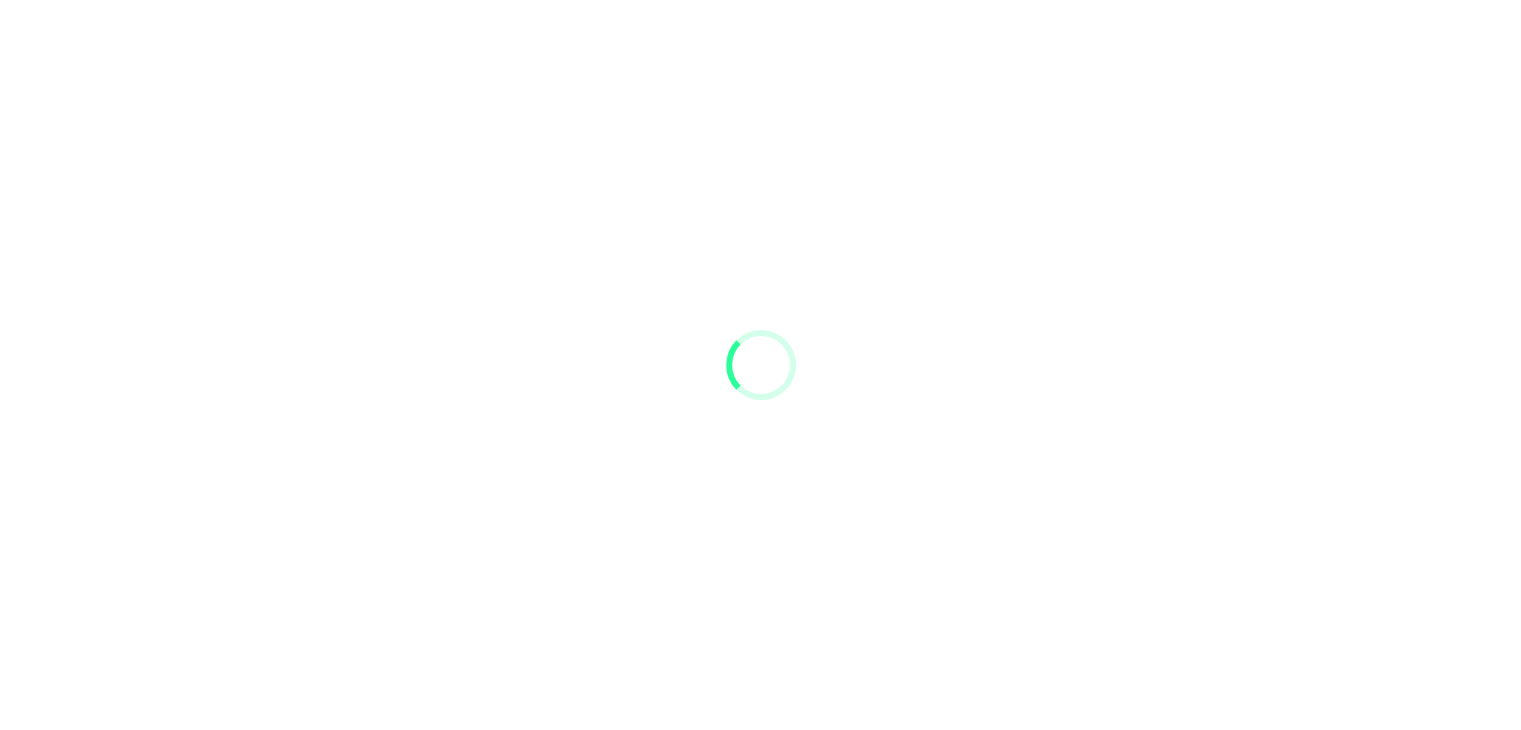 scroll, scrollTop: 0, scrollLeft: 0, axis: both 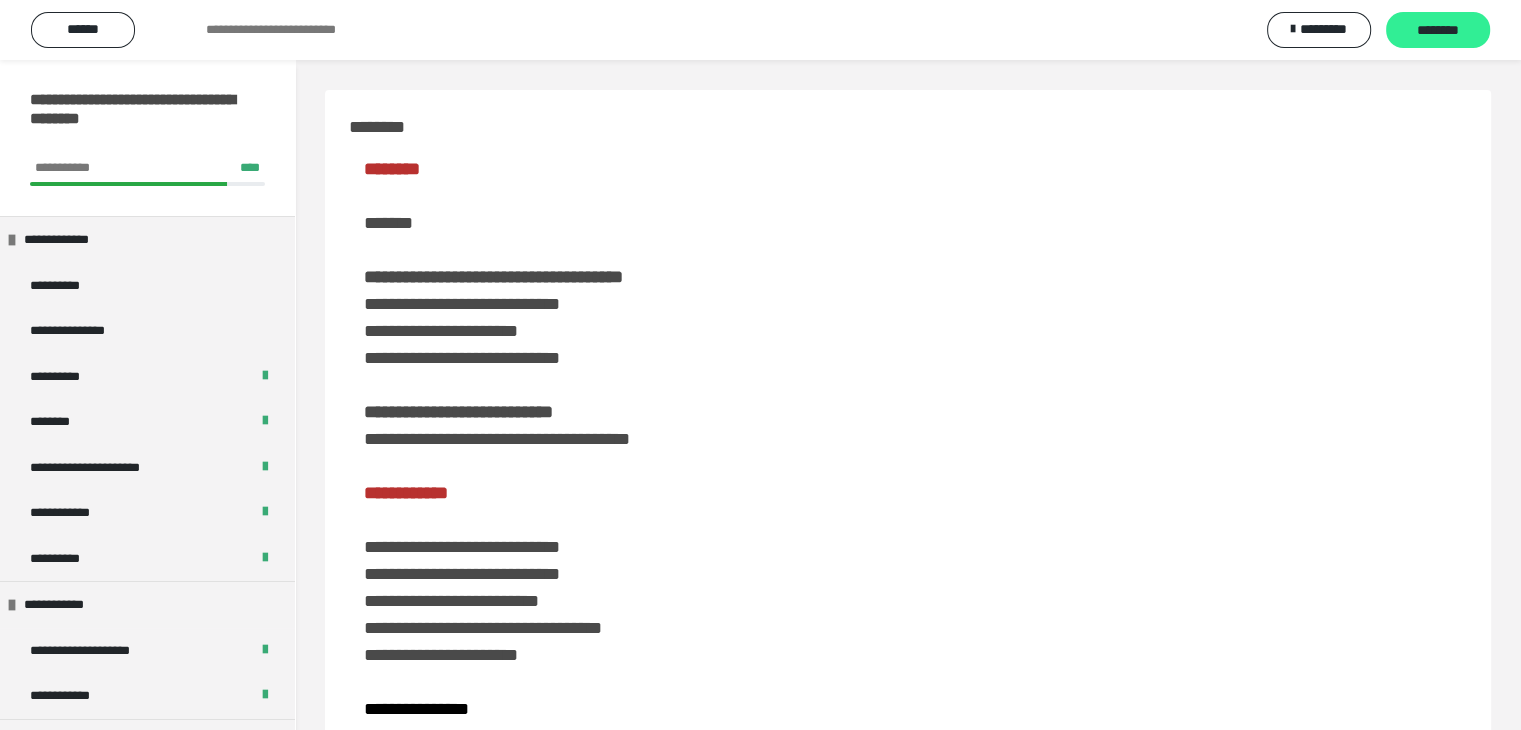 click on "********" at bounding box center [1438, 30] 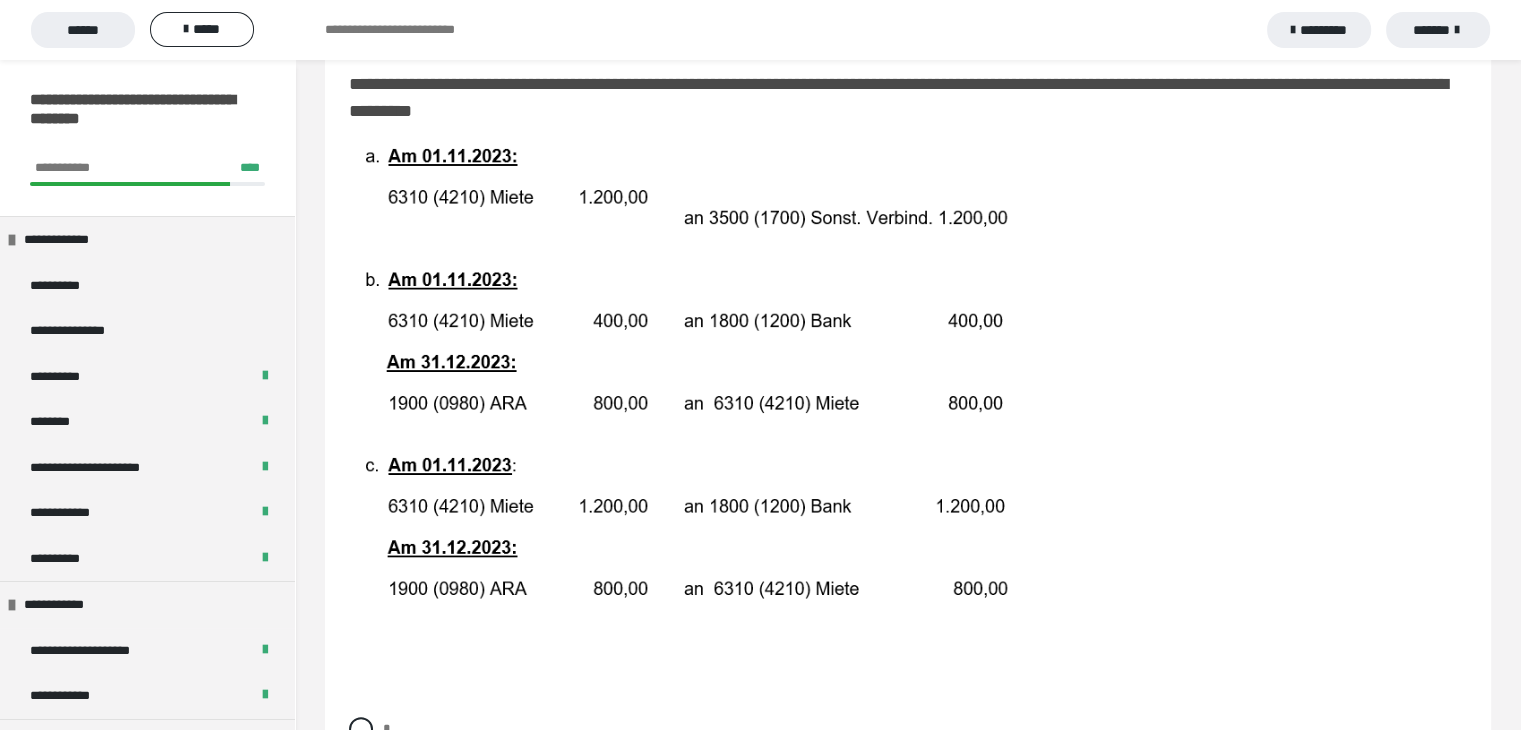 scroll, scrollTop: 600, scrollLeft: 0, axis: vertical 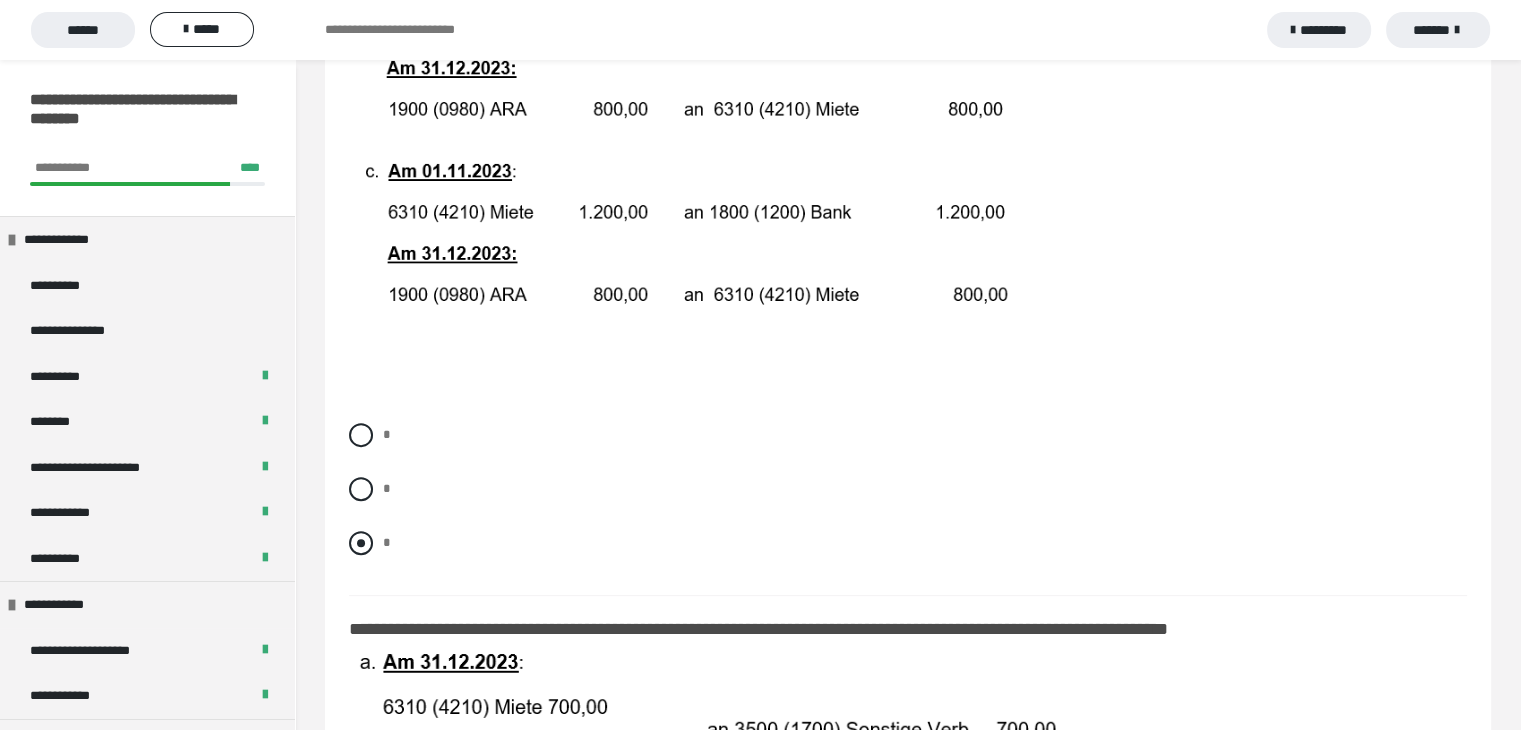 click at bounding box center [361, 543] 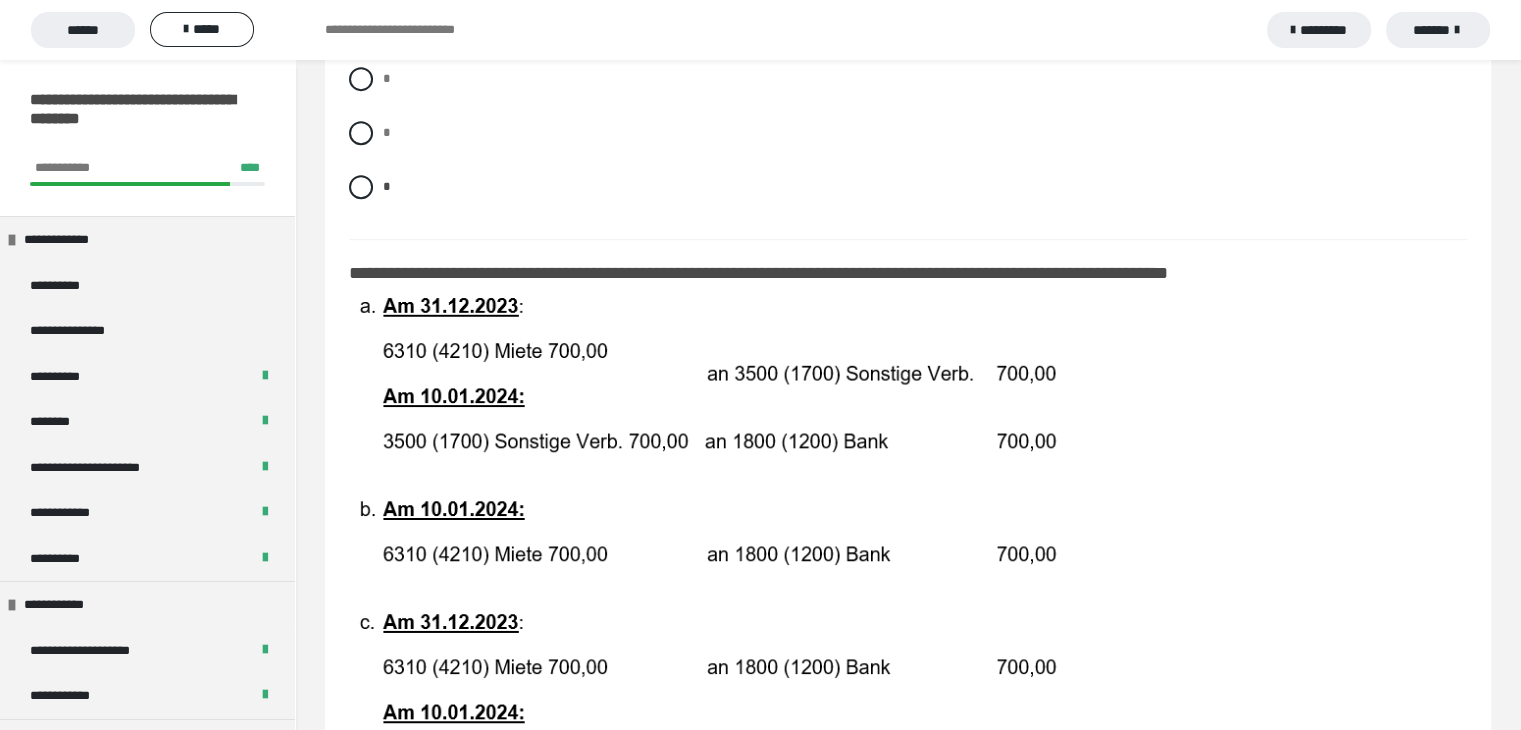 scroll, scrollTop: 1100, scrollLeft: 0, axis: vertical 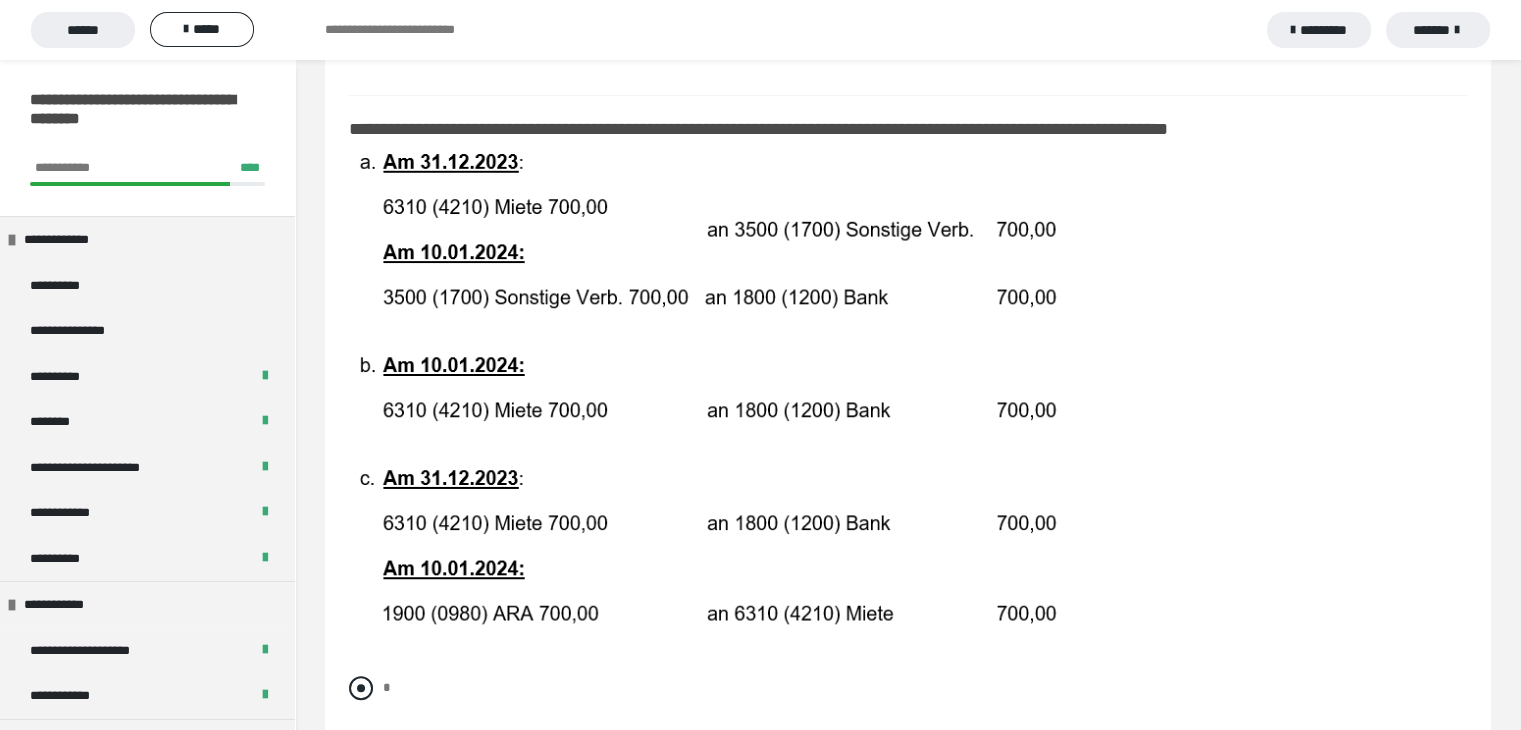 click at bounding box center [361, 688] 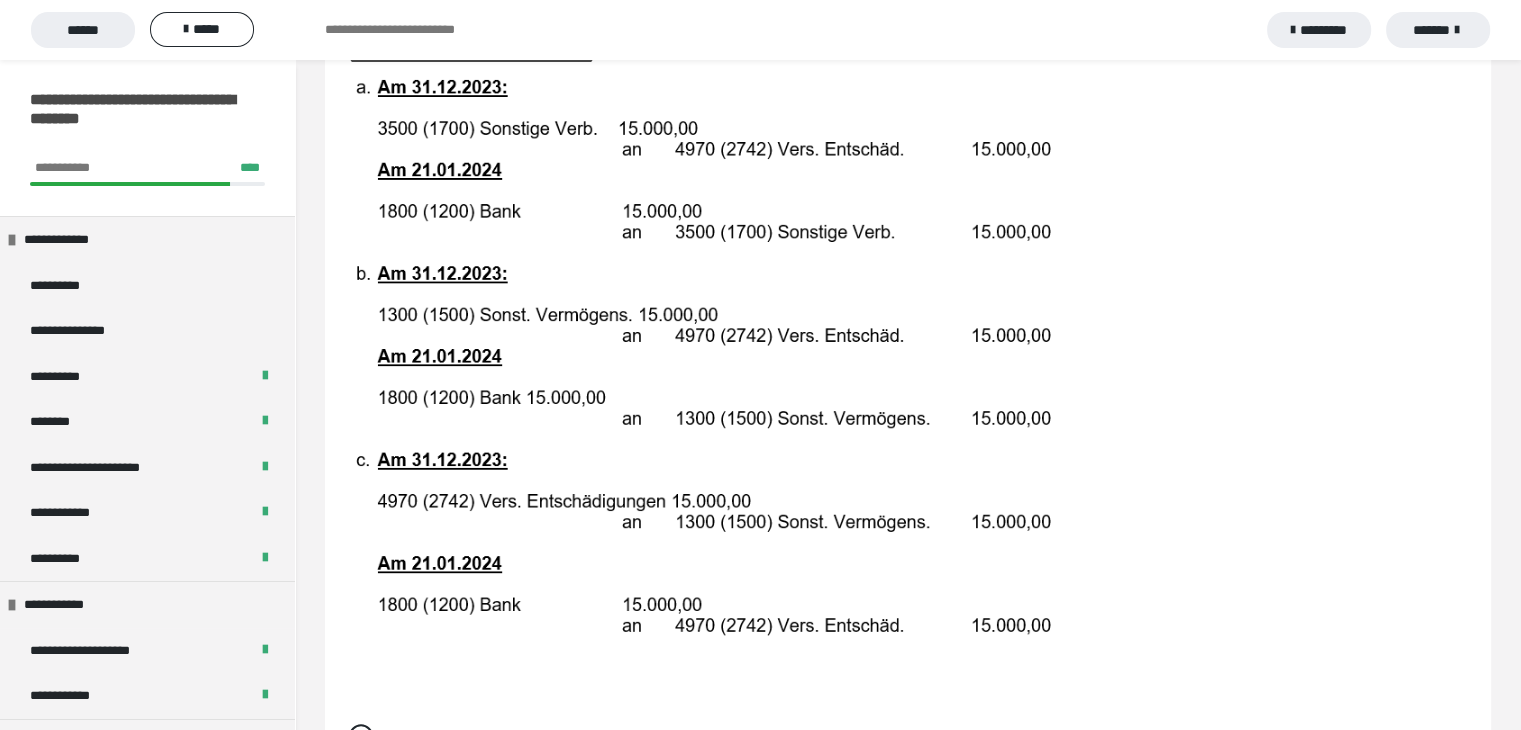scroll, scrollTop: 2100, scrollLeft: 0, axis: vertical 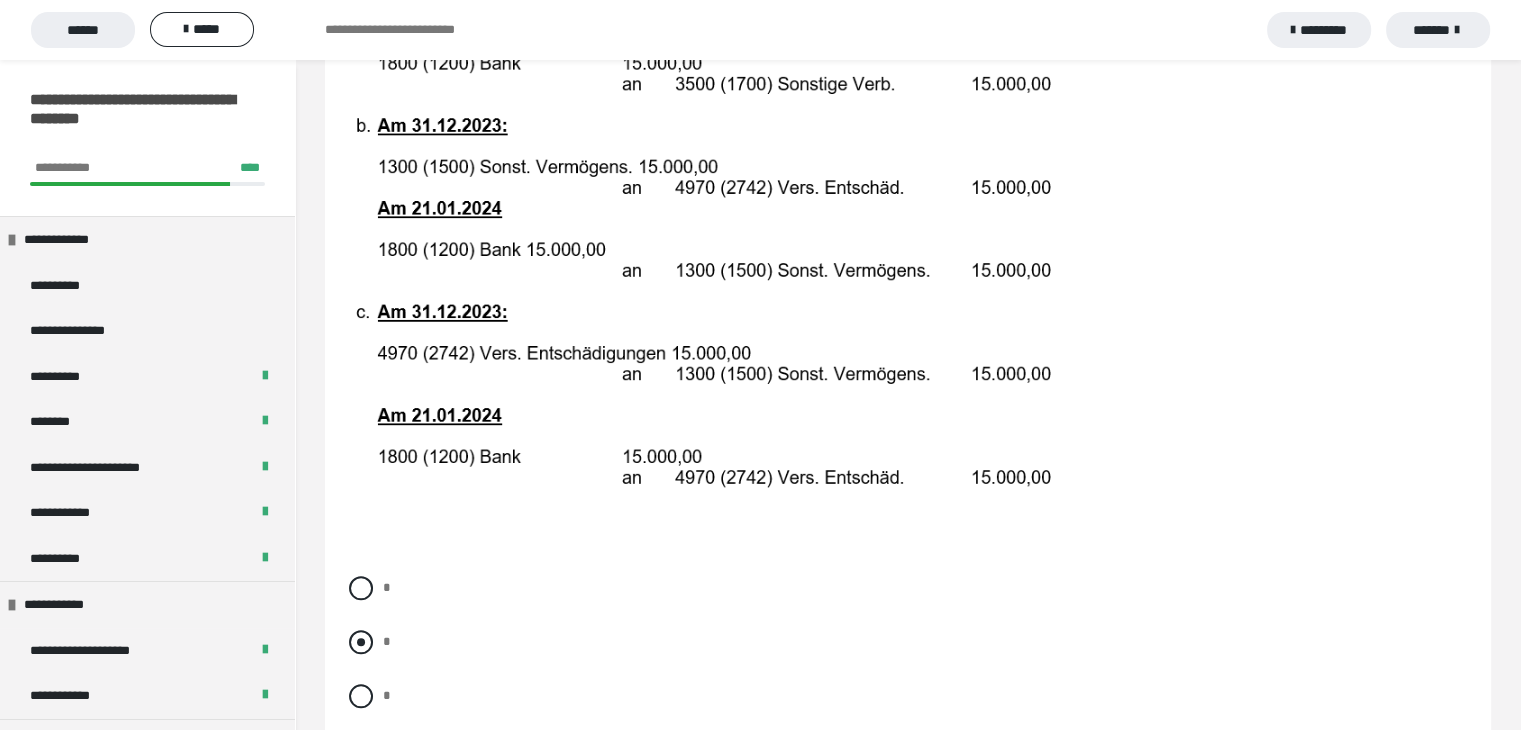 click at bounding box center (361, 642) 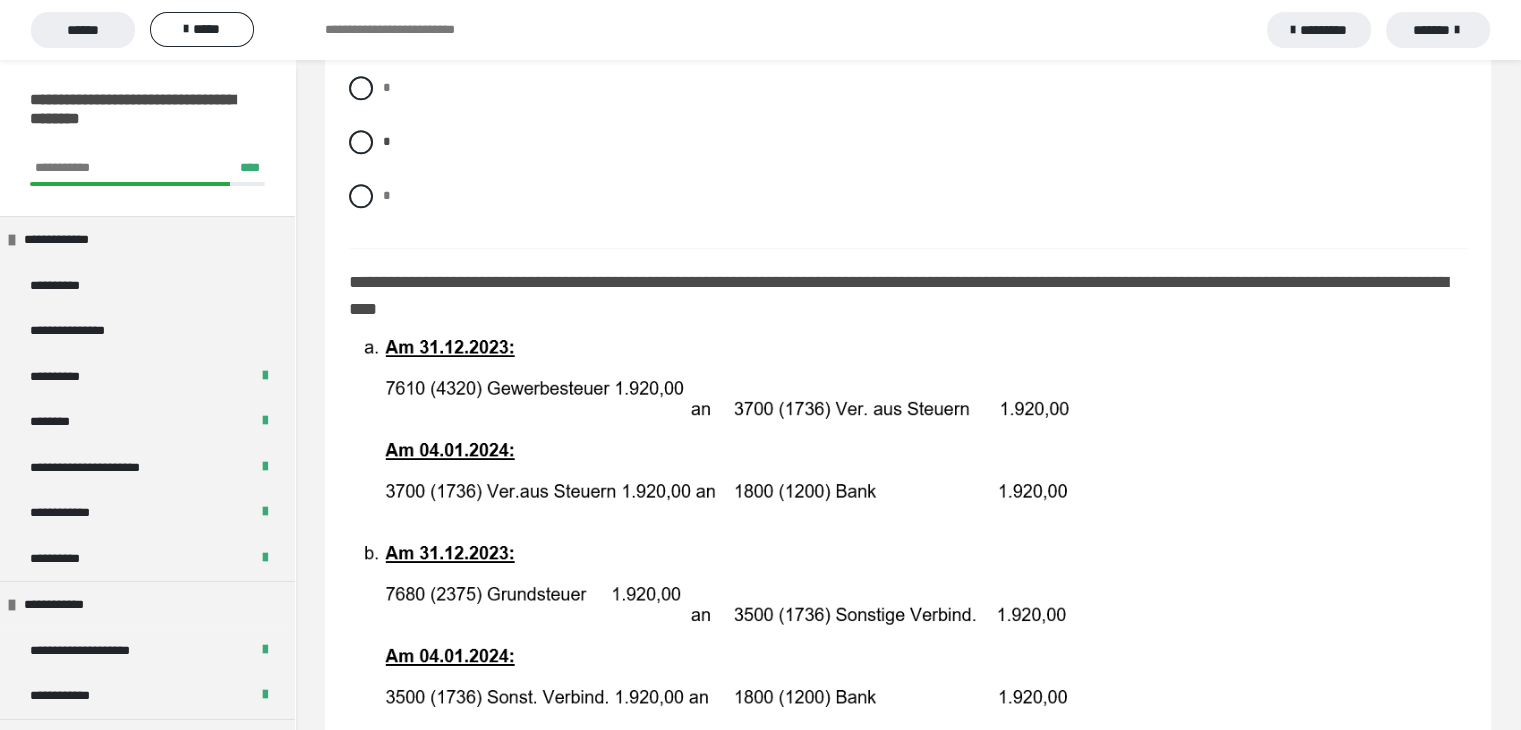 scroll, scrollTop: 2900, scrollLeft: 0, axis: vertical 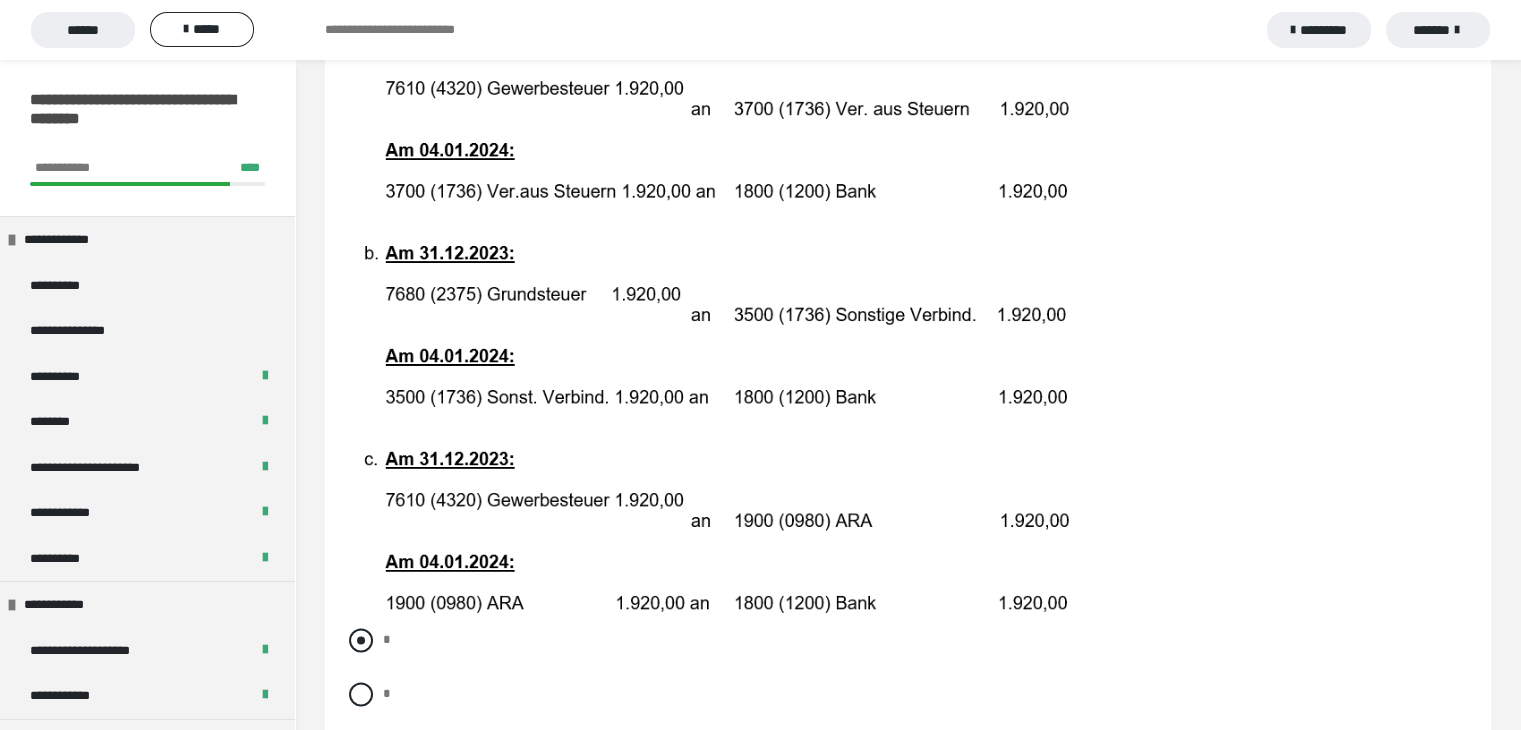 click at bounding box center (361, 640) 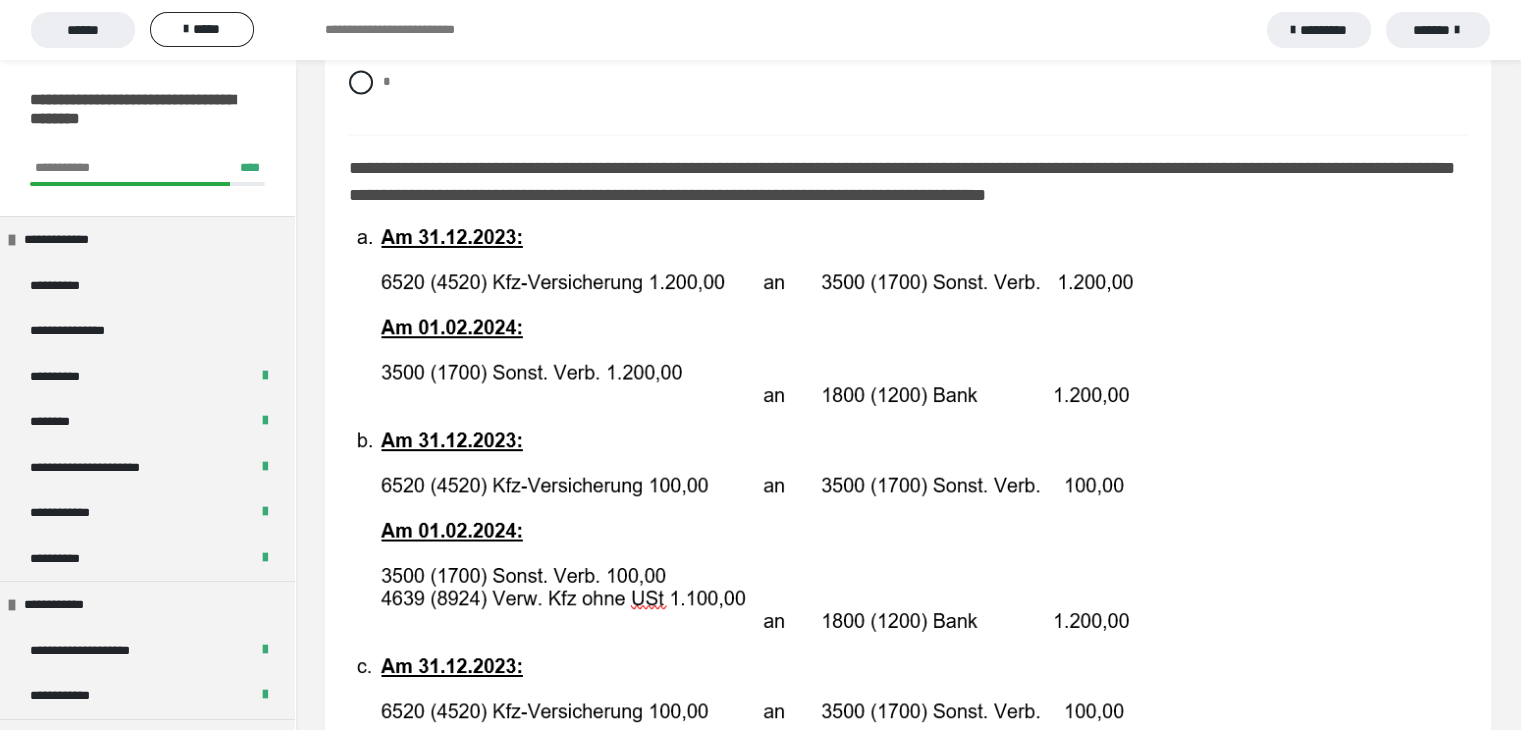 scroll, scrollTop: 3900, scrollLeft: 0, axis: vertical 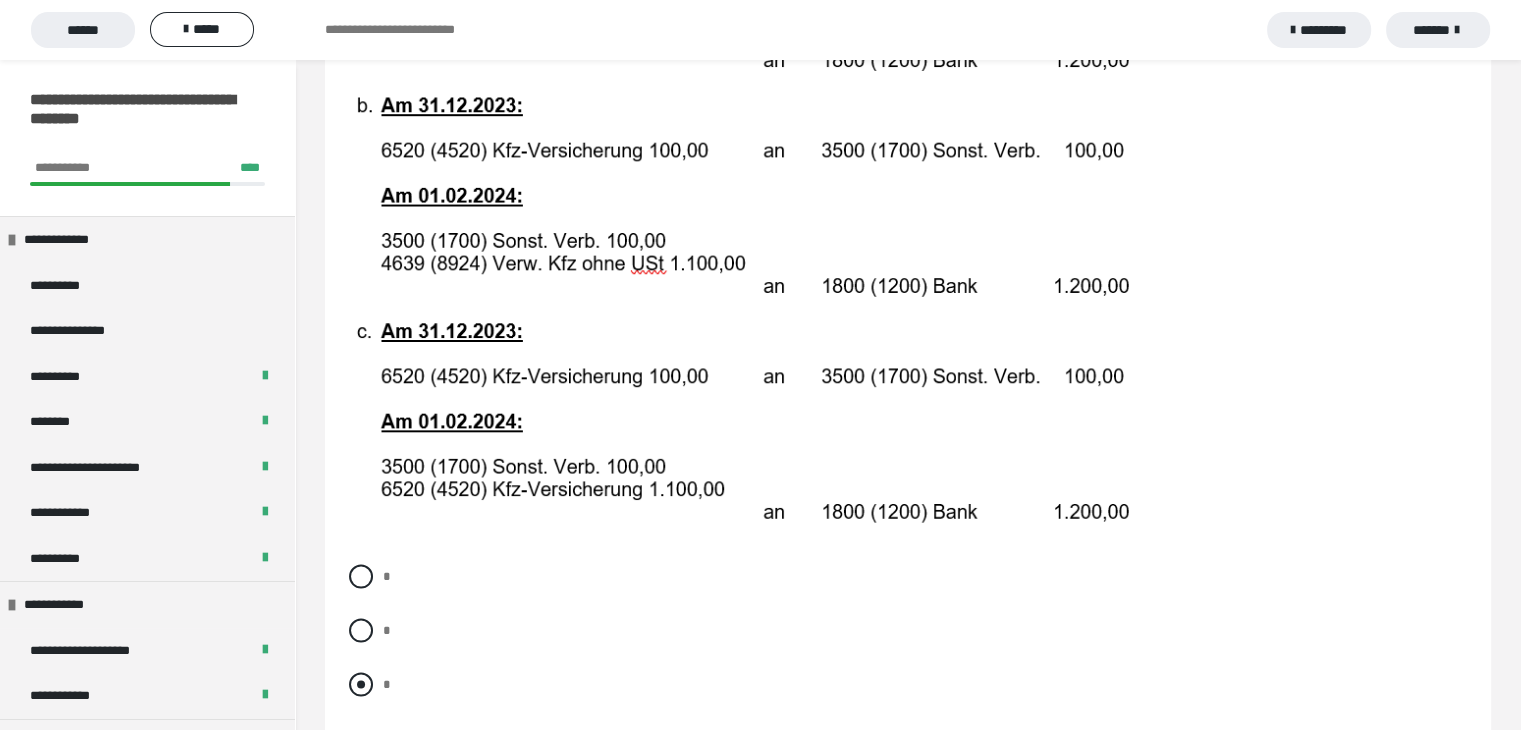 click at bounding box center [361, 685] 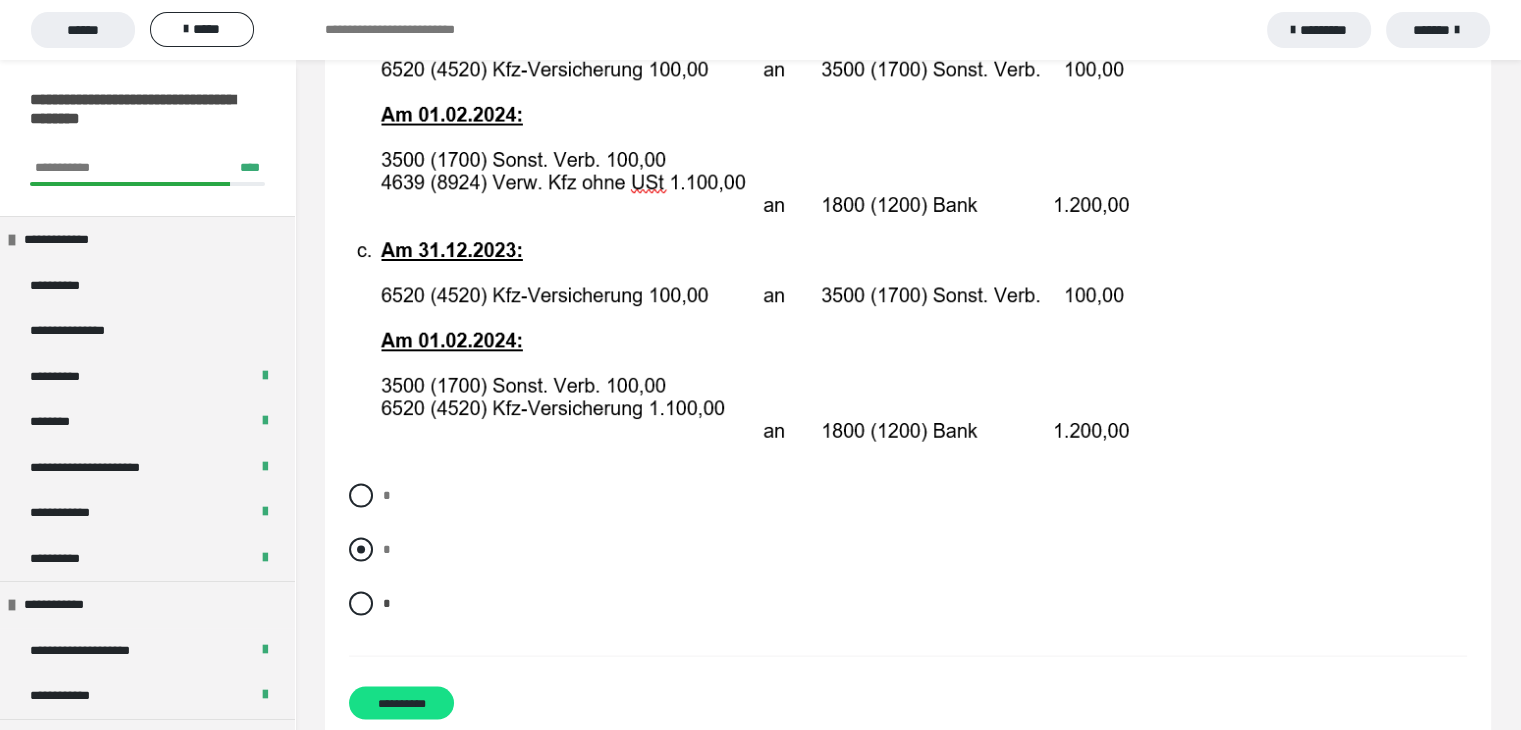 scroll, scrollTop: 4040, scrollLeft: 0, axis: vertical 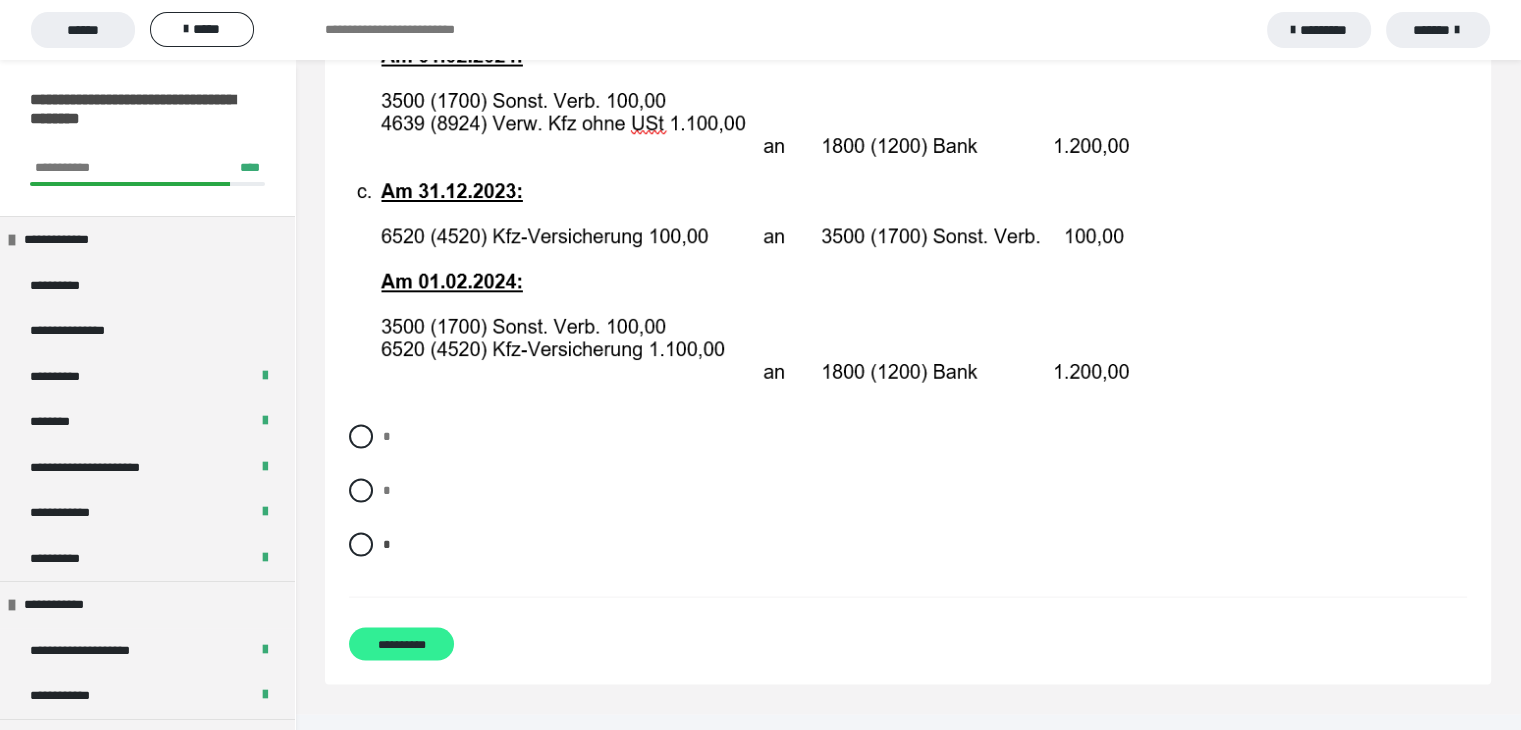 click on "**********" at bounding box center (401, 644) 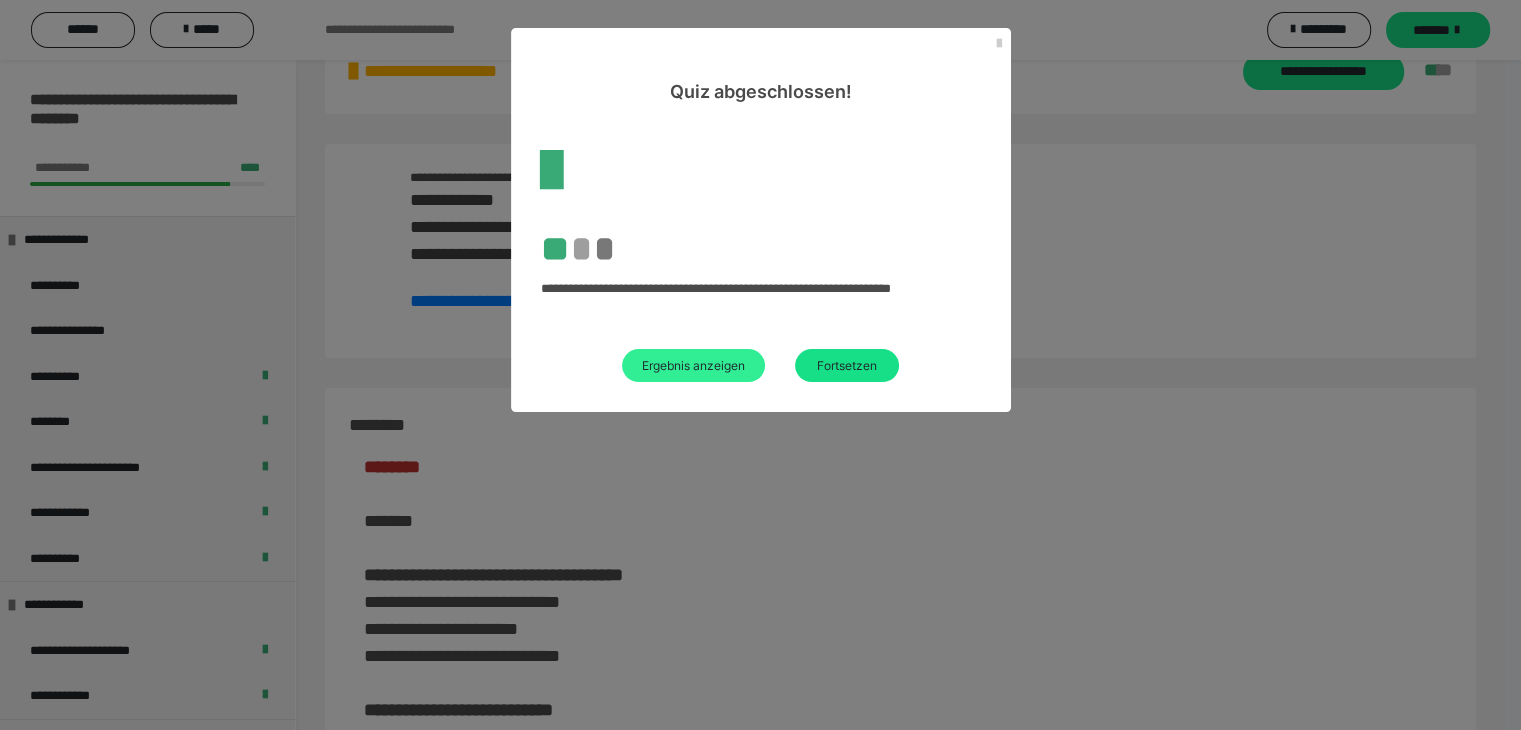 scroll, scrollTop: 3193, scrollLeft: 0, axis: vertical 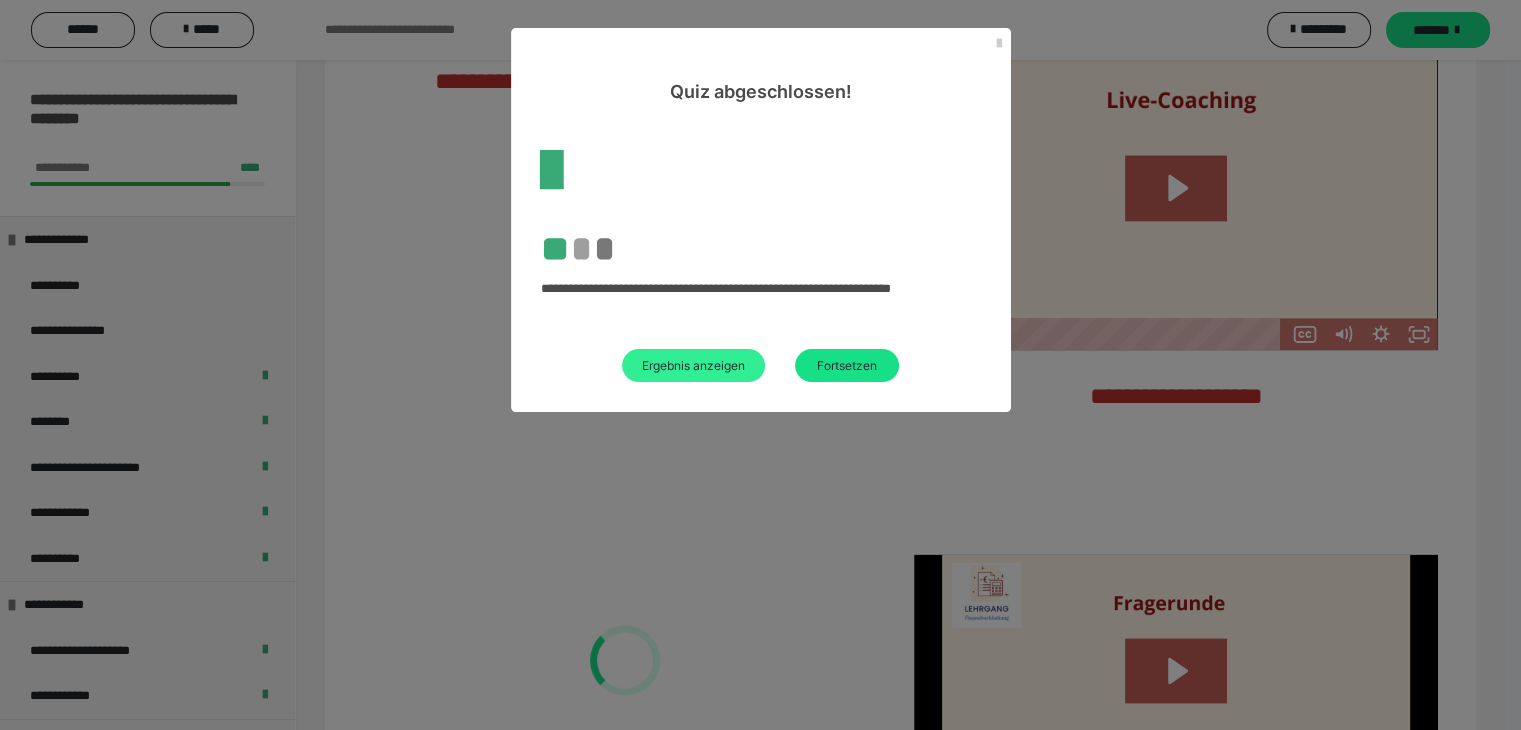 click on "Ergebnis anzeigen" at bounding box center (693, 365) 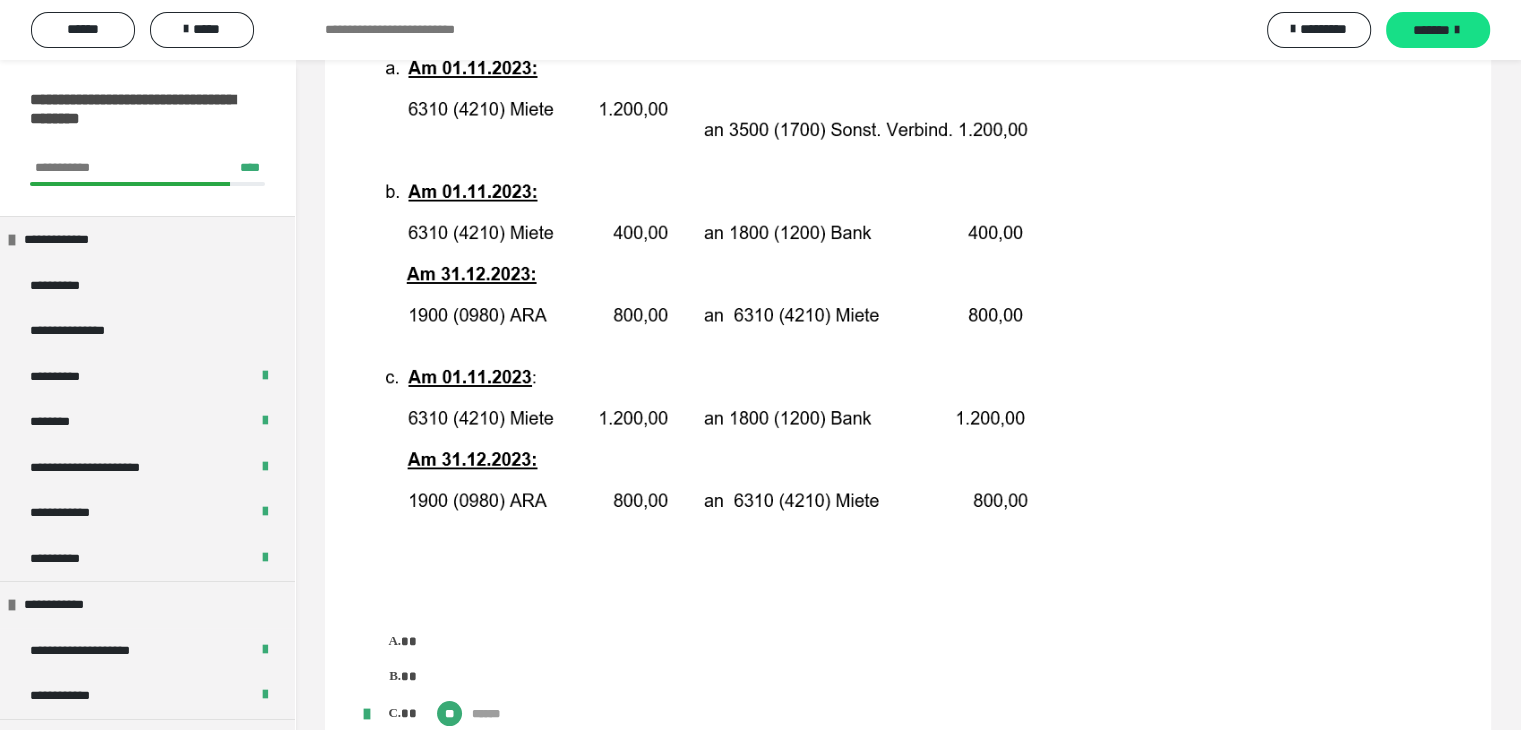 scroll, scrollTop: 0, scrollLeft: 0, axis: both 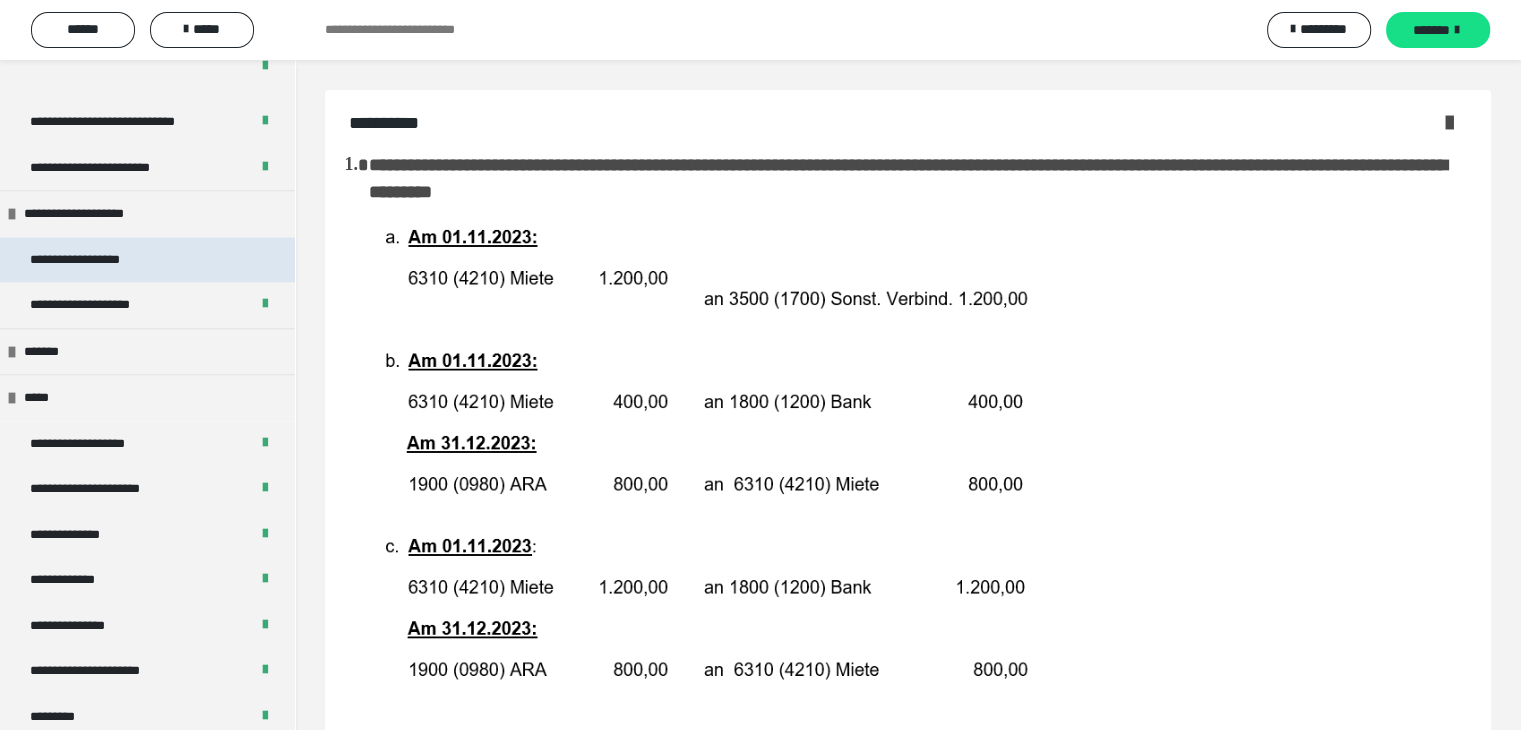 click on "**********" at bounding box center (98, 260) 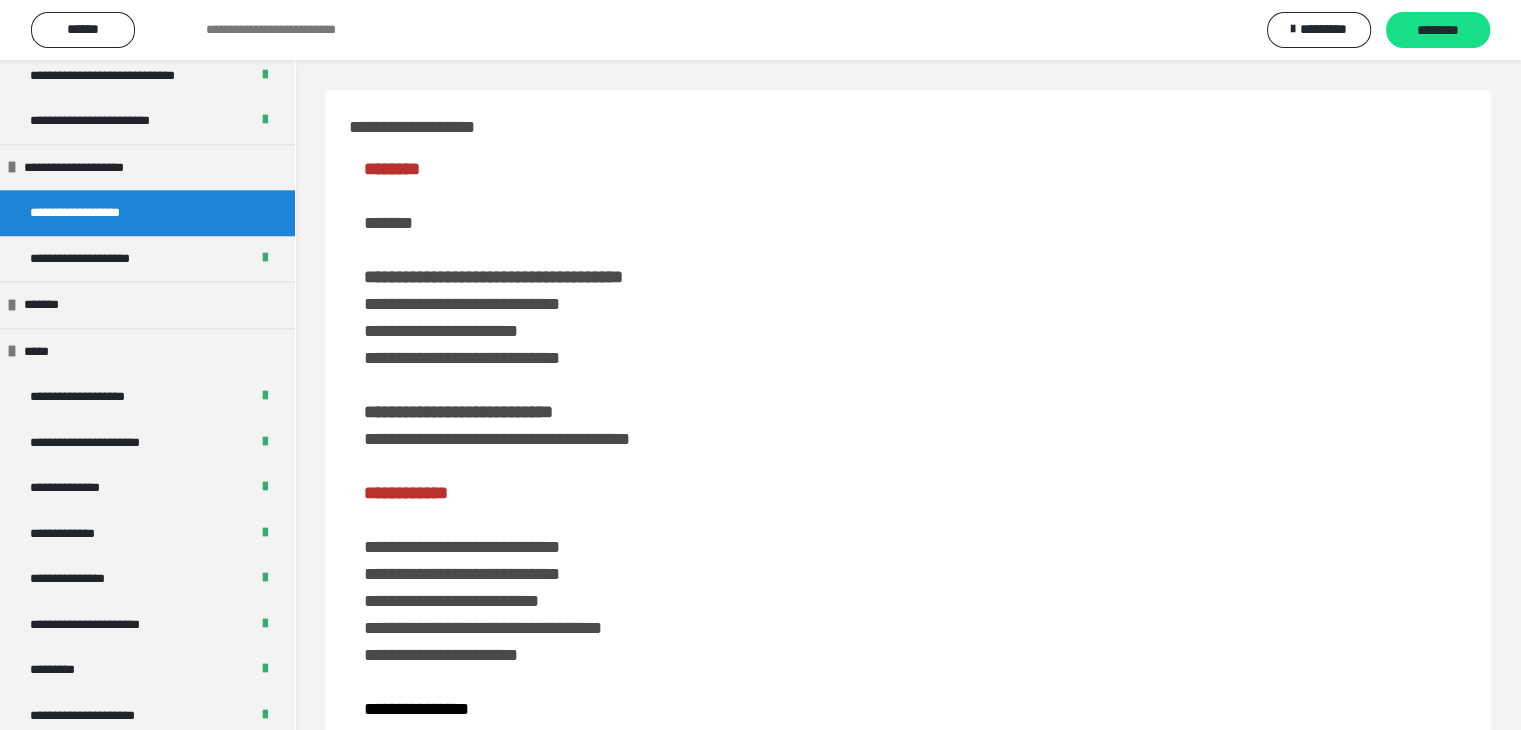 scroll, scrollTop: 2052, scrollLeft: 0, axis: vertical 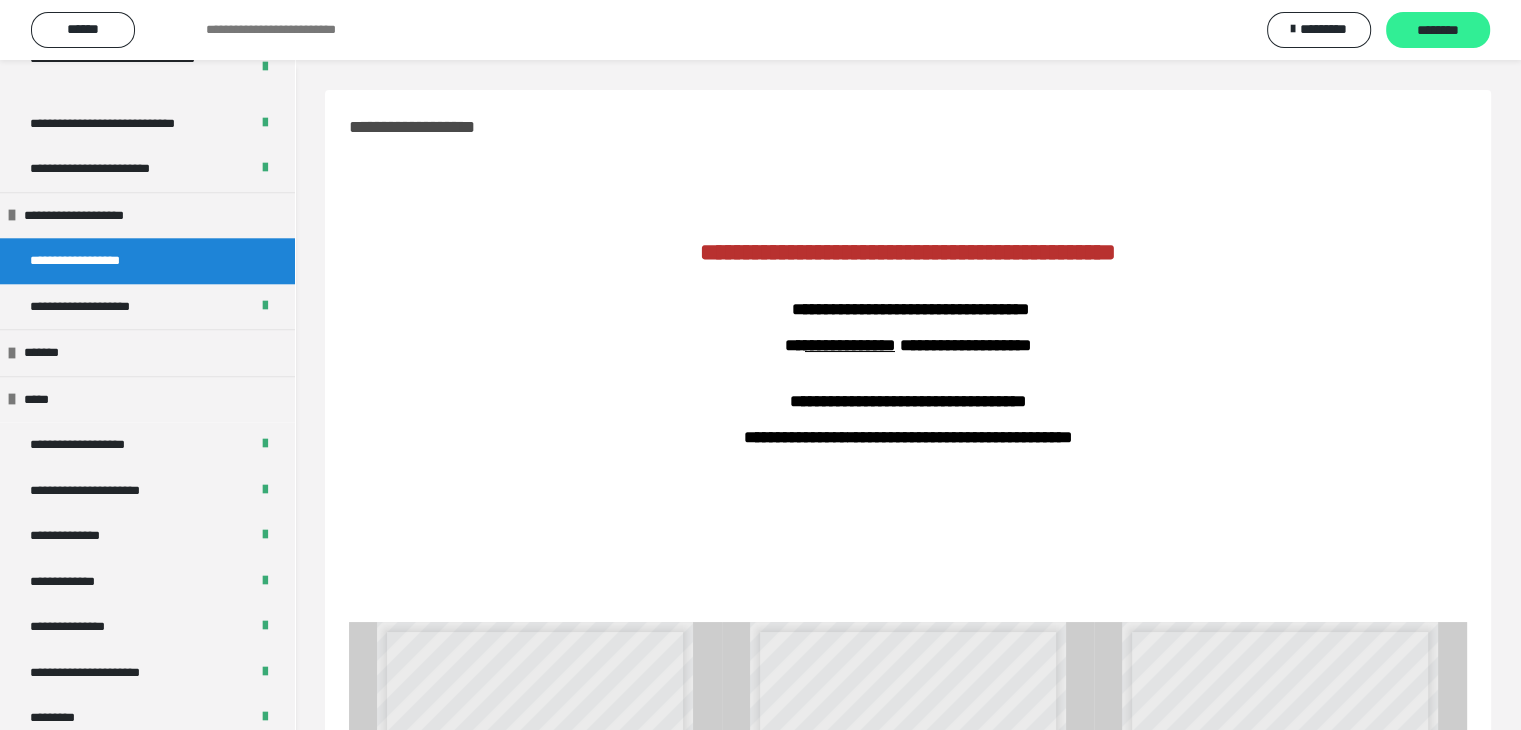 click on "********" at bounding box center [1438, 30] 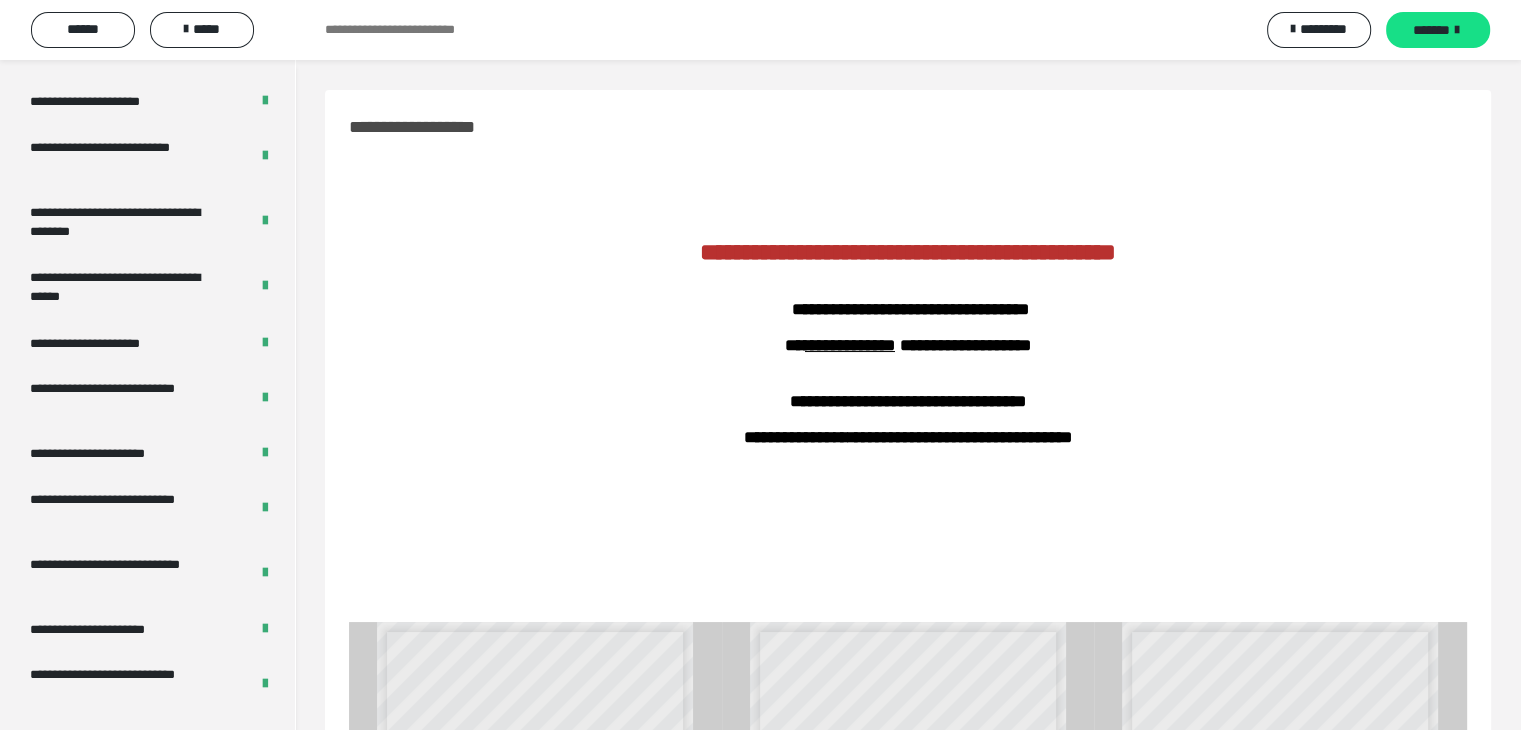 scroll, scrollTop: 3828, scrollLeft: 0, axis: vertical 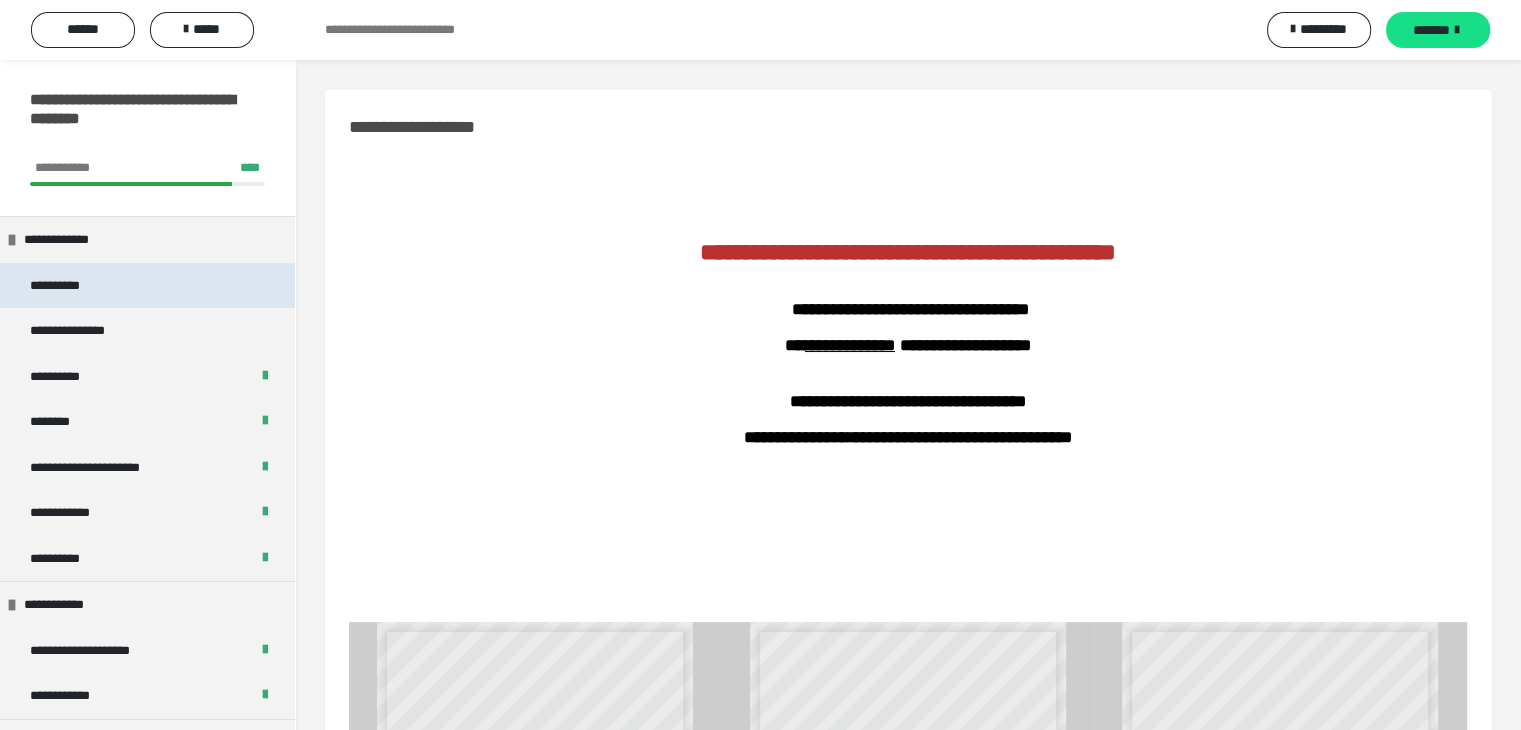 click on "**********" at bounding box center [147, 286] 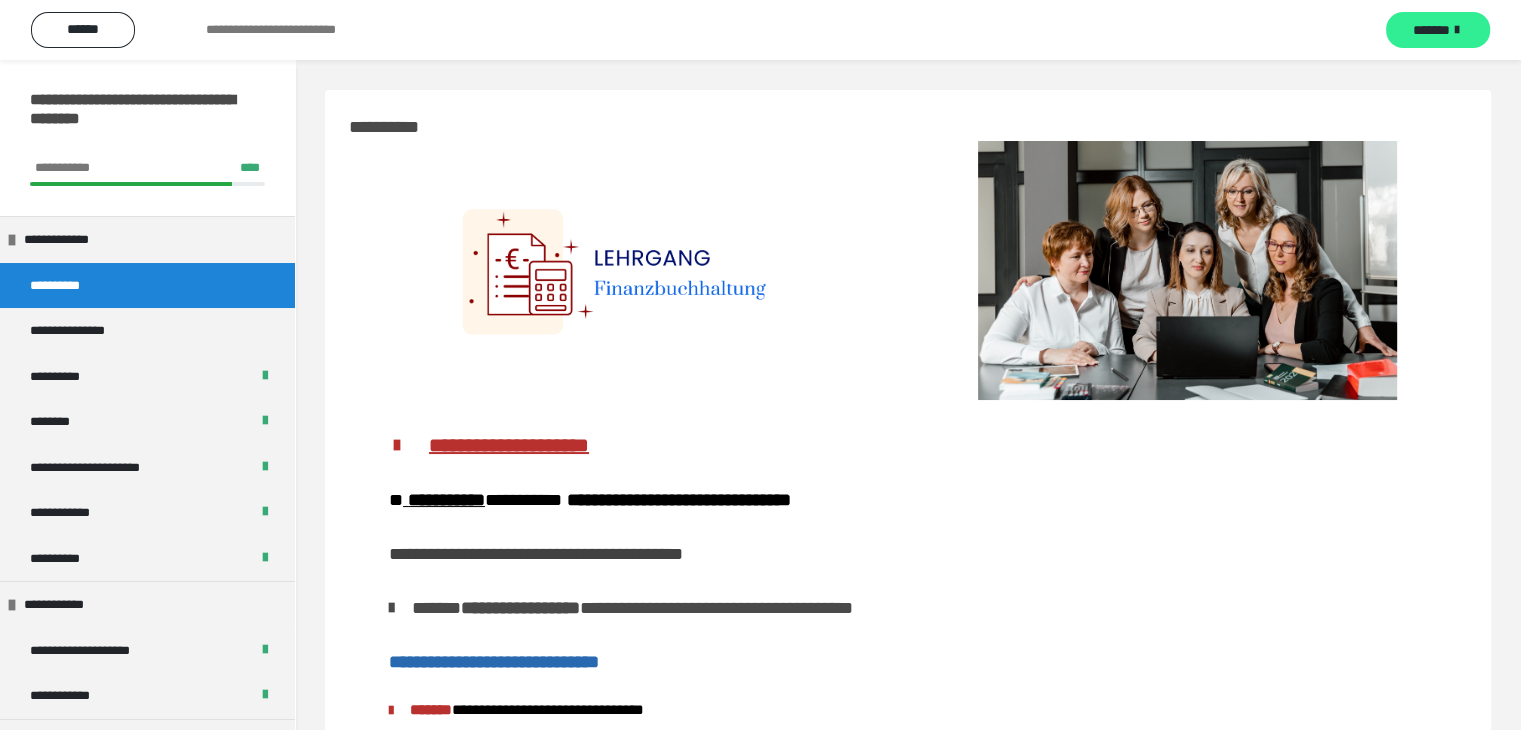 click at bounding box center (1457, 30) 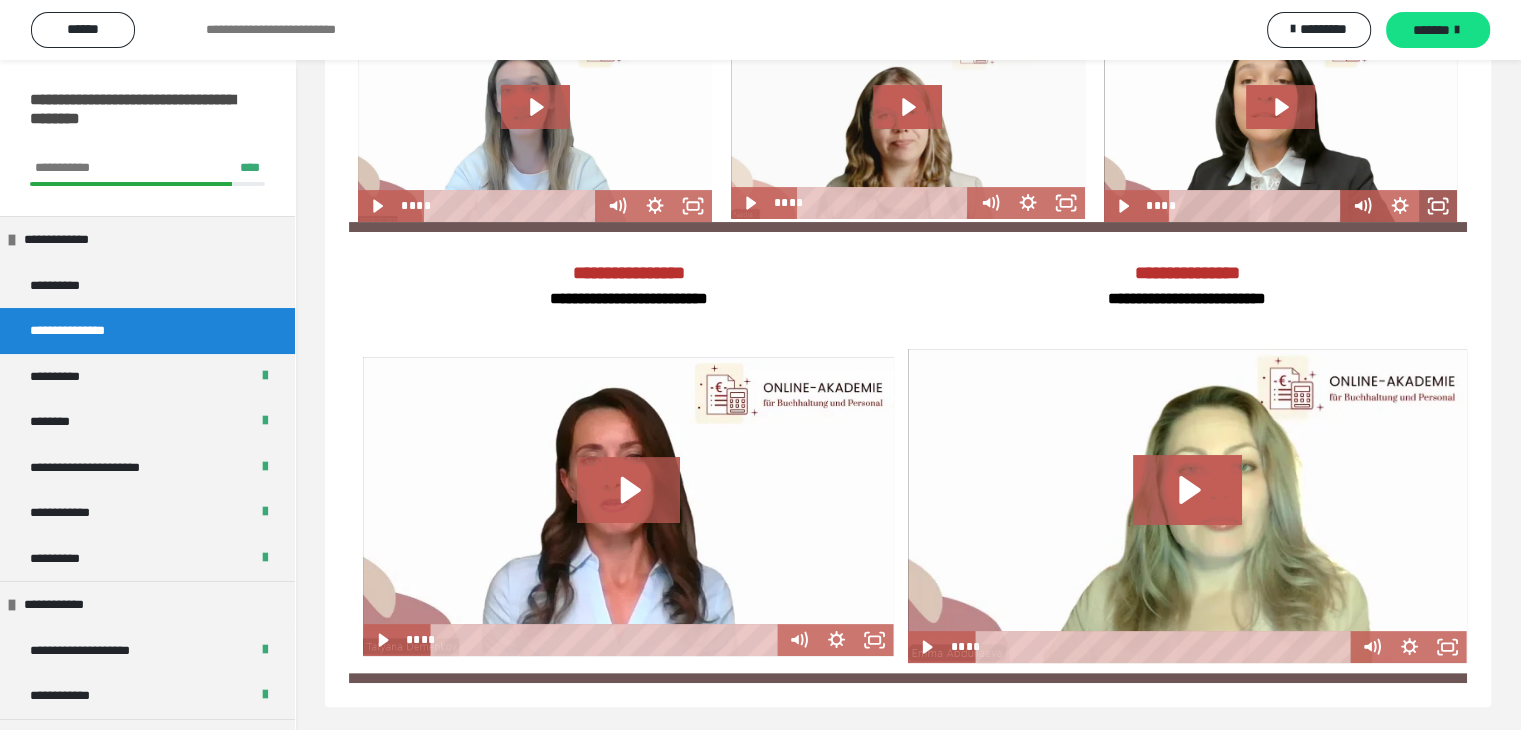 scroll, scrollTop: 400, scrollLeft: 0, axis: vertical 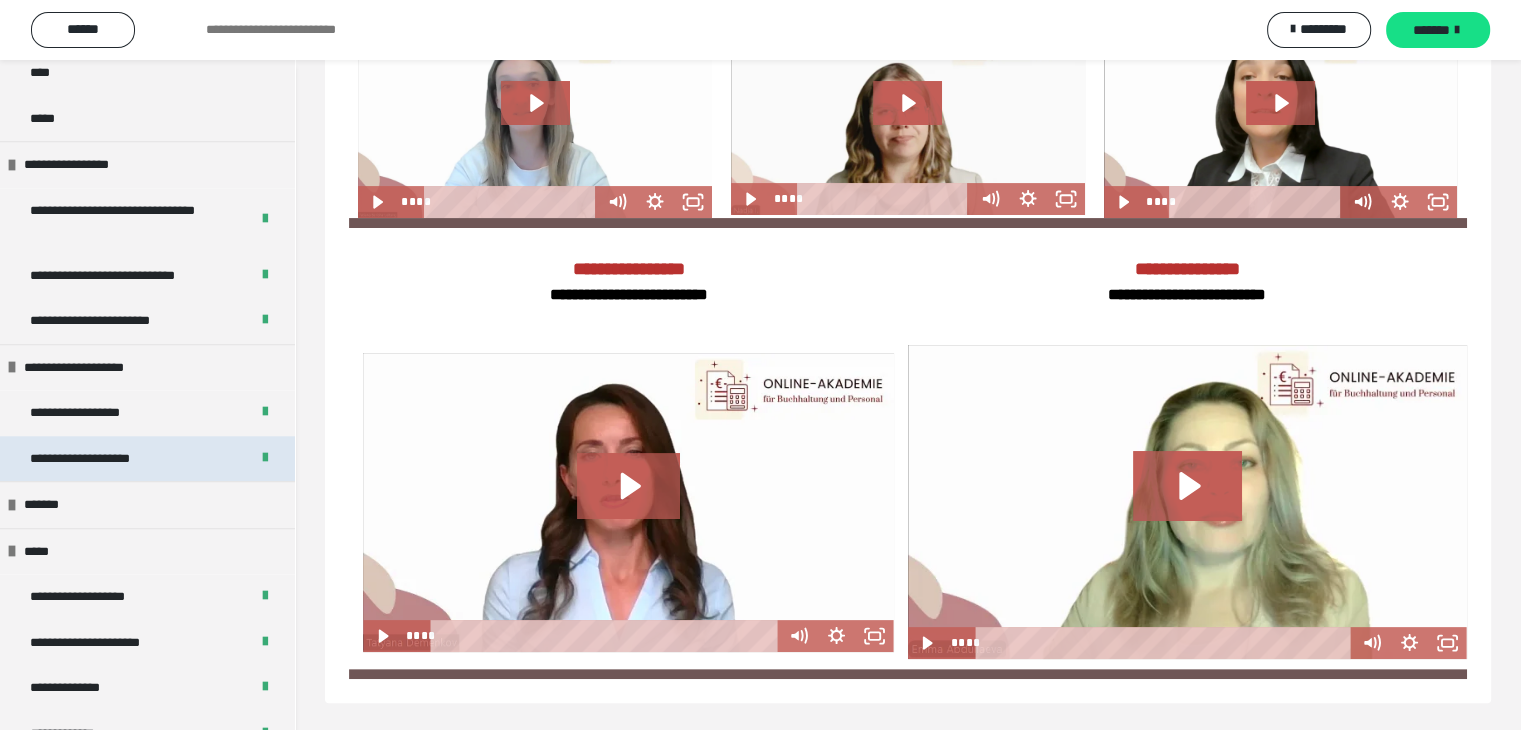 click on "**********" at bounding box center (102, 459) 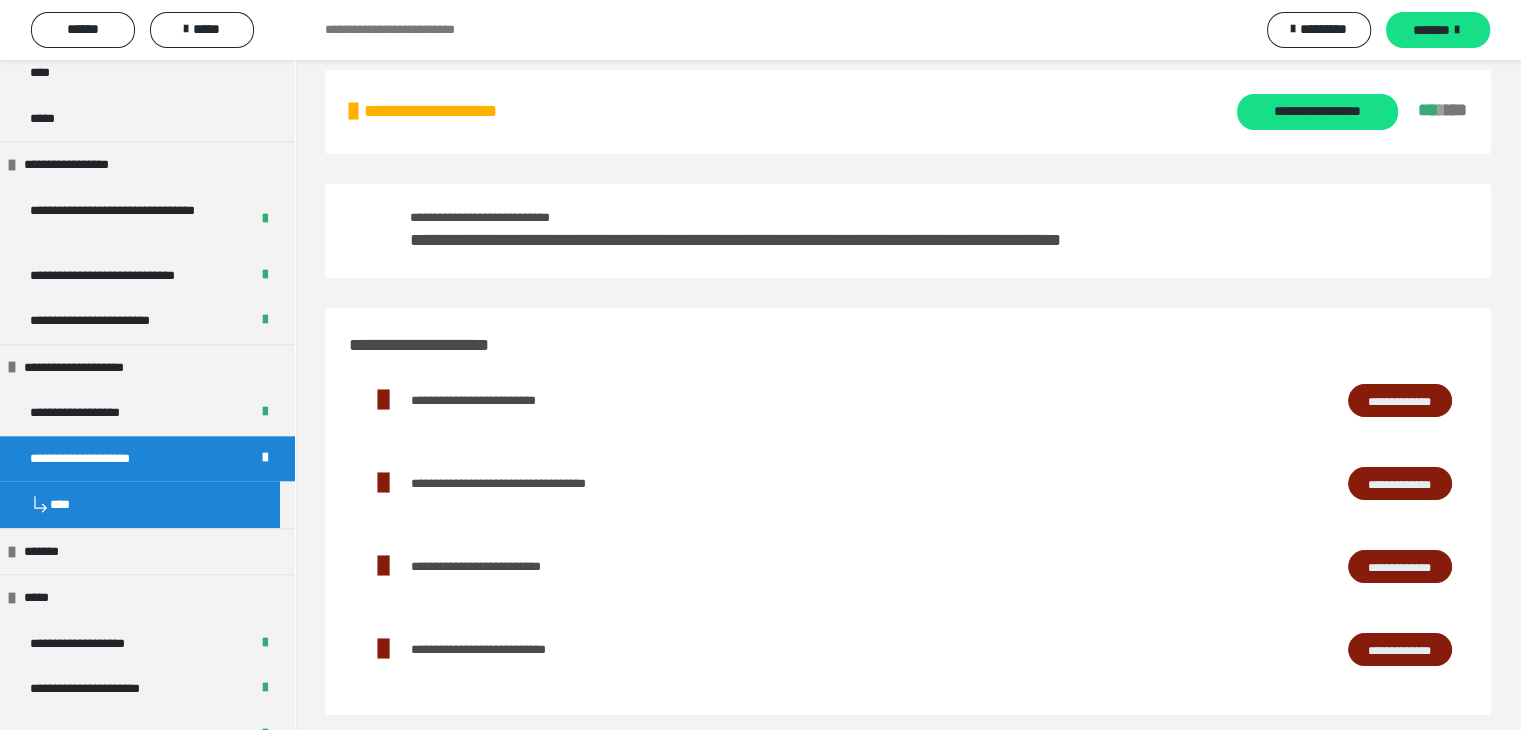 scroll, scrollTop: 0, scrollLeft: 0, axis: both 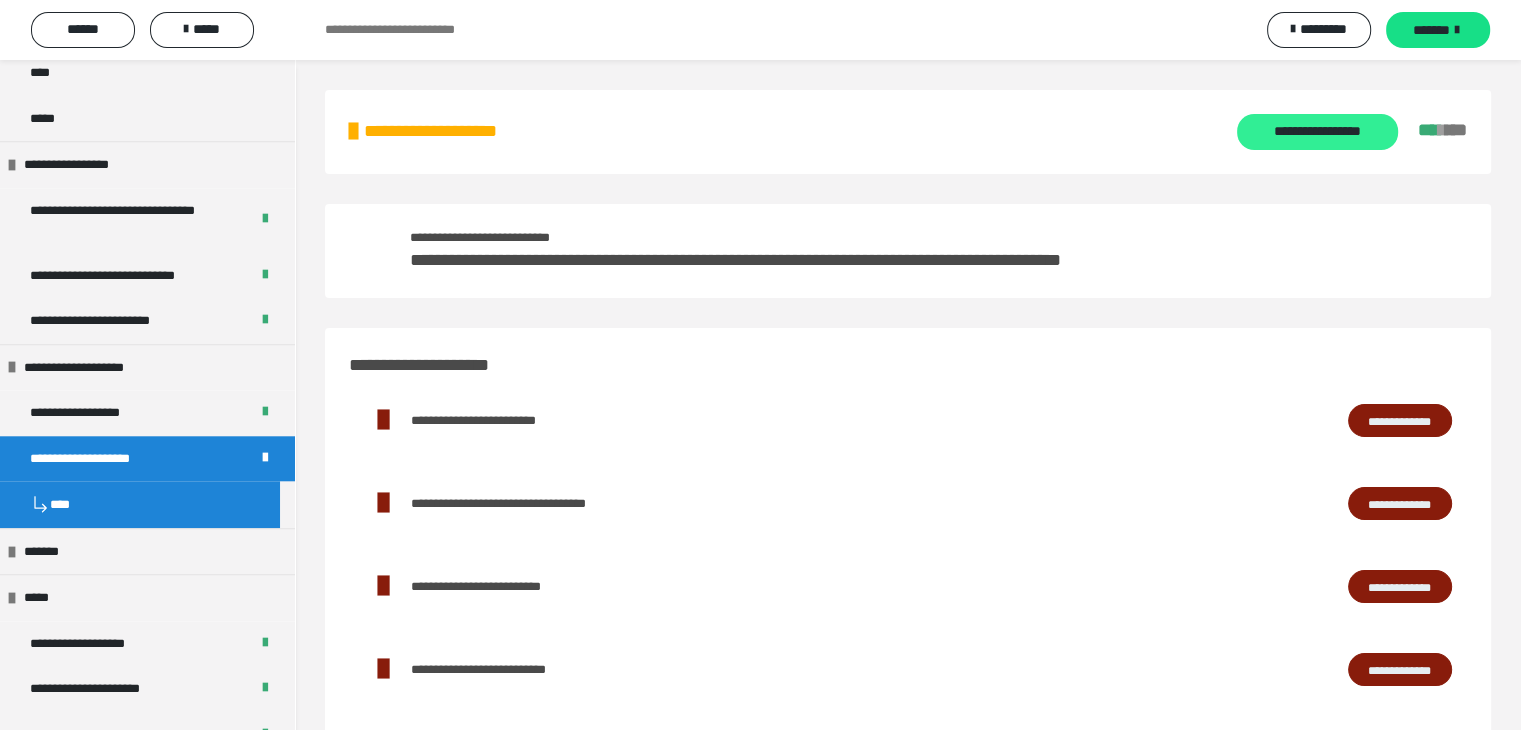 click on "**********" at bounding box center [1317, 132] 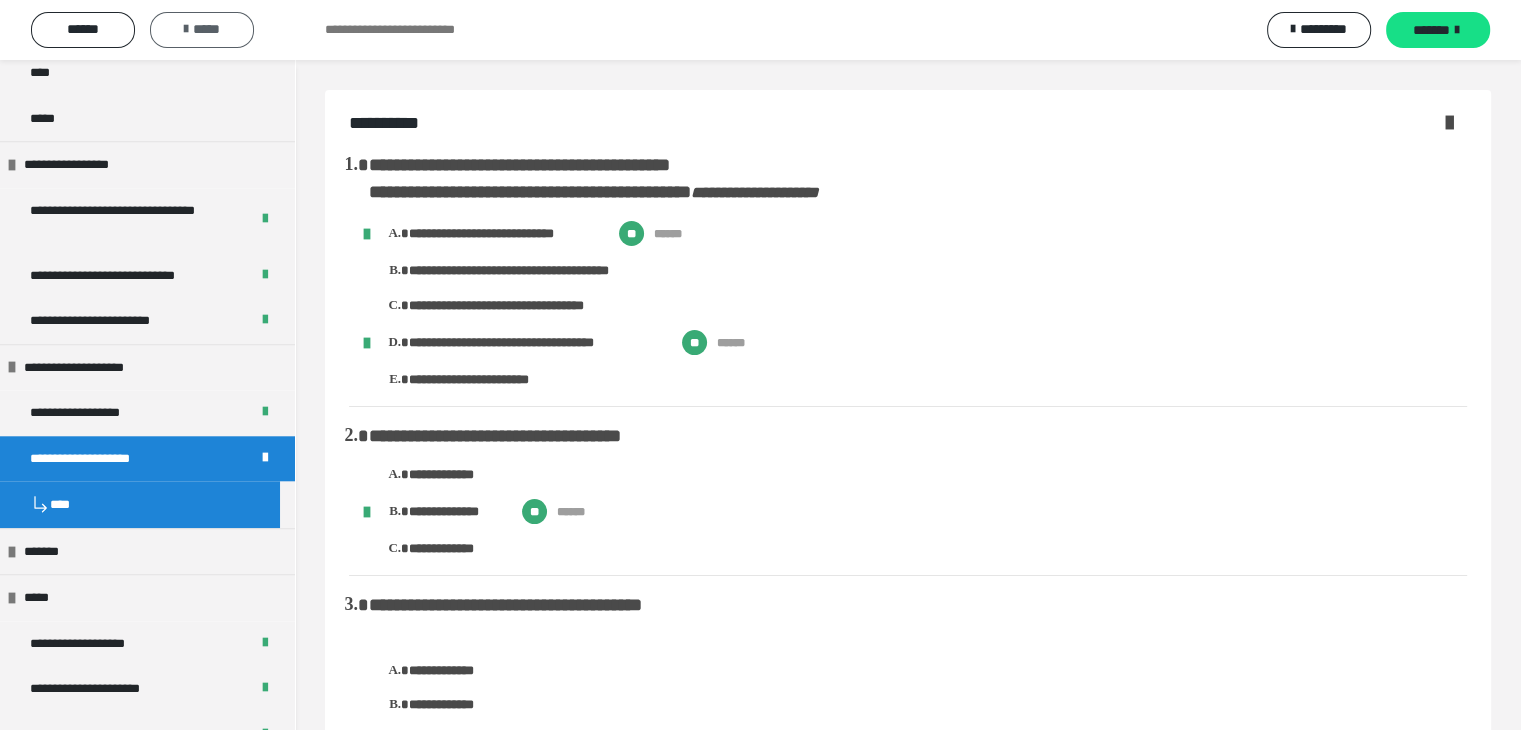 drag, startPoint x: 209, startPoint y: 44, endPoint x: 208, endPoint y: 29, distance: 15.033297 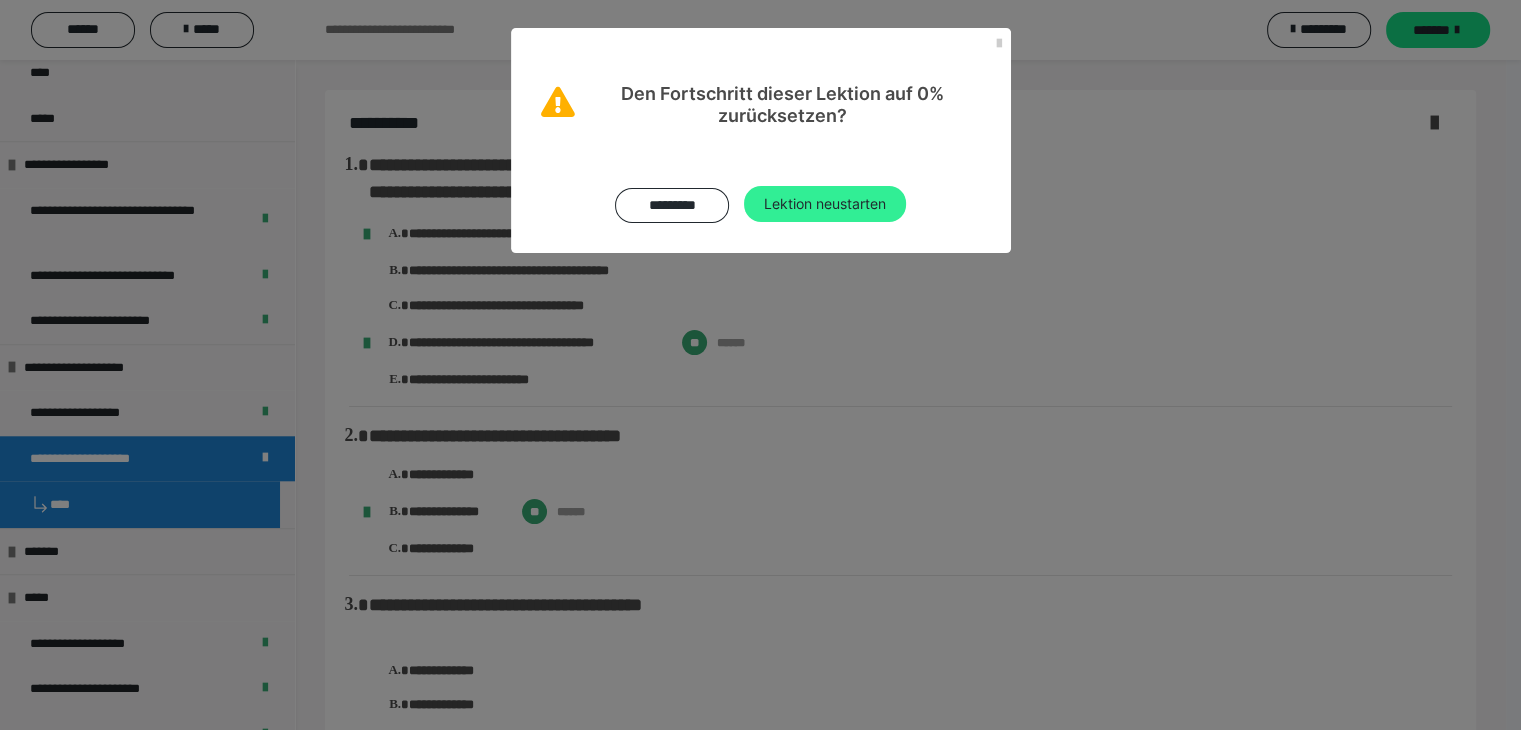 click on "Lektion neustarten" at bounding box center (825, 204) 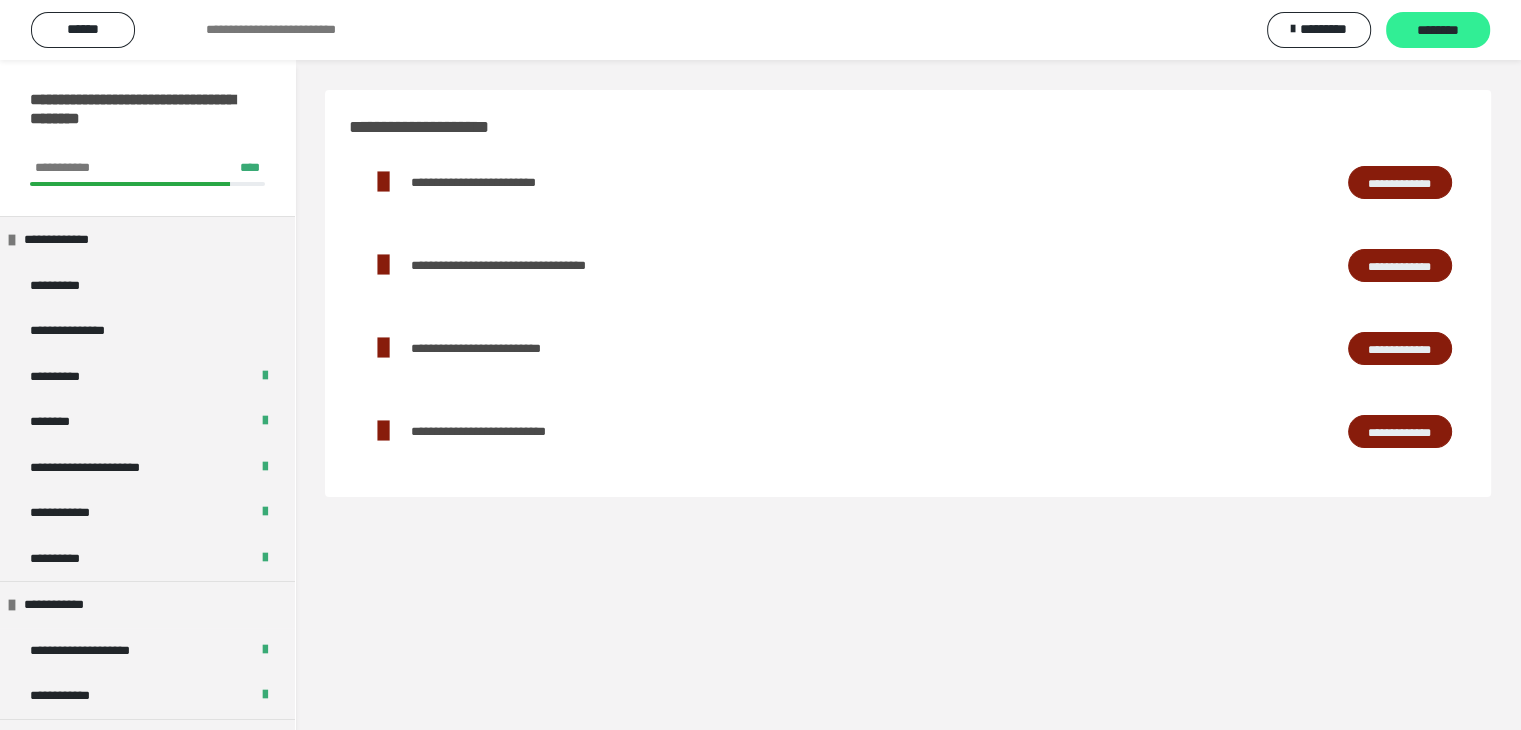 click on "********" at bounding box center [1438, 31] 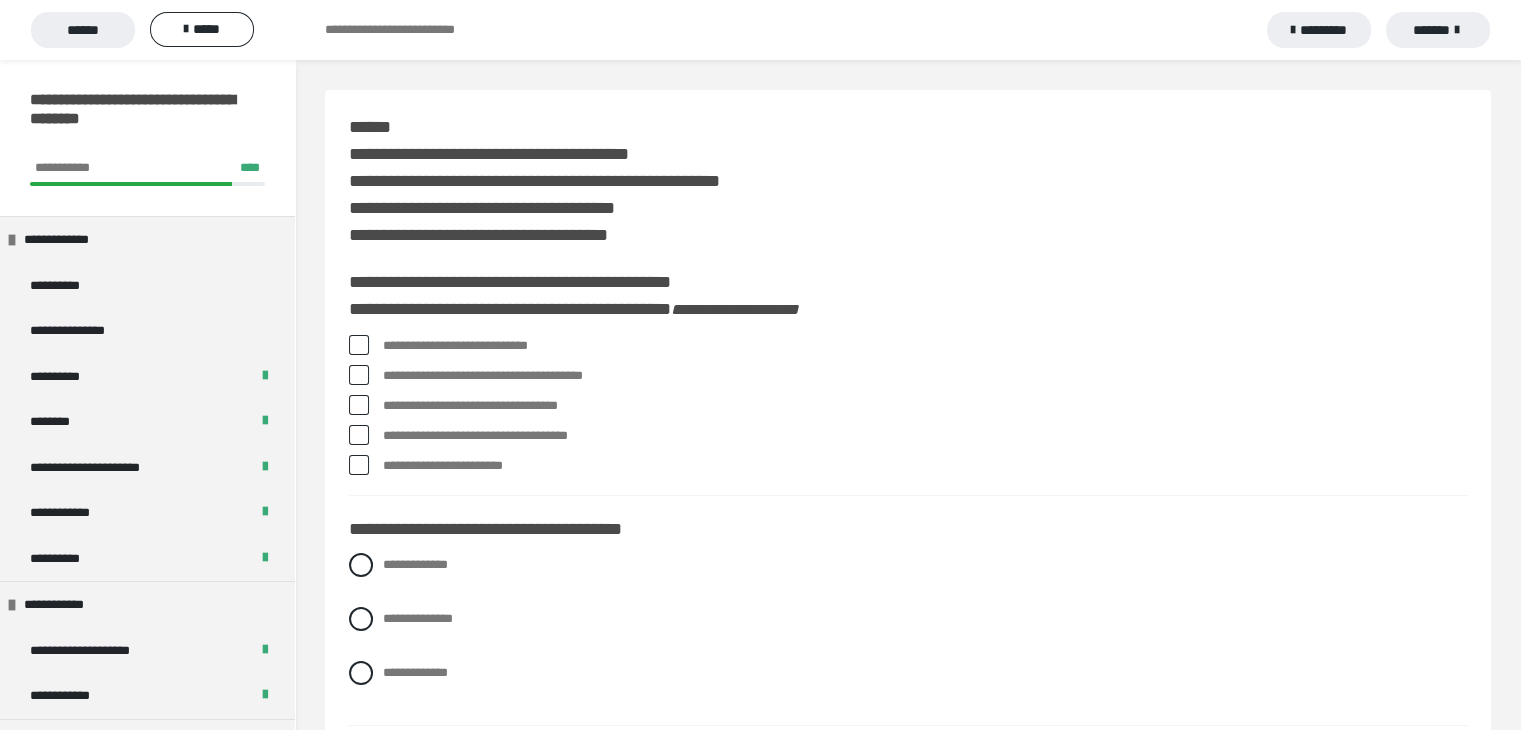 click at bounding box center [359, 345] 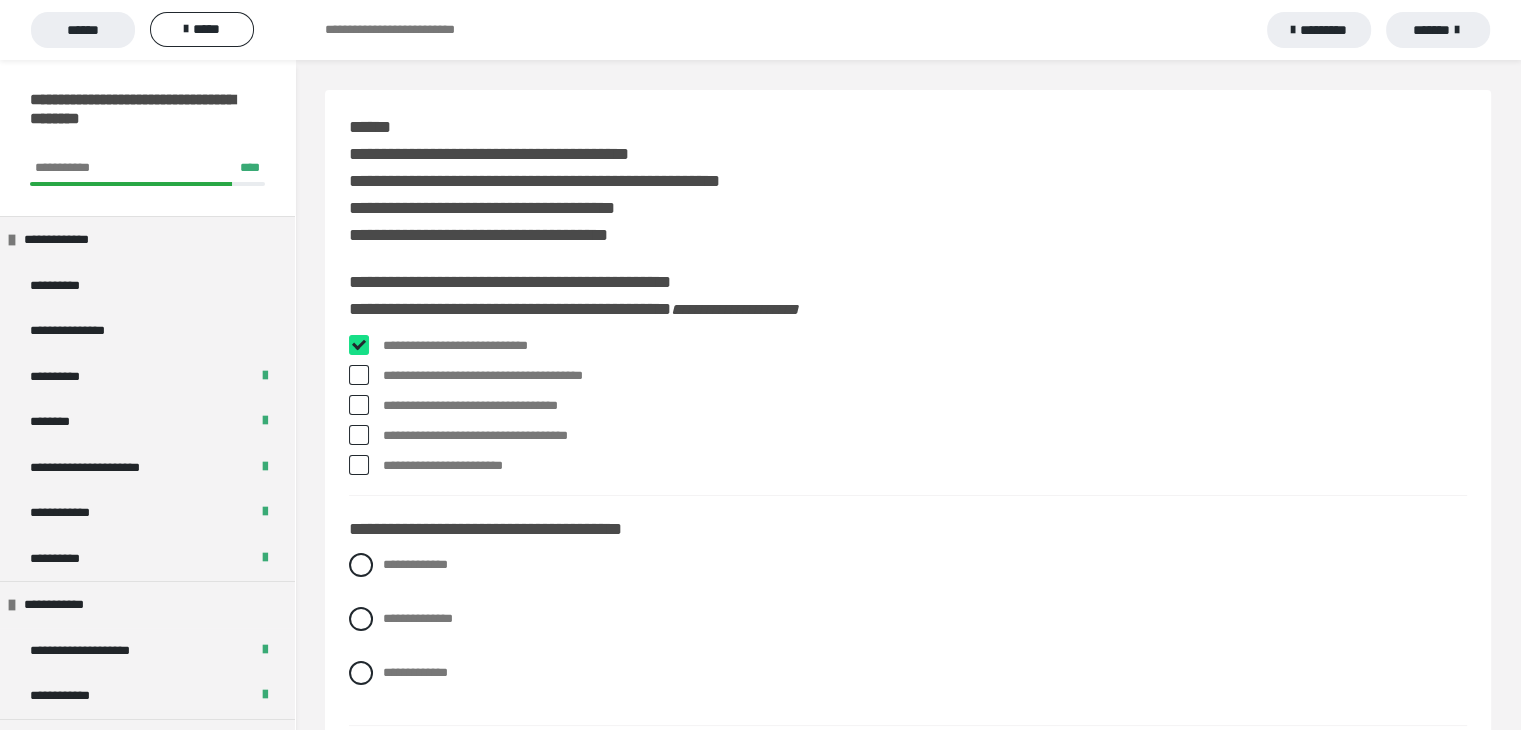 checkbox on "****" 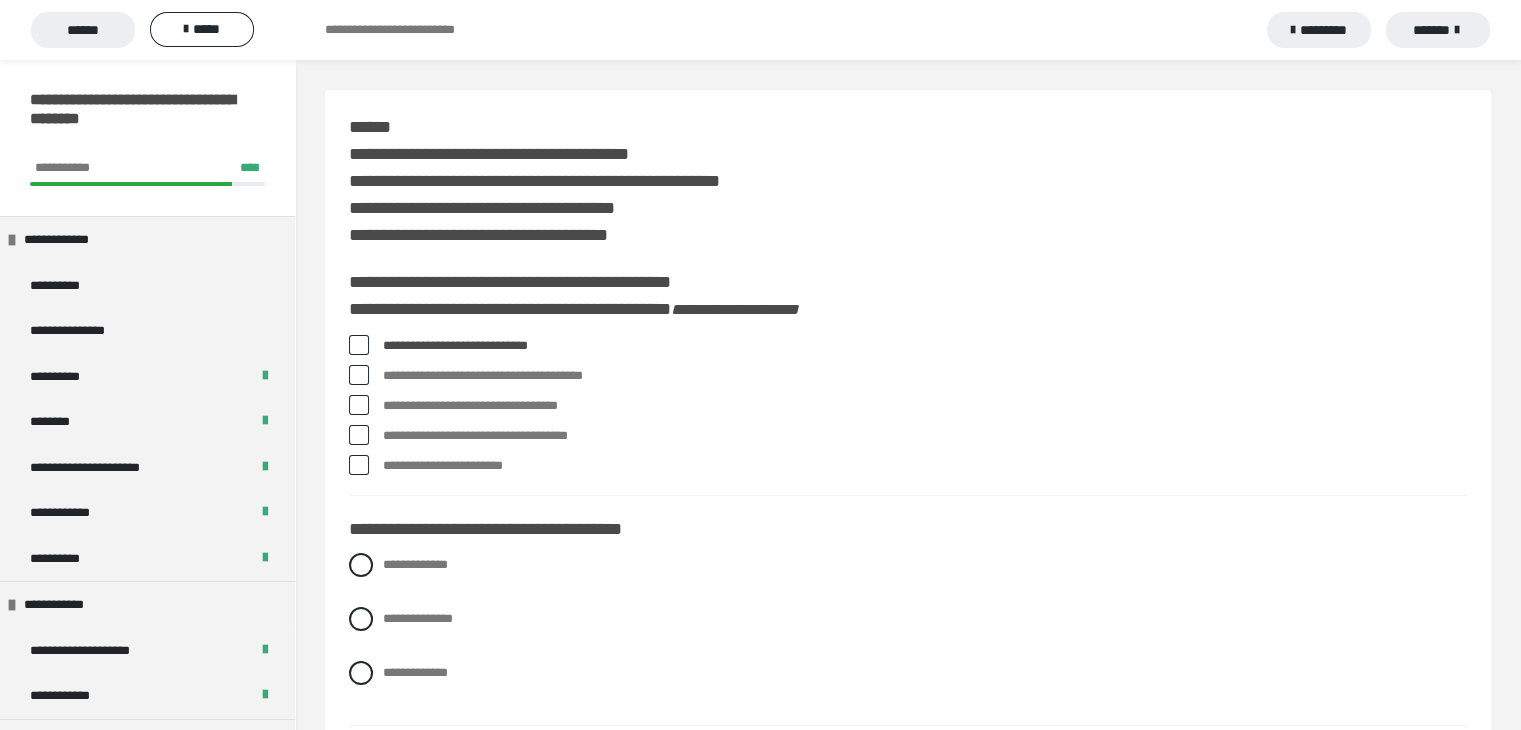 click at bounding box center (359, 435) 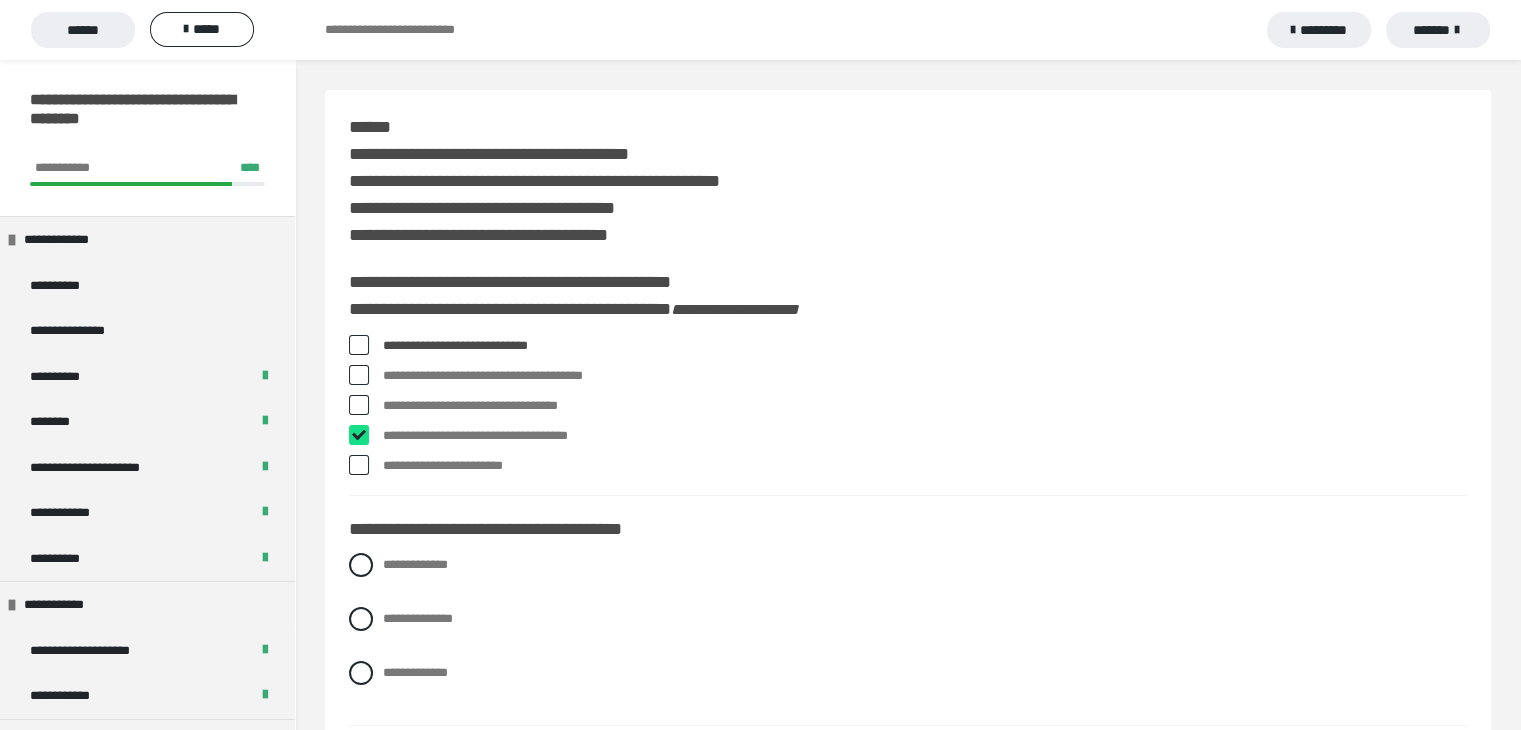 checkbox on "****" 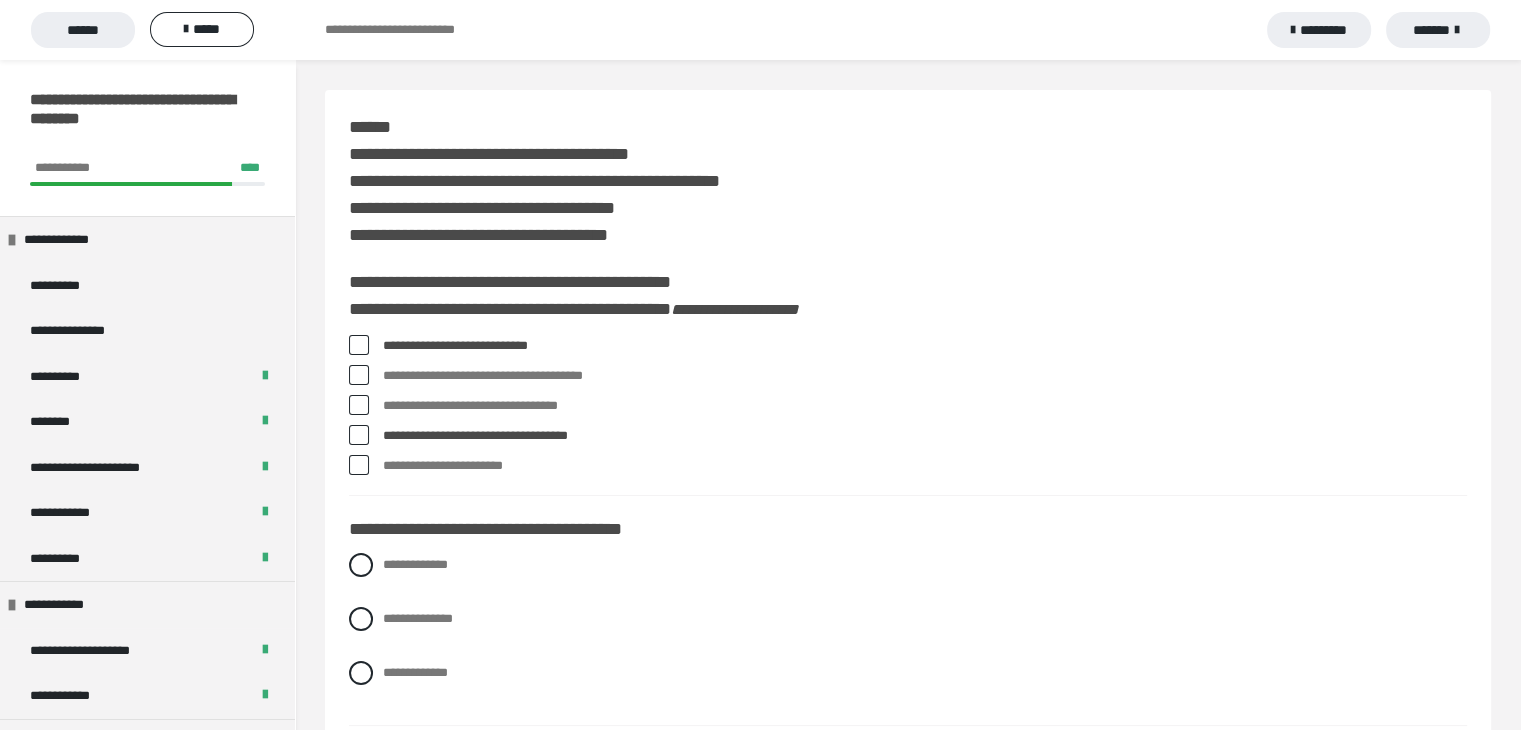scroll, scrollTop: 200, scrollLeft: 0, axis: vertical 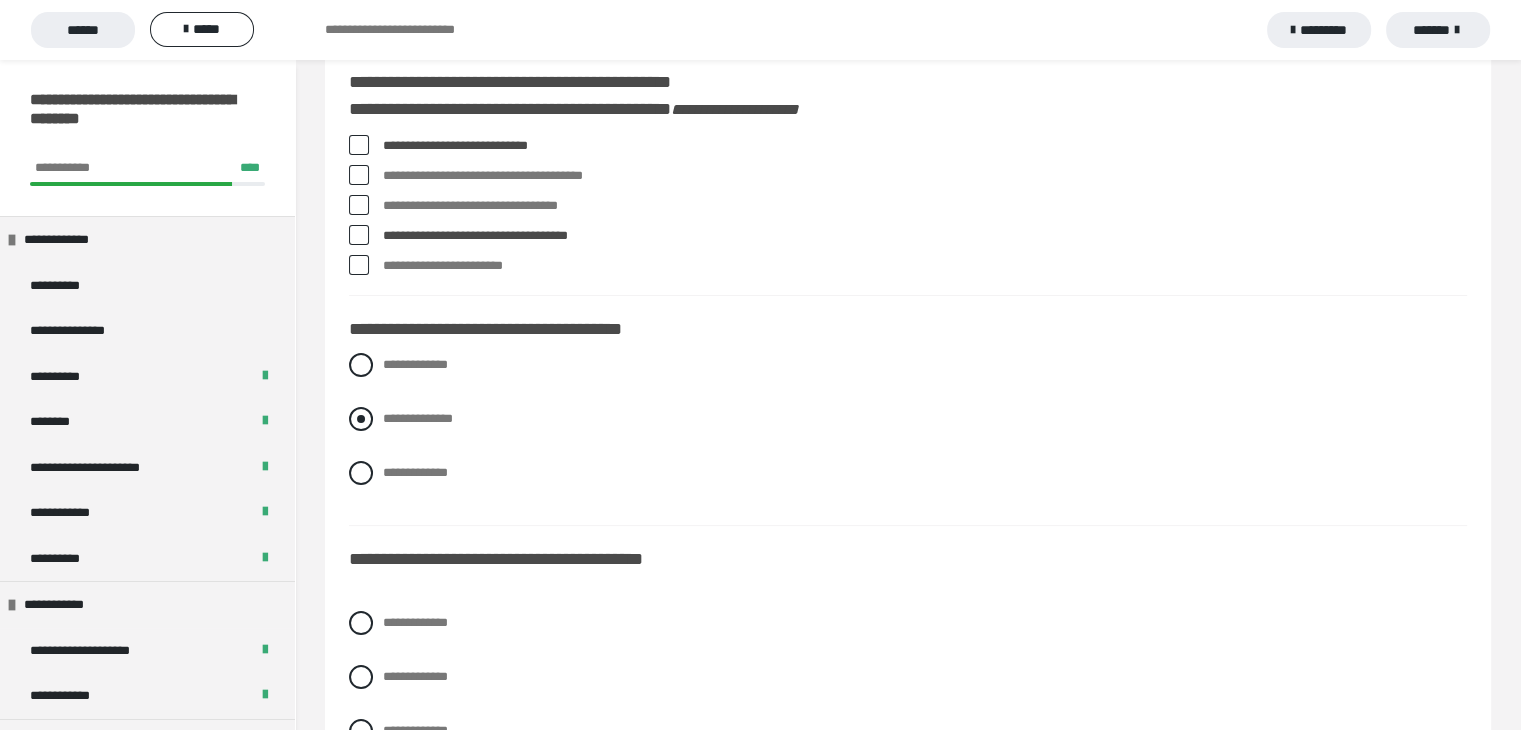 click at bounding box center (361, 419) 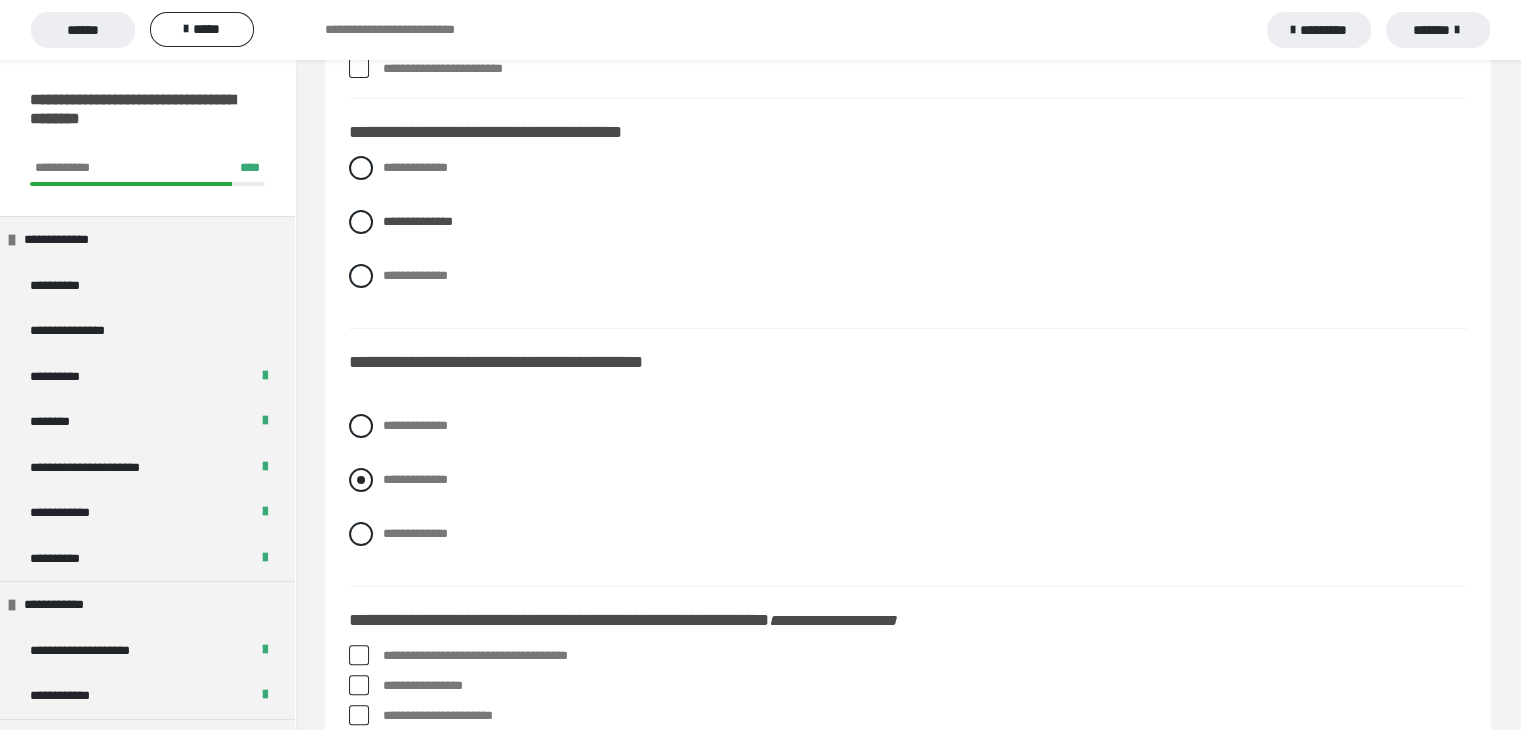 scroll, scrollTop: 400, scrollLeft: 0, axis: vertical 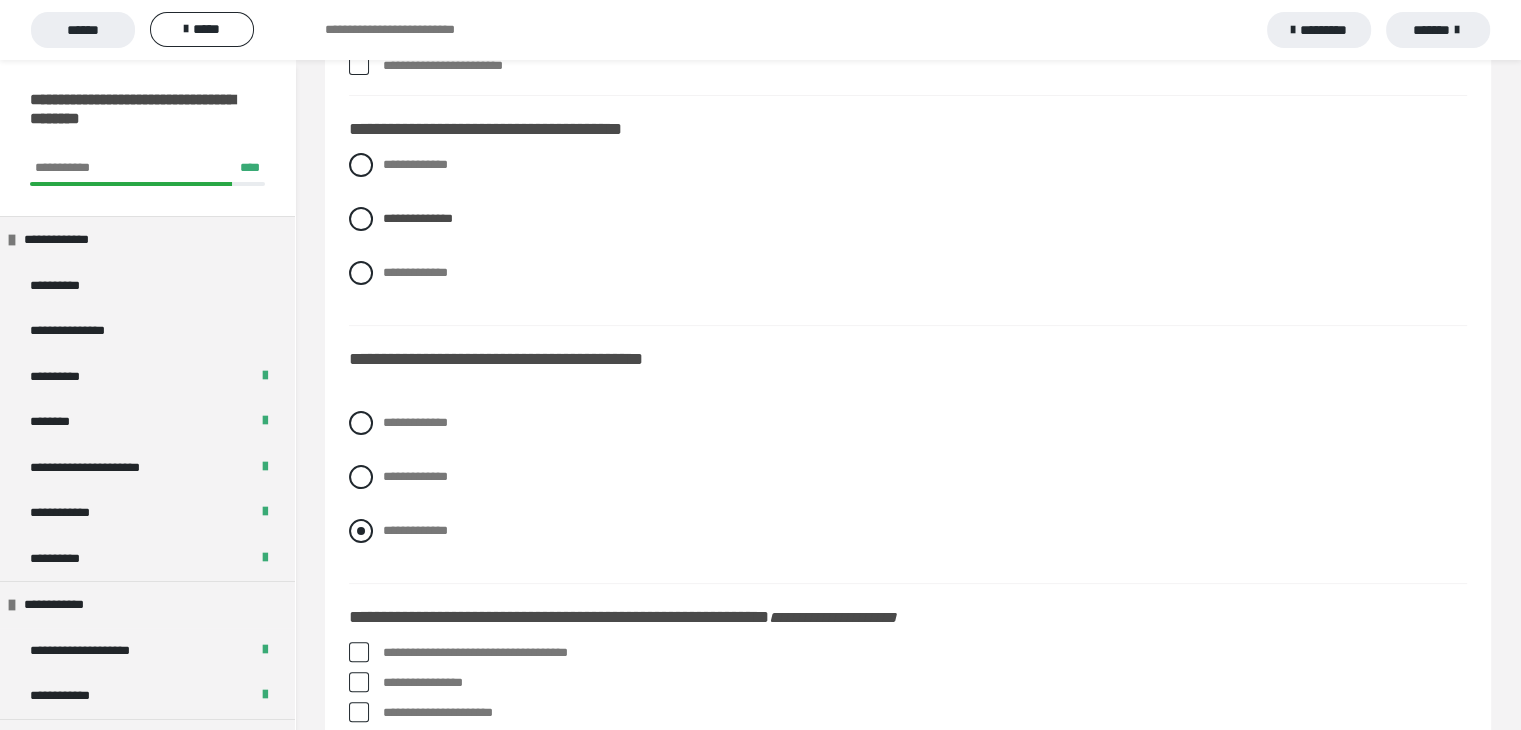 click at bounding box center [361, 531] 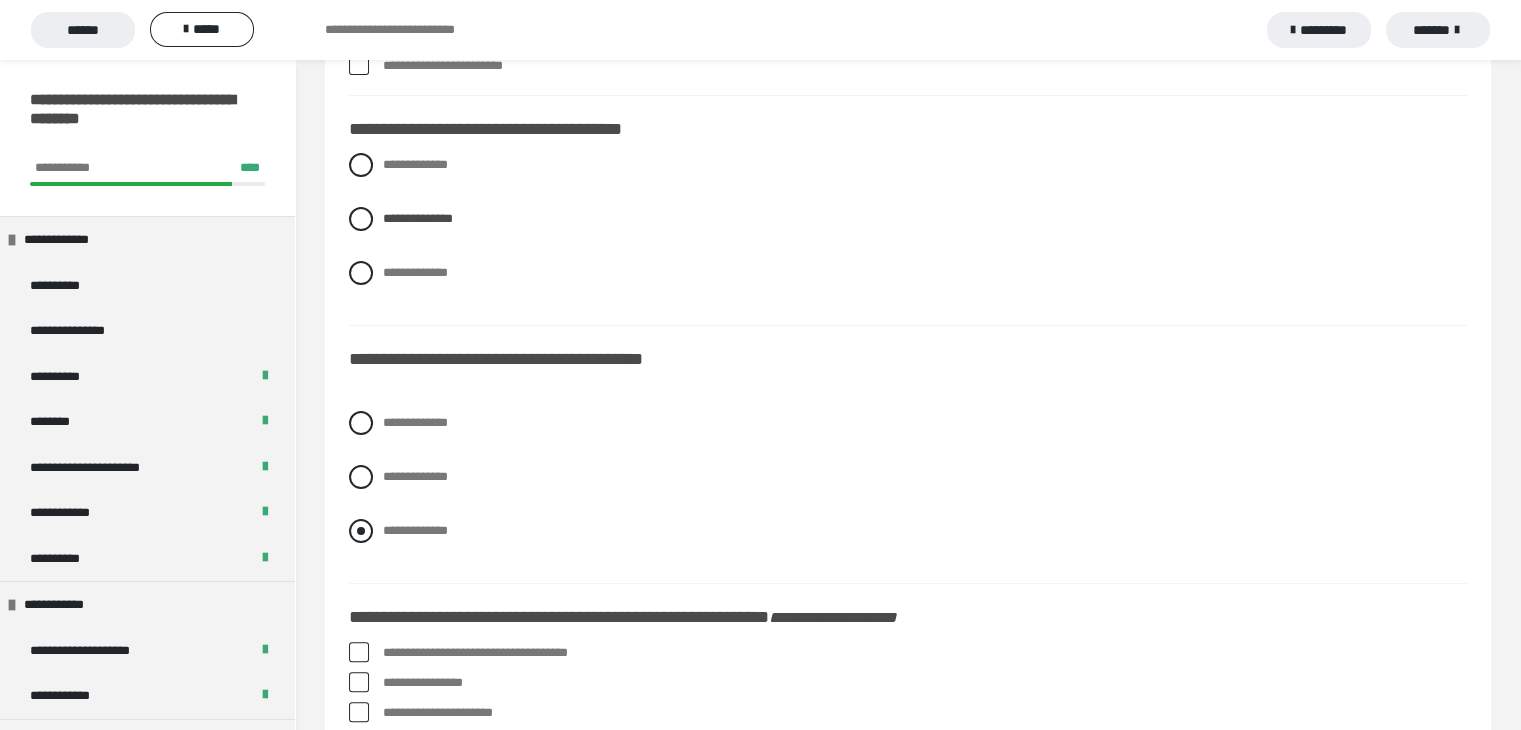 radio on "****" 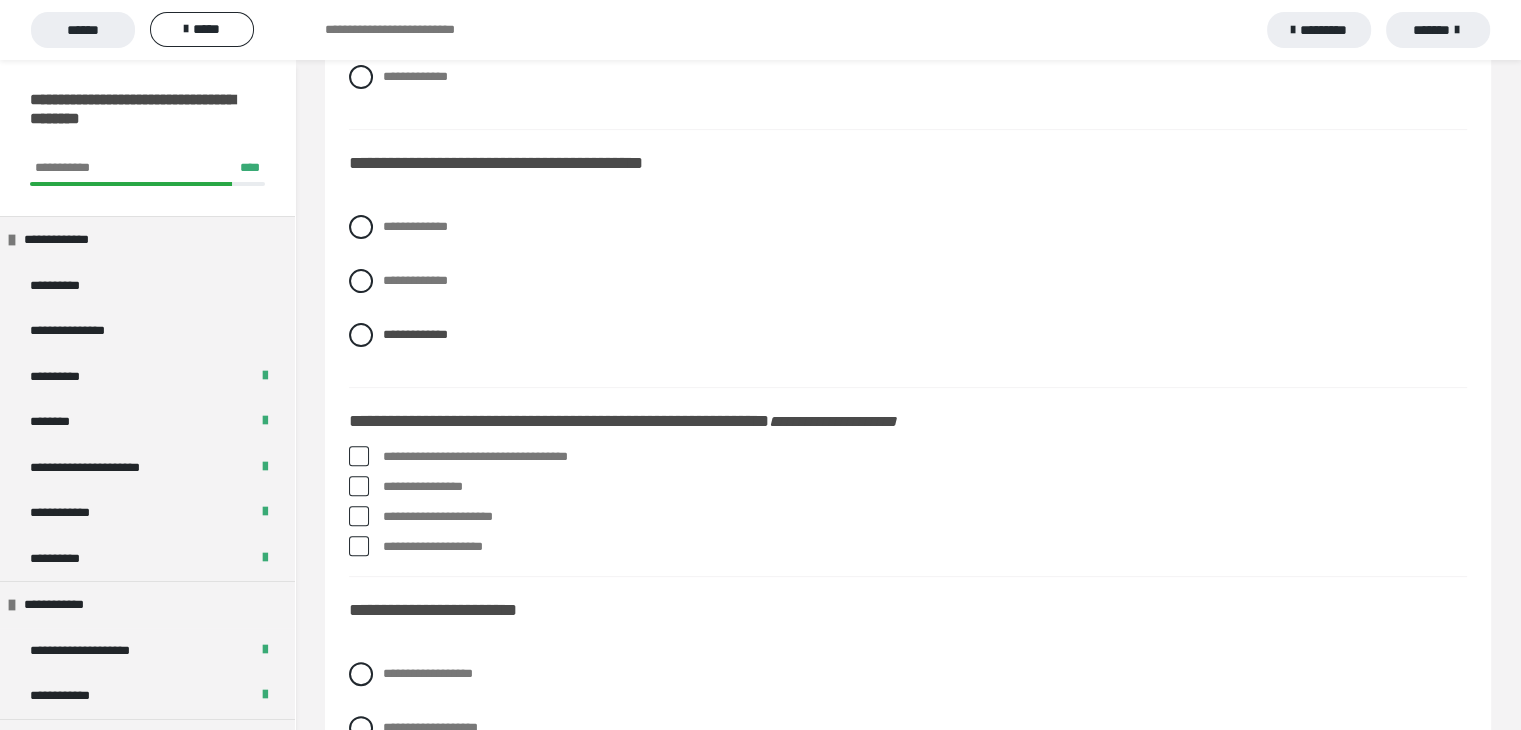 scroll, scrollTop: 600, scrollLeft: 0, axis: vertical 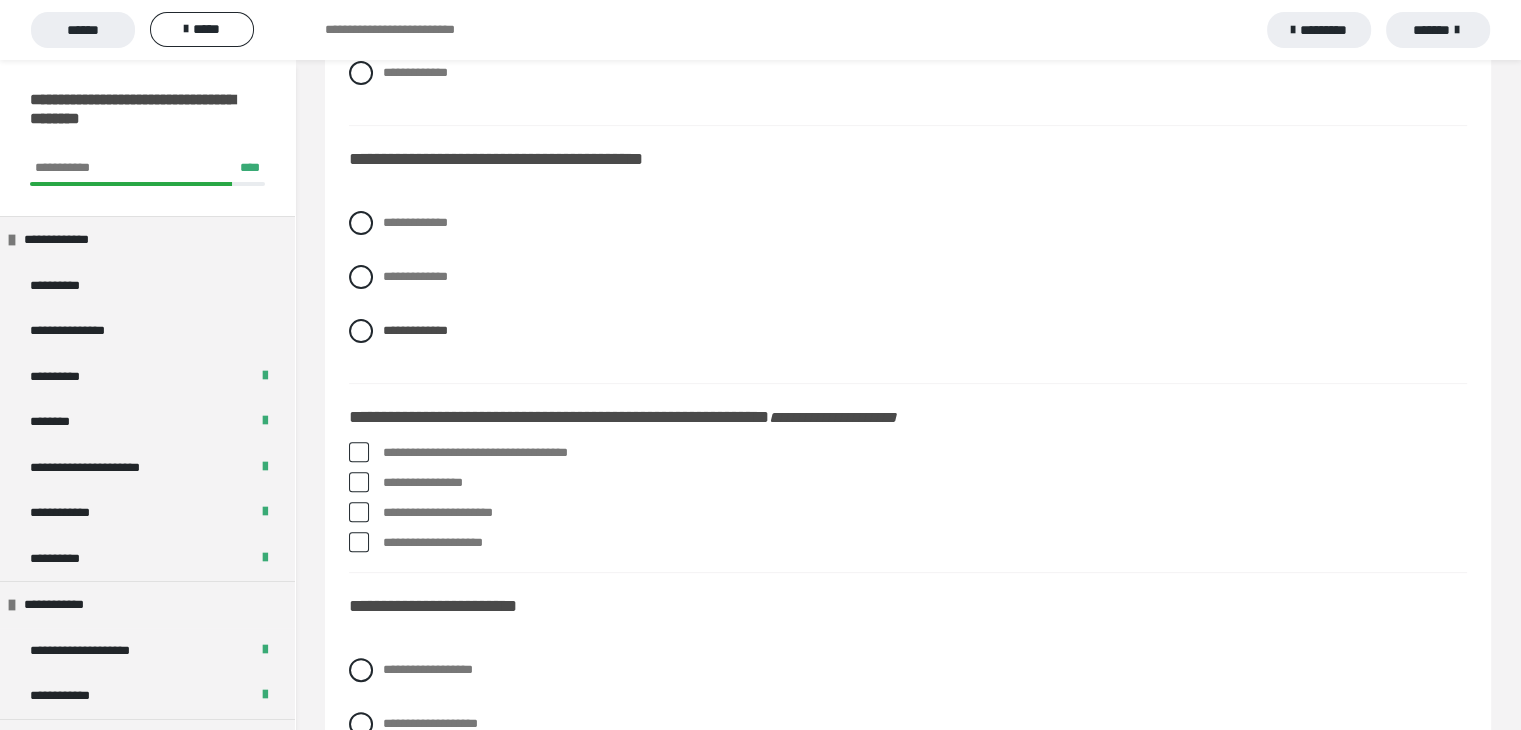 click at bounding box center [359, 482] 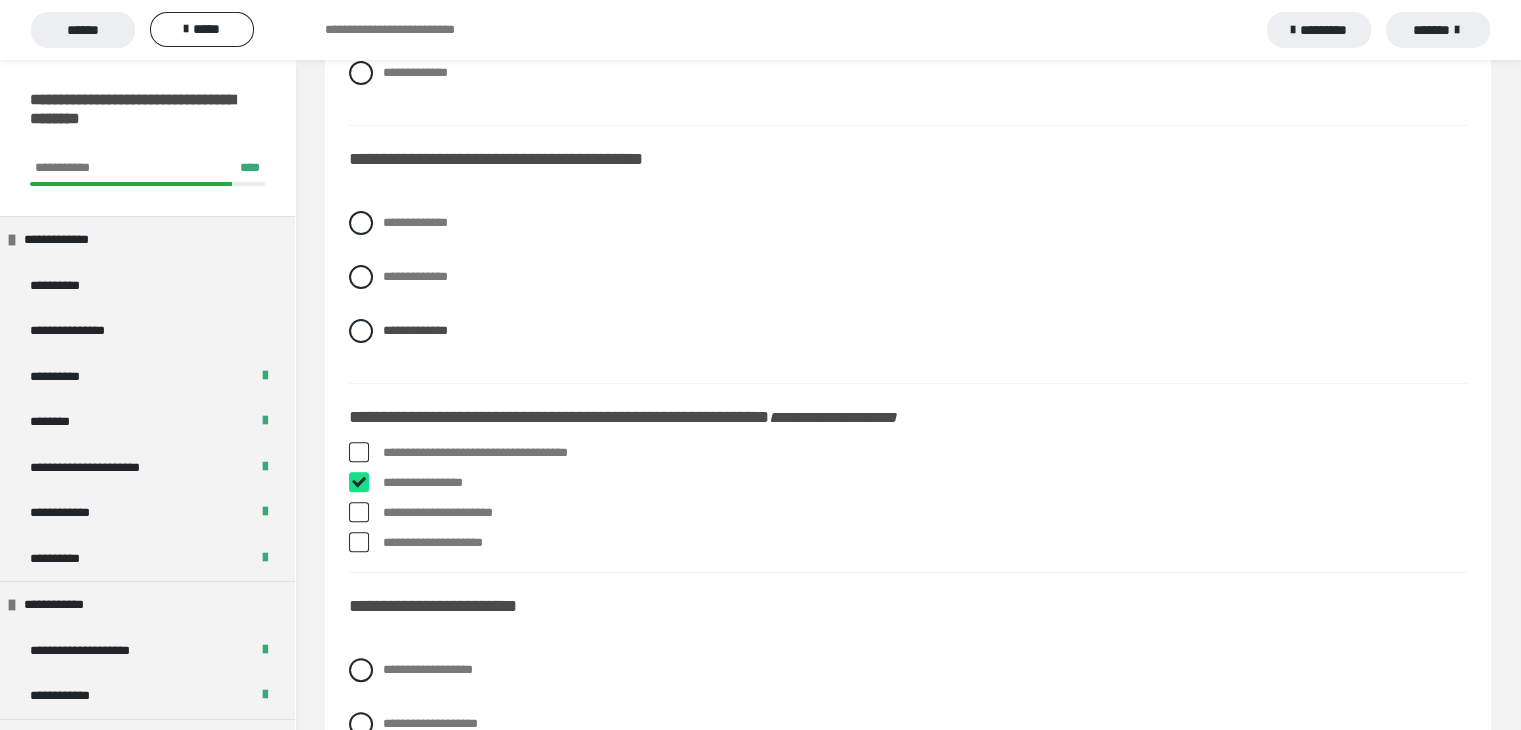 checkbox on "****" 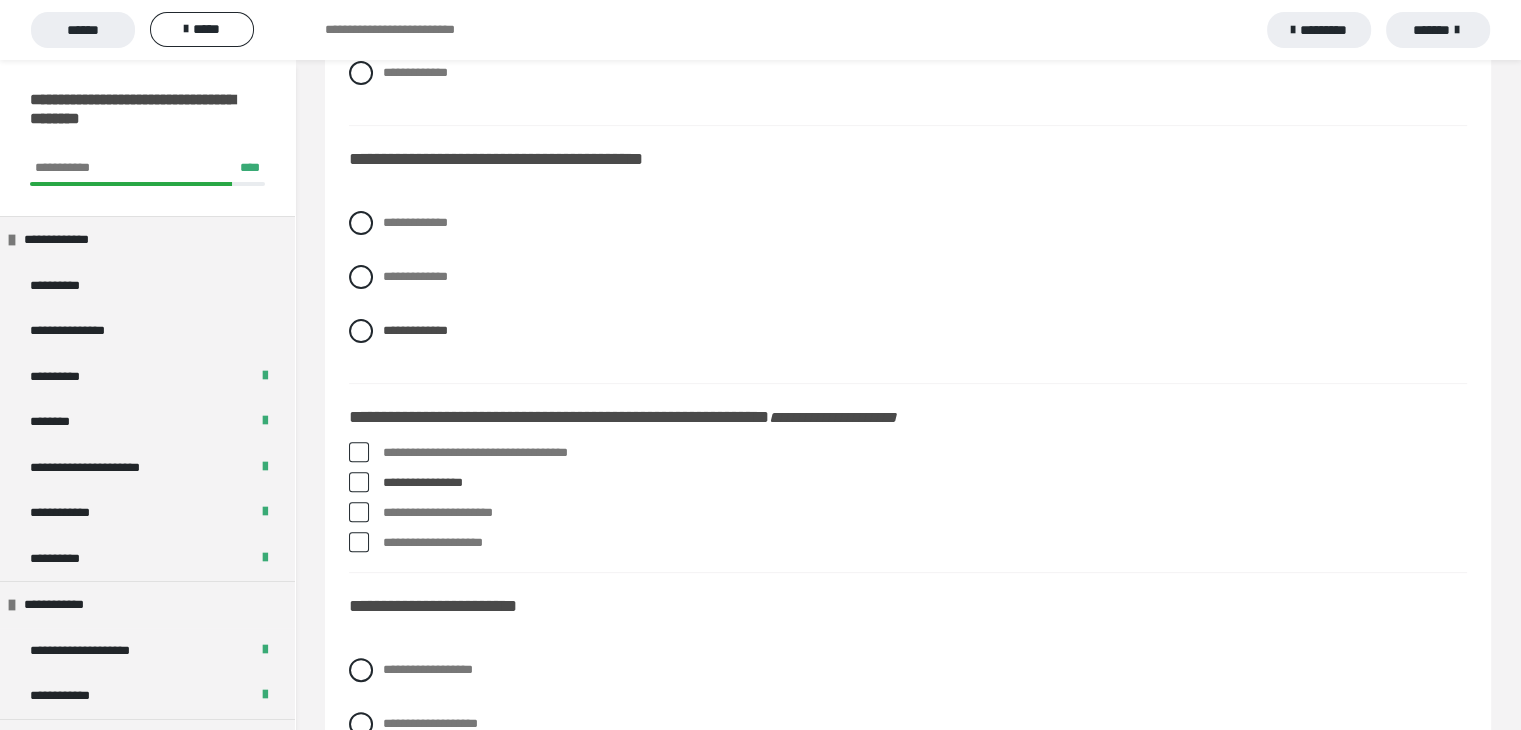 click at bounding box center [359, 542] 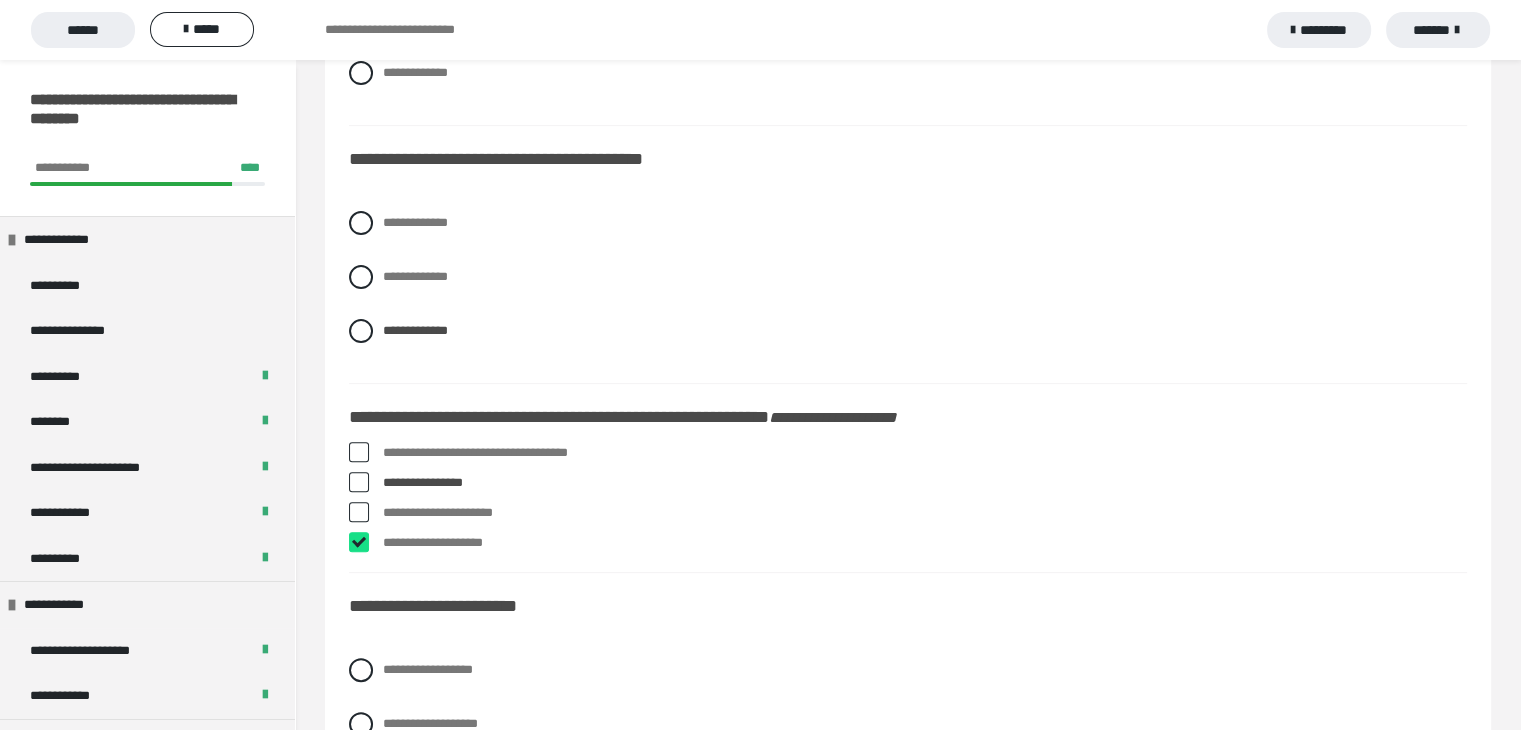 checkbox on "****" 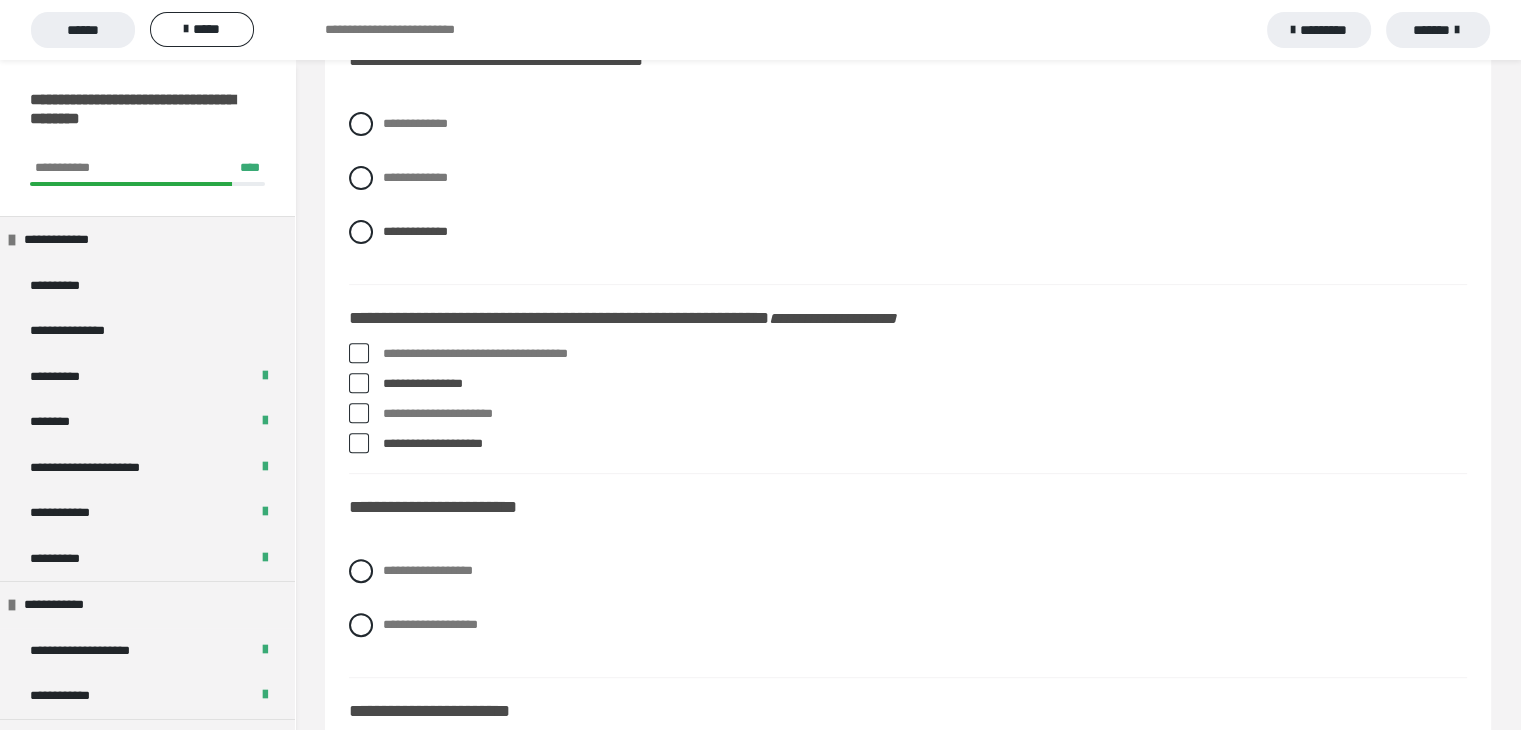 scroll, scrollTop: 800, scrollLeft: 0, axis: vertical 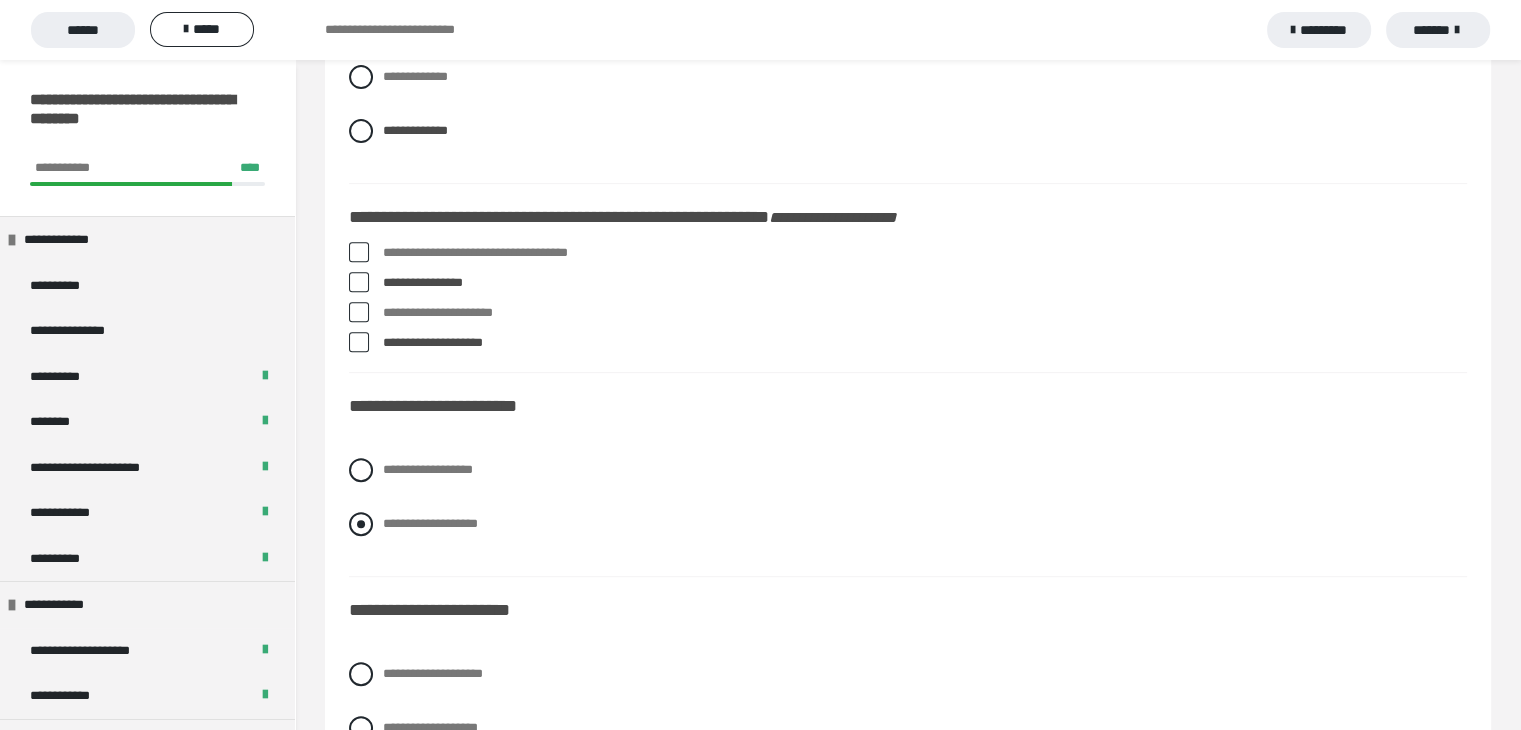 click at bounding box center [361, 524] 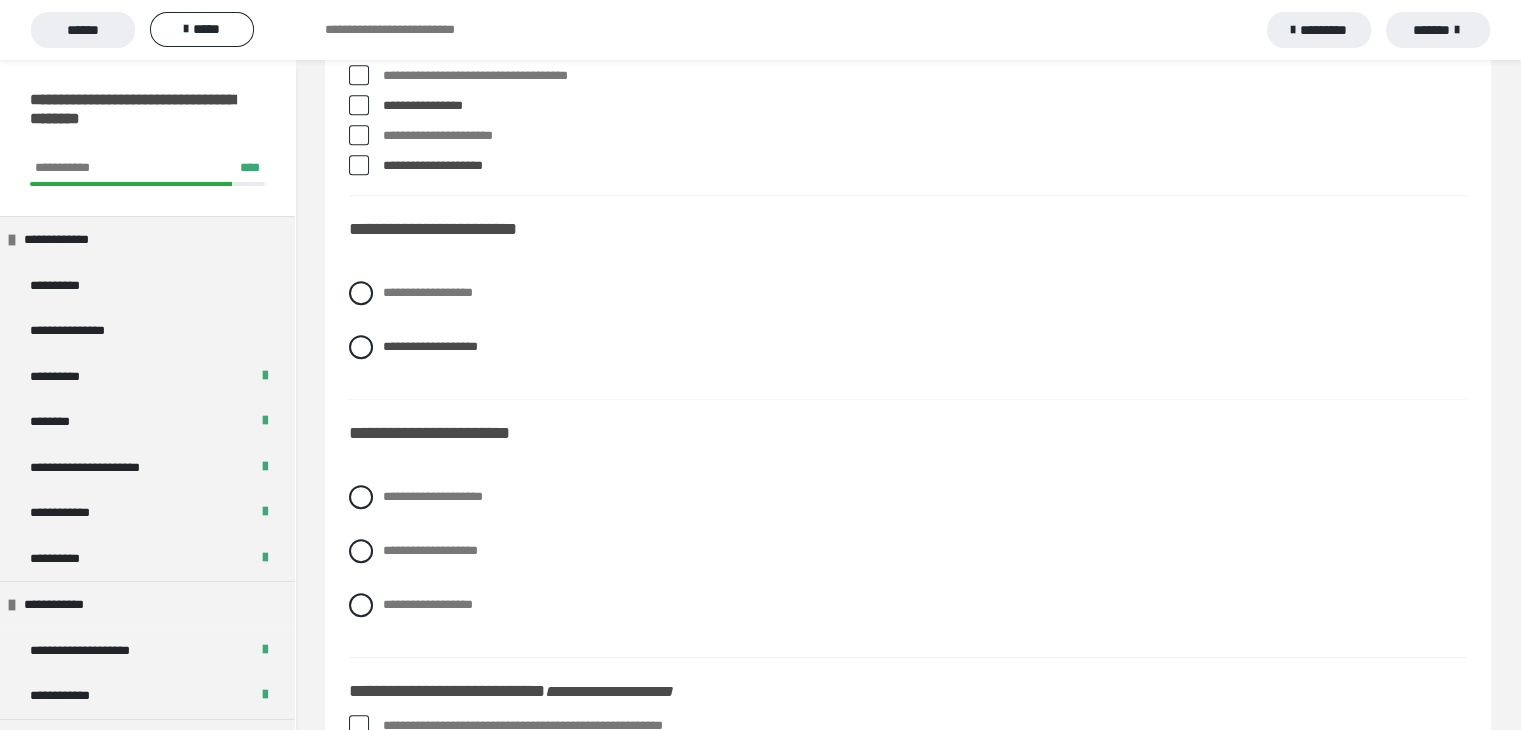 scroll, scrollTop: 1100, scrollLeft: 0, axis: vertical 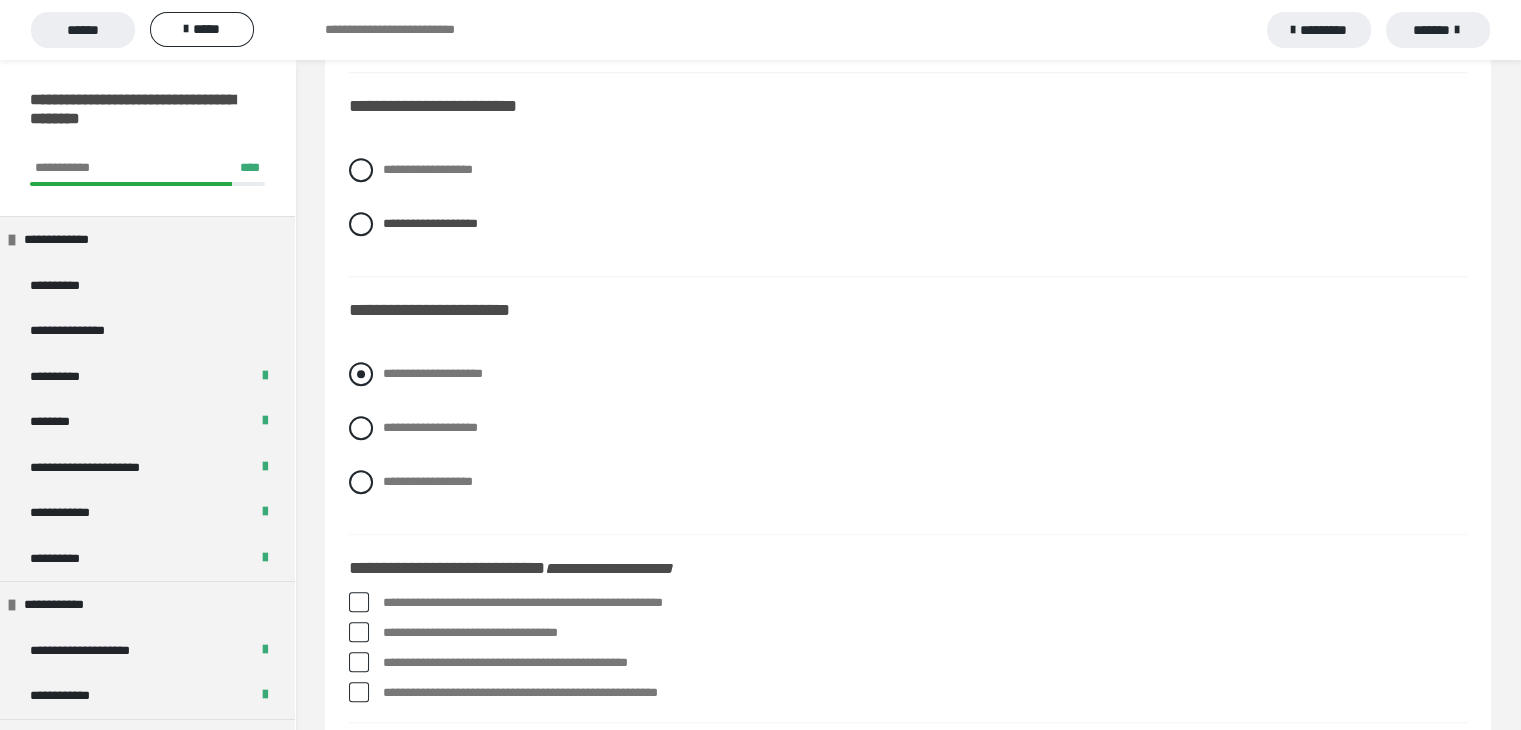 click at bounding box center (361, 374) 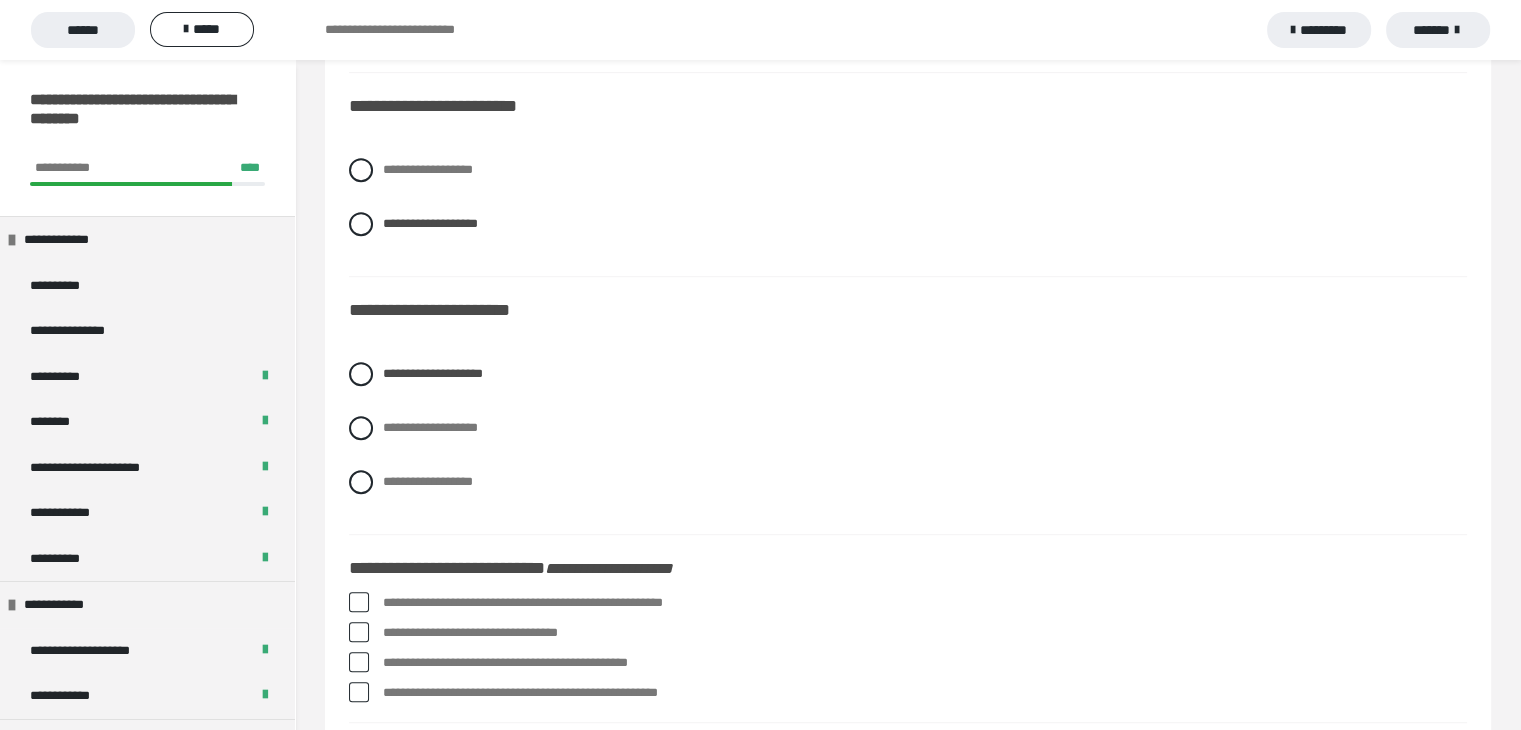 scroll, scrollTop: 1300, scrollLeft: 0, axis: vertical 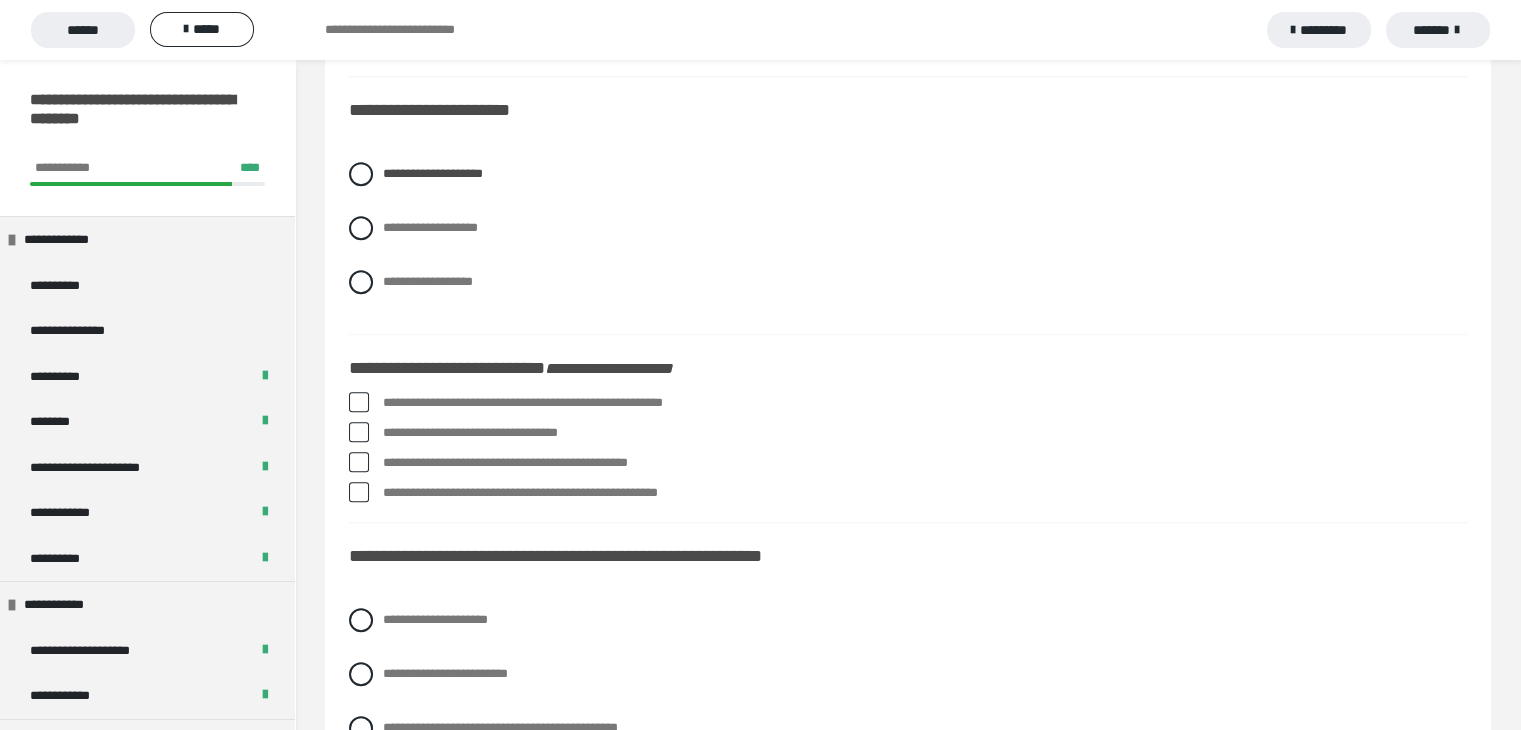 click at bounding box center [359, 402] 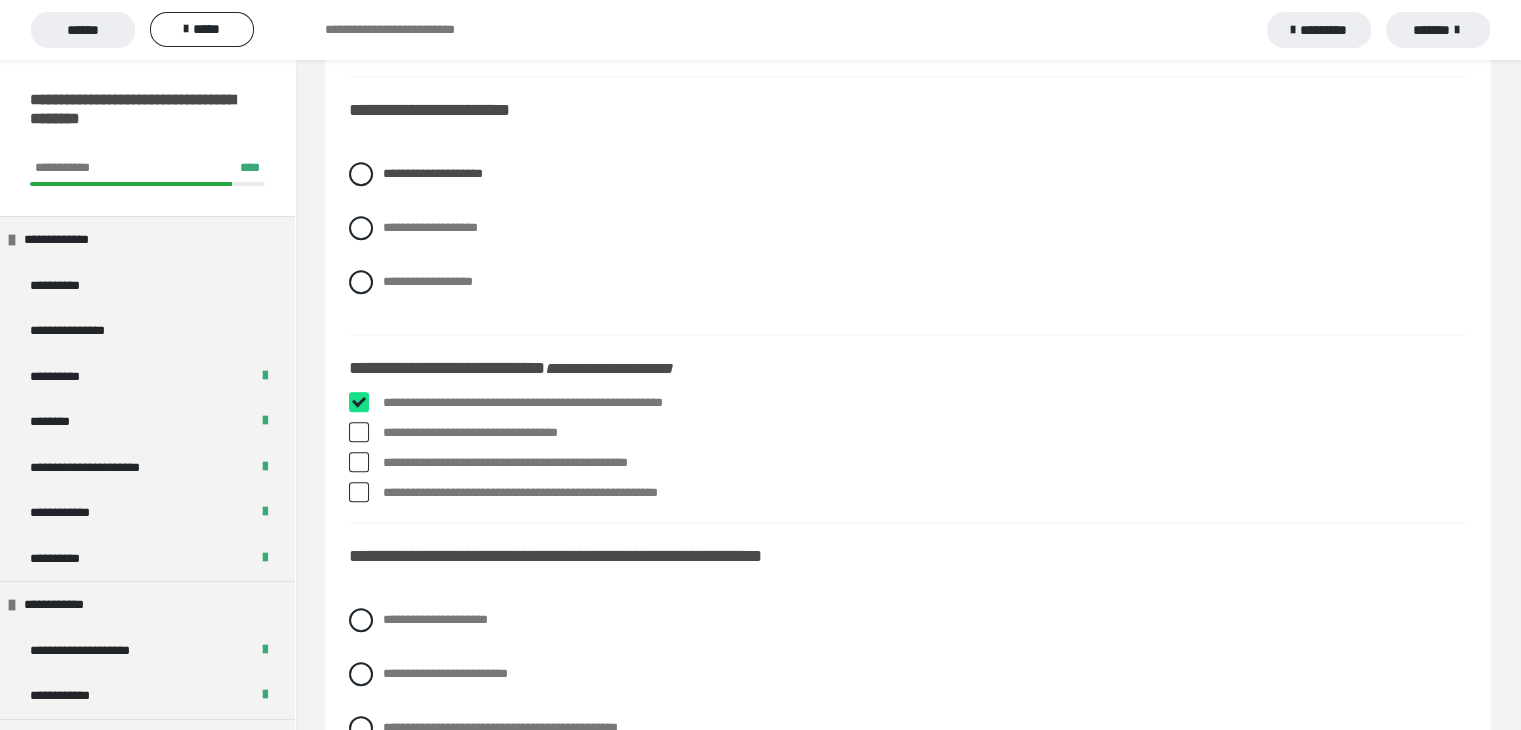 checkbox on "****" 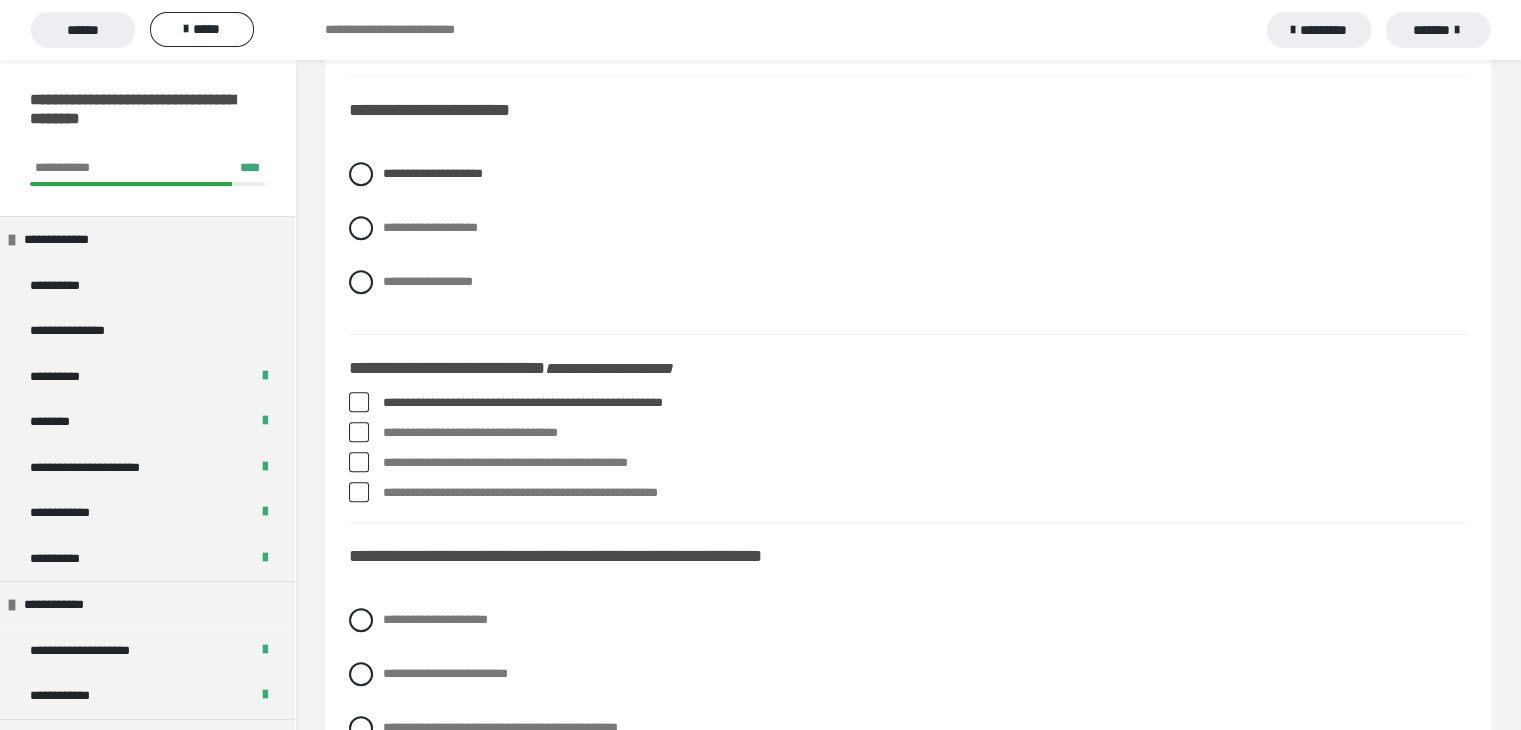 click at bounding box center (359, 462) 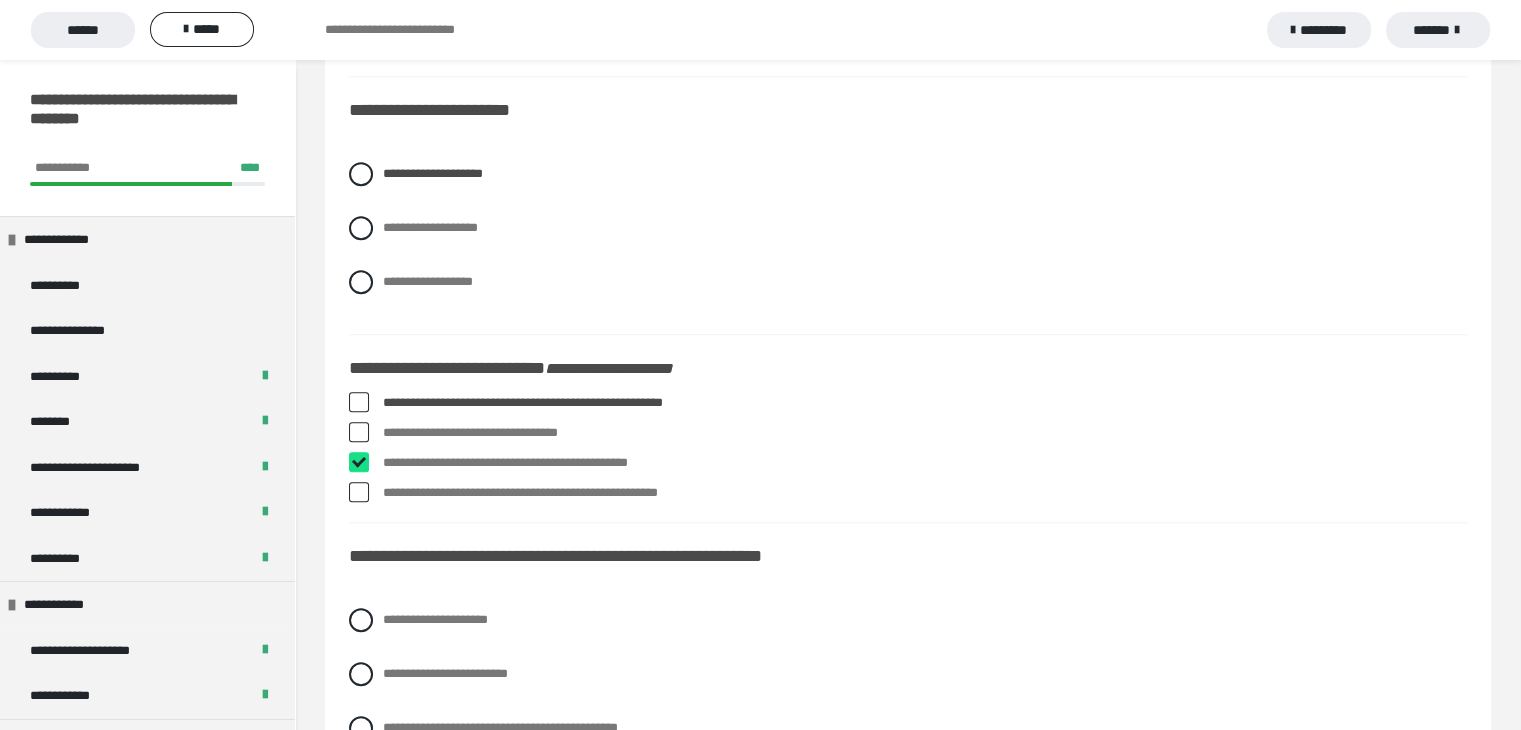 checkbox on "****" 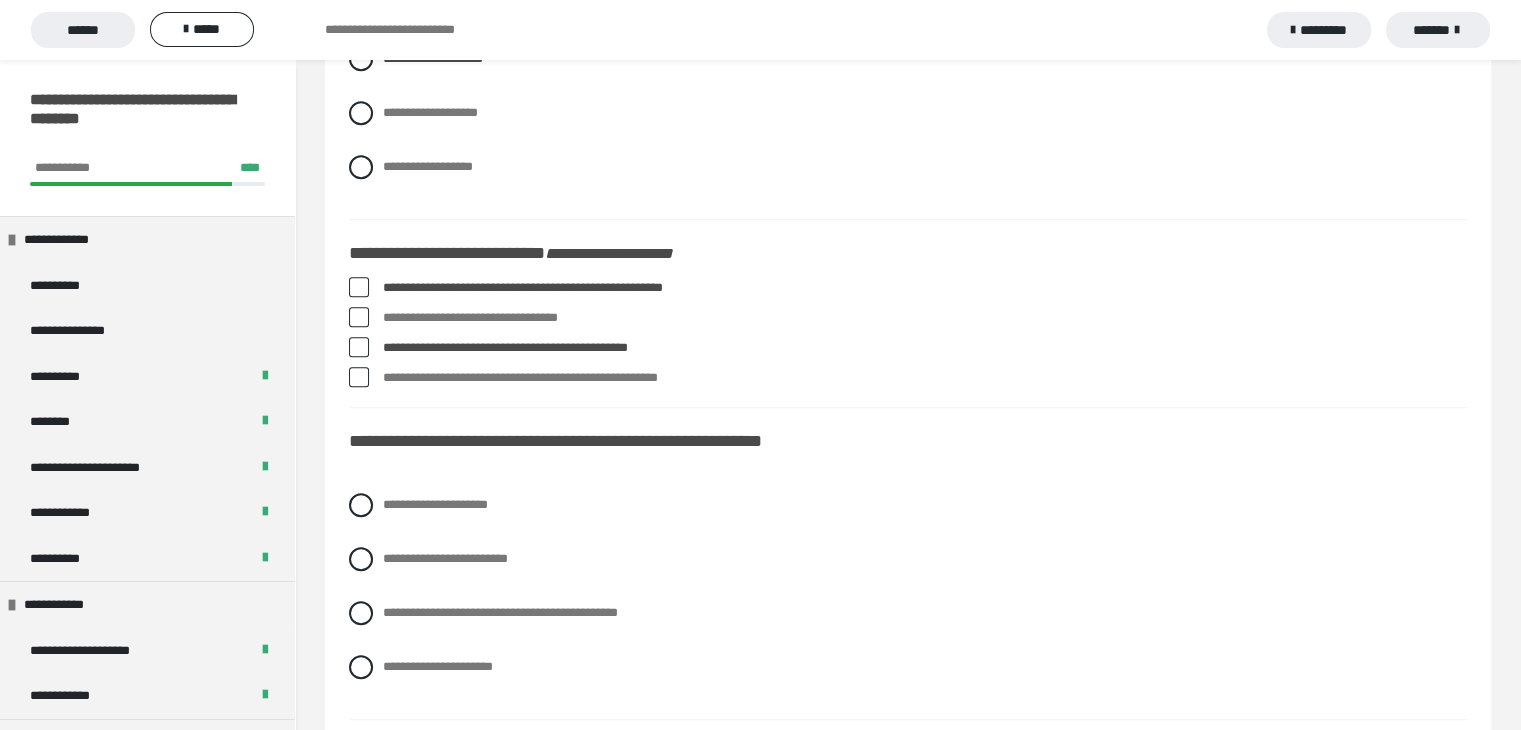 scroll, scrollTop: 1500, scrollLeft: 0, axis: vertical 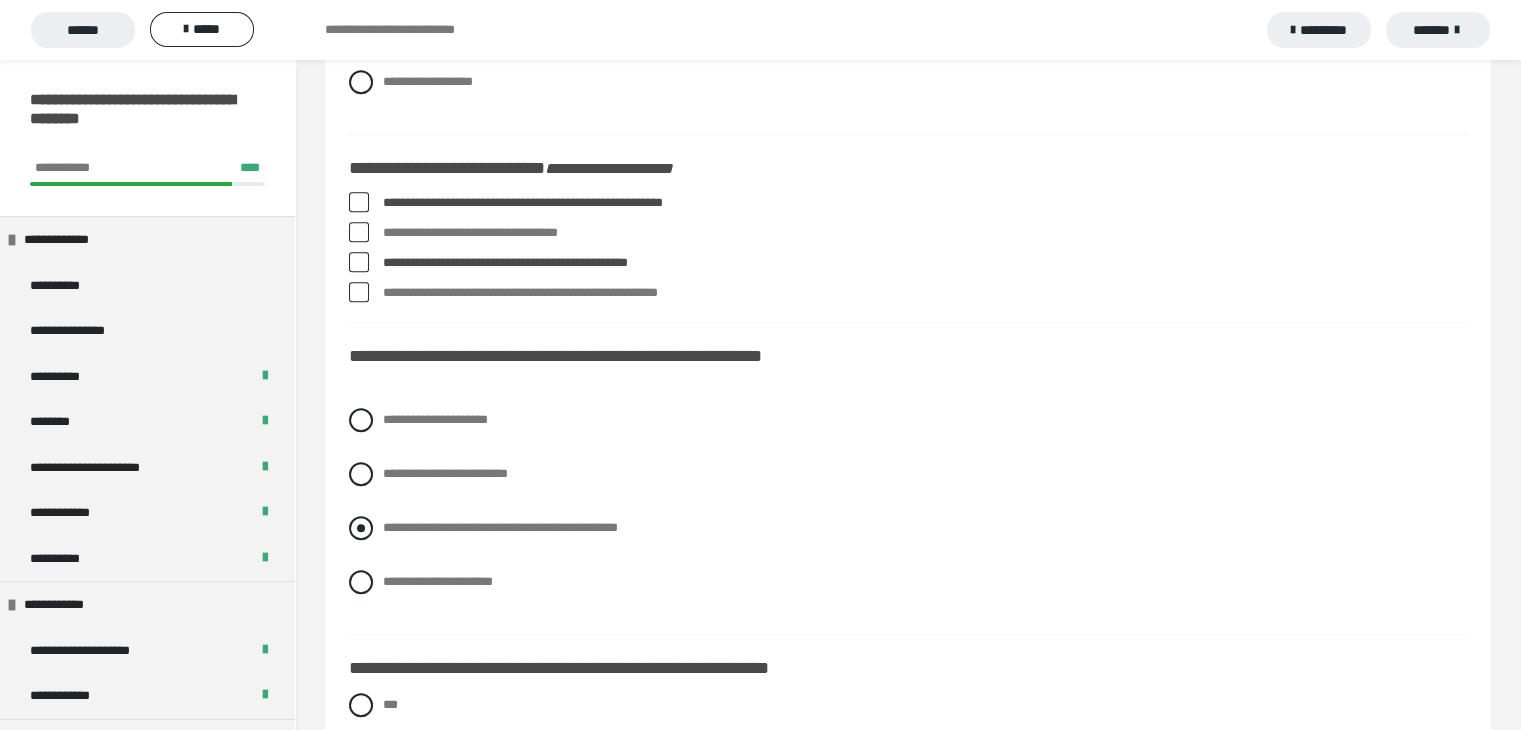 click at bounding box center (361, 528) 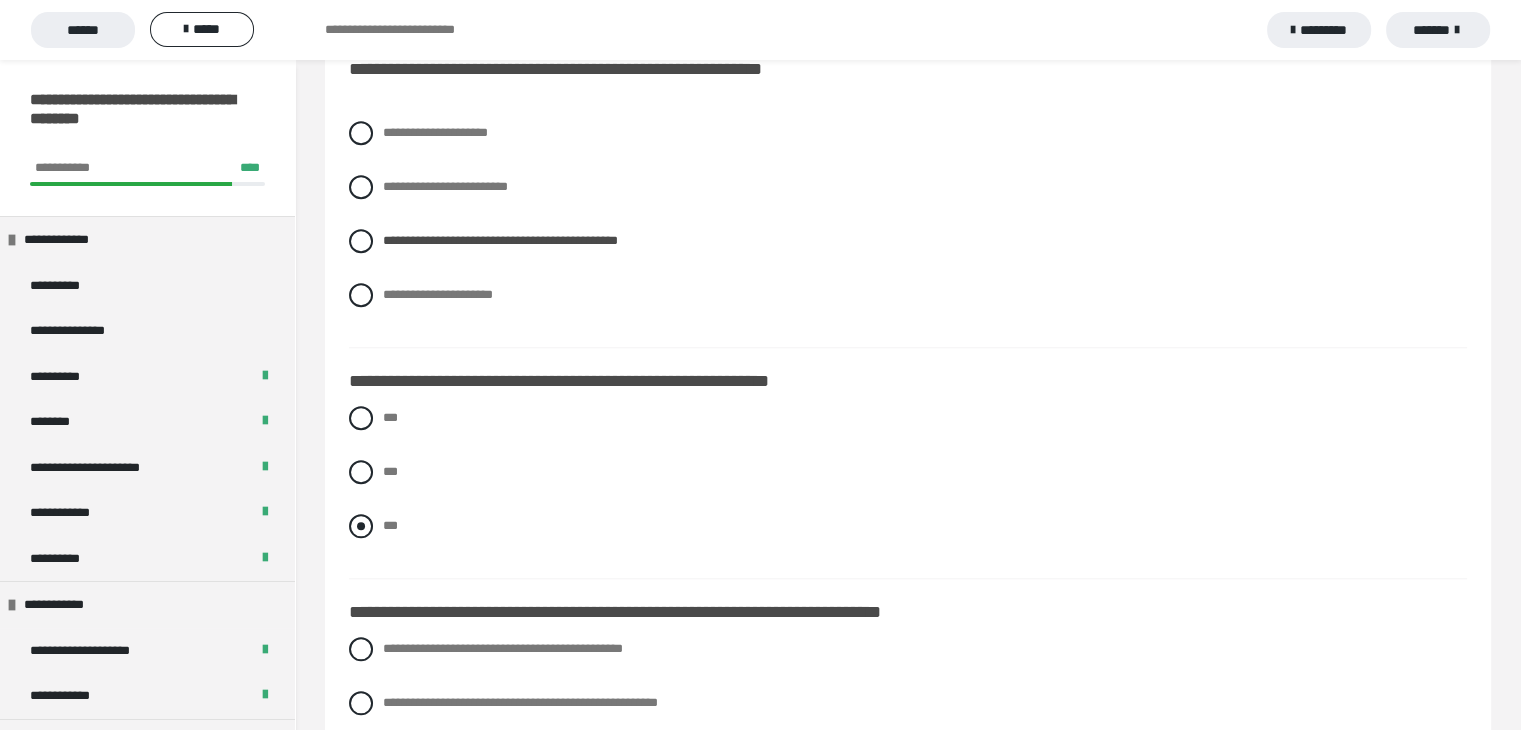 scroll, scrollTop: 1800, scrollLeft: 0, axis: vertical 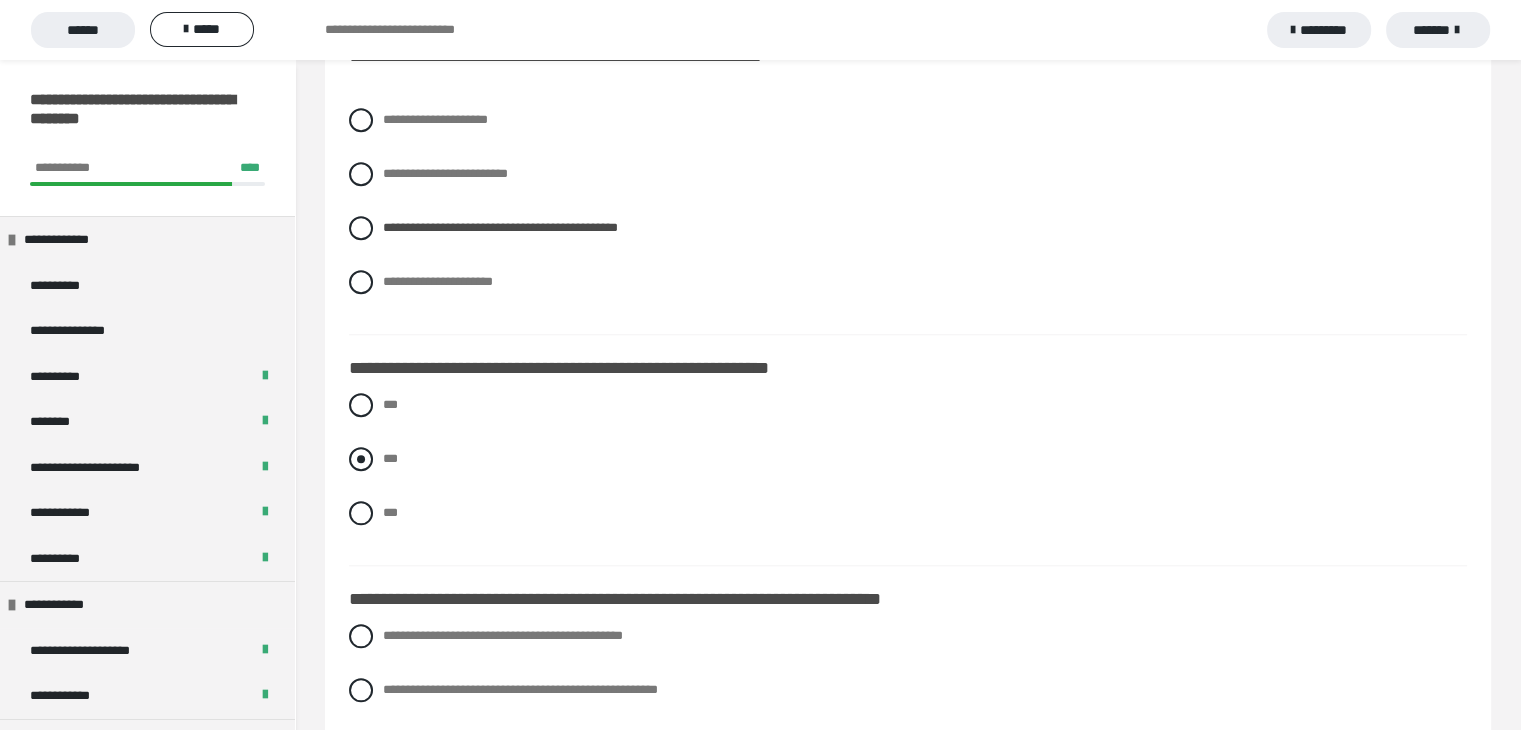 click at bounding box center (361, 459) 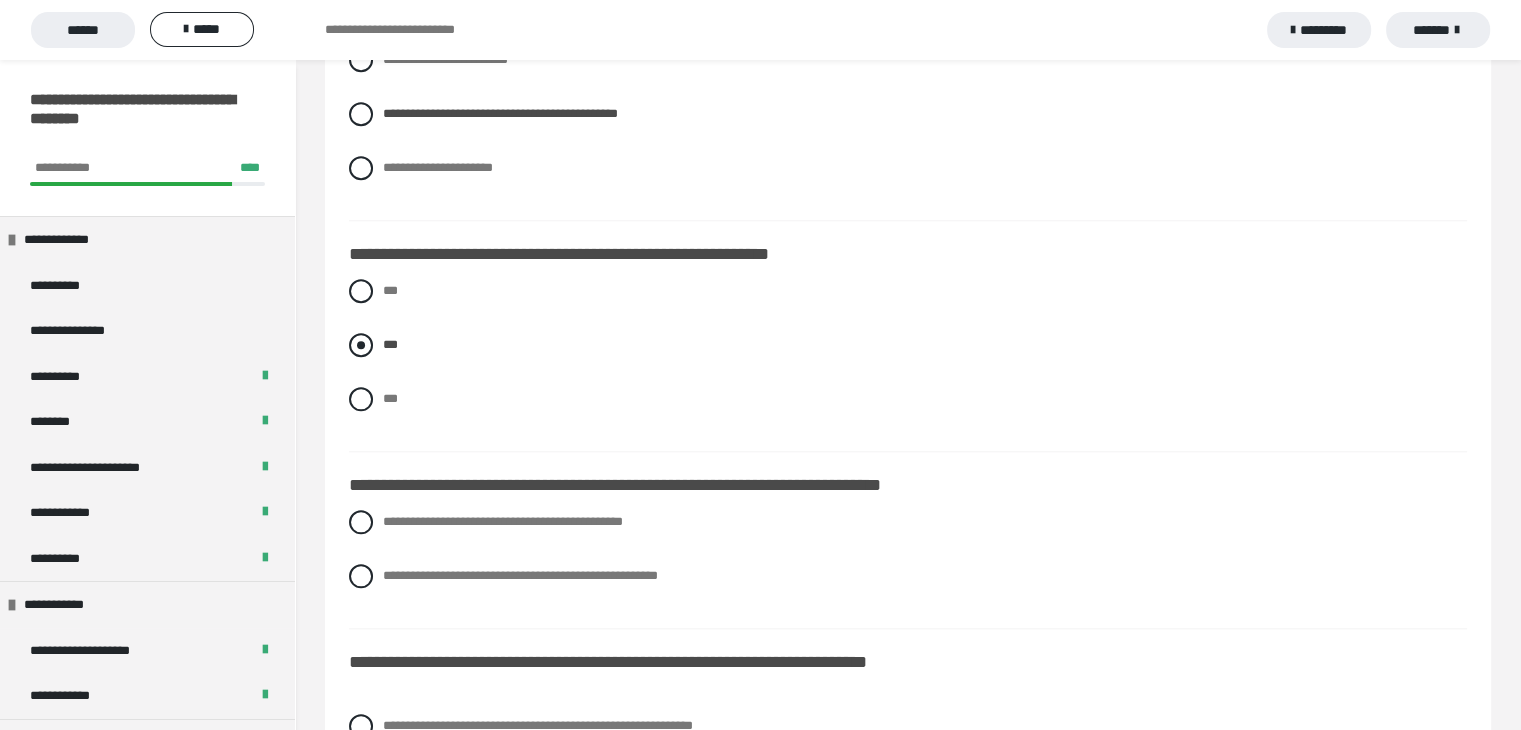 scroll, scrollTop: 2000, scrollLeft: 0, axis: vertical 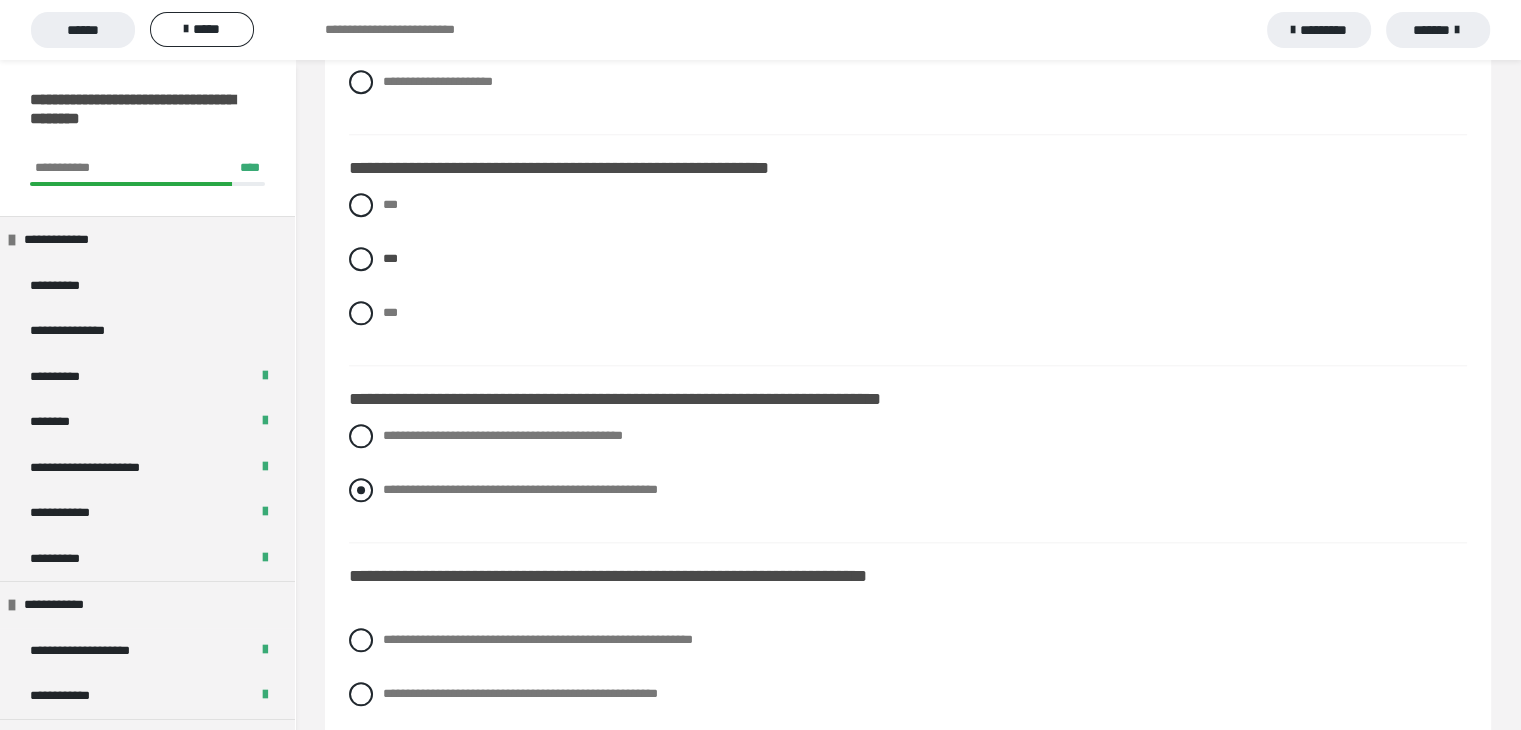 click at bounding box center (361, 490) 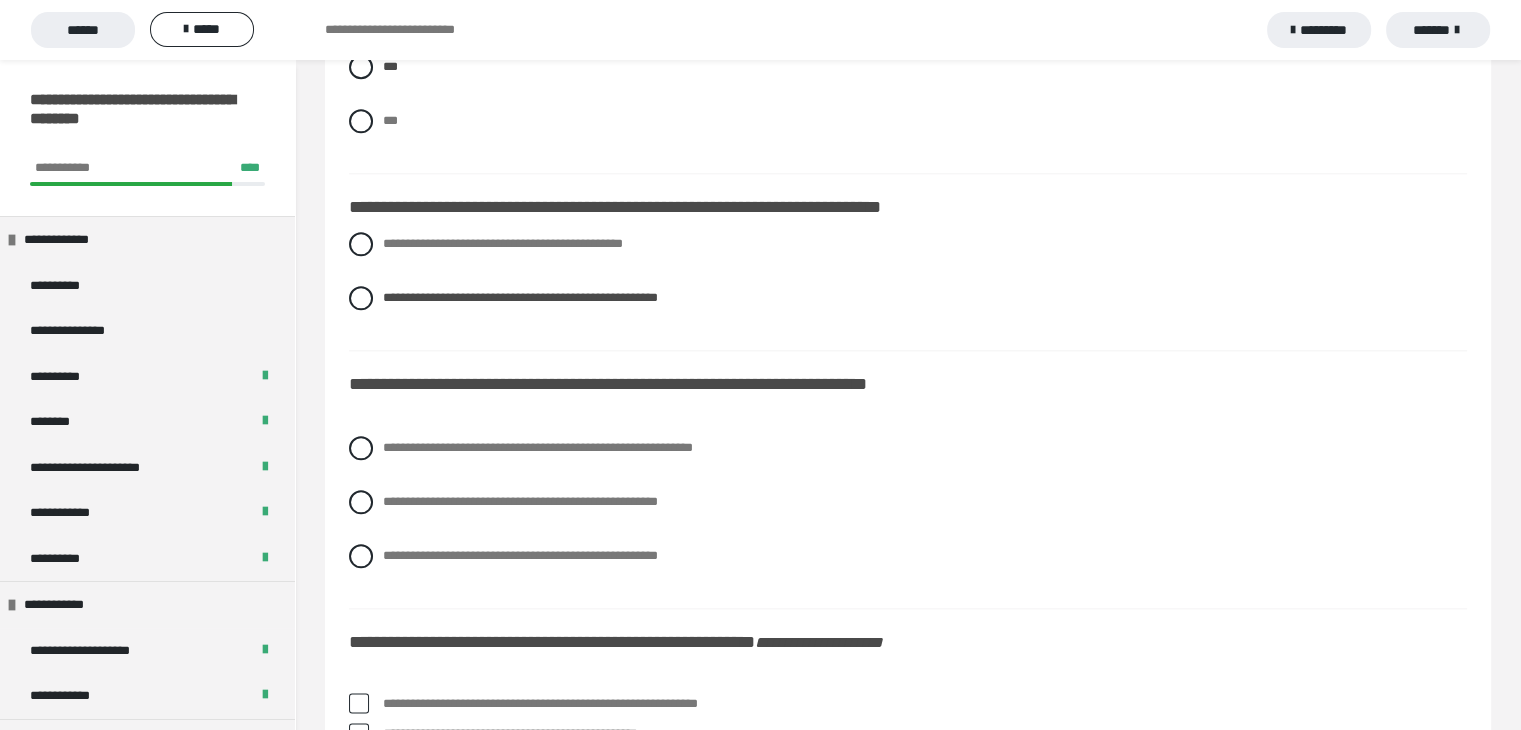 scroll, scrollTop: 2200, scrollLeft: 0, axis: vertical 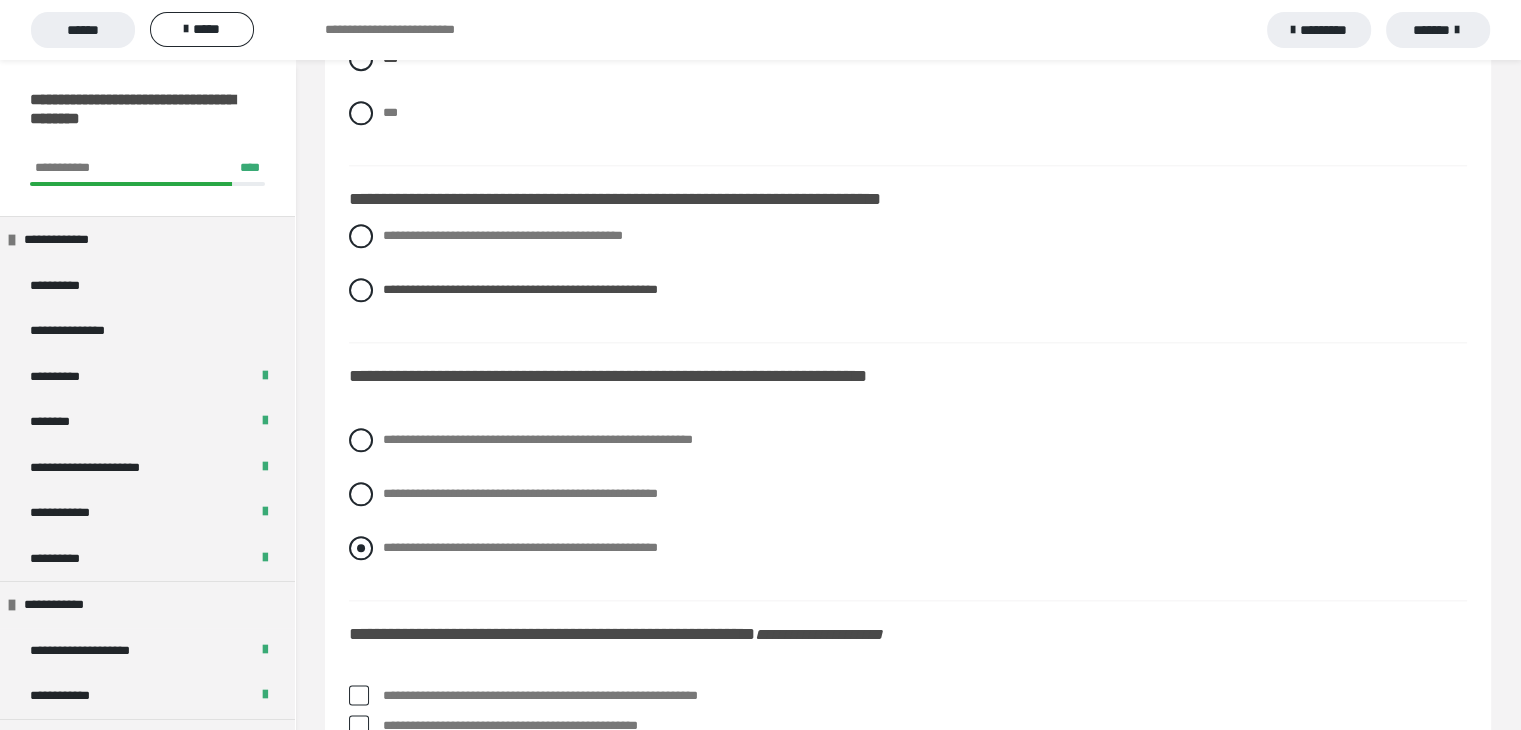 click at bounding box center [361, 548] 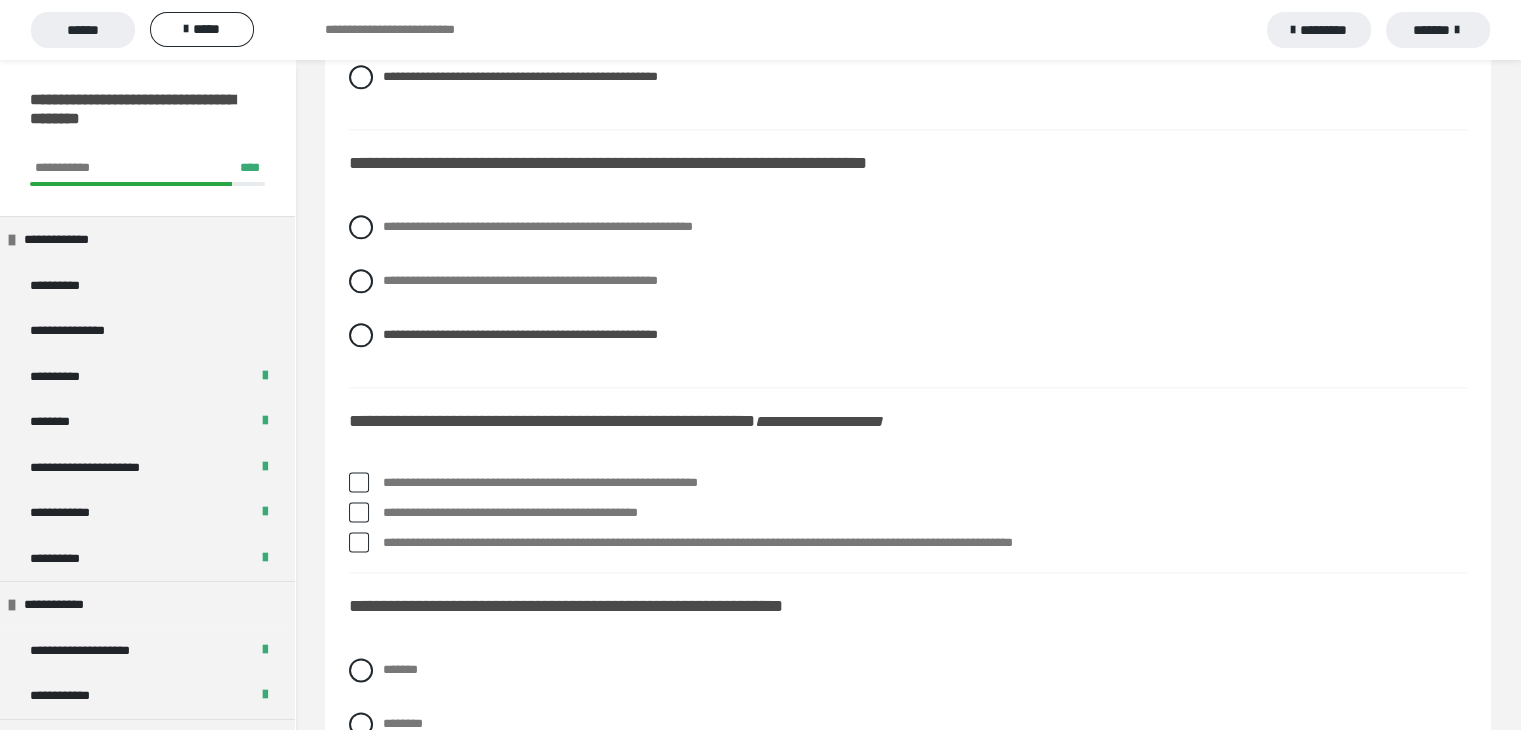 scroll, scrollTop: 2500, scrollLeft: 0, axis: vertical 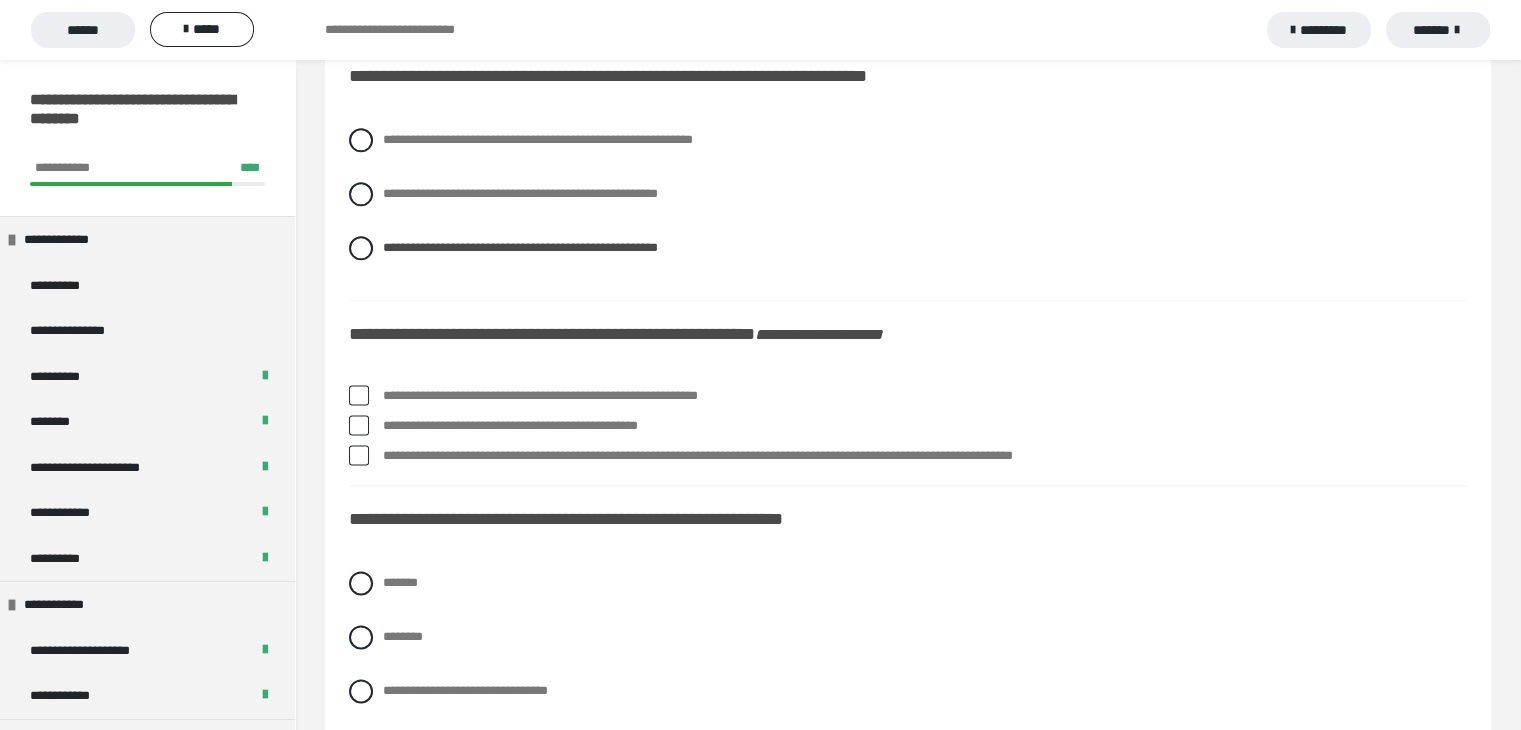click at bounding box center [359, 425] 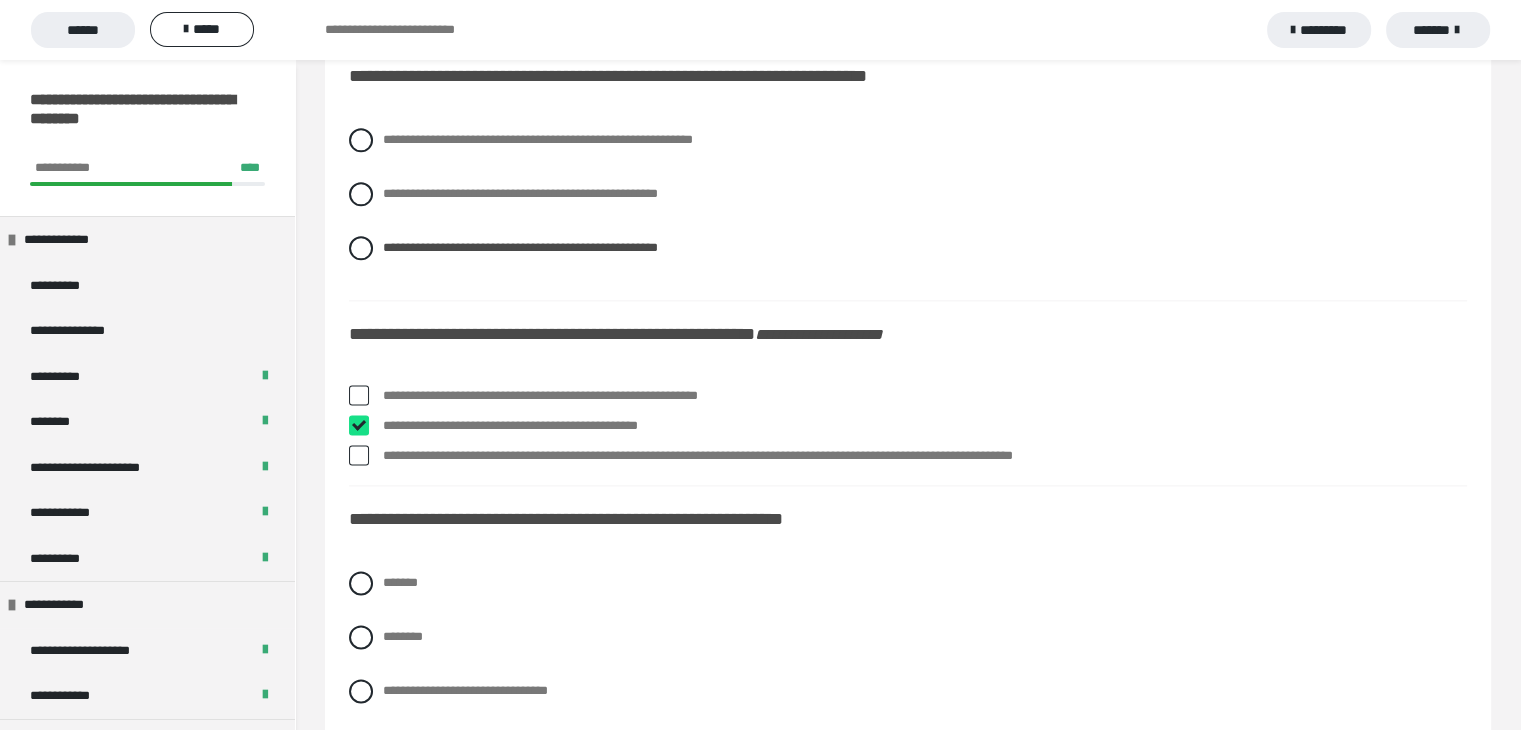 checkbox on "****" 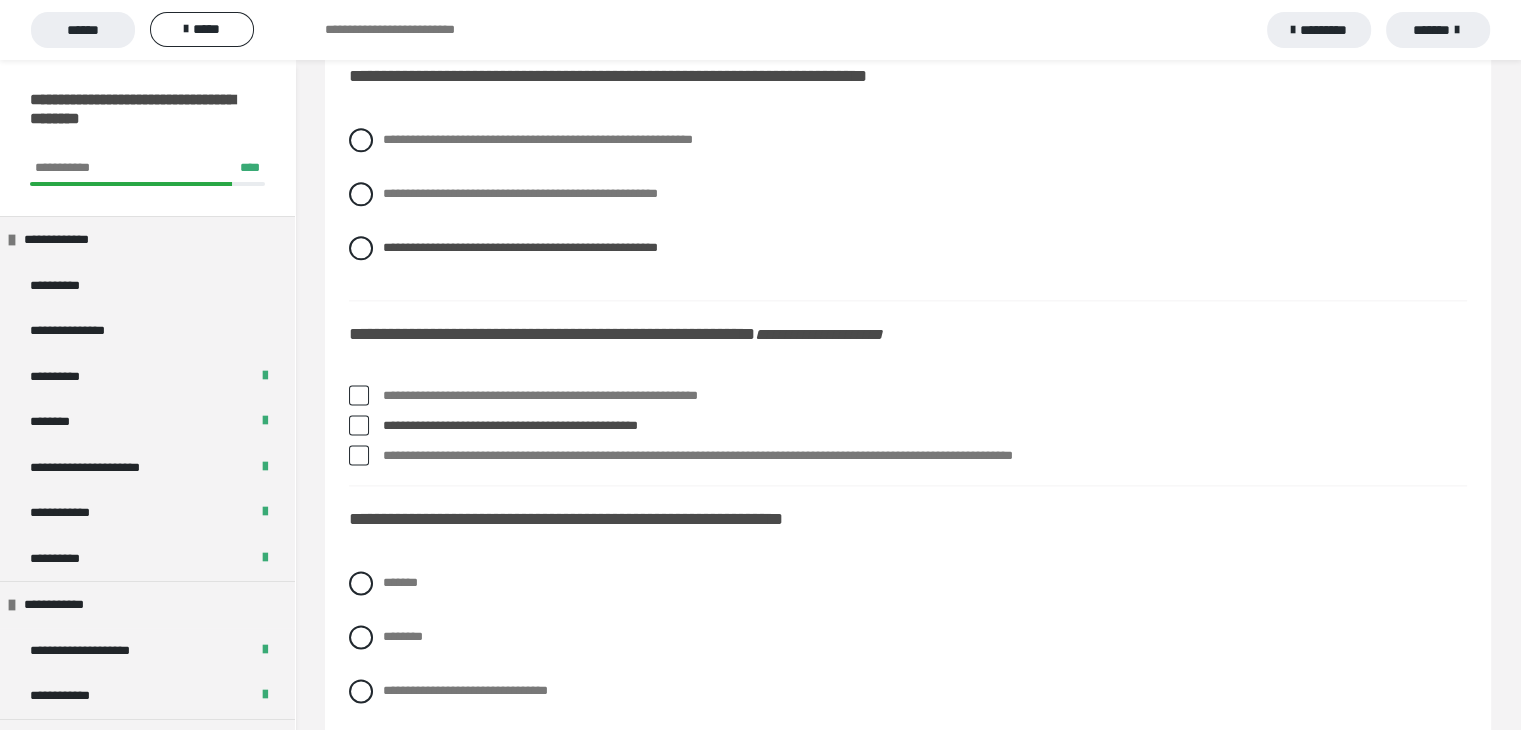 click at bounding box center (359, 395) 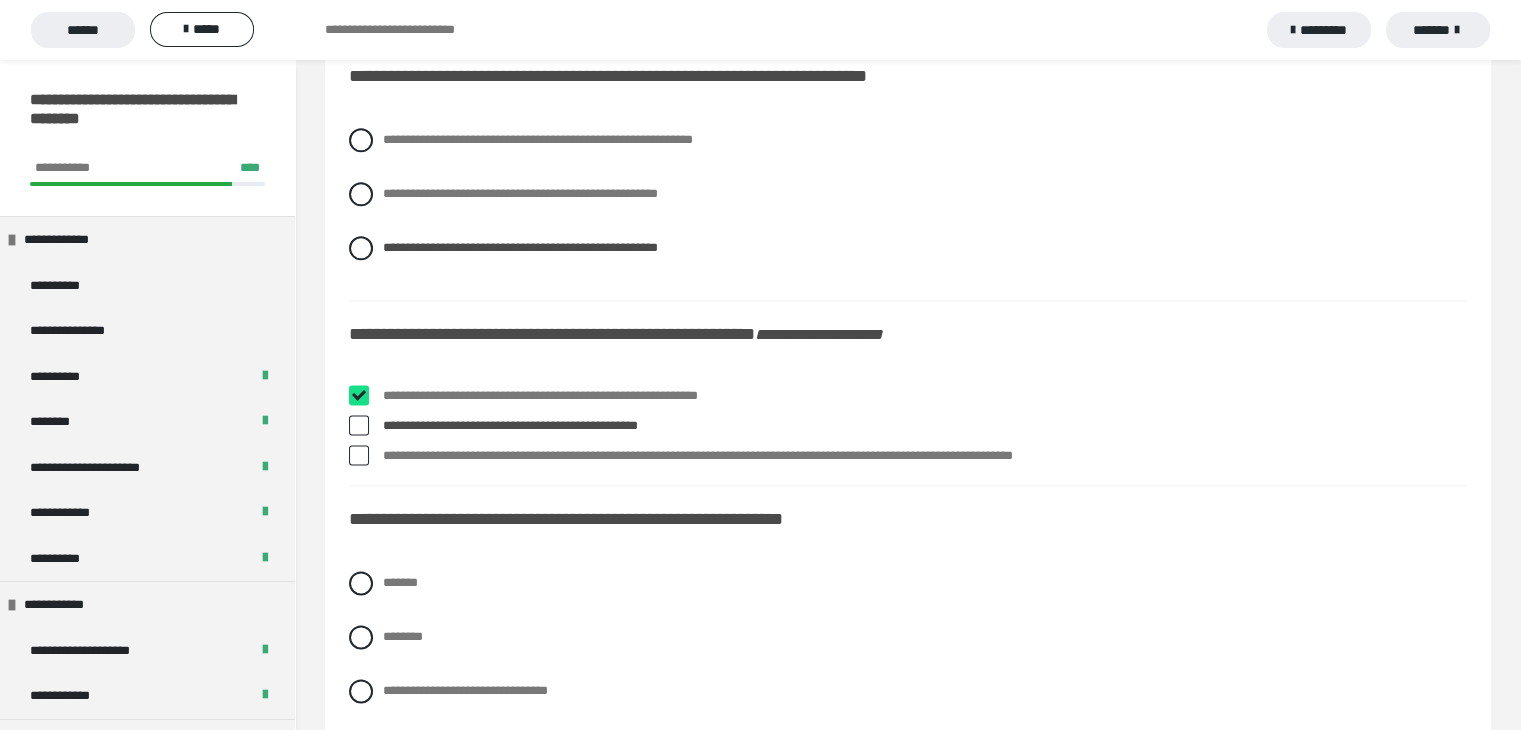 checkbox on "****" 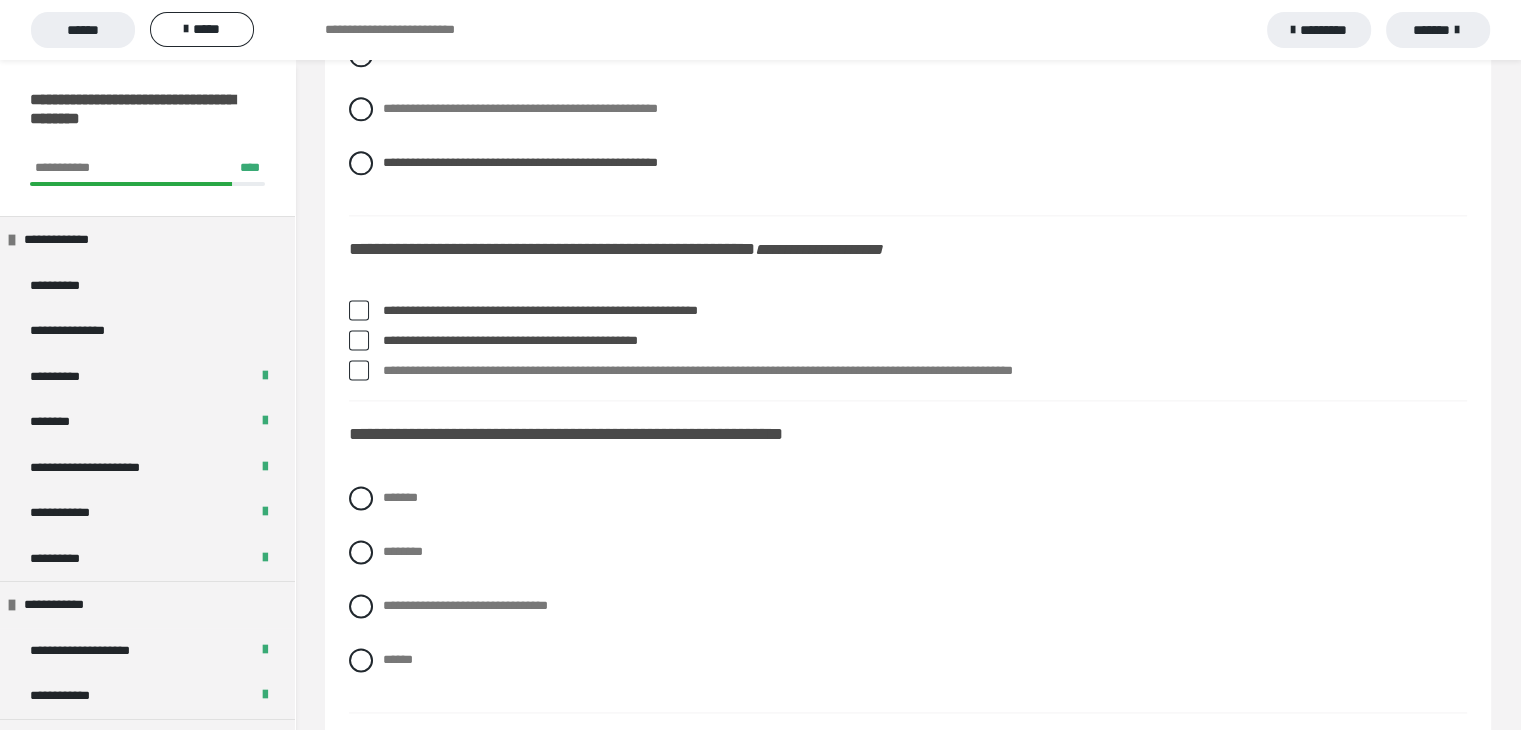 scroll, scrollTop: 2700, scrollLeft: 0, axis: vertical 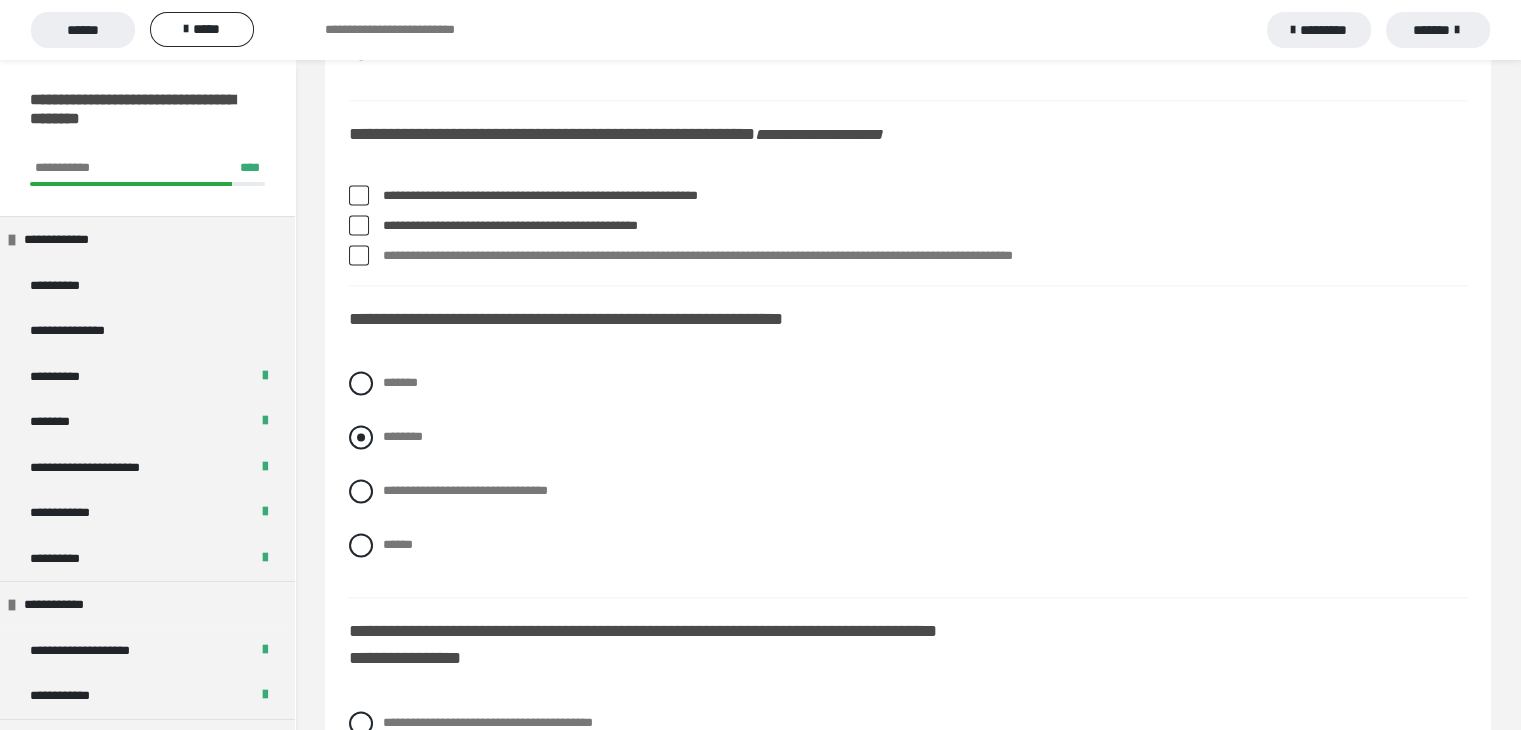 click at bounding box center (361, 437) 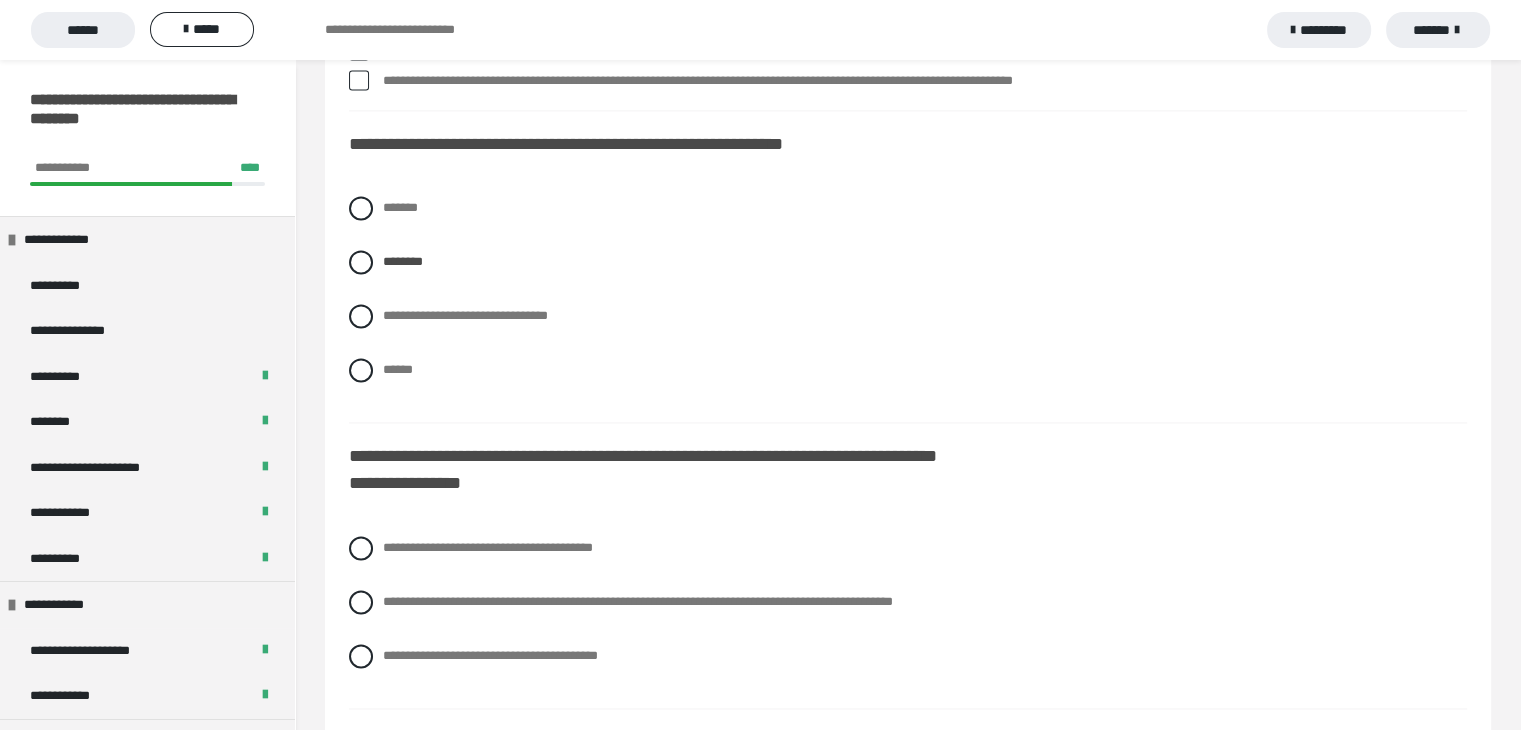 scroll, scrollTop: 3000, scrollLeft: 0, axis: vertical 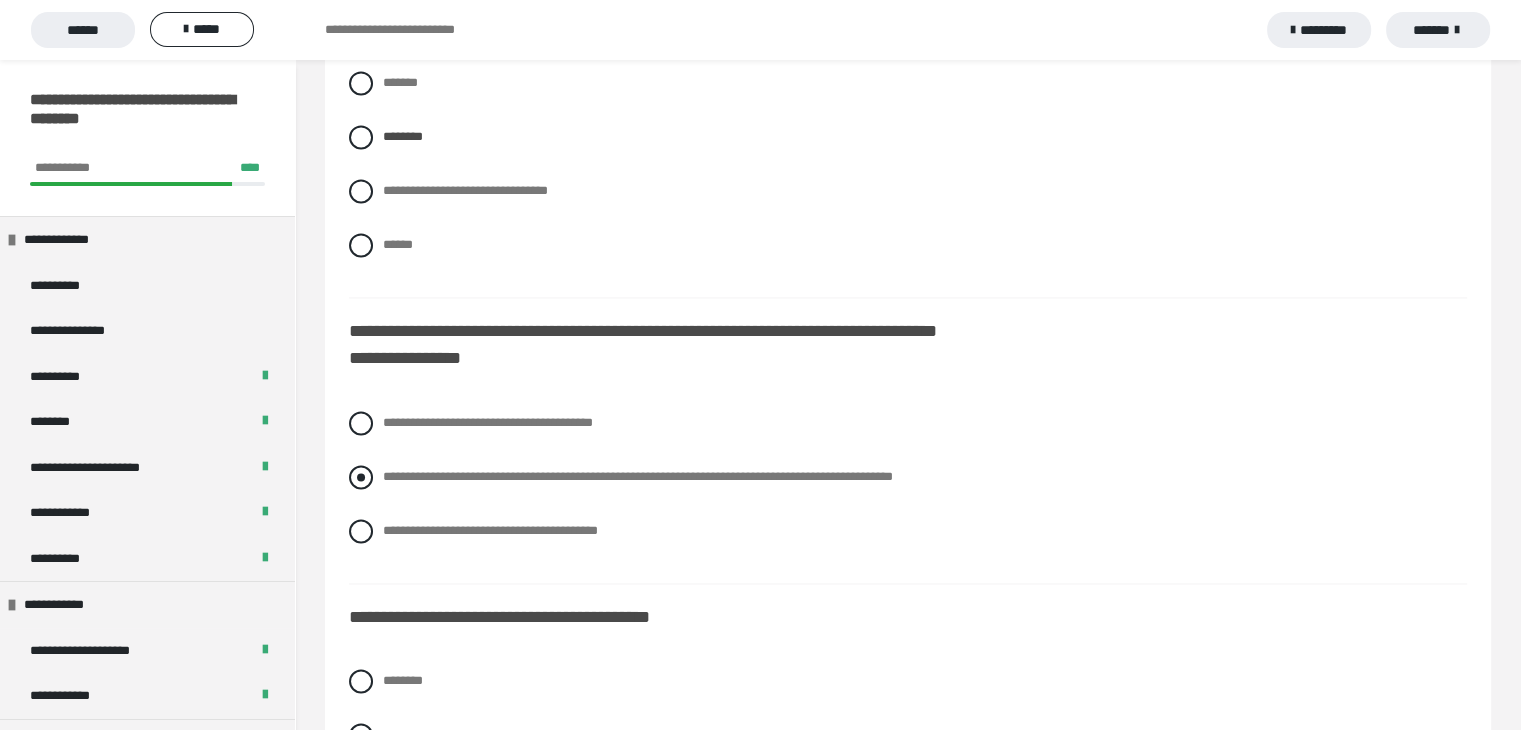 click at bounding box center [361, 477] 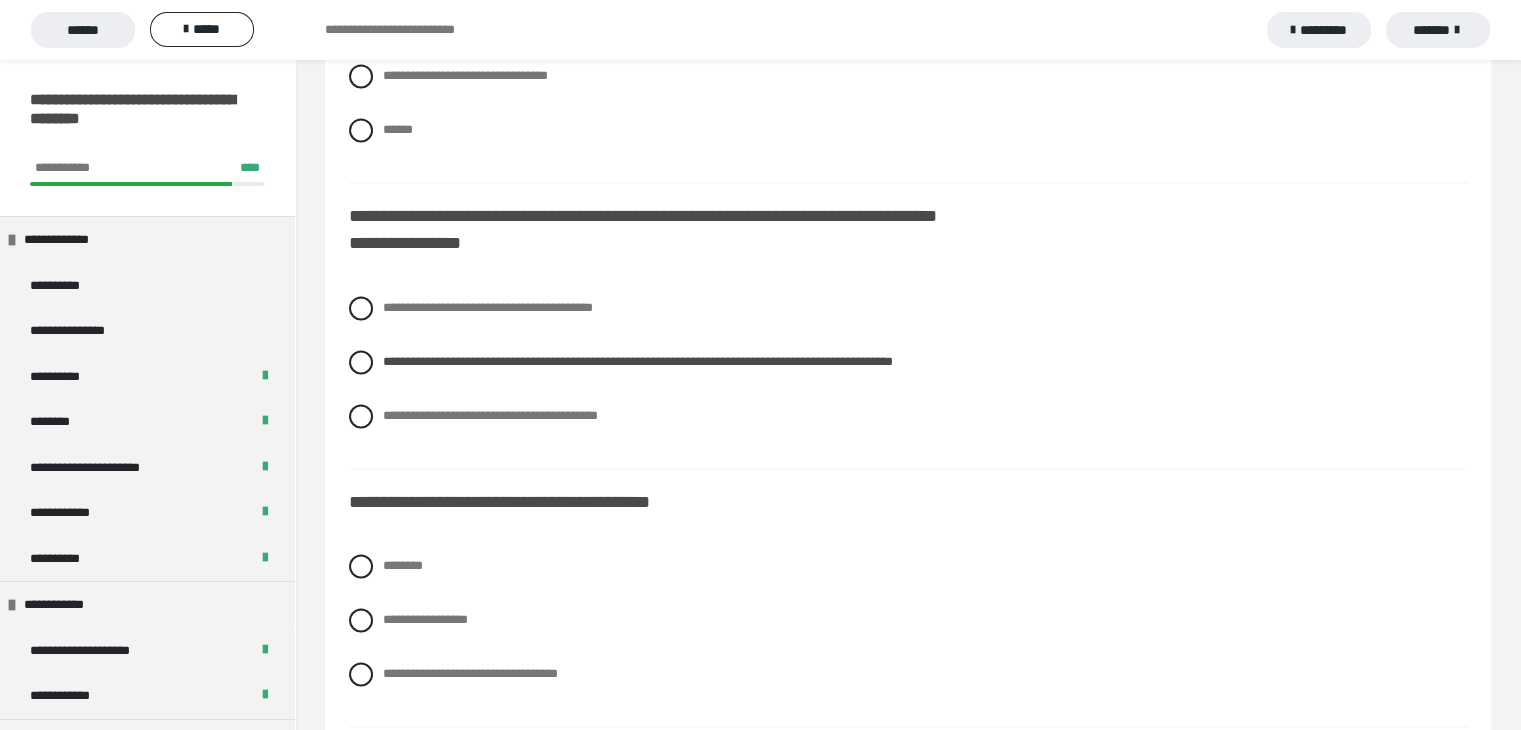 scroll, scrollTop: 3200, scrollLeft: 0, axis: vertical 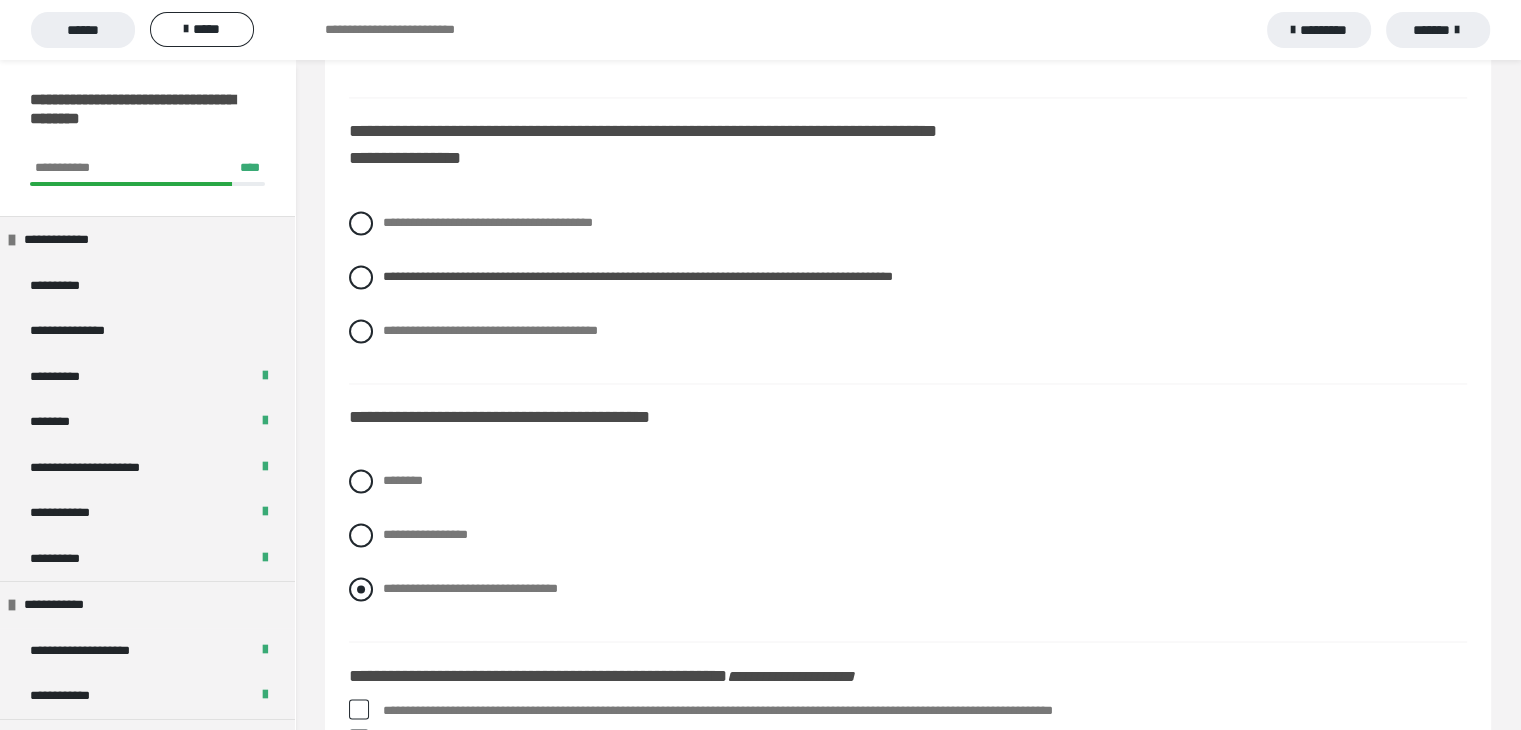 click at bounding box center [361, 589] 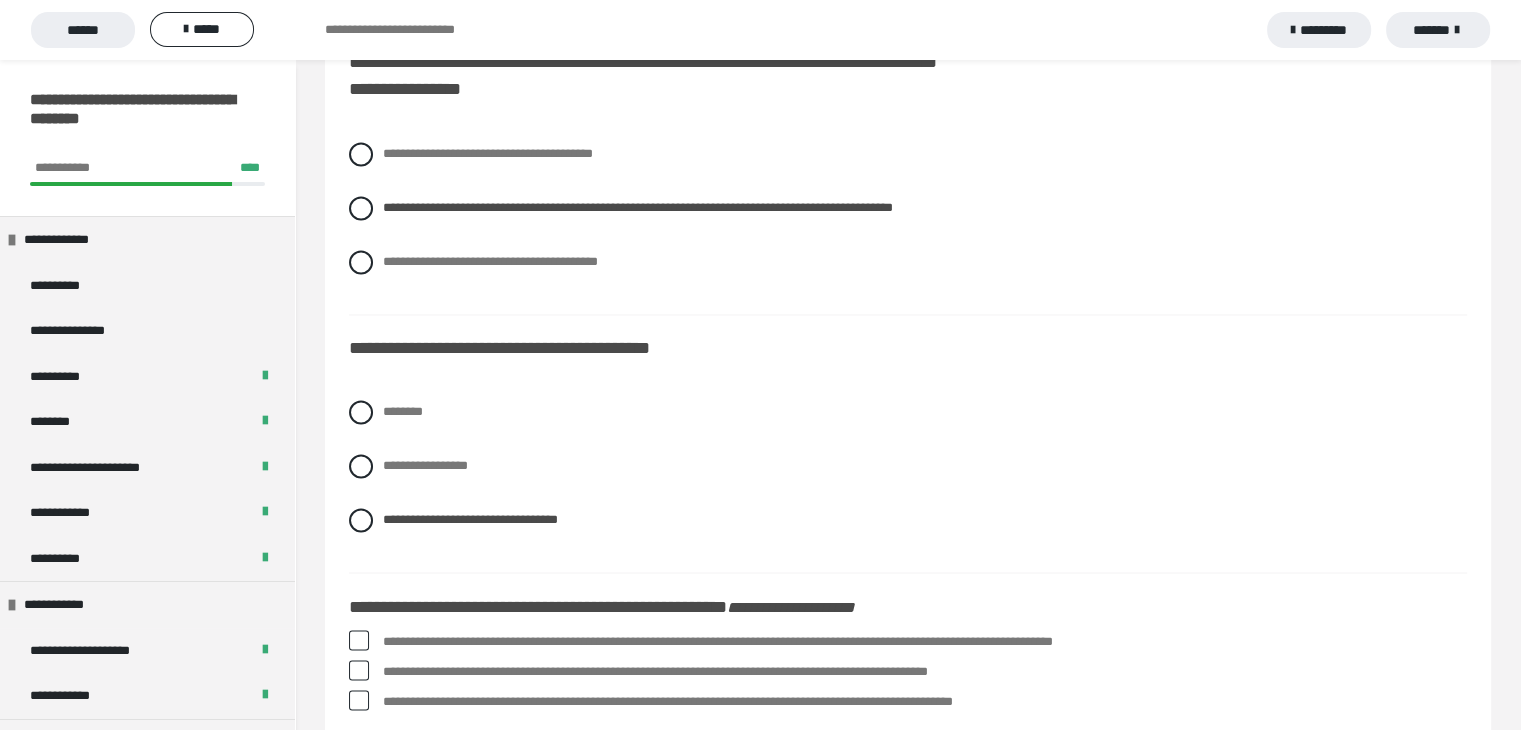 scroll, scrollTop: 3400, scrollLeft: 0, axis: vertical 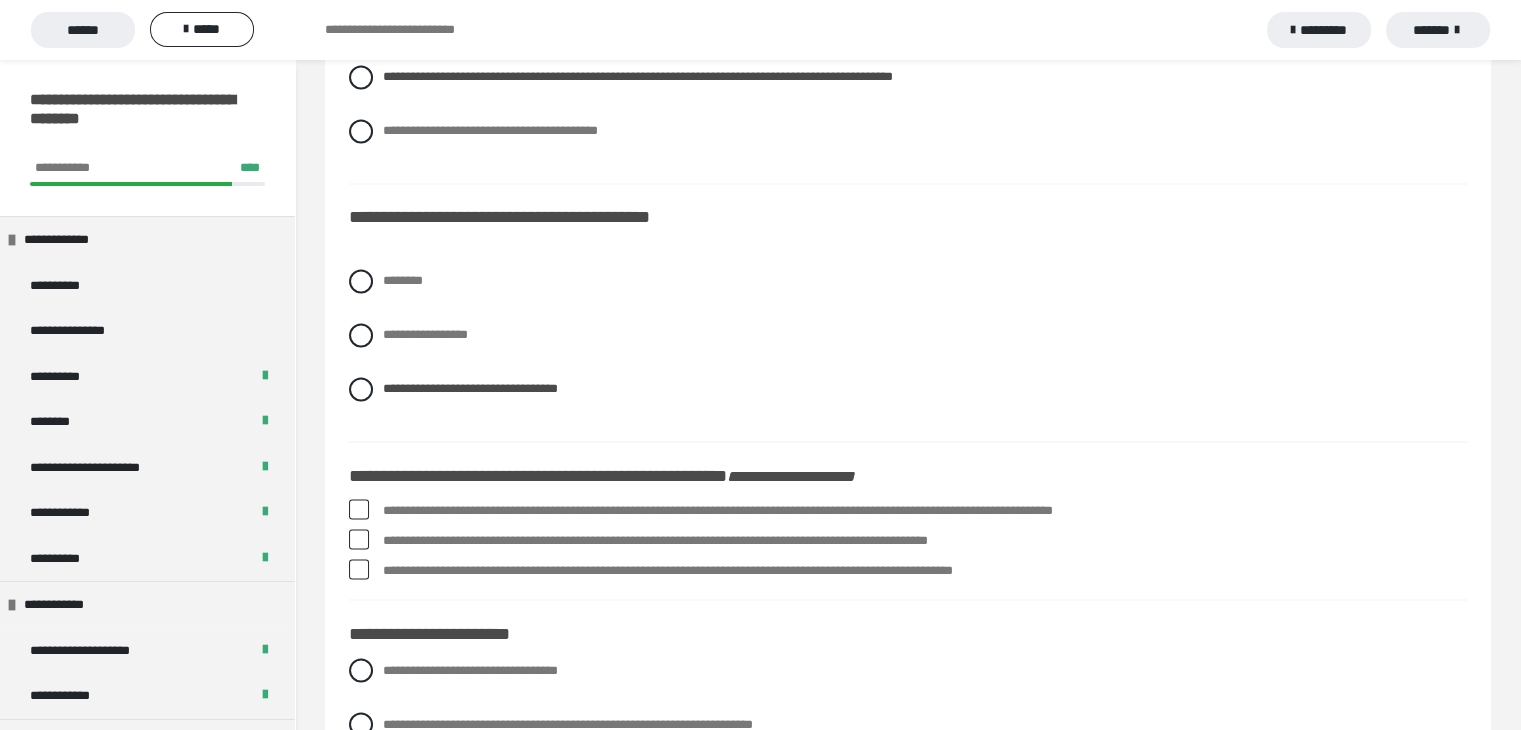 click at bounding box center [359, 569] 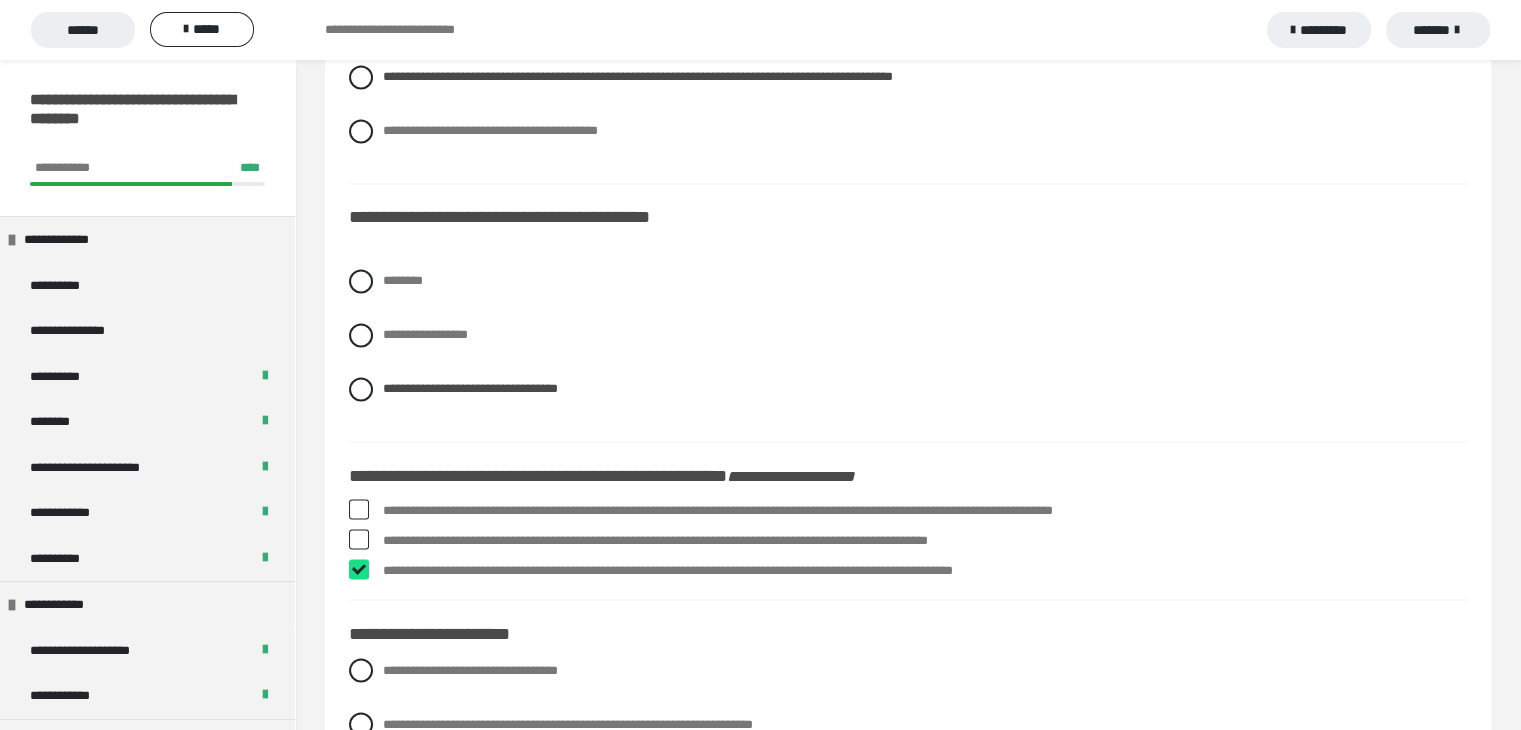 checkbox on "****" 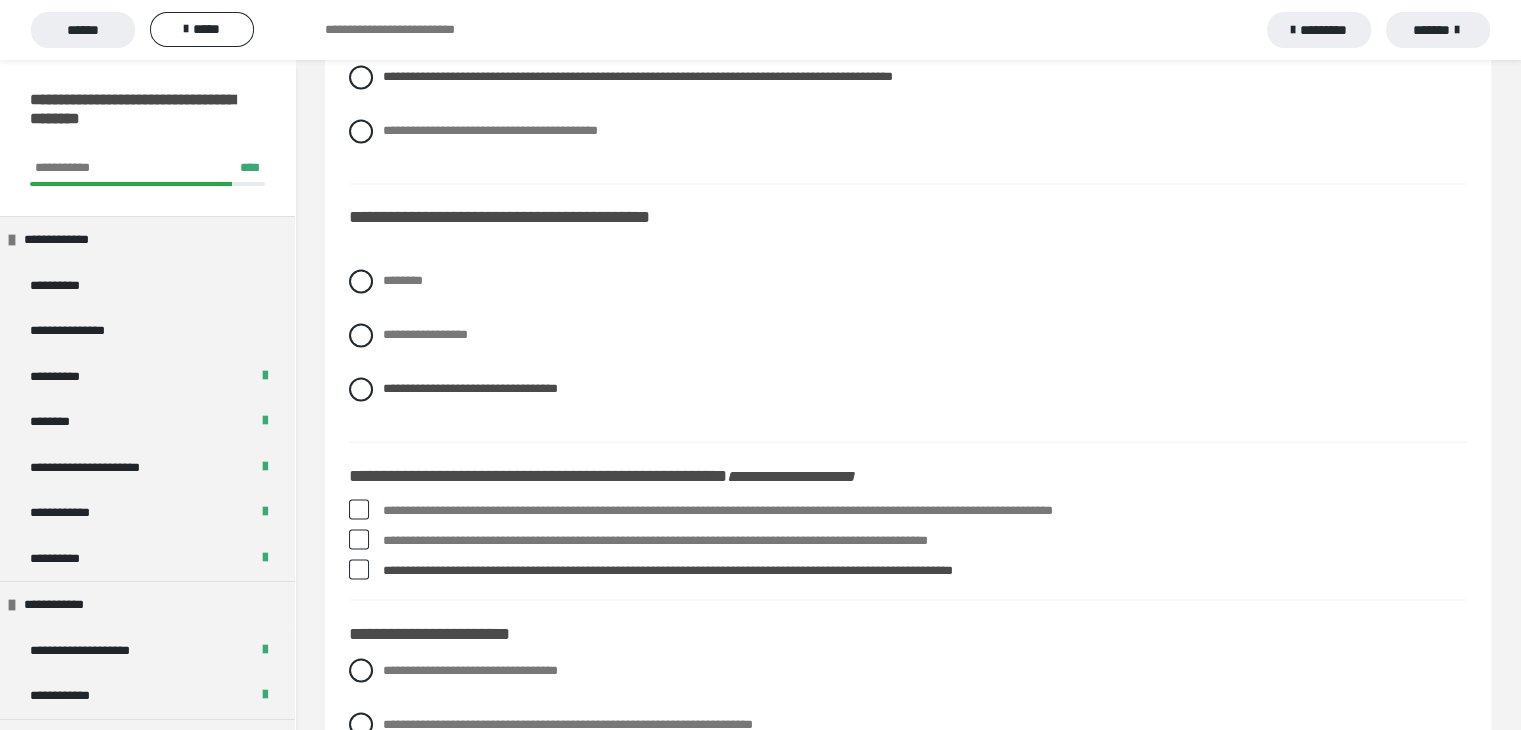 click at bounding box center (359, 539) 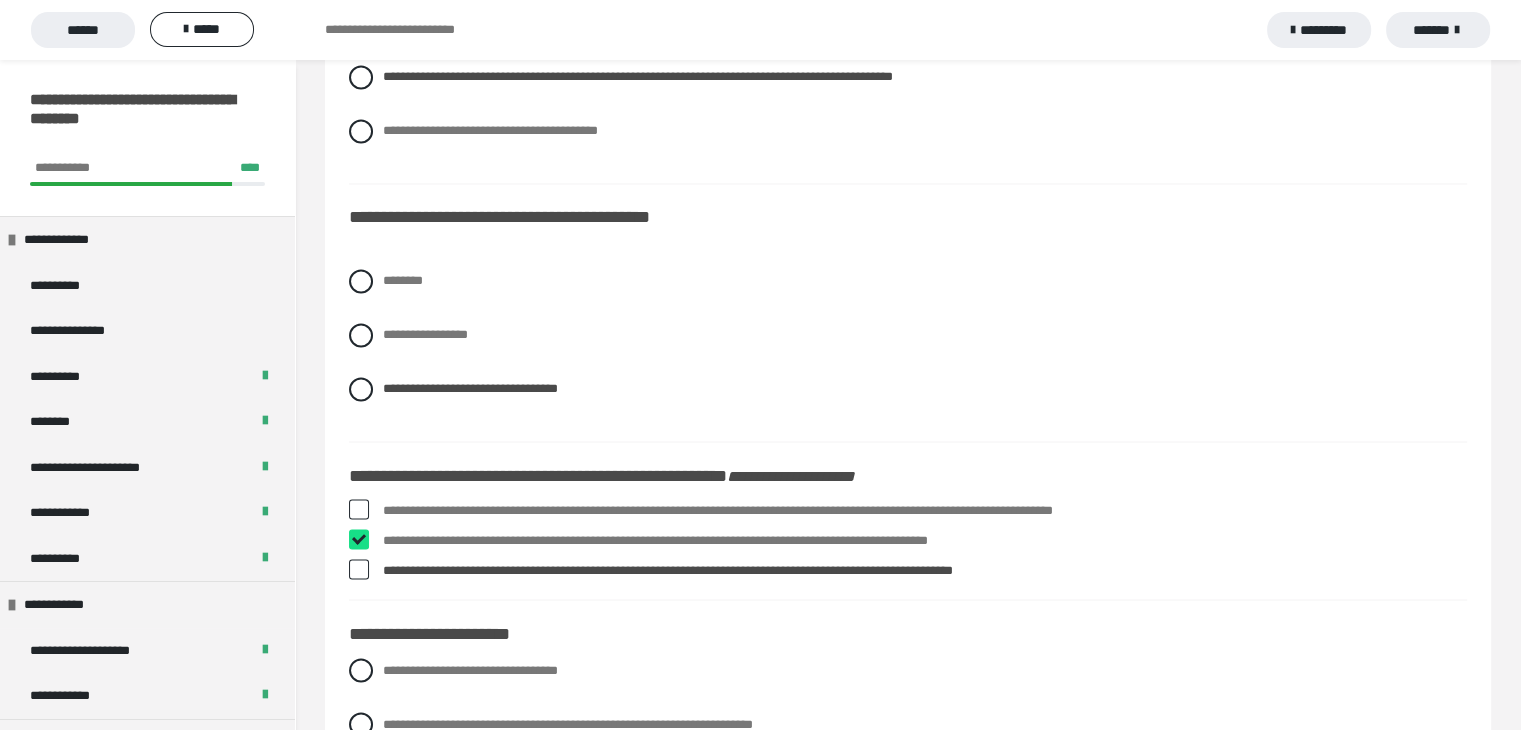 checkbox on "****" 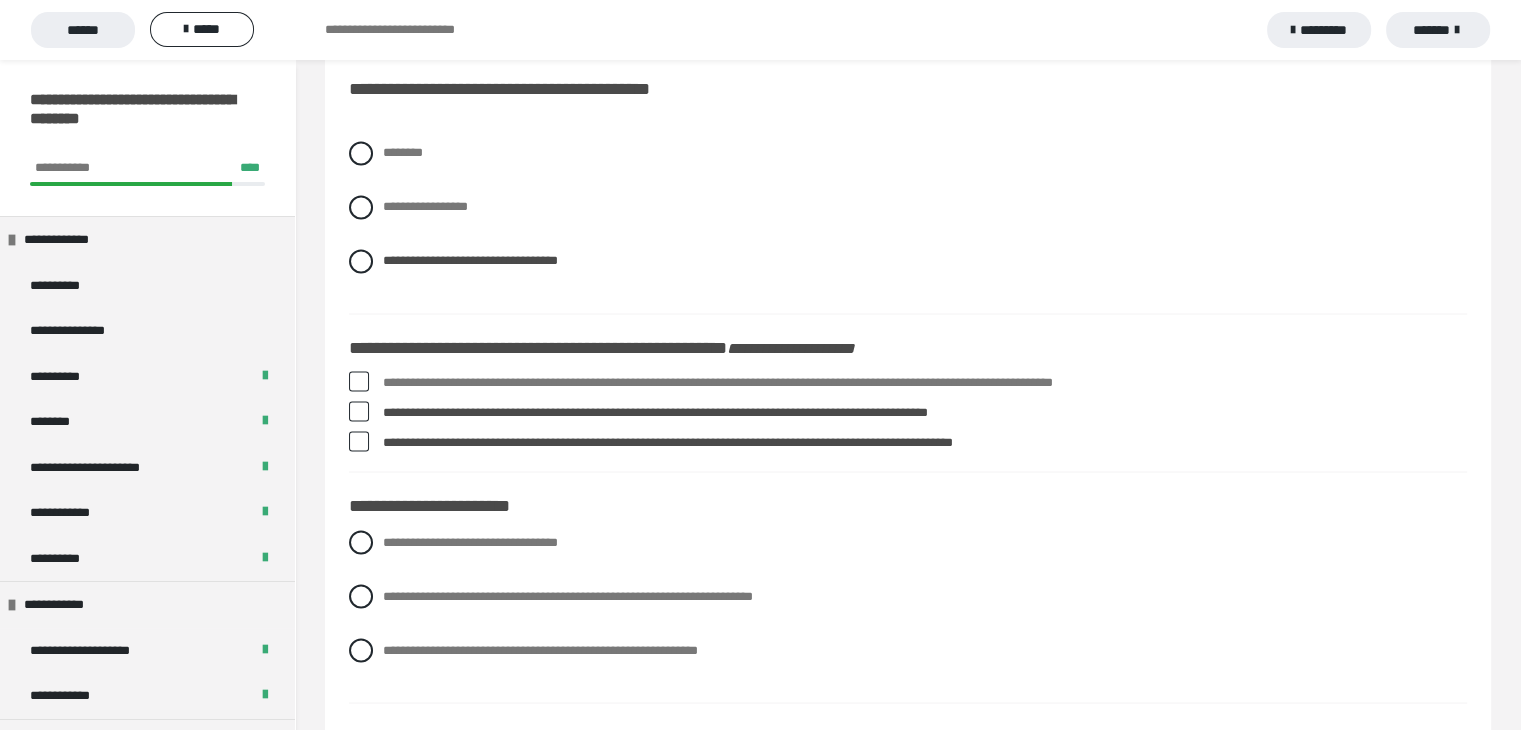 scroll, scrollTop: 3700, scrollLeft: 0, axis: vertical 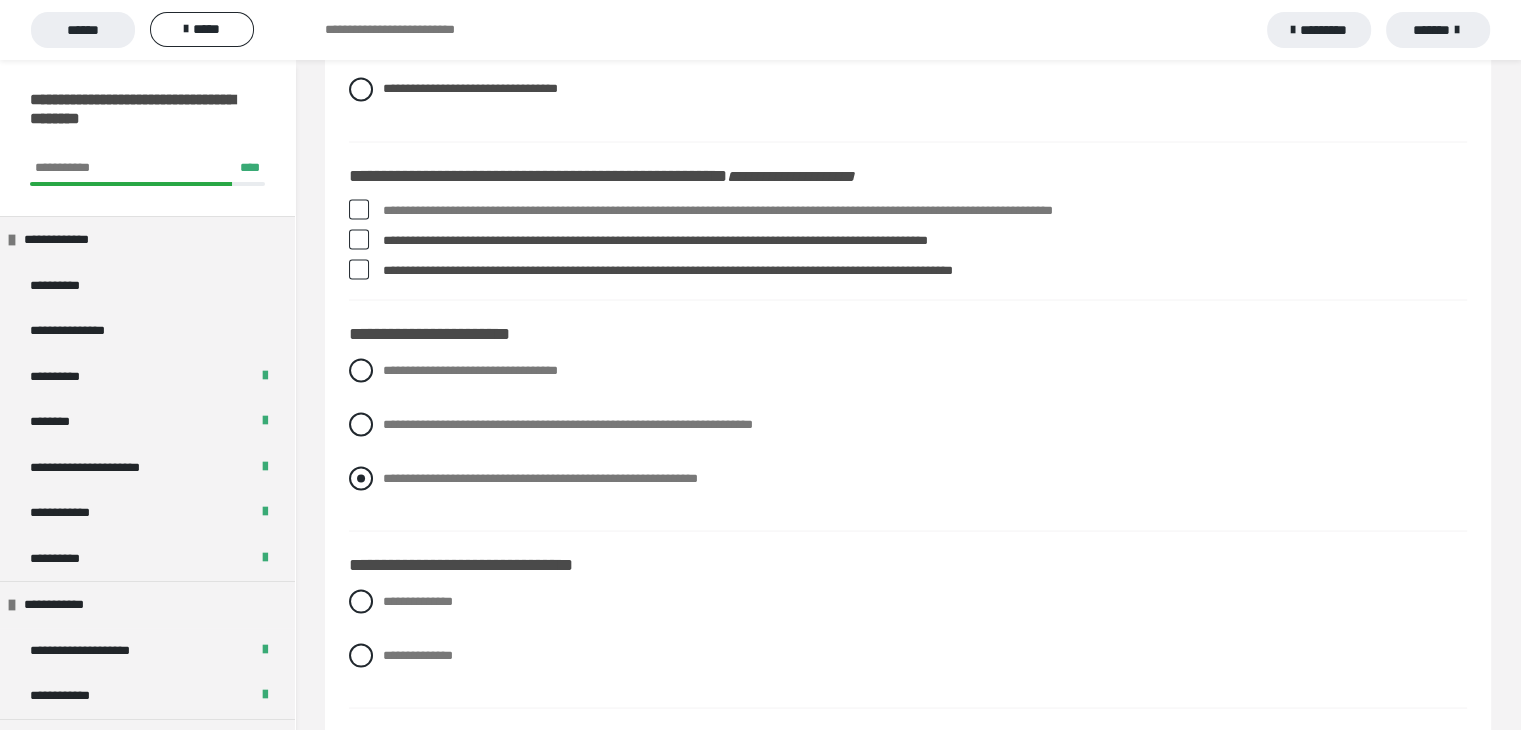 click at bounding box center [361, 478] 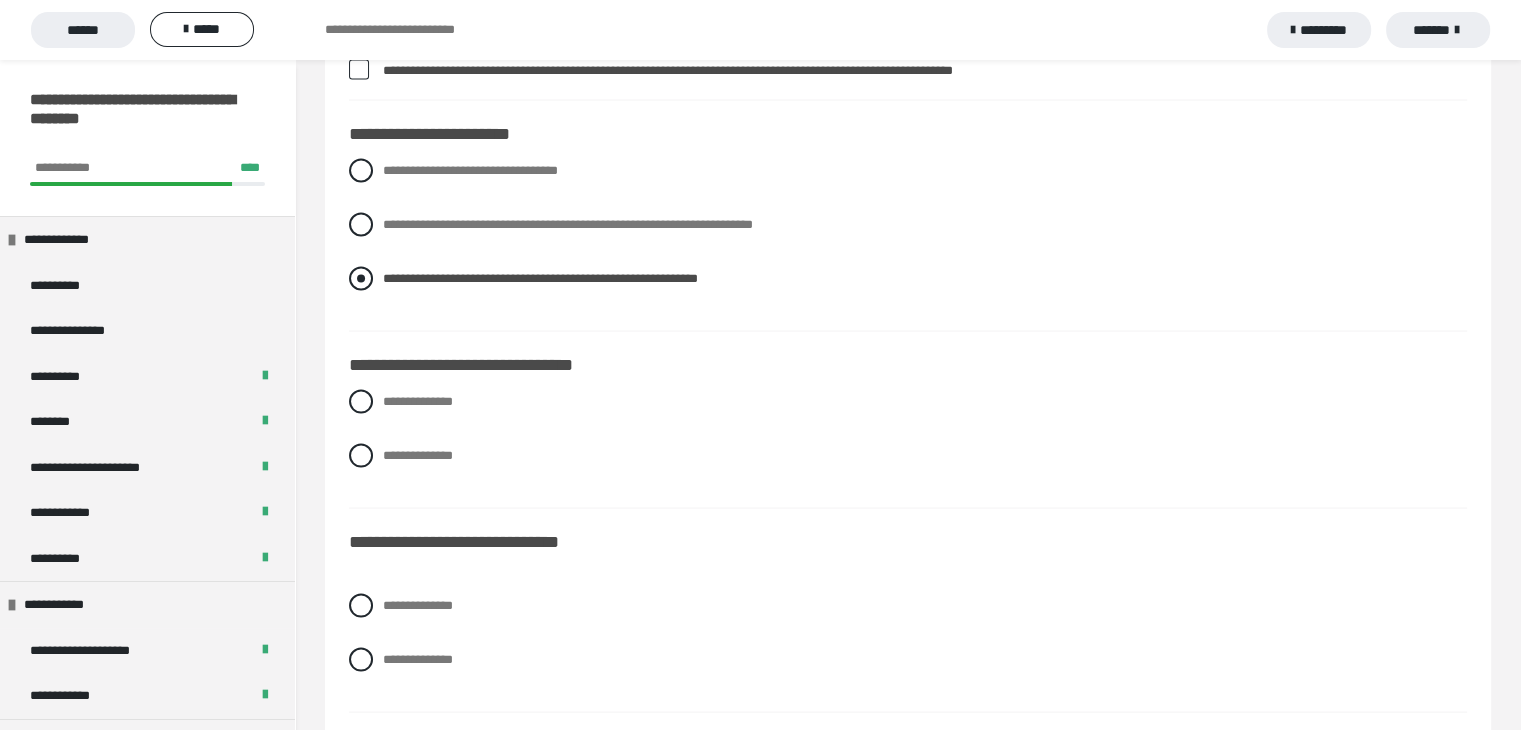 scroll, scrollTop: 3900, scrollLeft: 0, axis: vertical 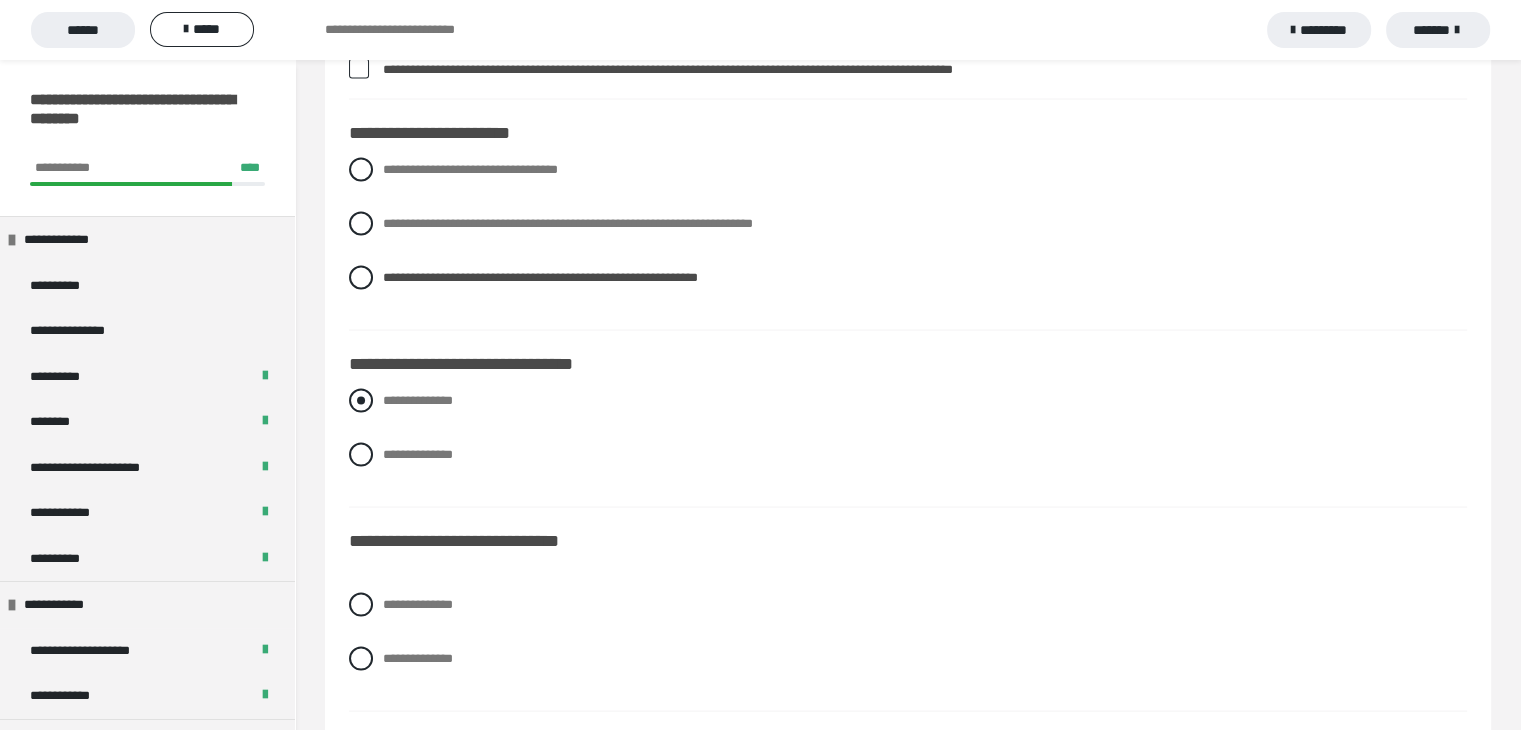 click at bounding box center (361, 401) 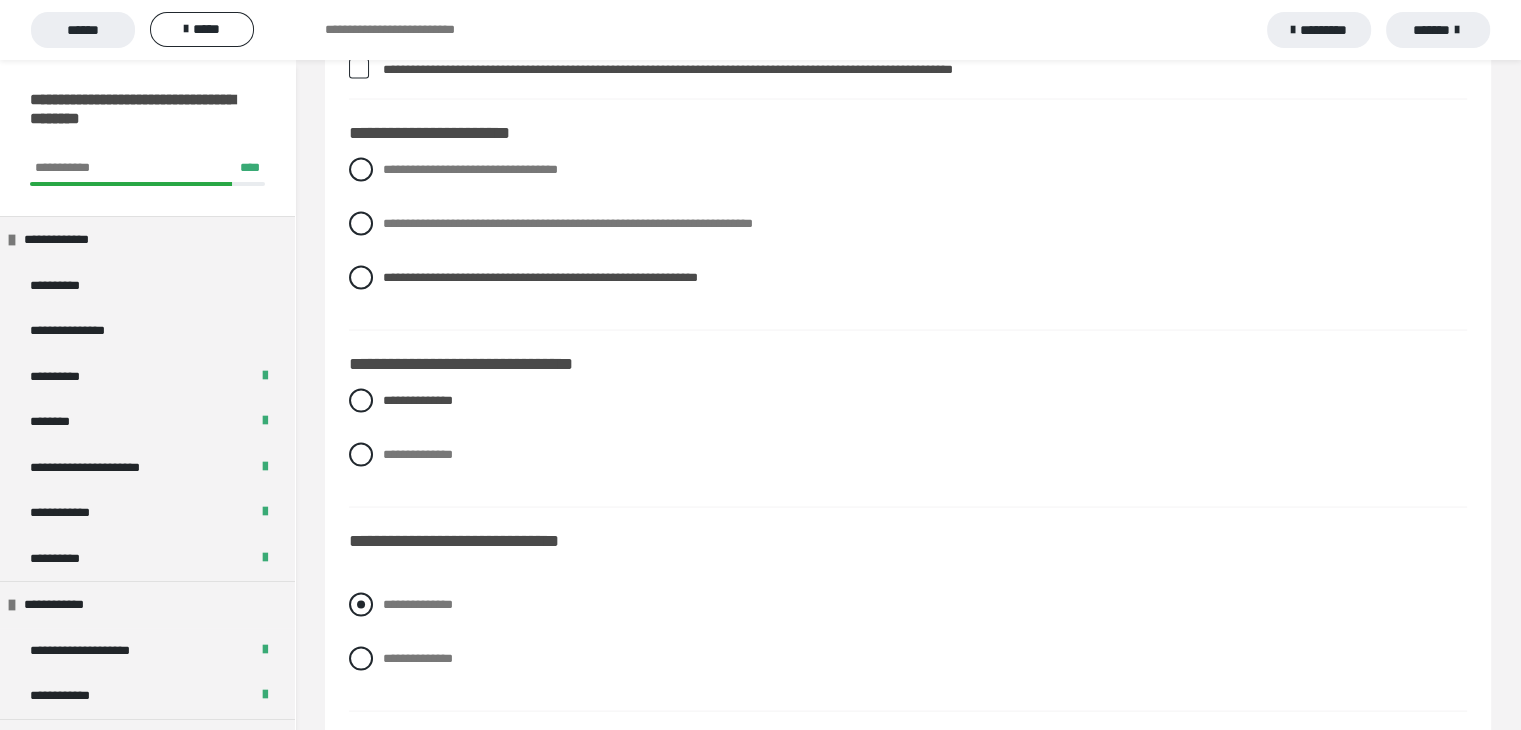 click at bounding box center (361, 605) 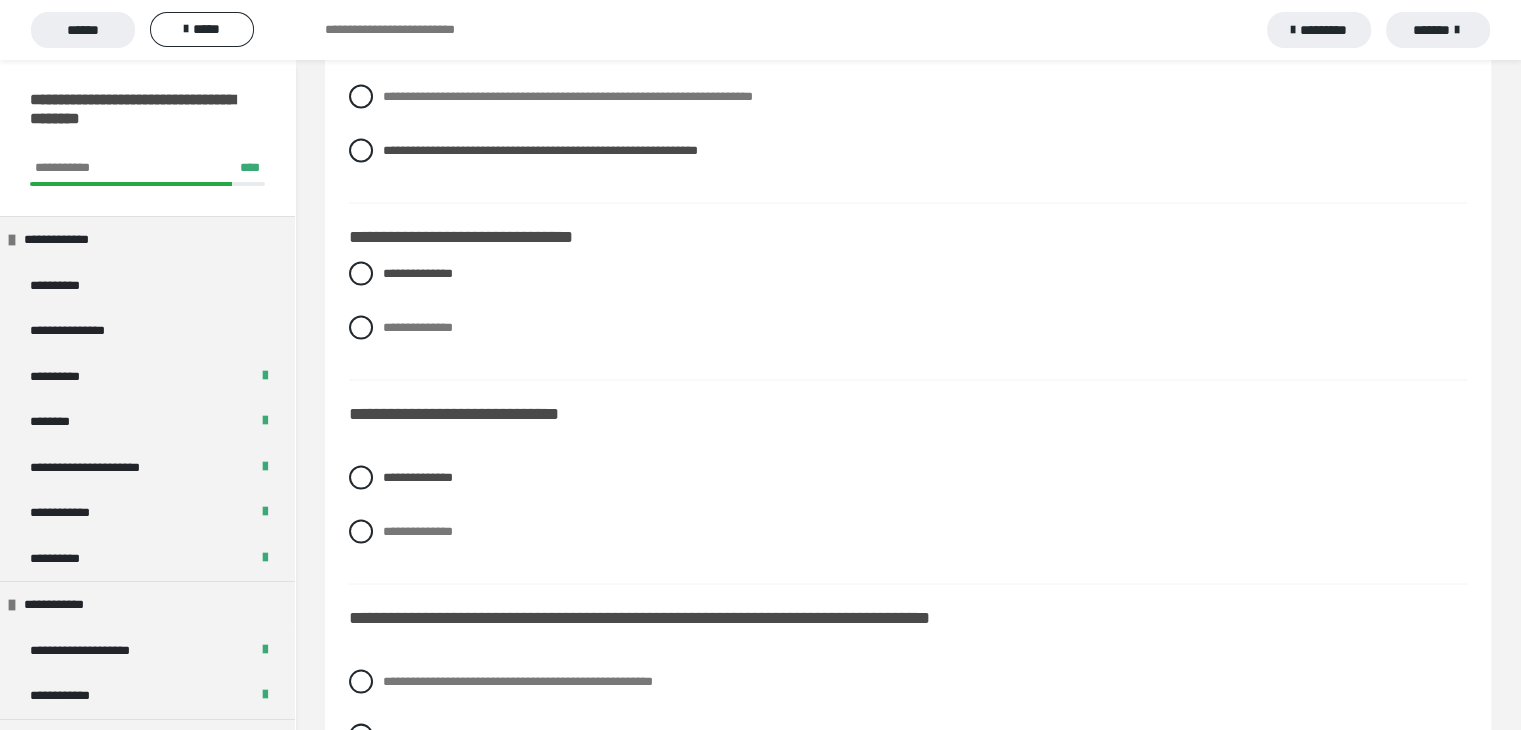 scroll, scrollTop: 4100, scrollLeft: 0, axis: vertical 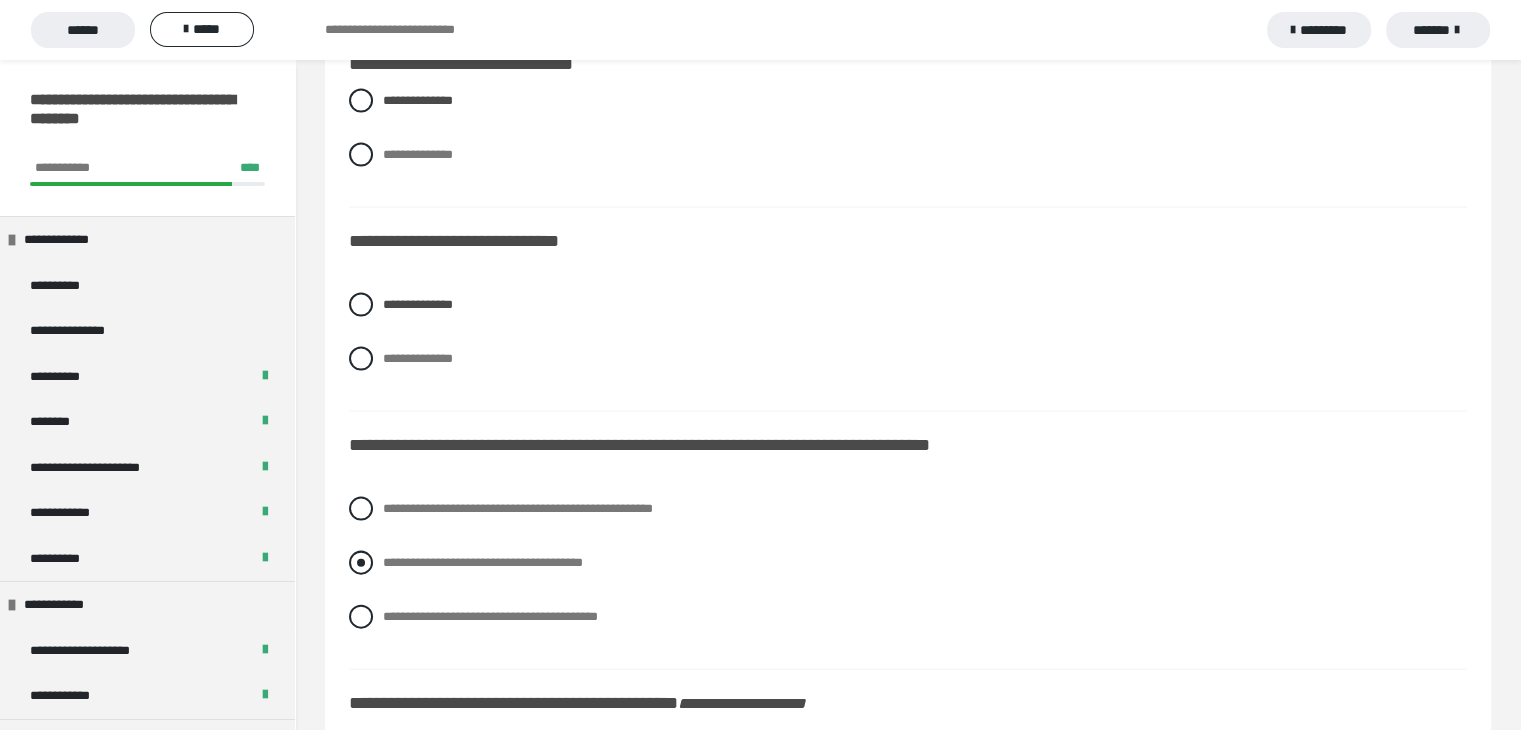 click at bounding box center [361, 563] 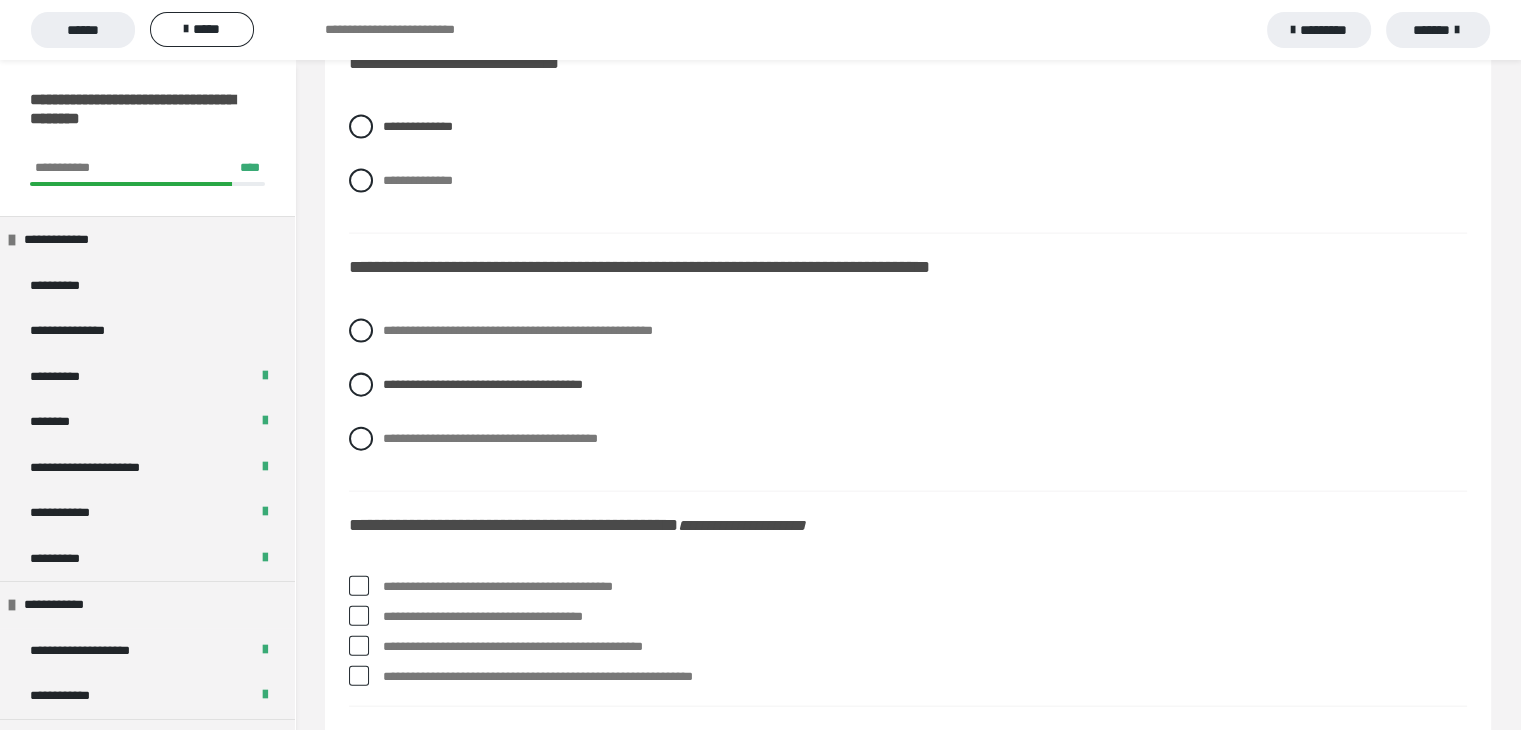 scroll, scrollTop: 4500, scrollLeft: 0, axis: vertical 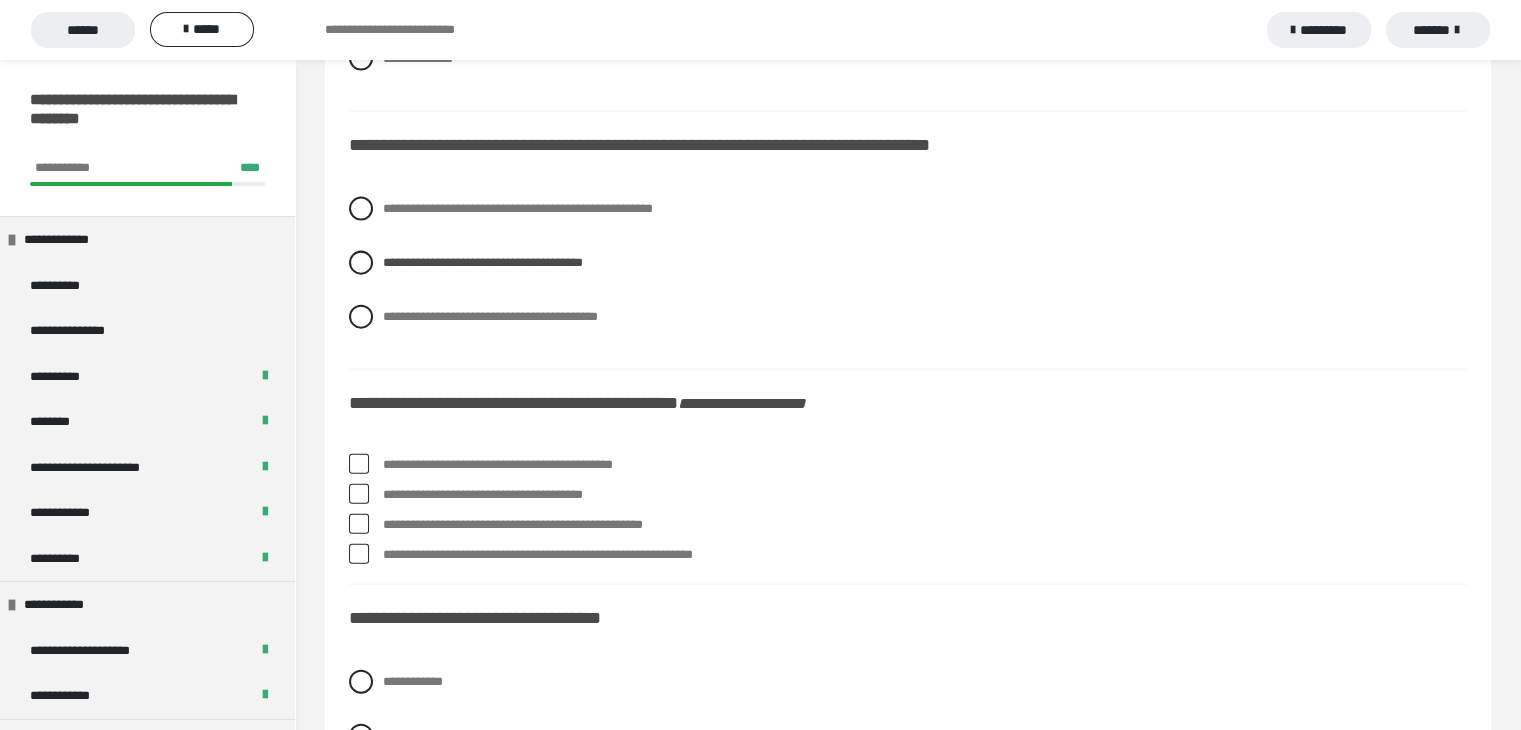 click at bounding box center [359, 494] 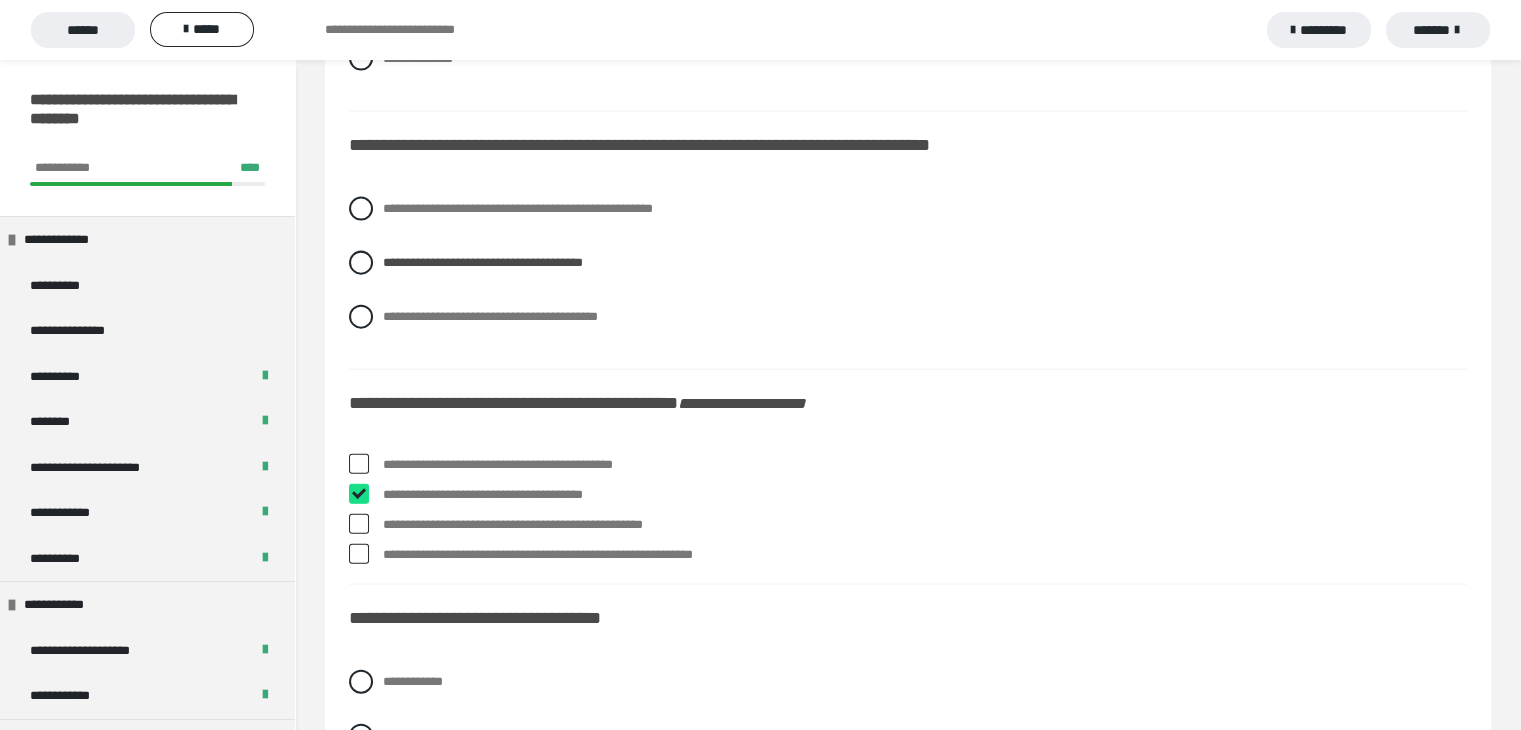 checkbox on "****" 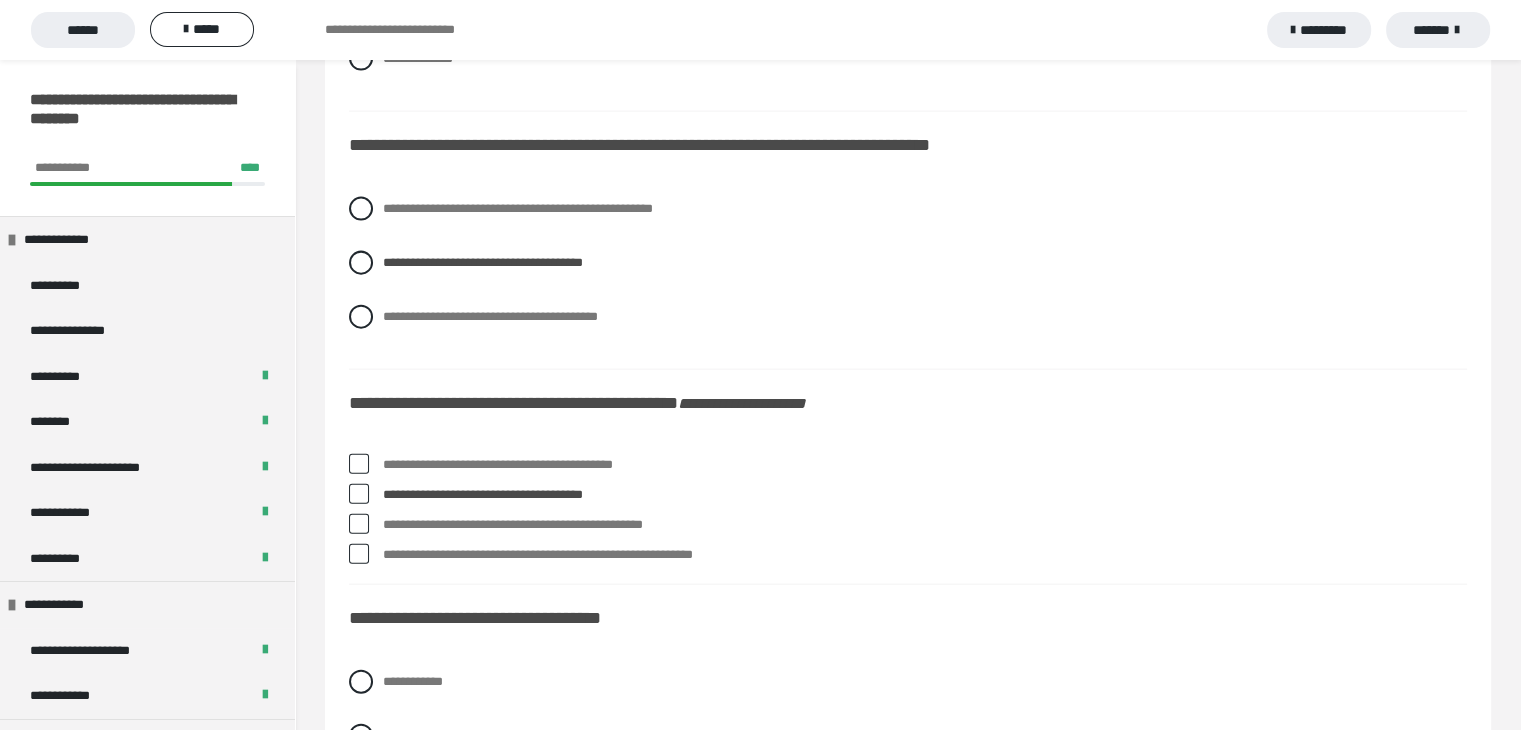 click on "**********" at bounding box center [908, 514] 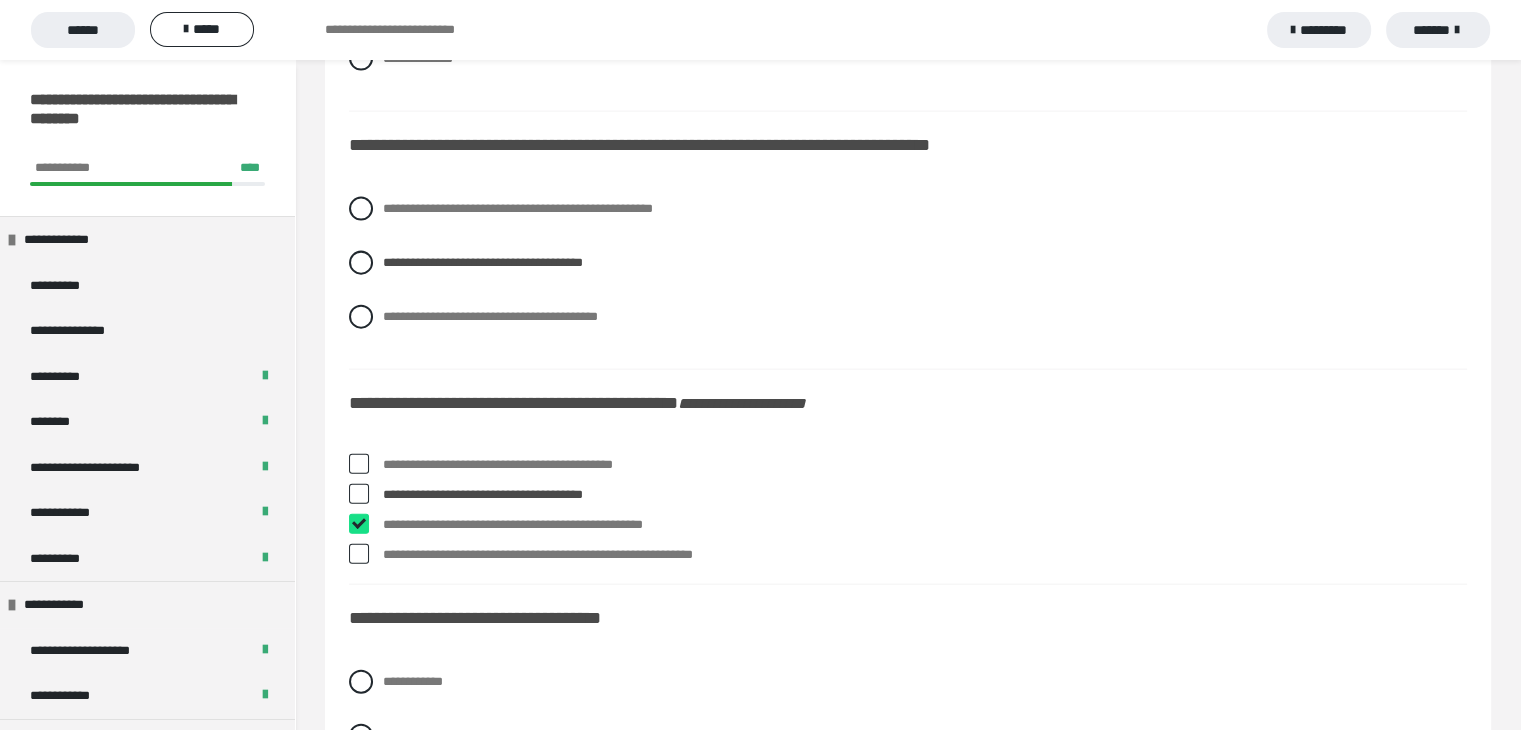 checkbox on "****" 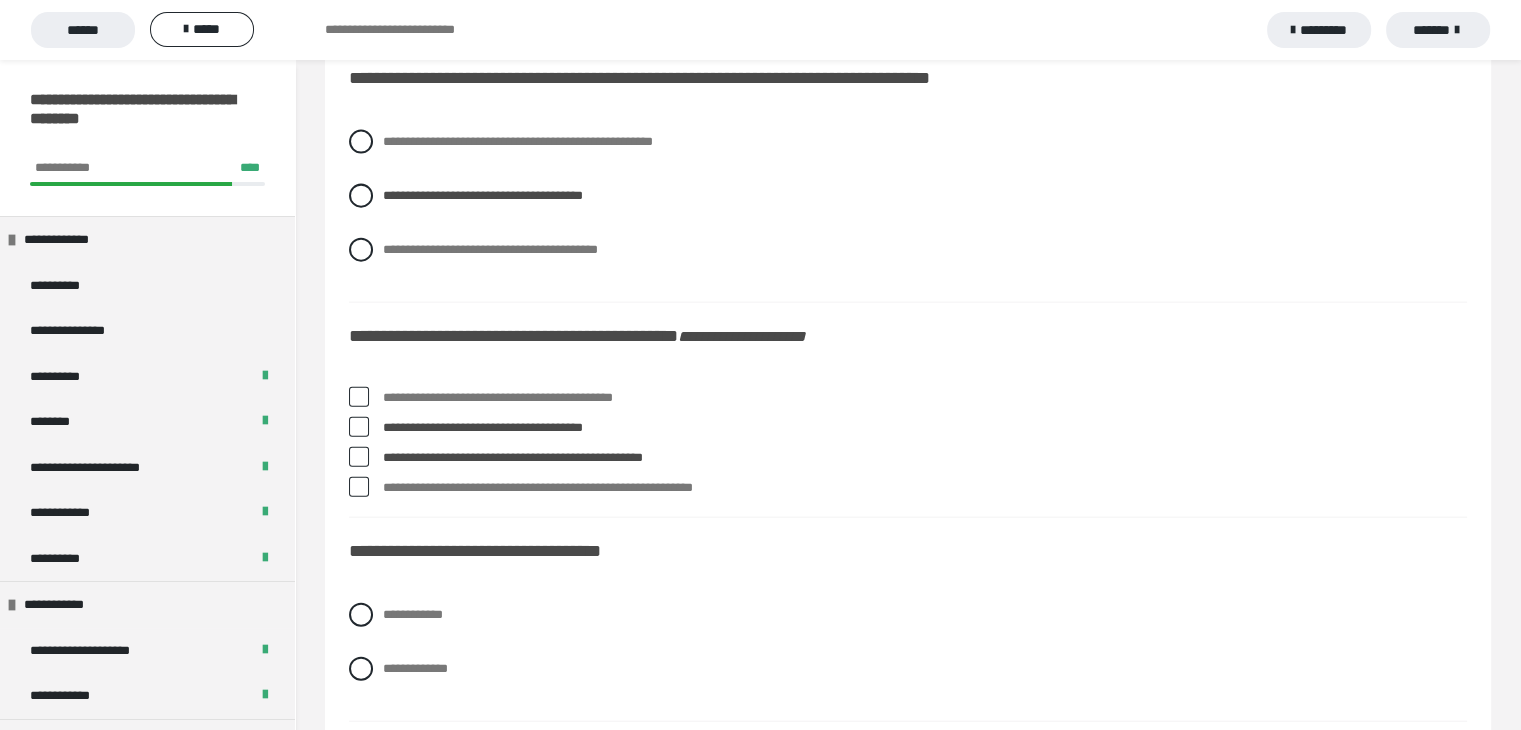 scroll, scrollTop: 4600, scrollLeft: 0, axis: vertical 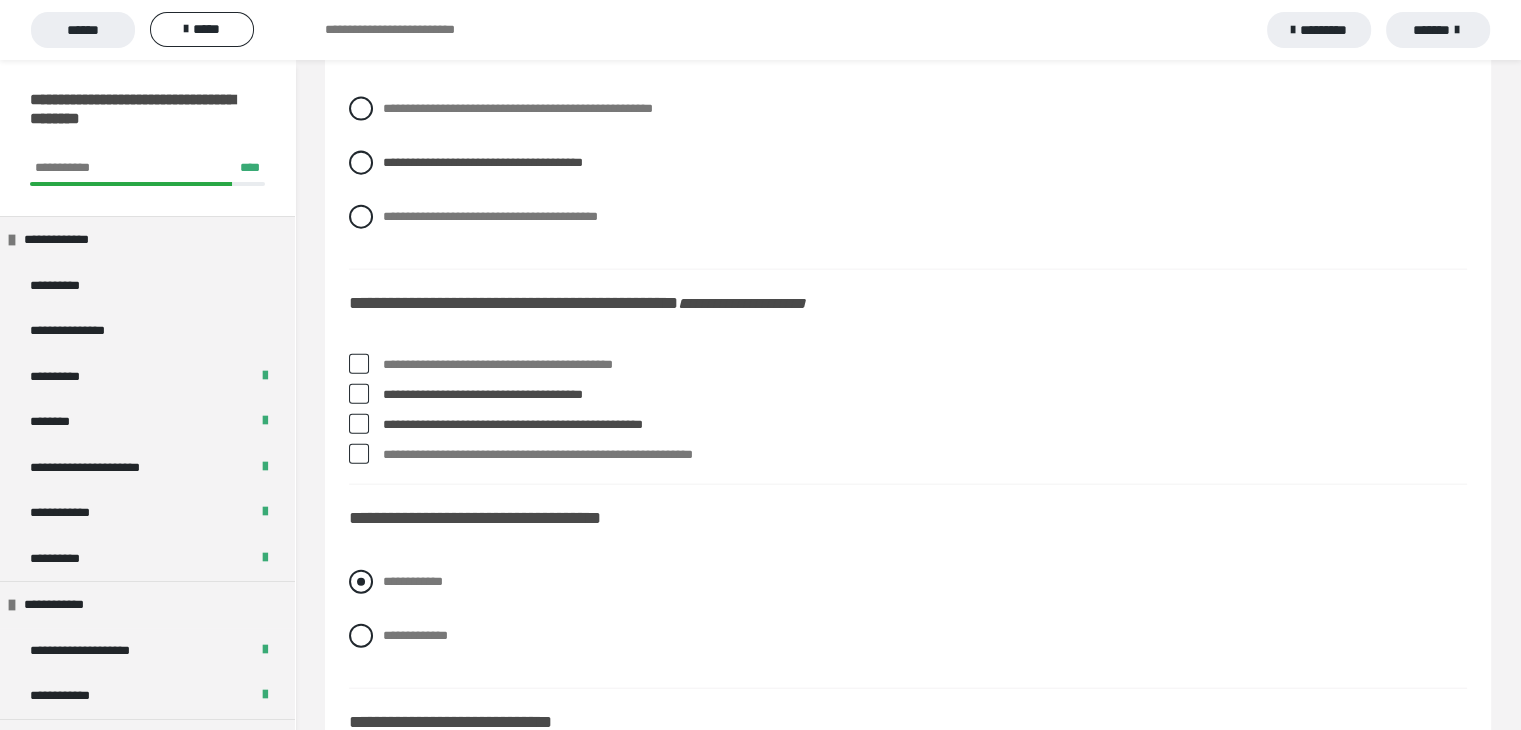 click at bounding box center [361, 582] 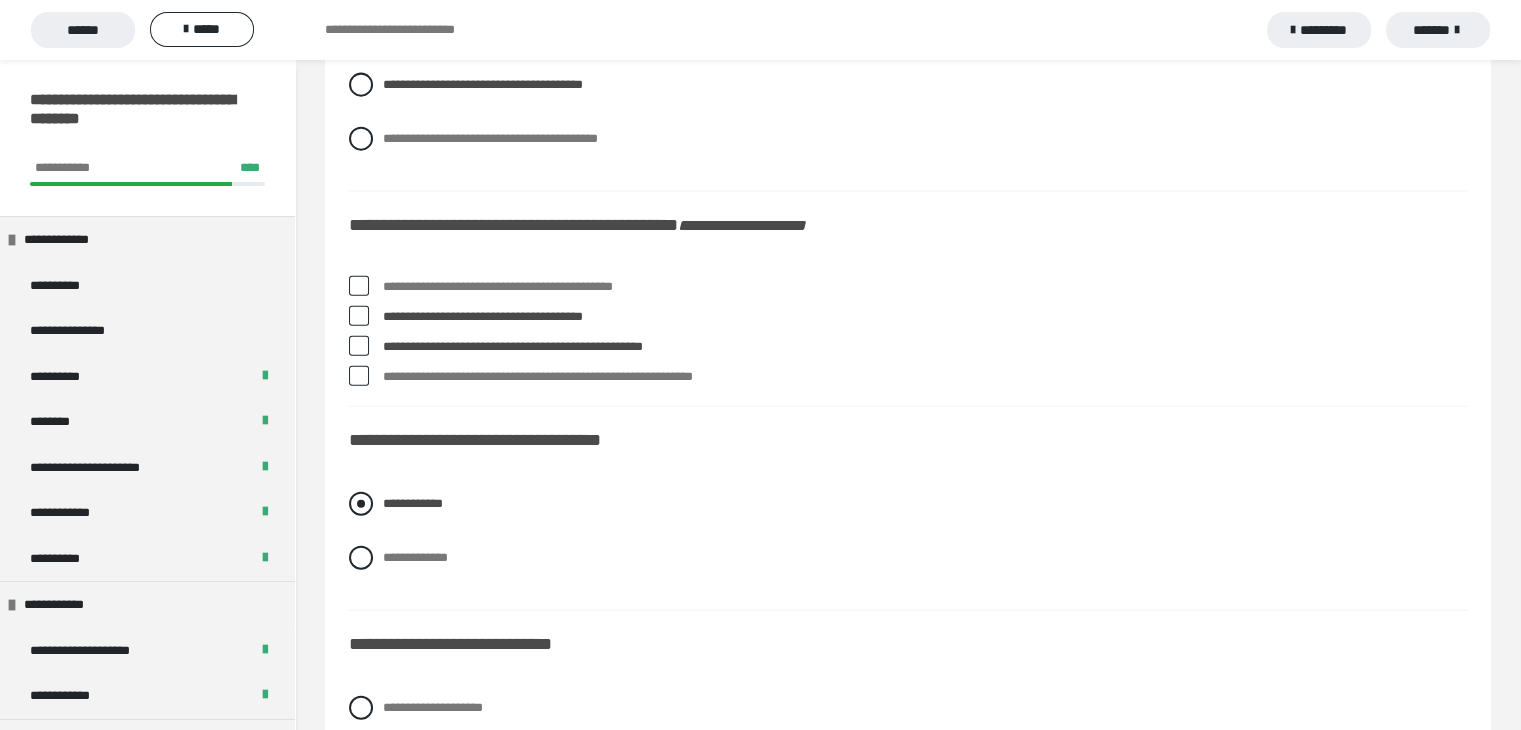 scroll, scrollTop: 4900, scrollLeft: 0, axis: vertical 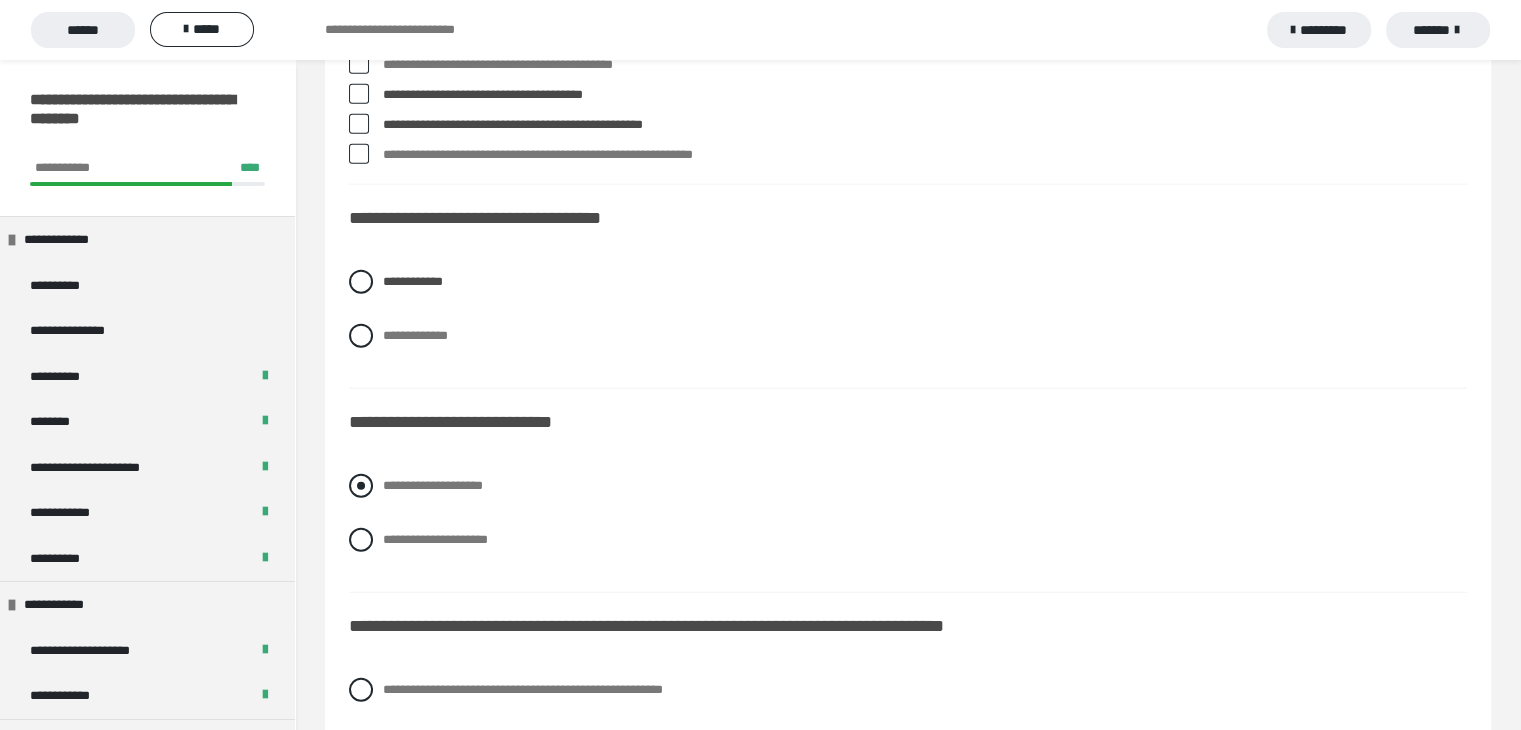 click at bounding box center (361, 486) 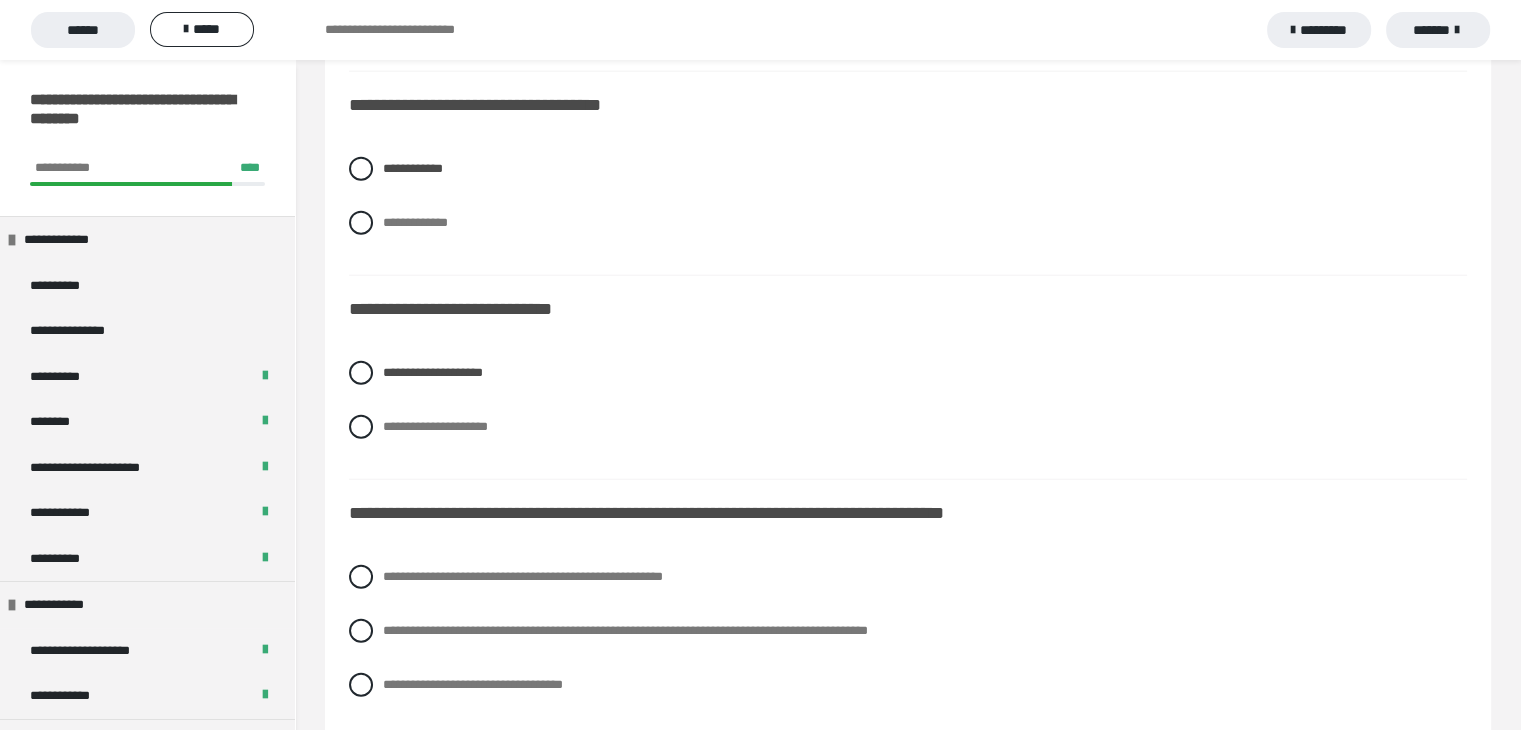 scroll, scrollTop: 5100, scrollLeft: 0, axis: vertical 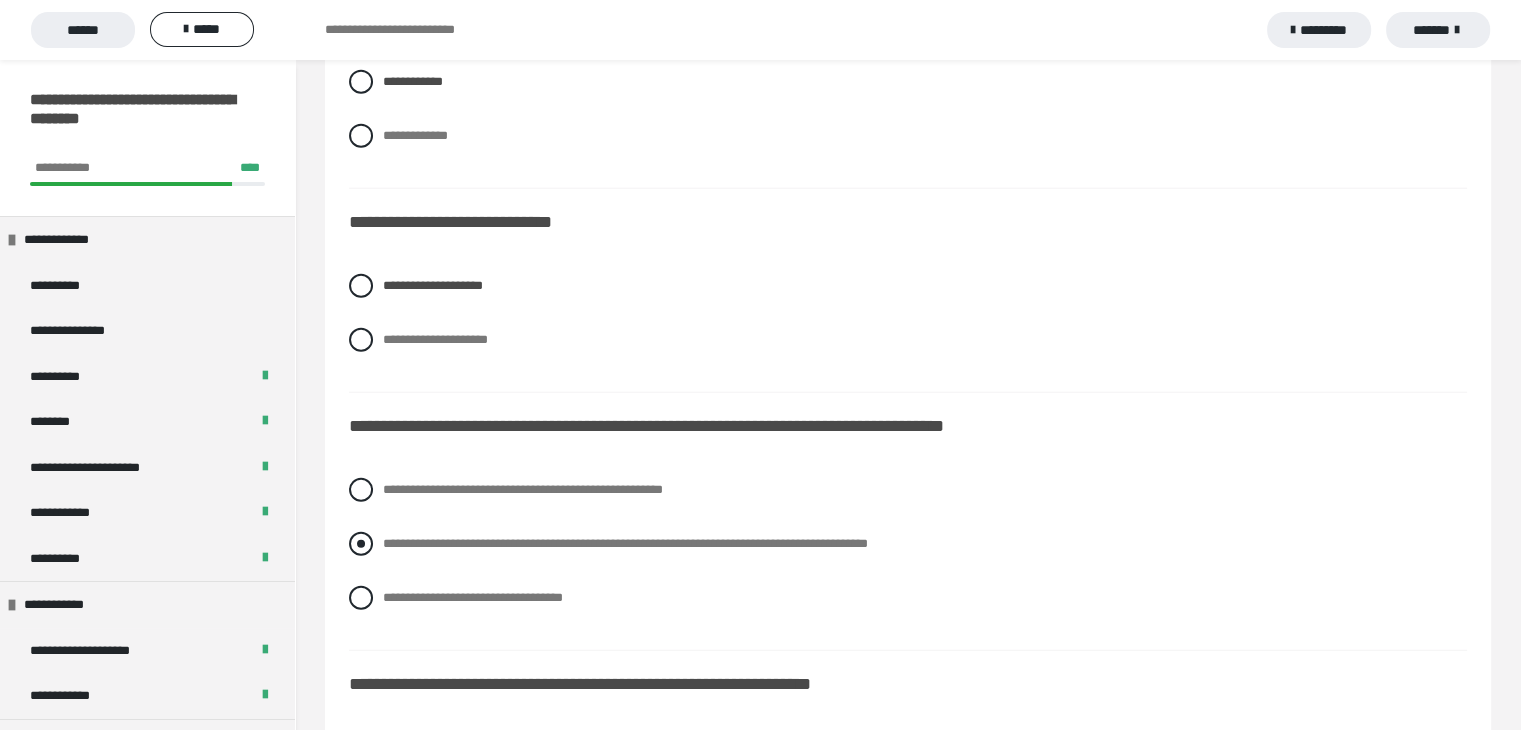 click at bounding box center [361, 544] 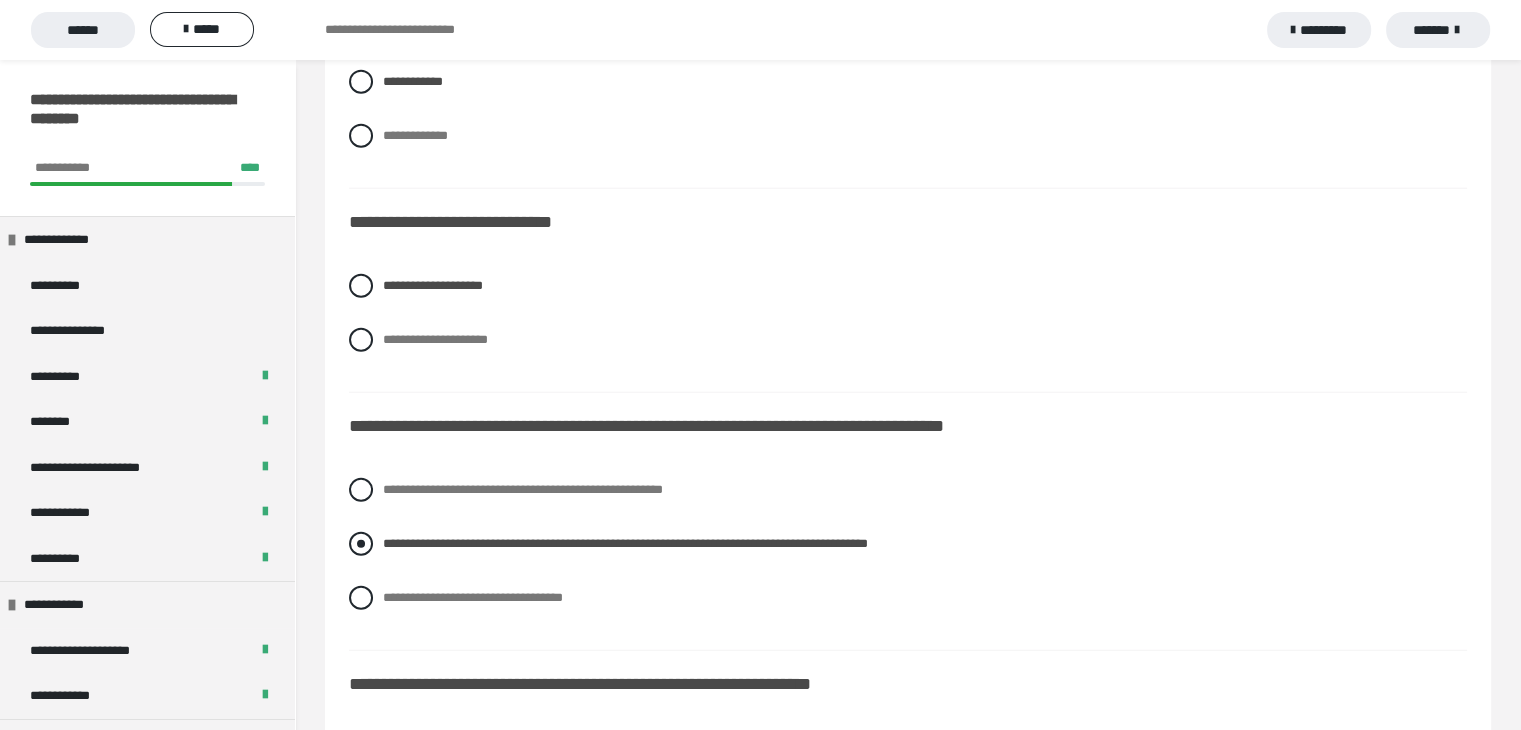 scroll, scrollTop: 5400, scrollLeft: 0, axis: vertical 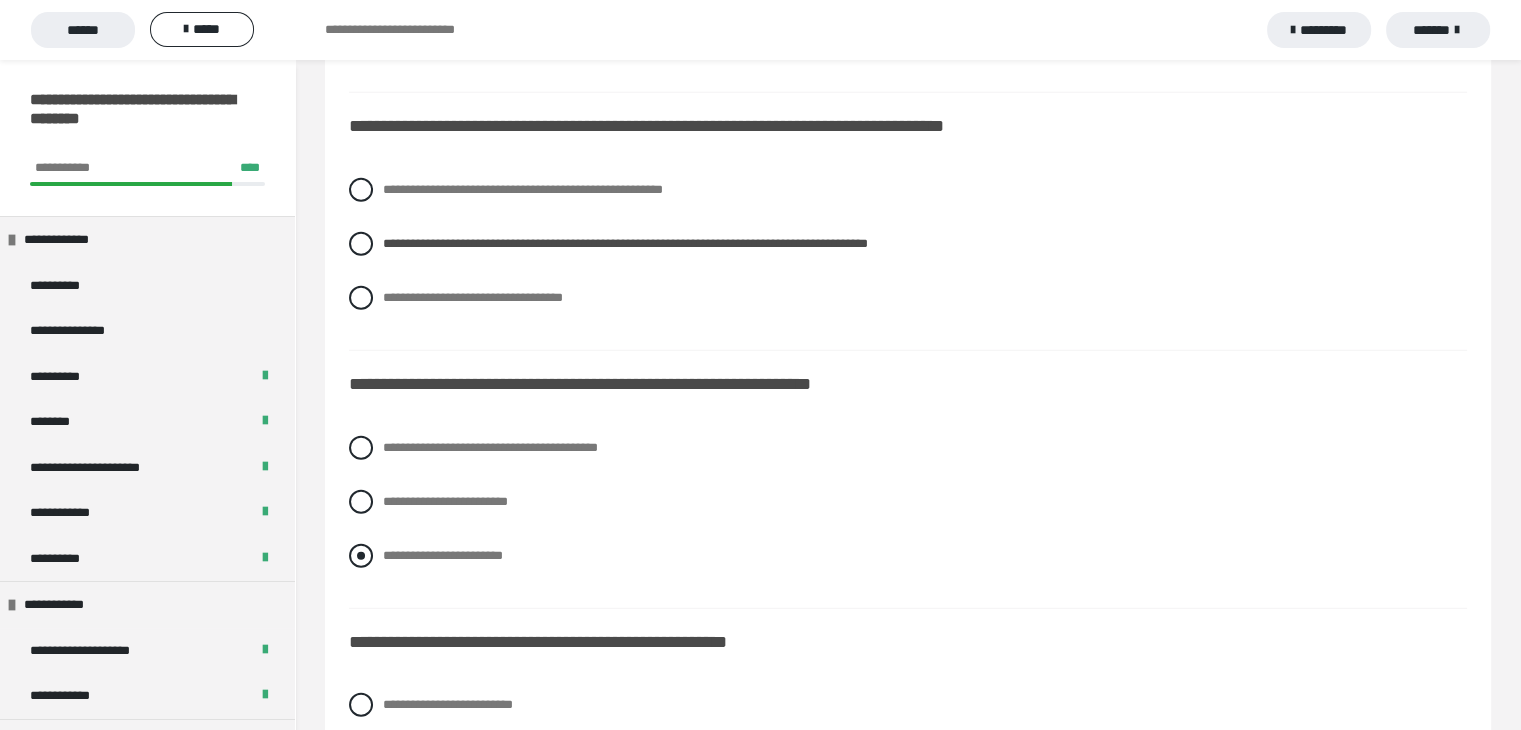 click at bounding box center (361, 556) 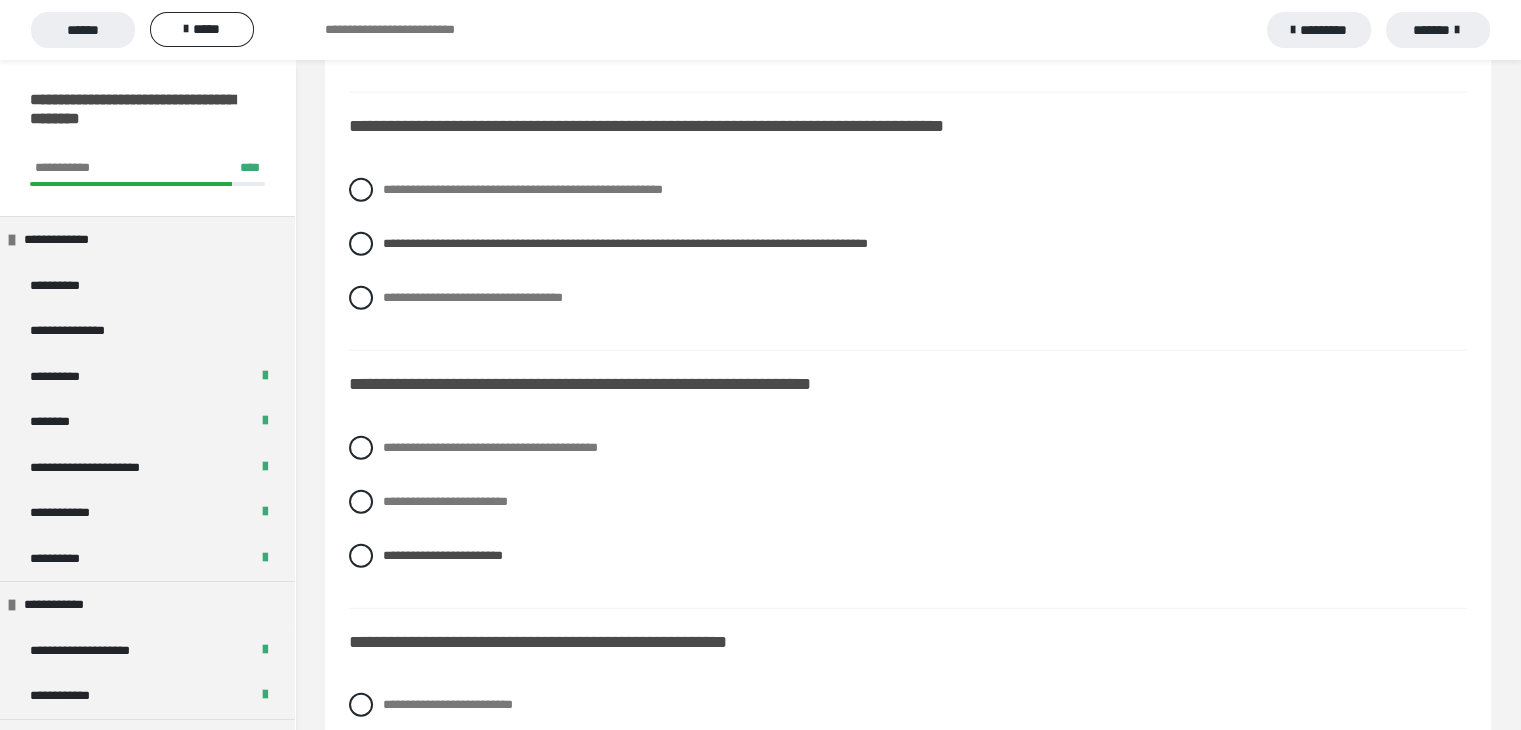 scroll, scrollTop: 5600, scrollLeft: 0, axis: vertical 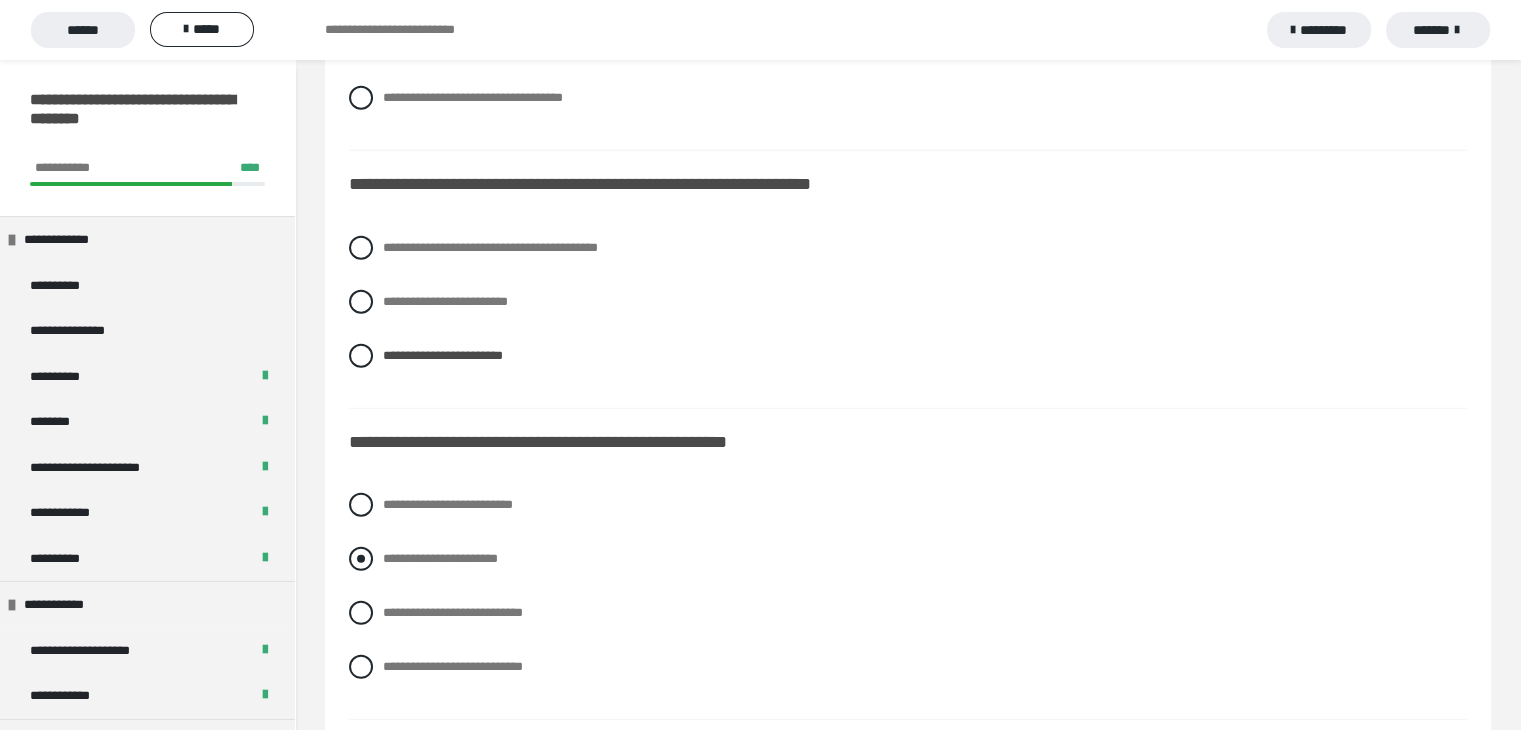 click at bounding box center (361, 559) 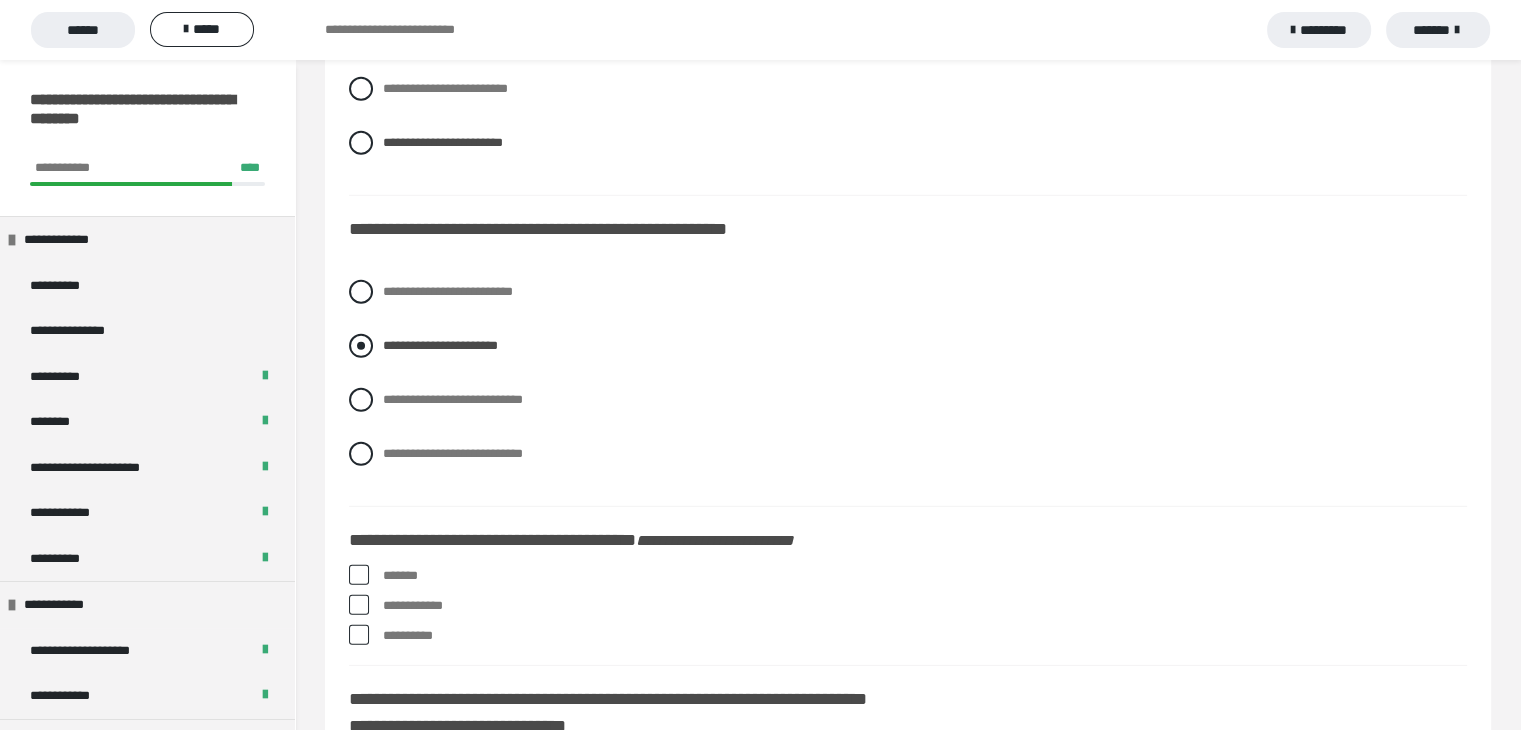 scroll, scrollTop: 5900, scrollLeft: 0, axis: vertical 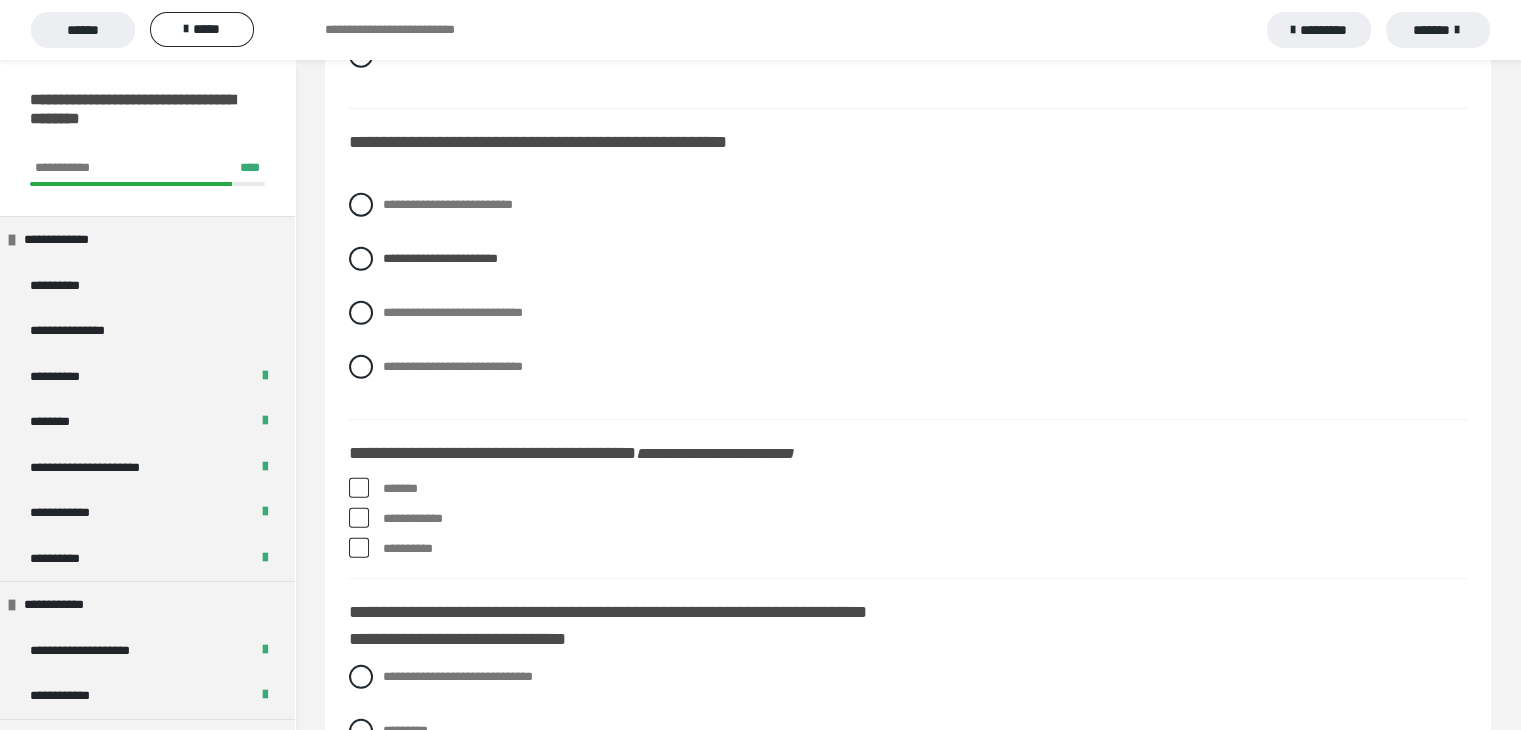 click at bounding box center [359, 548] 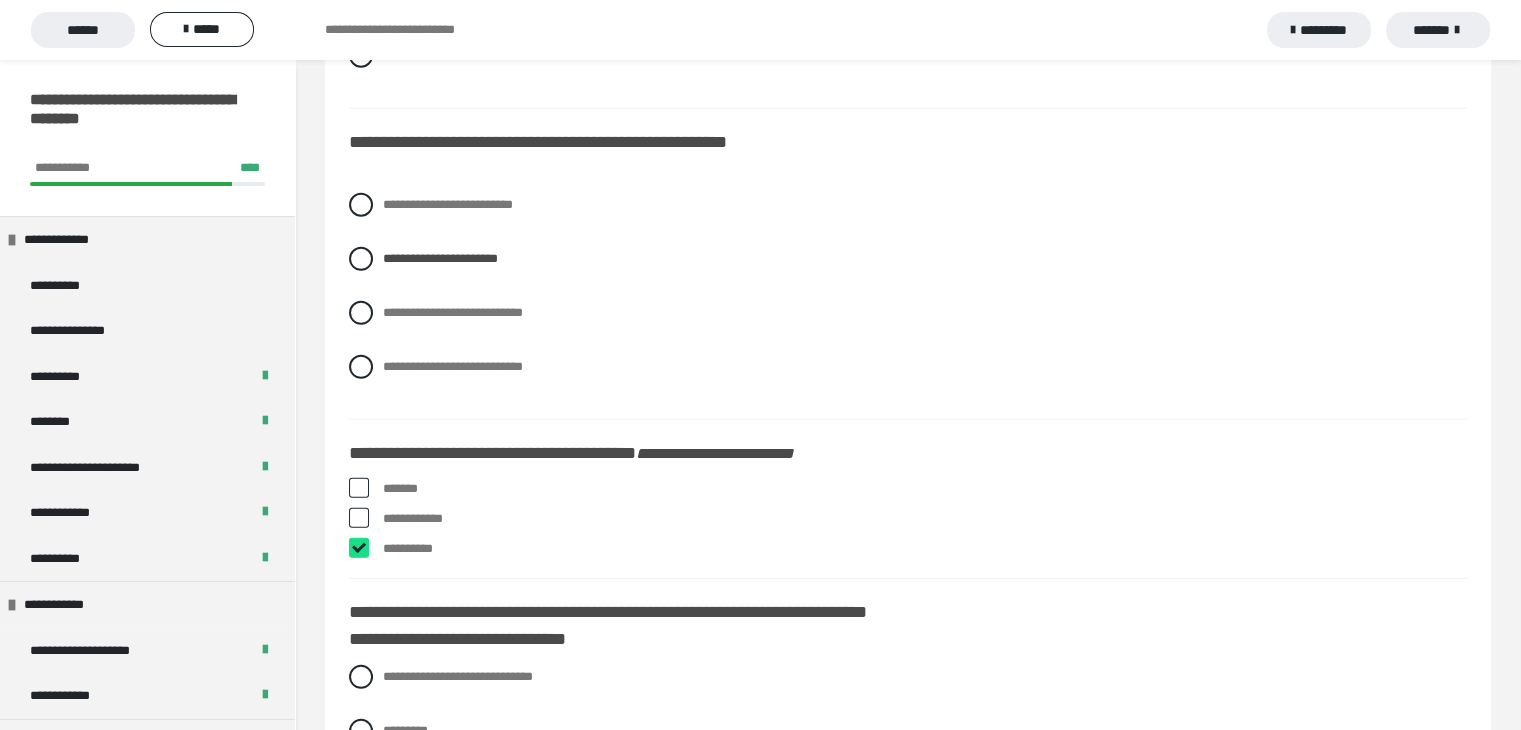 checkbox on "****" 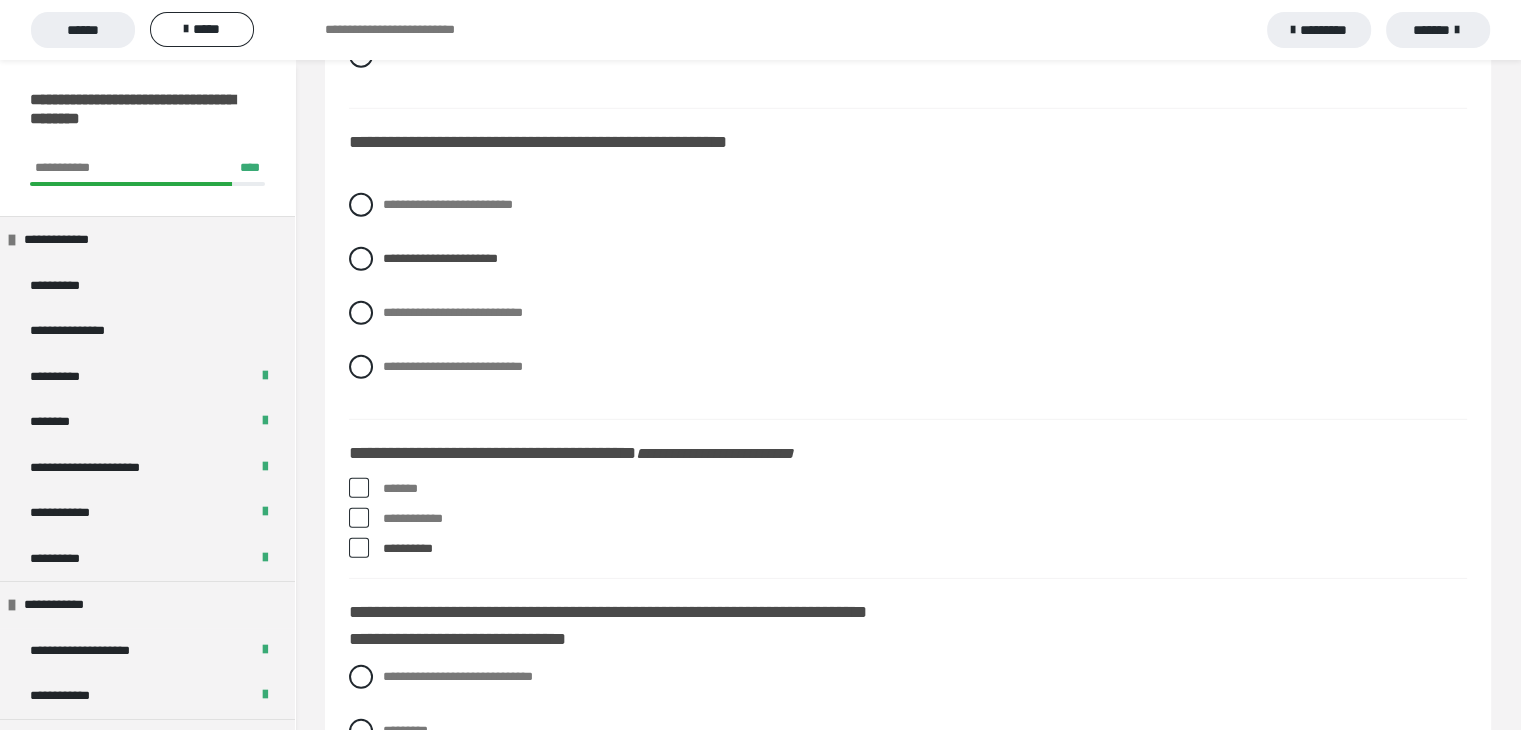 click at bounding box center (359, 488) 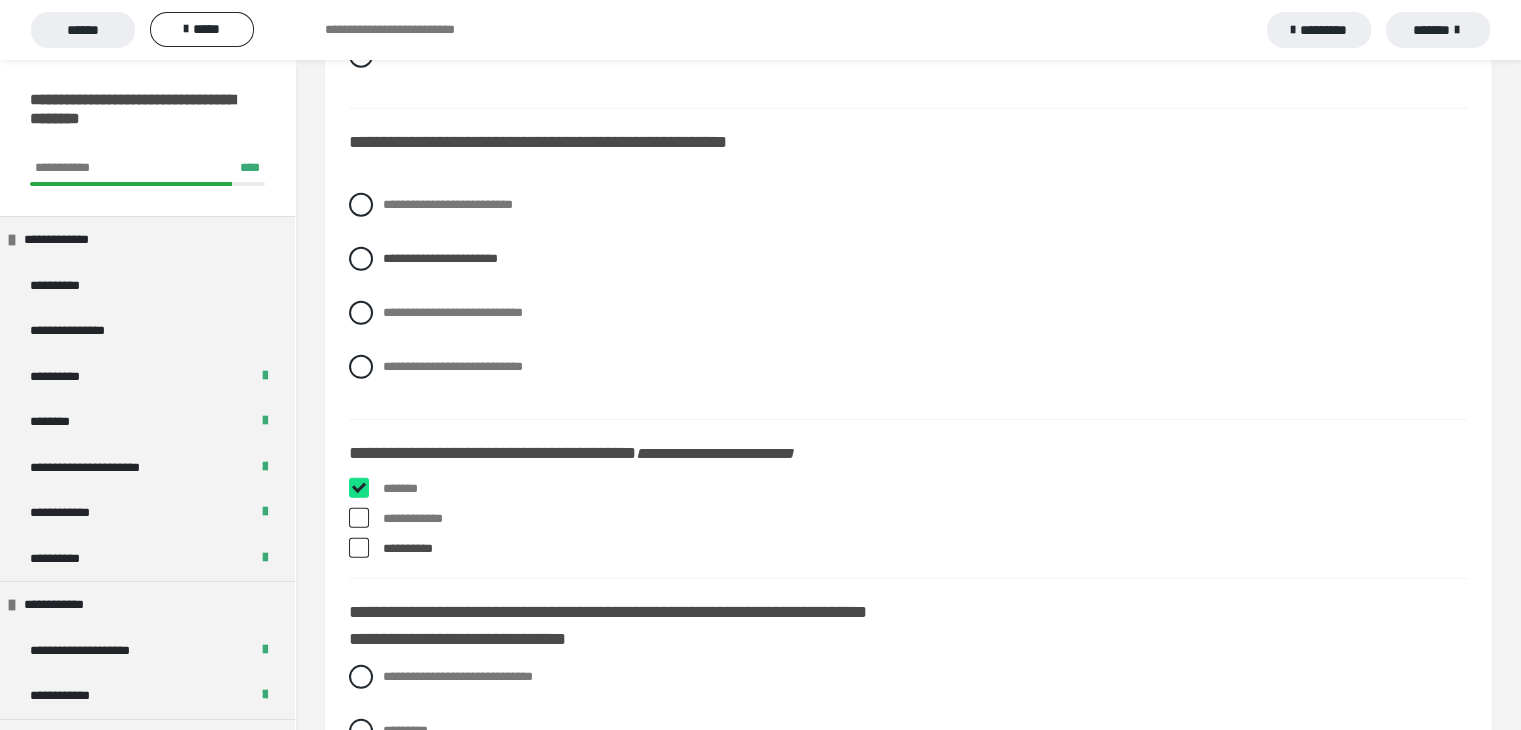 checkbox on "****" 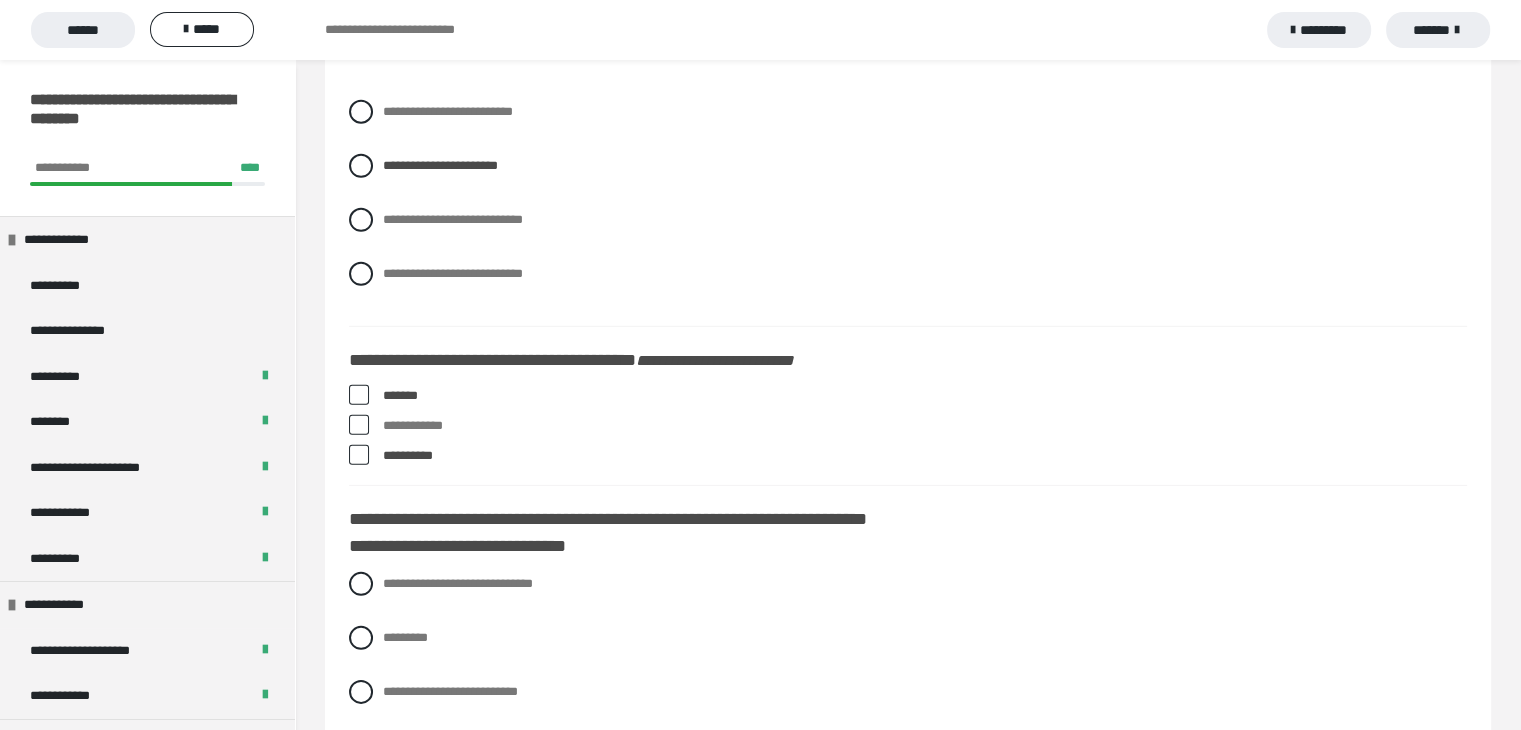 scroll, scrollTop: 6100, scrollLeft: 0, axis: vertical 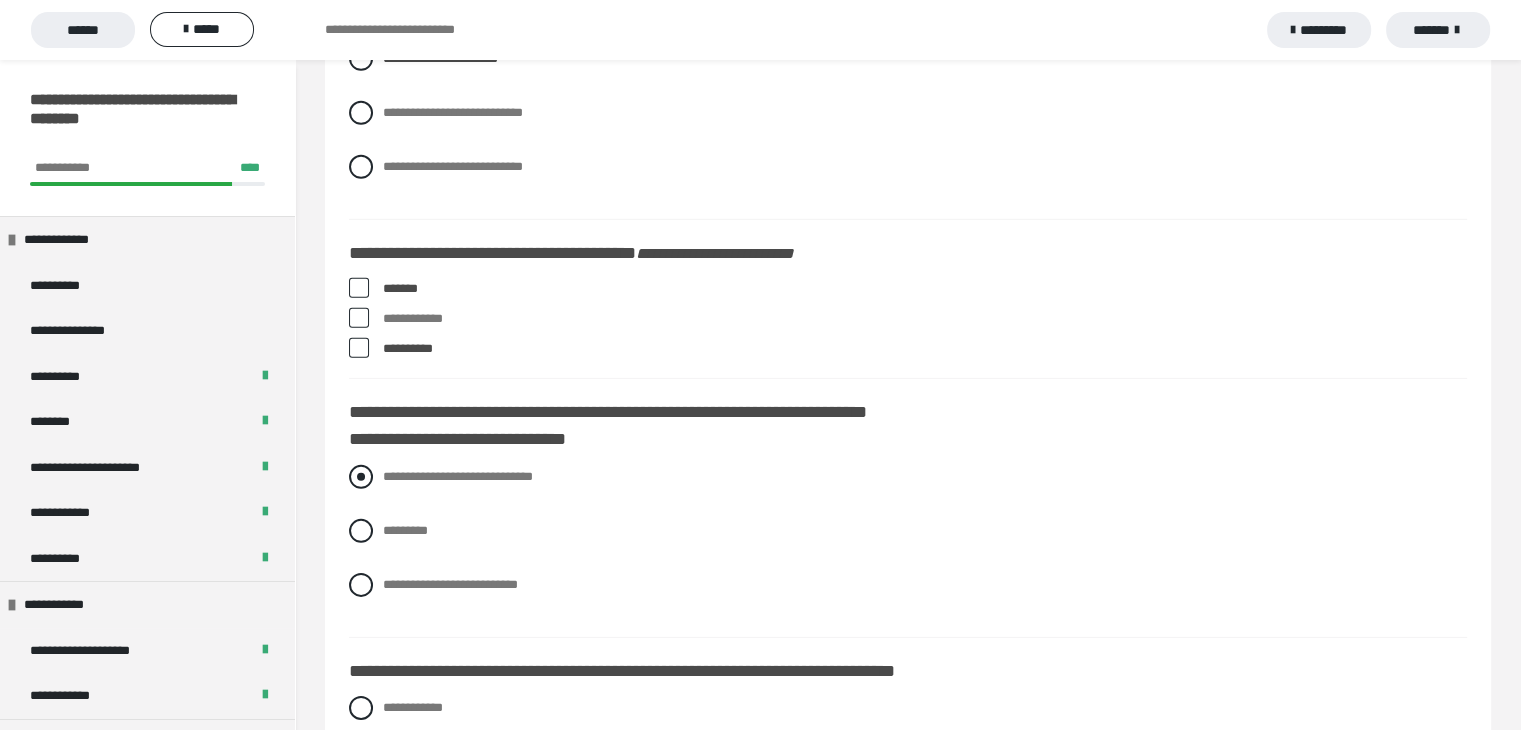 click at bounding box center (361, 477) 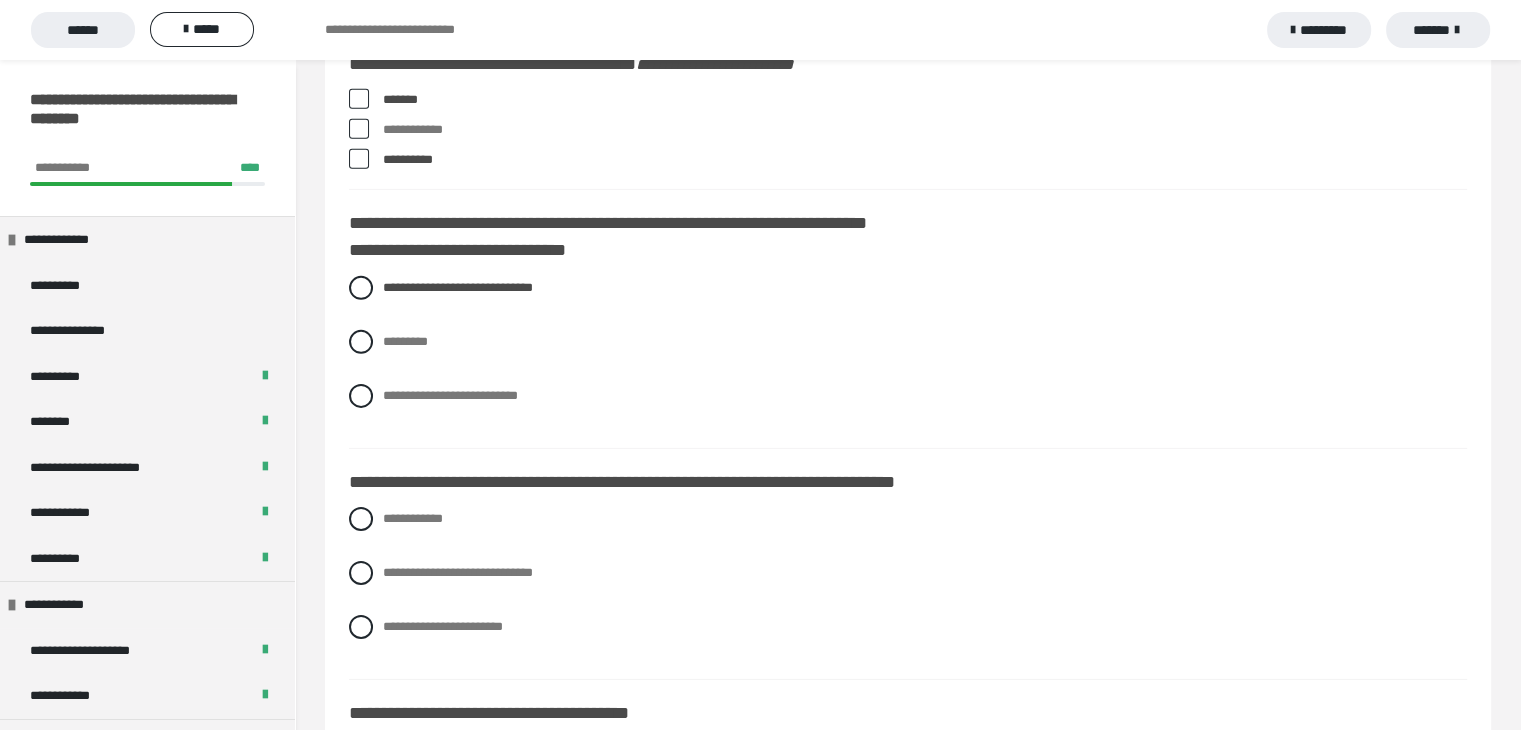scroll, scrollTop: 6300, scrollLeft: 0, axis: vertical 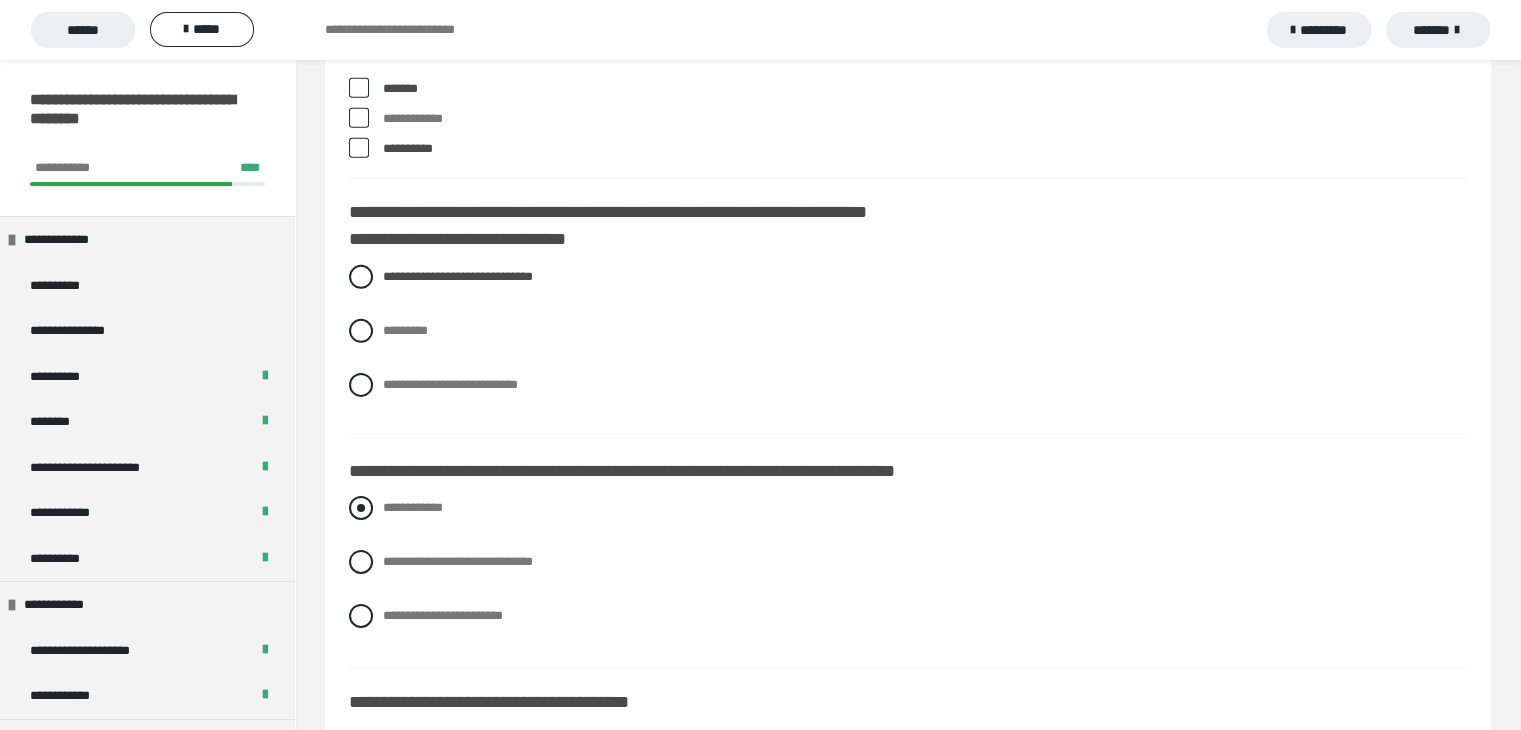 click at bounding box center [361, 508] 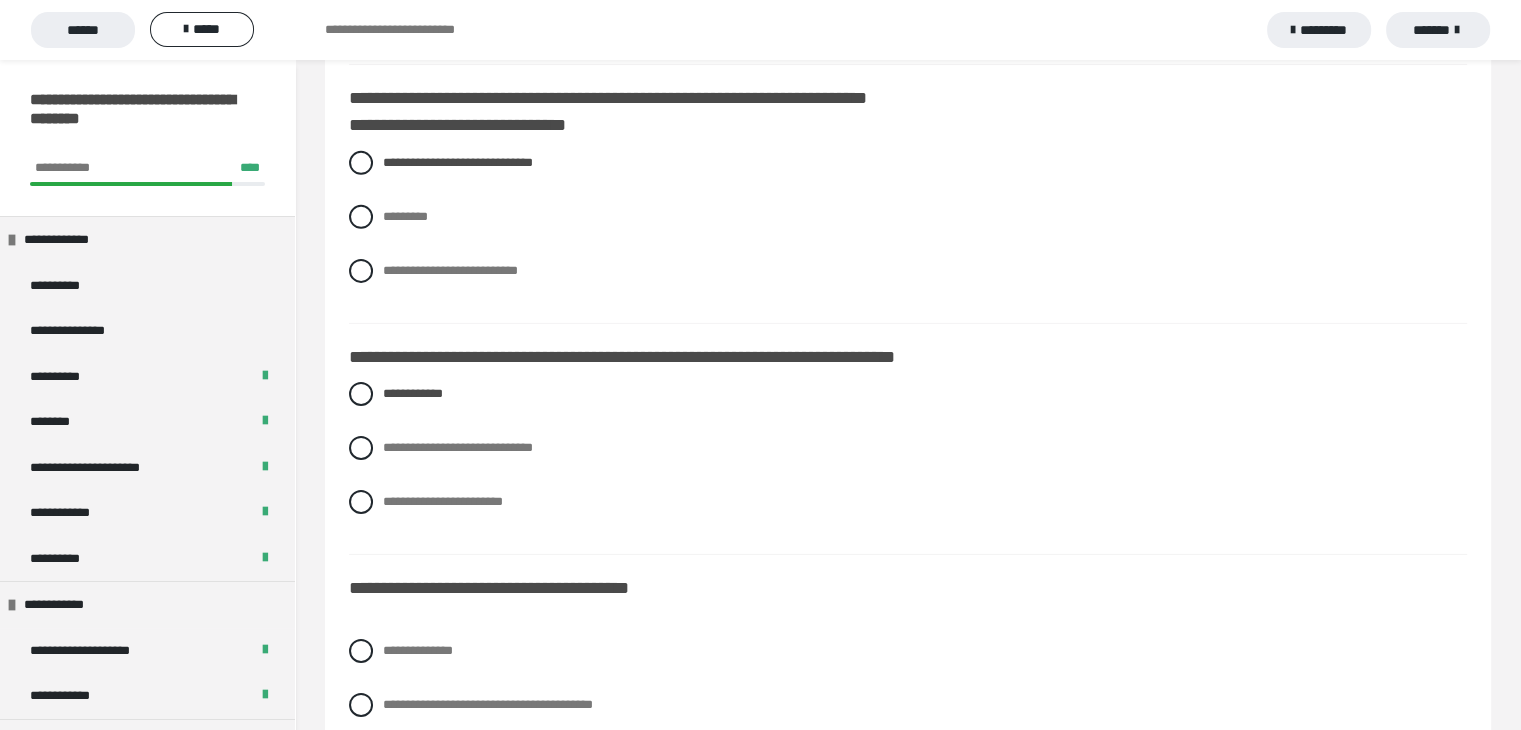 scroll, scrollTop: 6500, scrollLeft: 0, axis: vertical 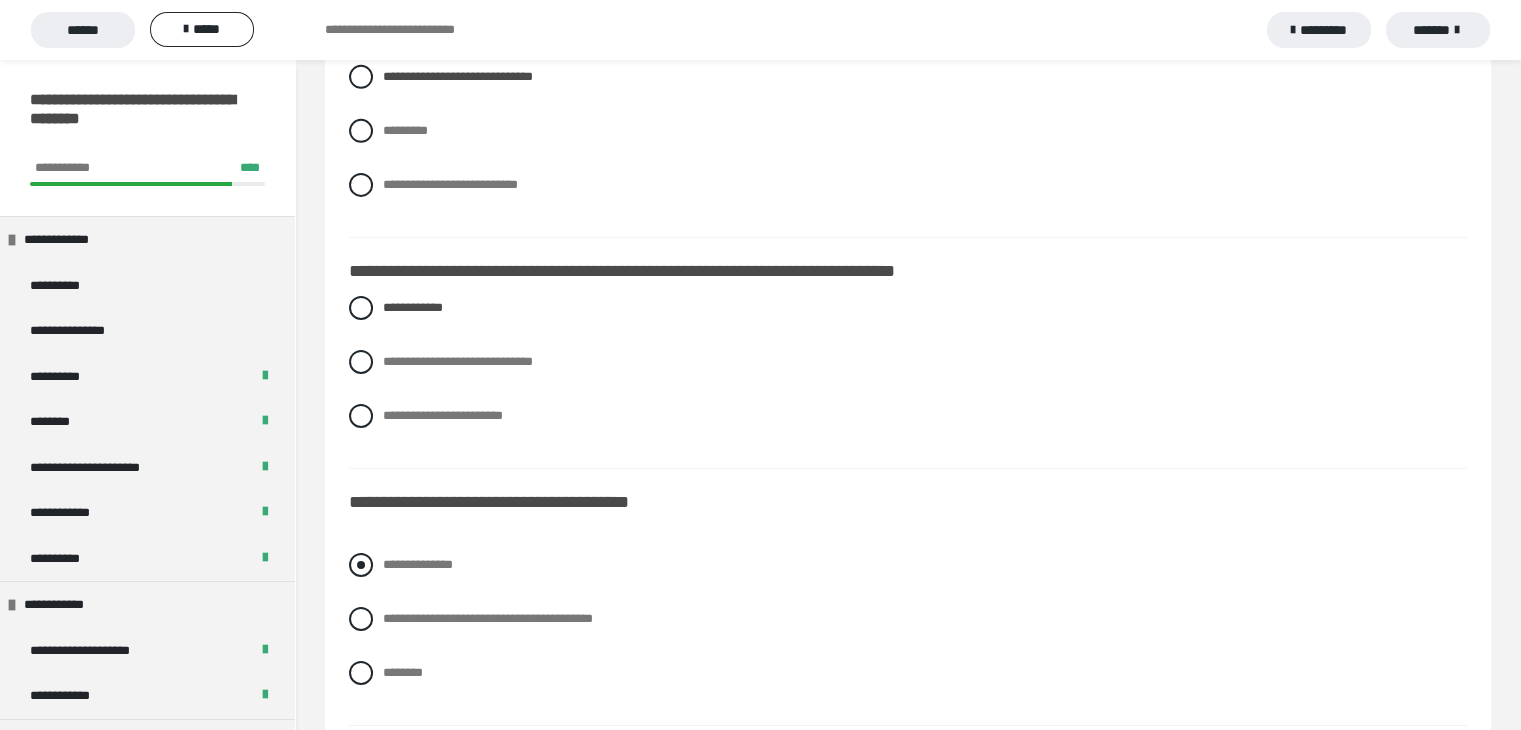 click at bounding box center (361, 565) 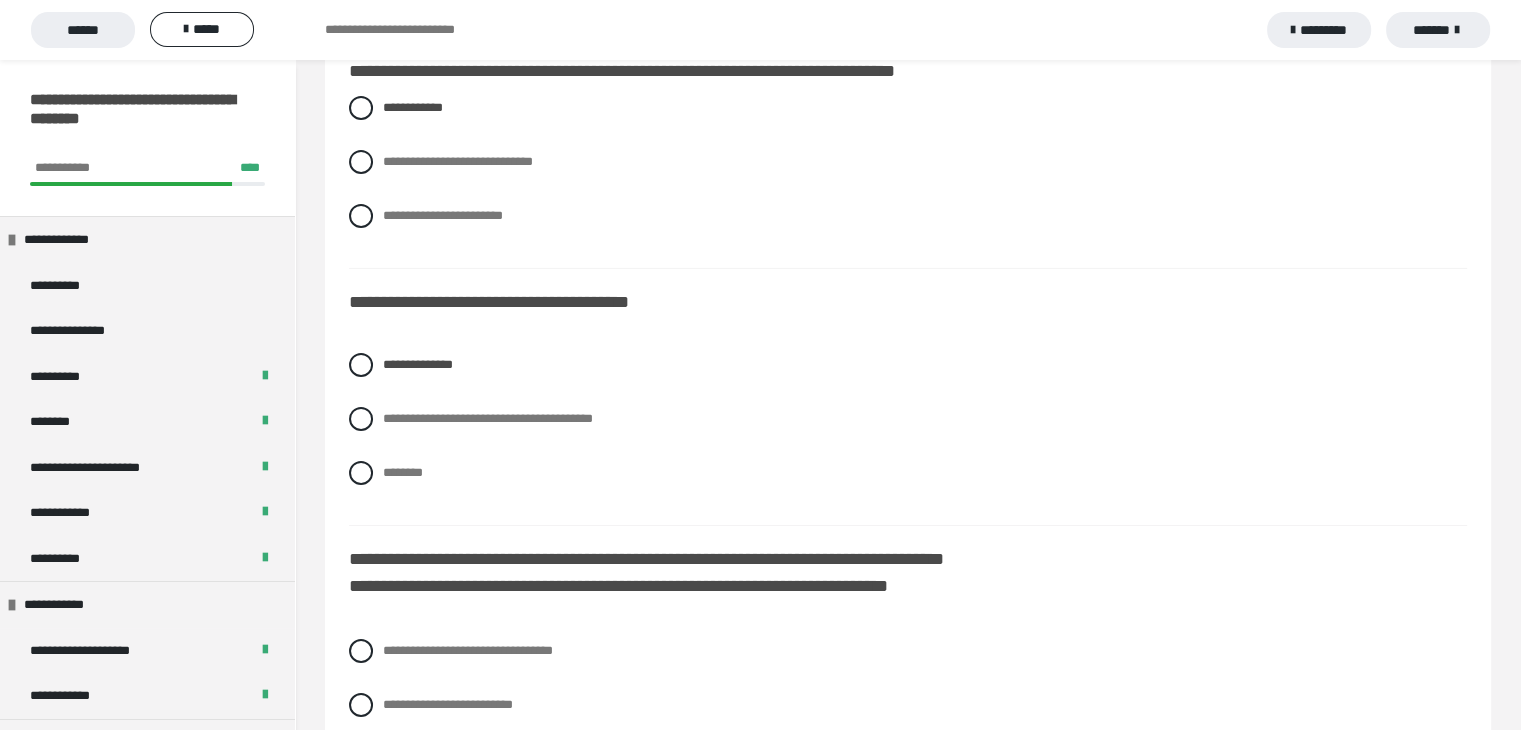 scroll, scrollTop: 6900, scrollLeft: 0, axis: vertical 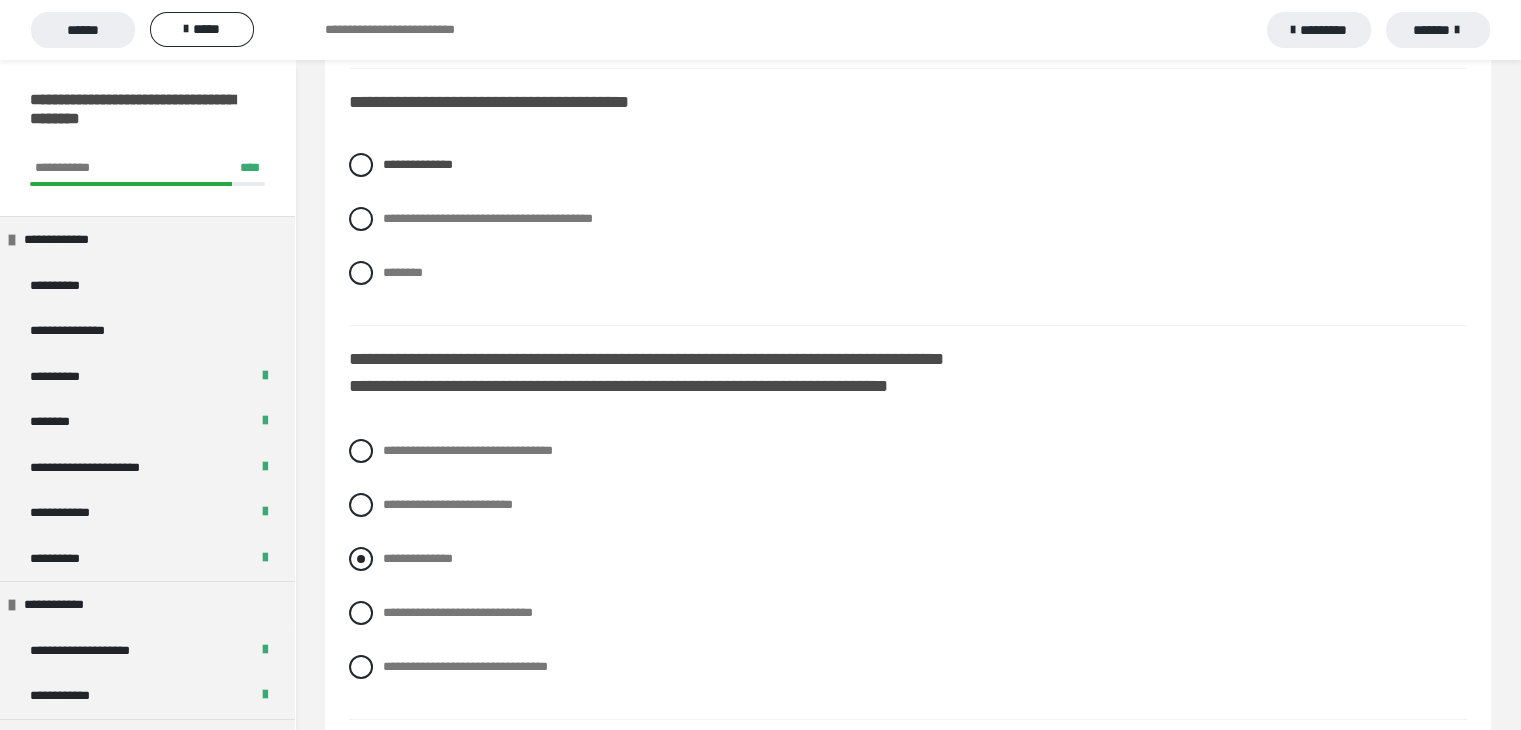click on "**********" at bounding box center (908, 559) 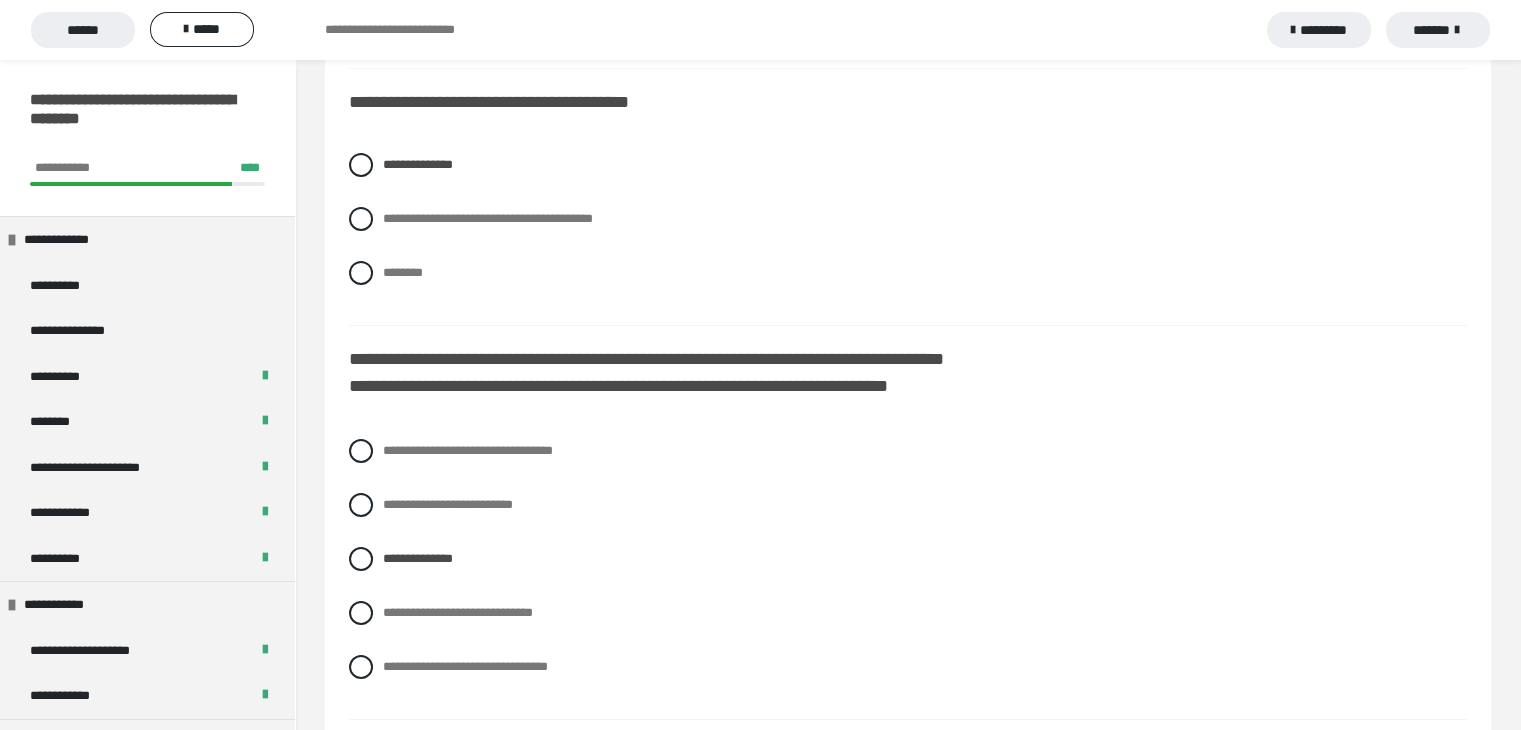 scroll, scrollTop: 7200, scrollLeft: 0, axis: vertical 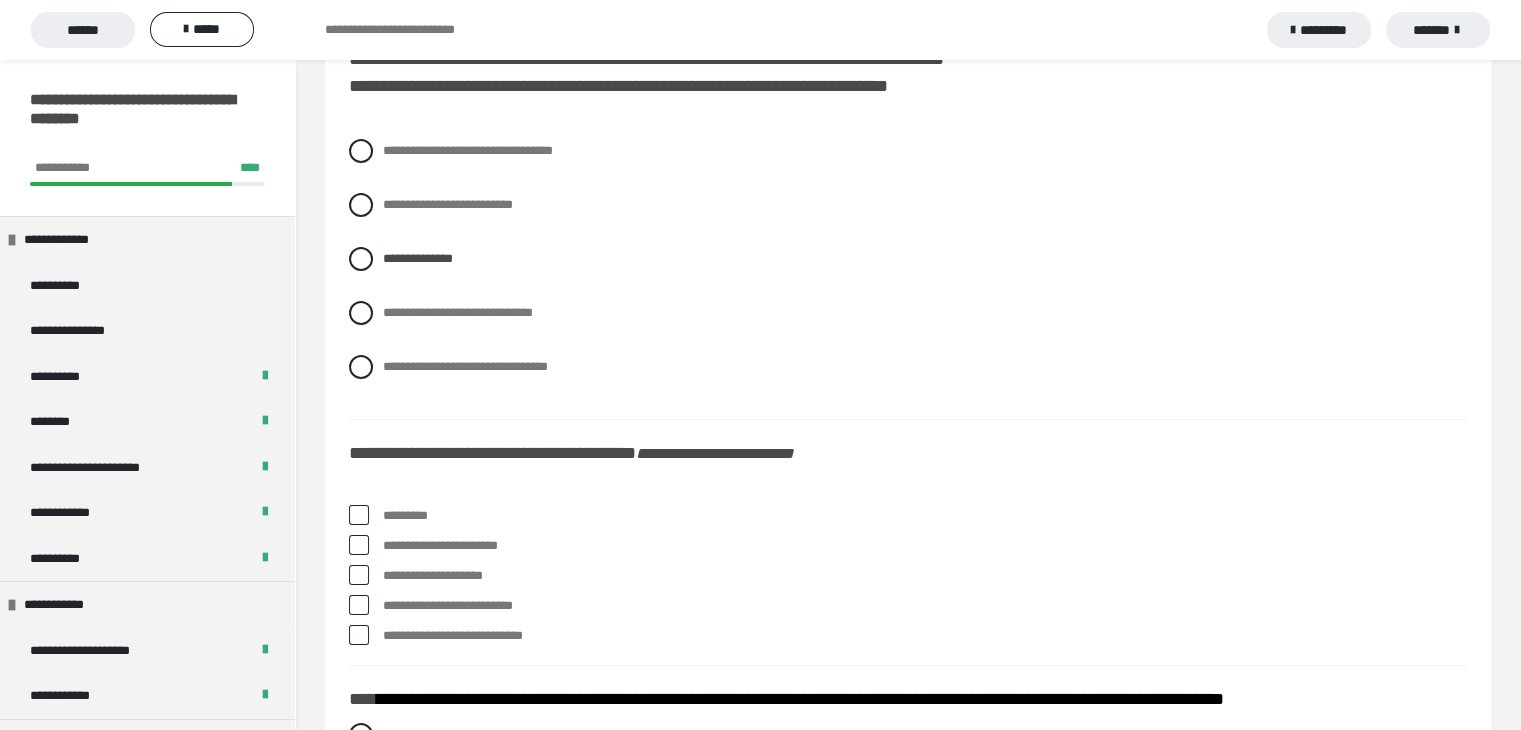 click at bounding box center (359, 515) 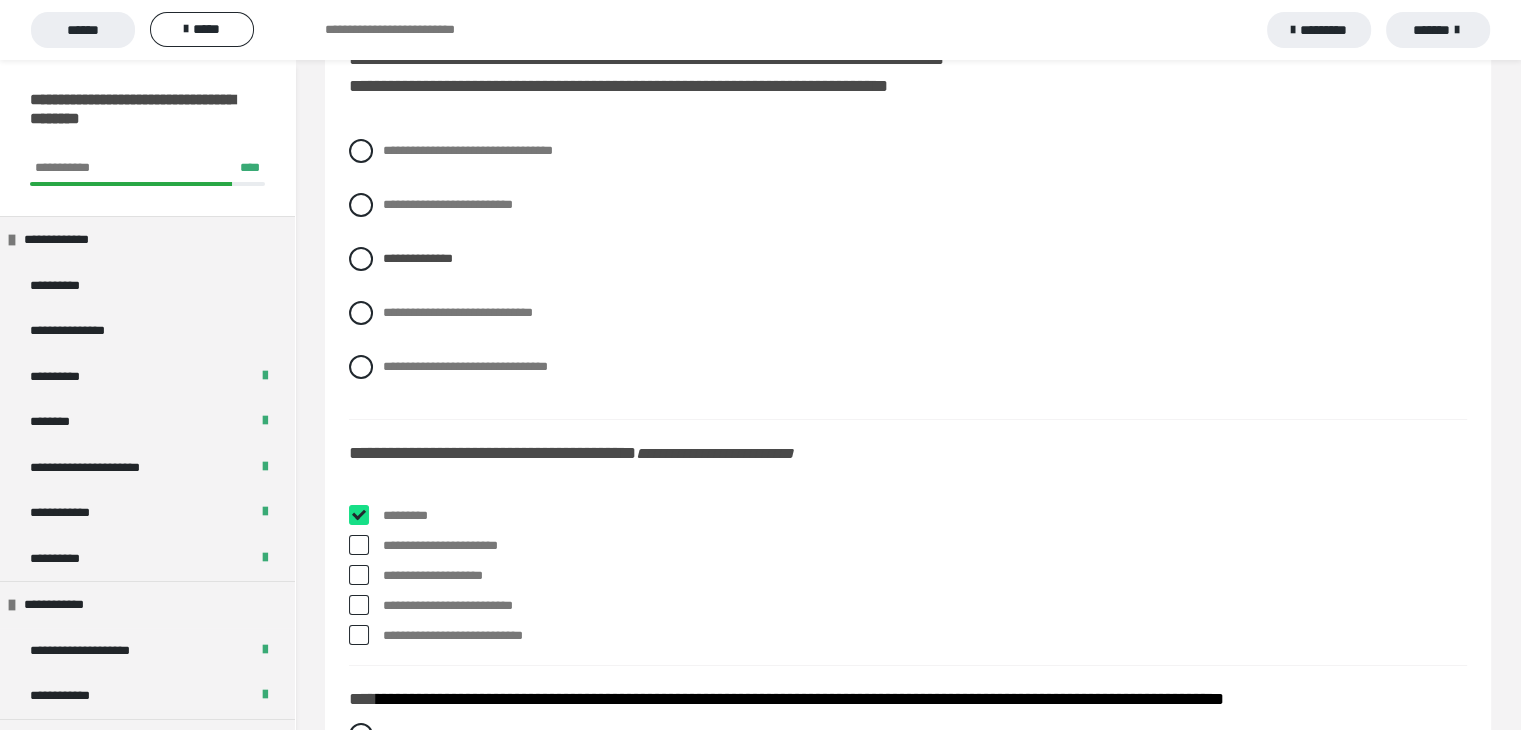 checkbox on "****" 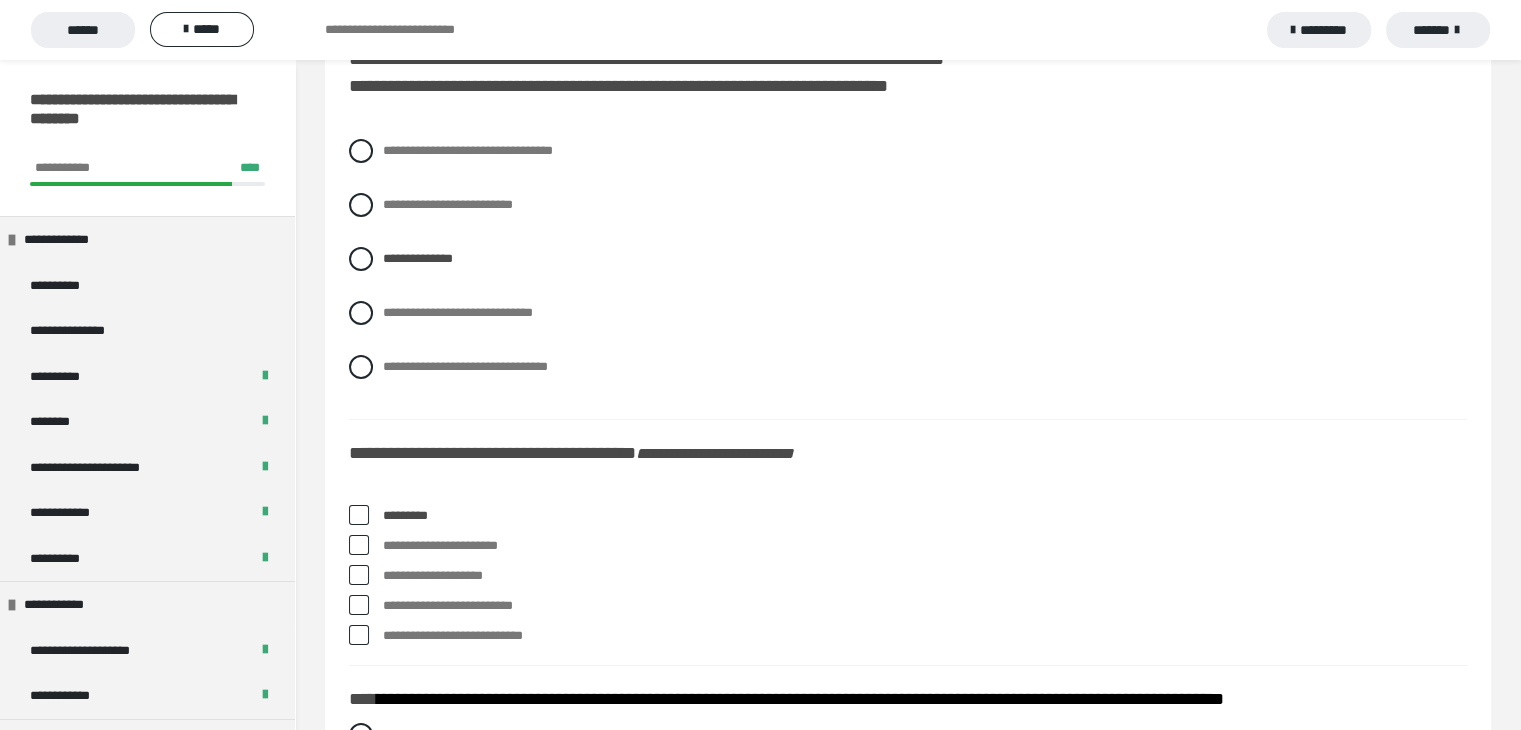 click at bounding box center [359, 605] 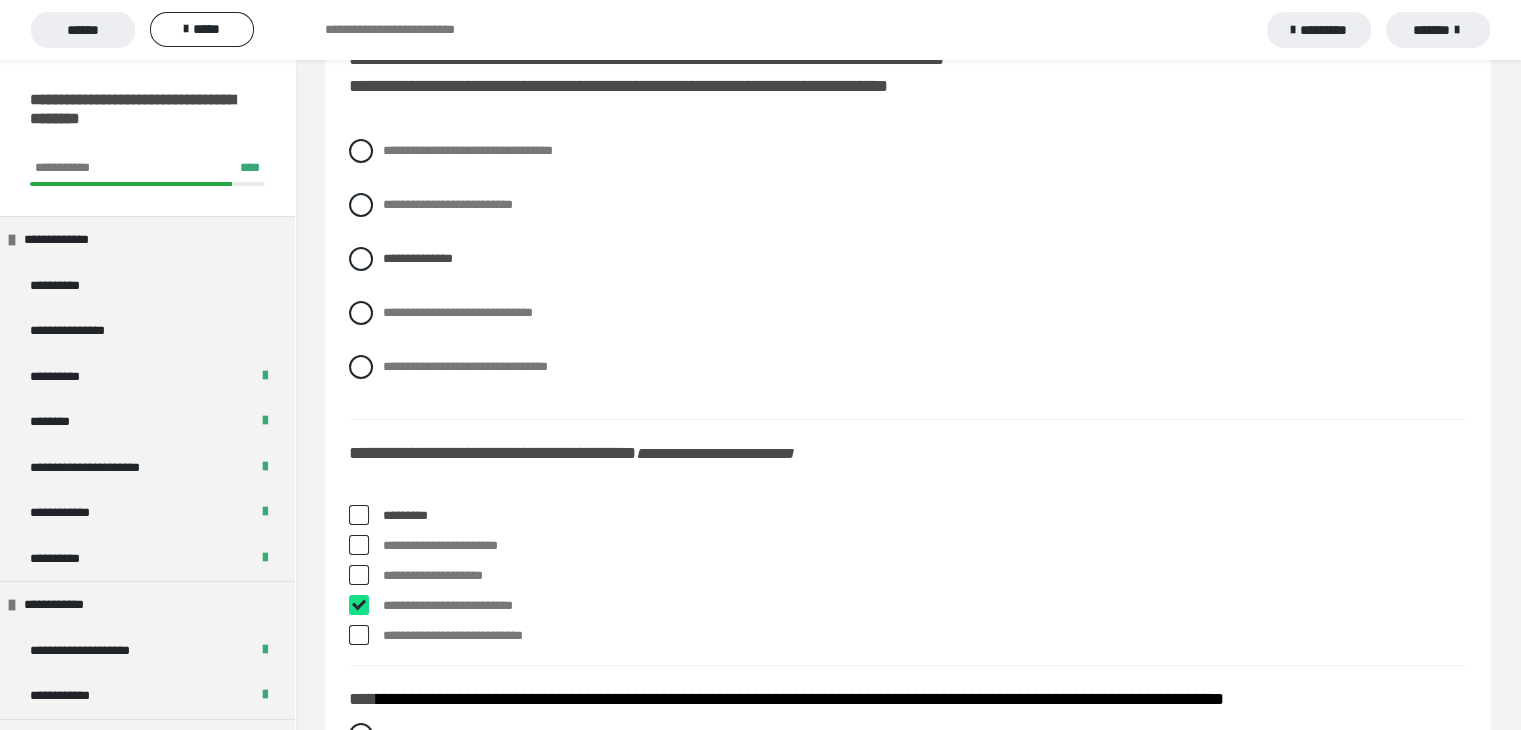 checkbox on "****" 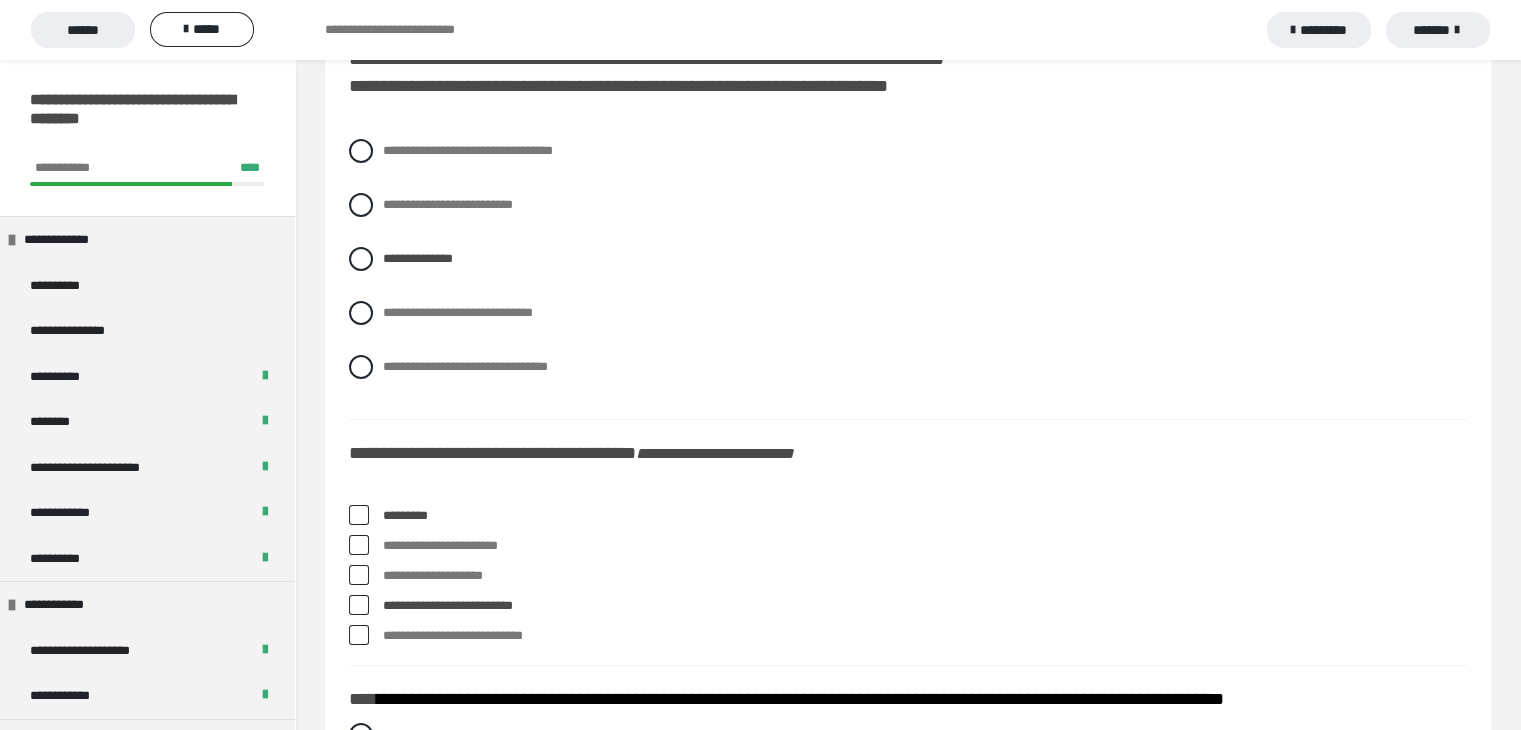 click at bounding box center (359, 635) 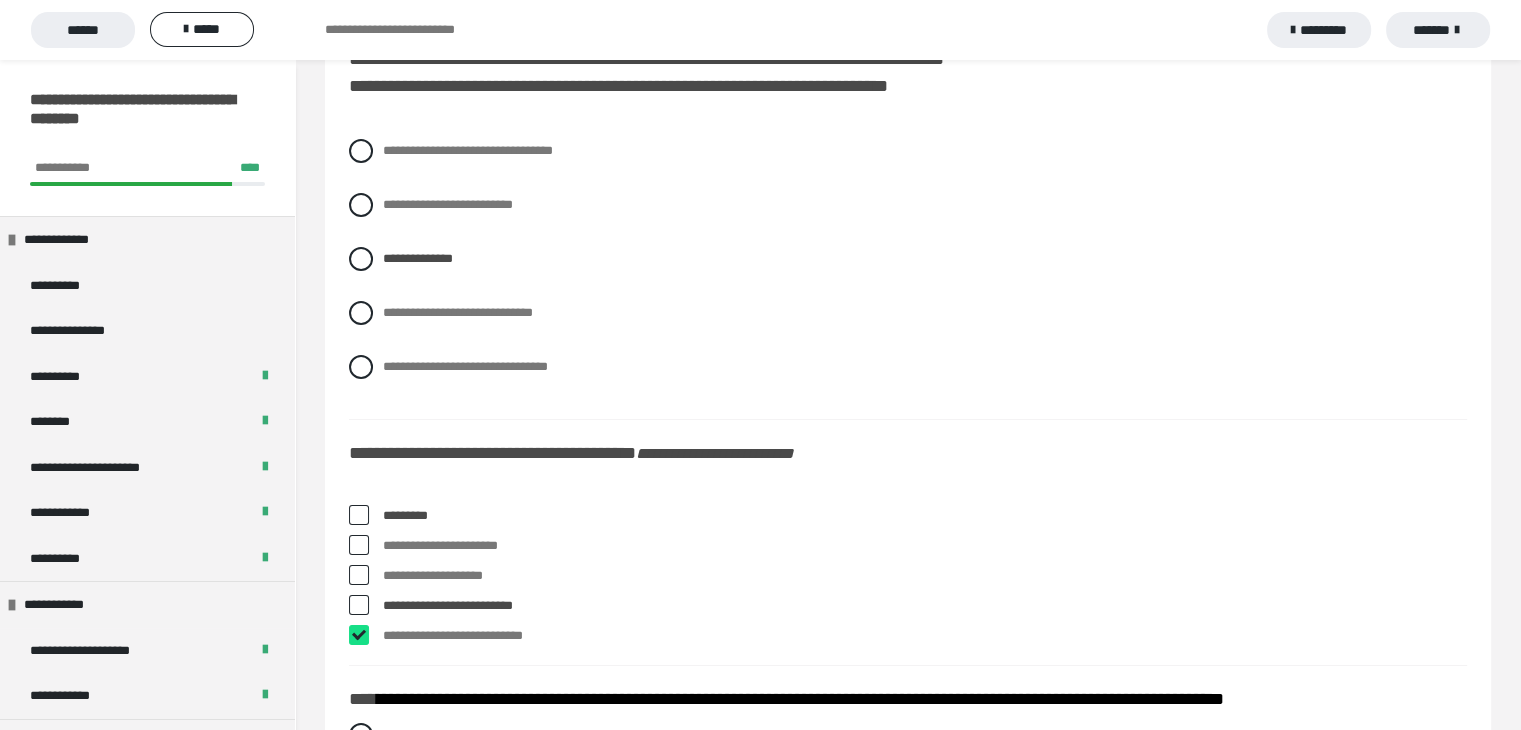 checkbox on "****" 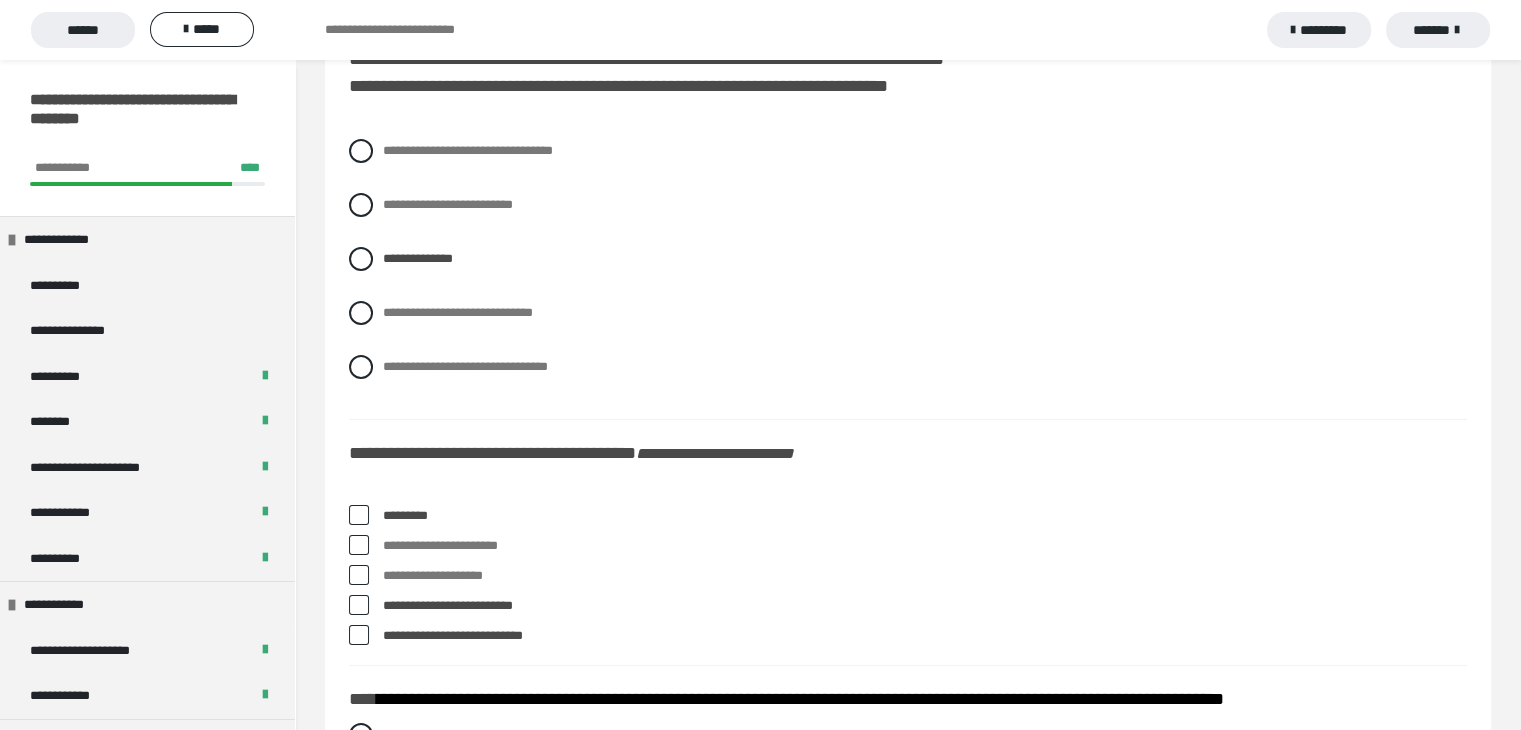 scroll, scrollTop: 7500, scrollLeft: 0, axis: vertical 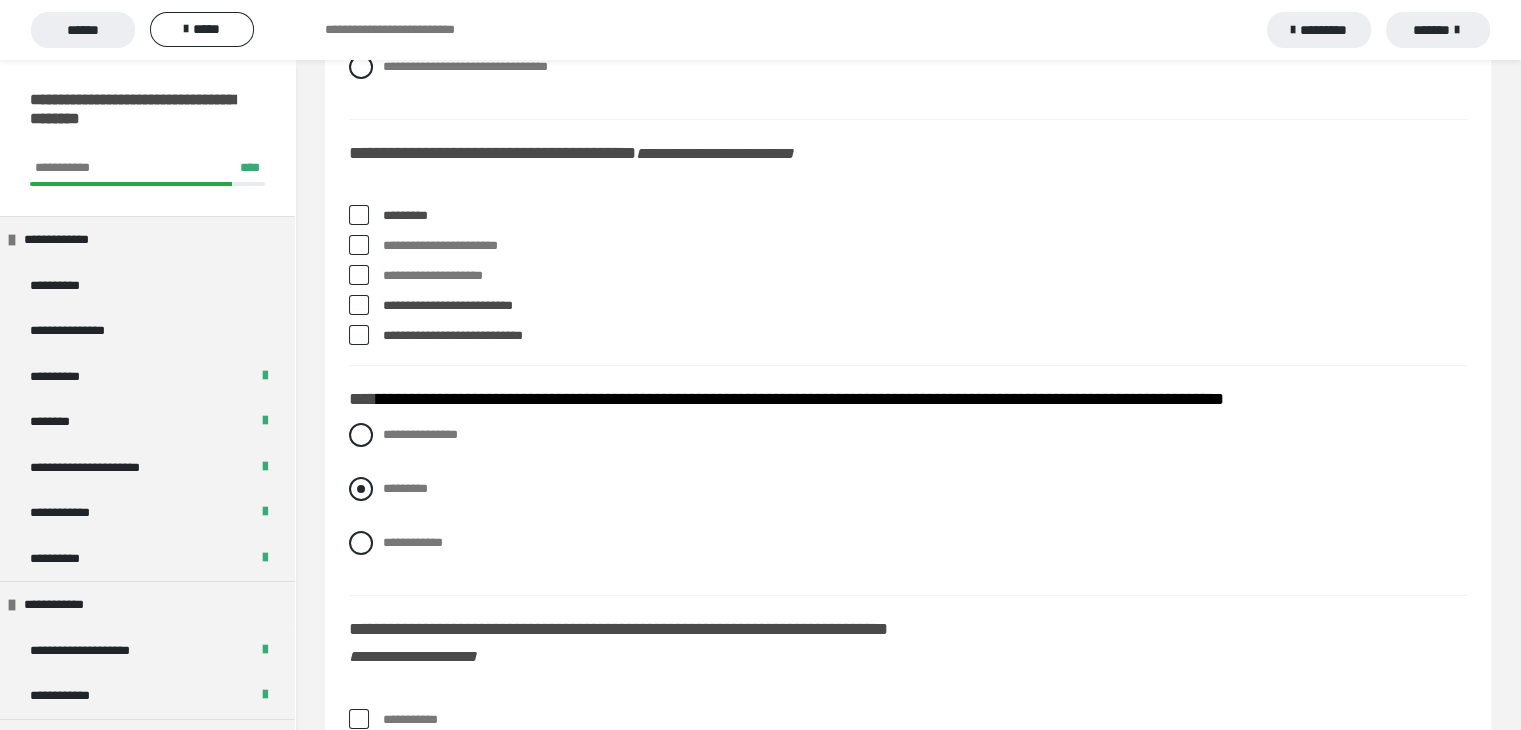 click at bounding box center [361, 489] 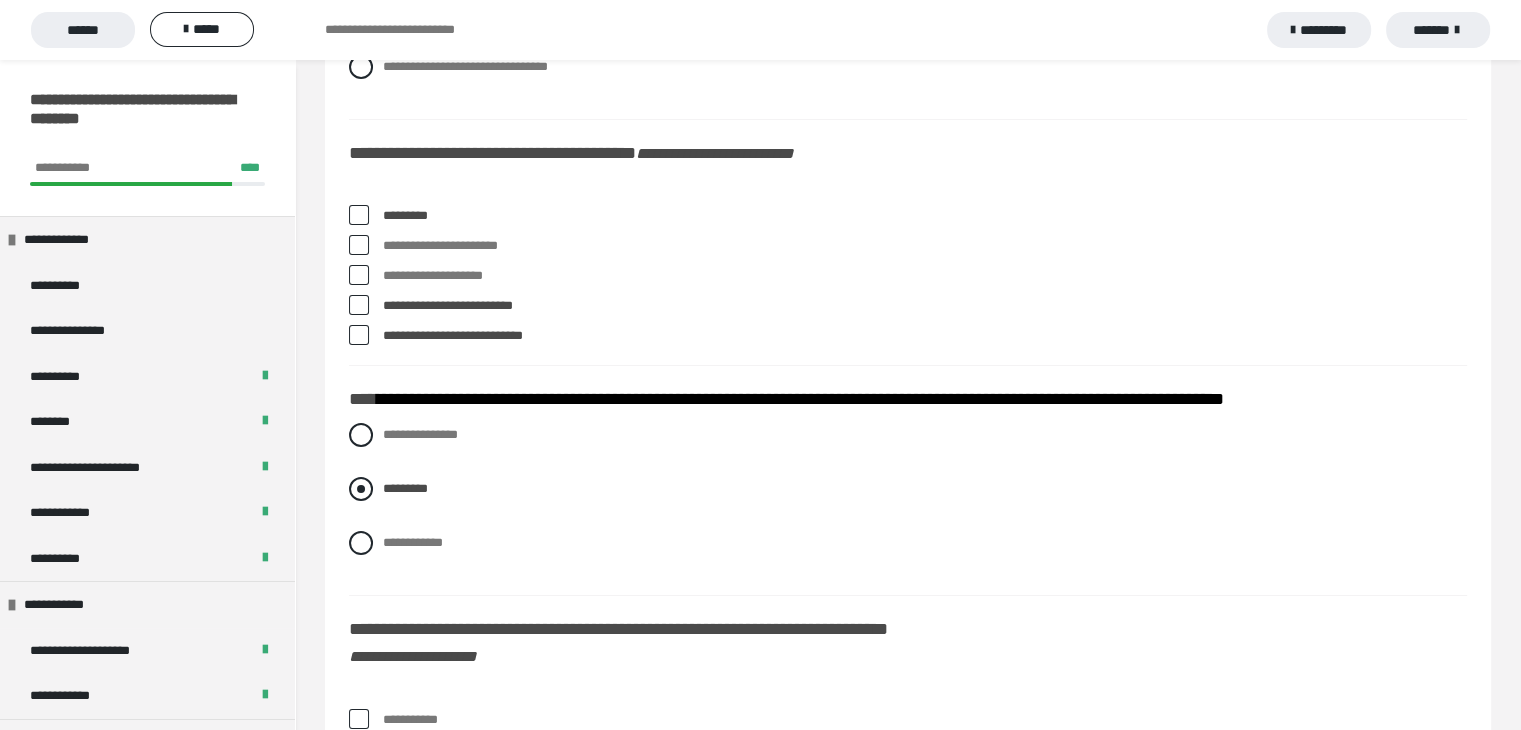 scroll, scrollTop: 7700, scrollLeft: 0, axis: vertical 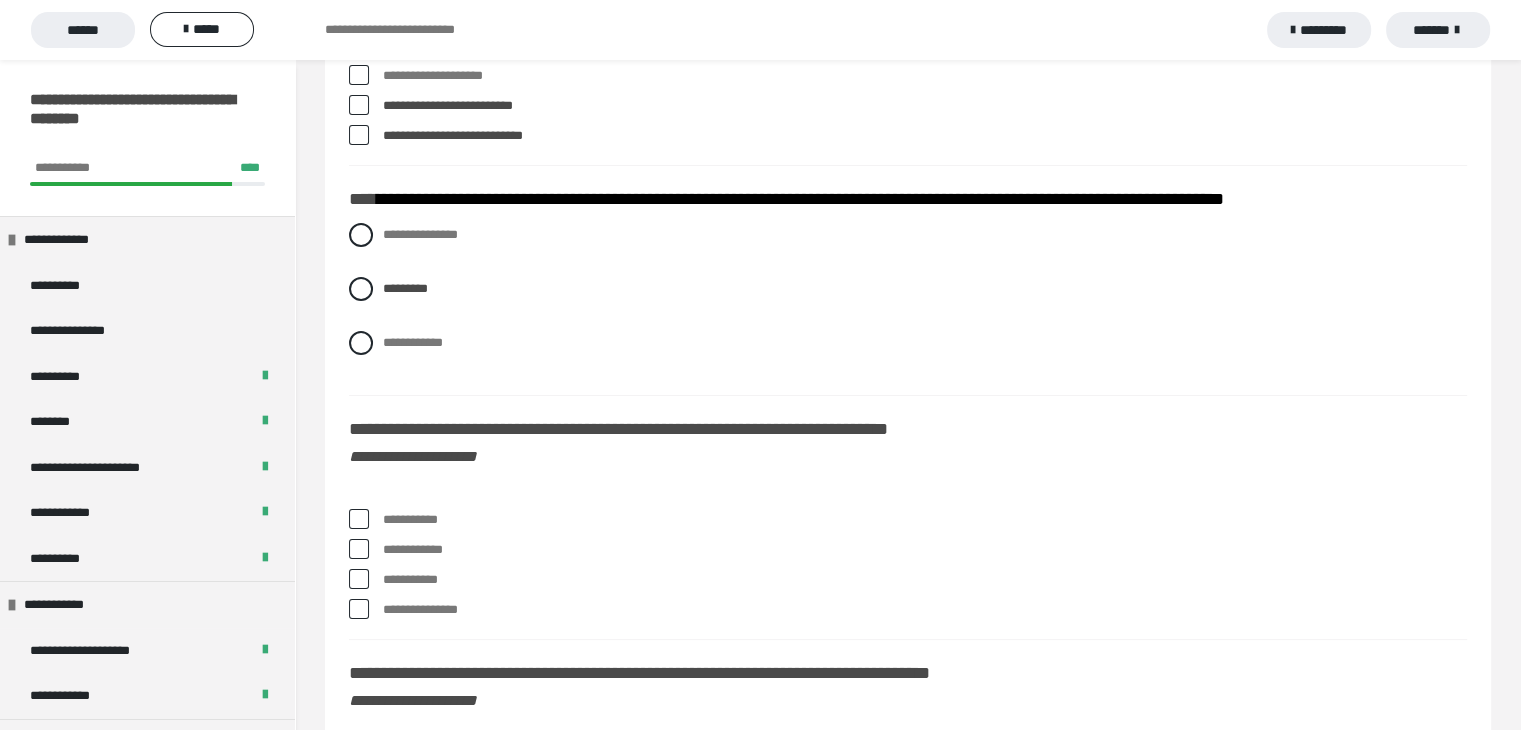 click at bounding box center (359, 579) 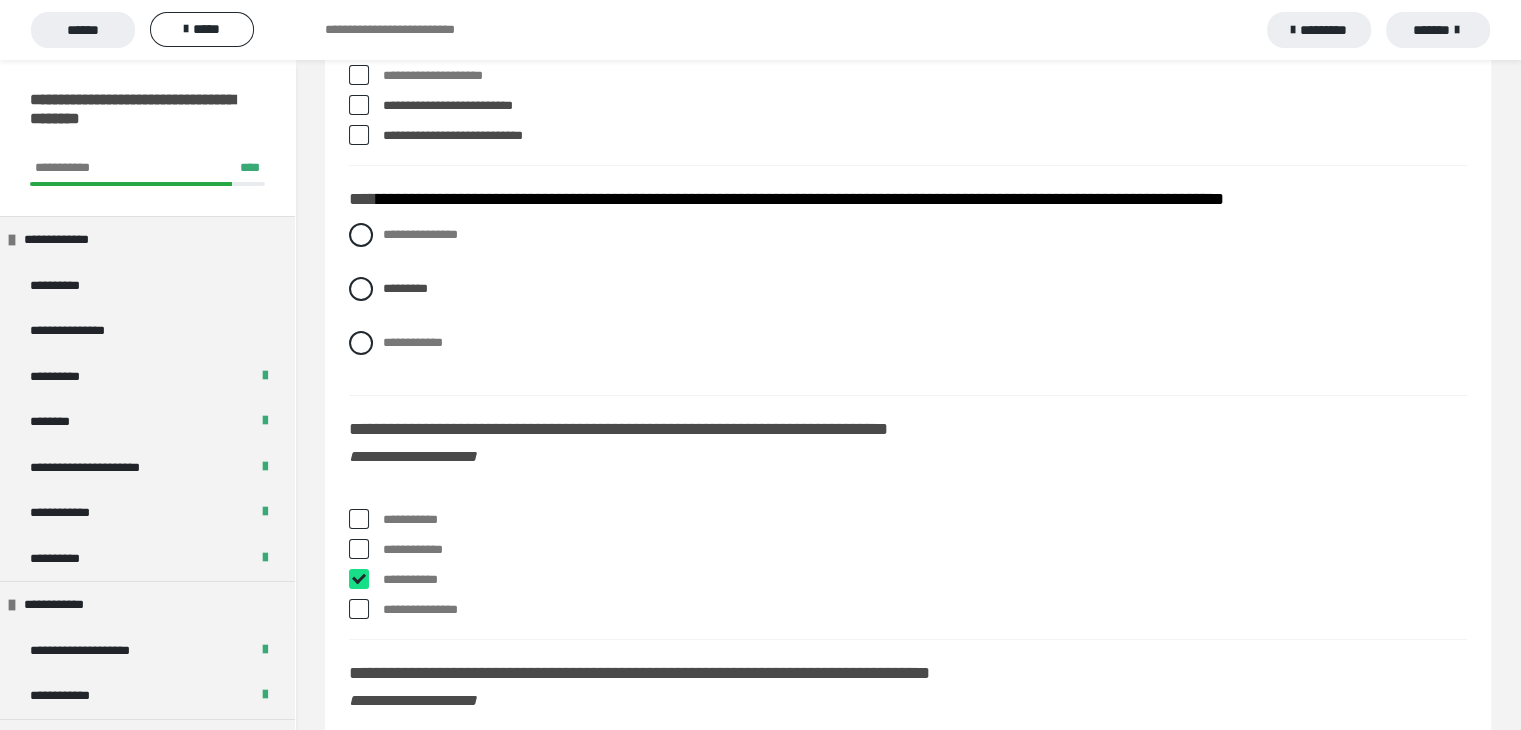 checkbox on "****" 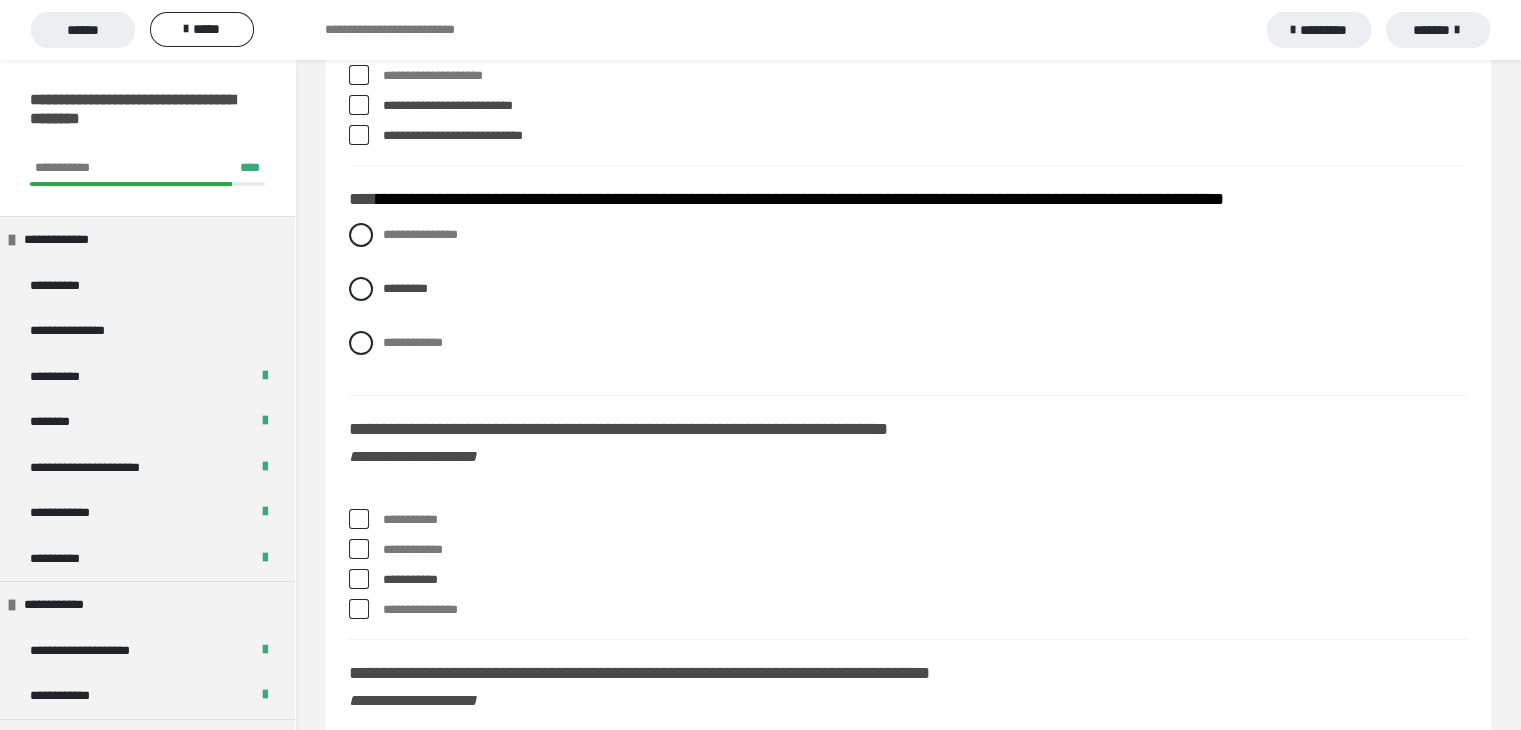 click at bounding box center (359, 519) 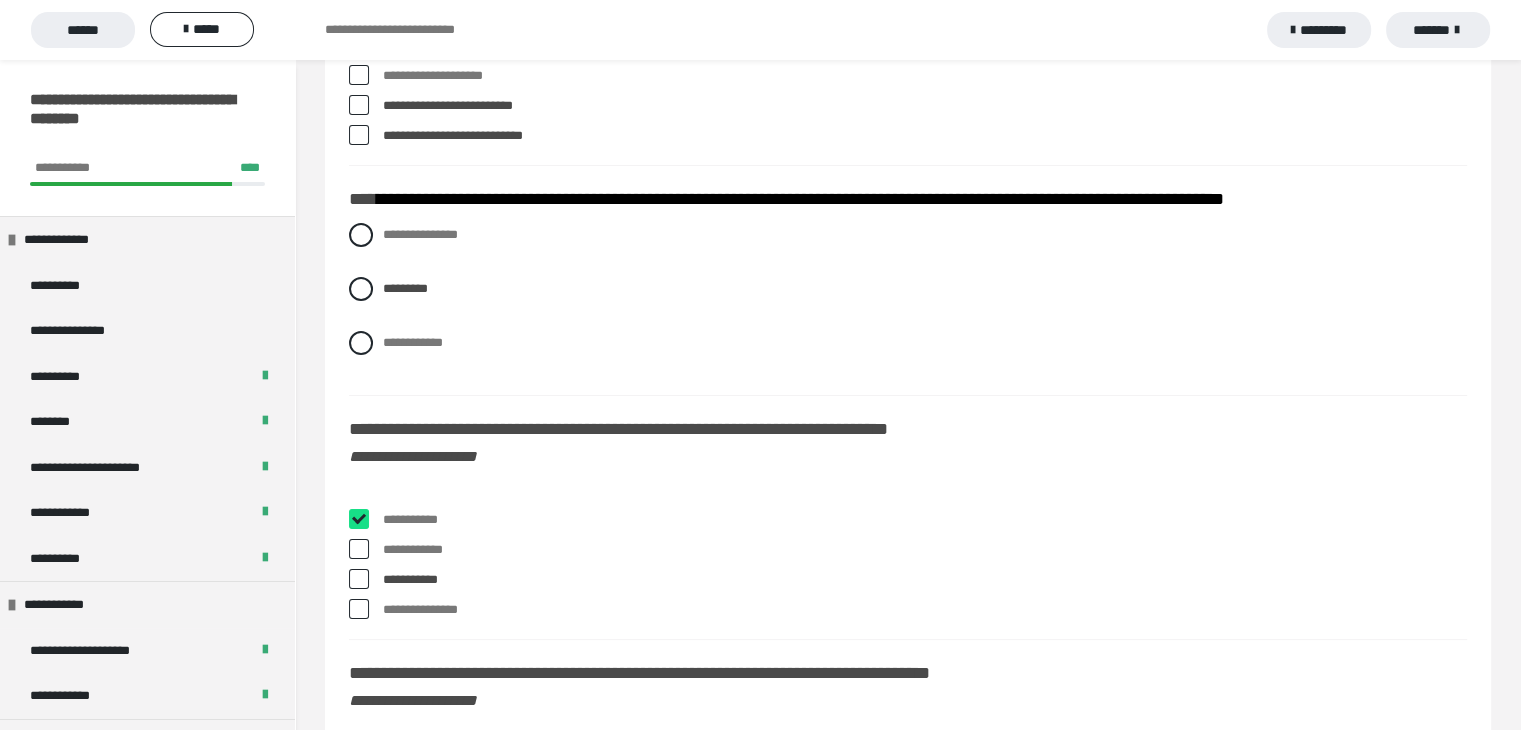 checkbox on "****" 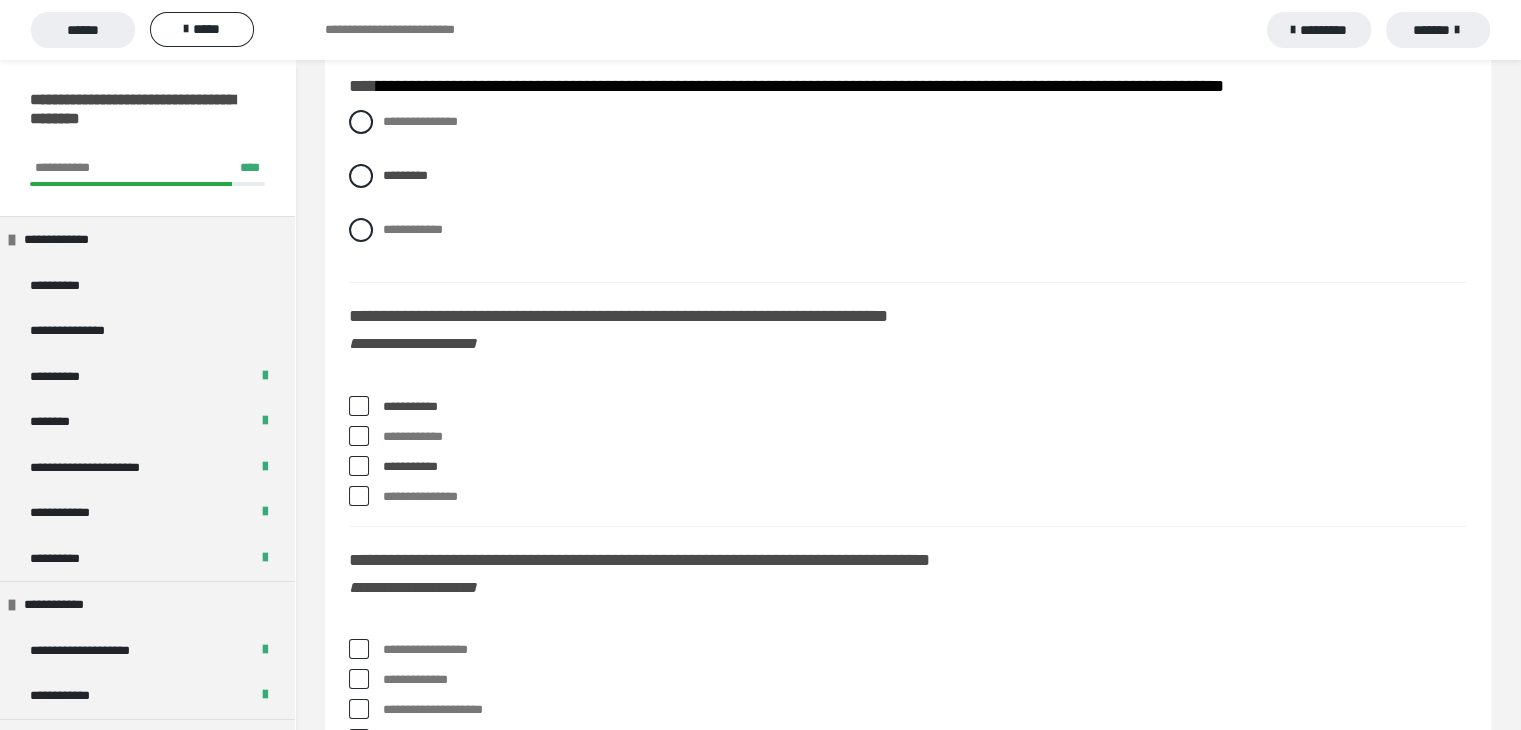 scroll, scrollTop: 7900, scrollLeft: 0, axis: vertical 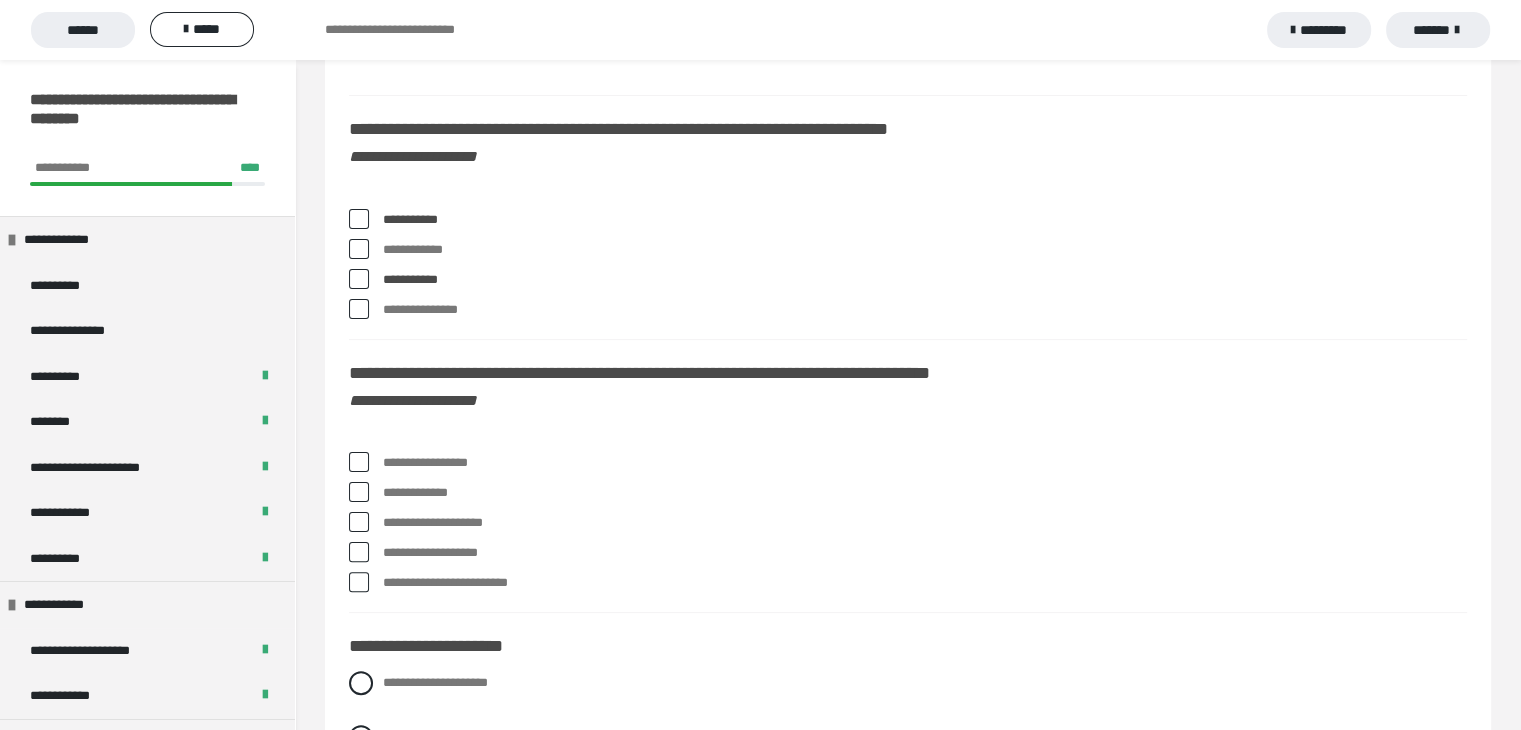click at bounding box center [359, 522] 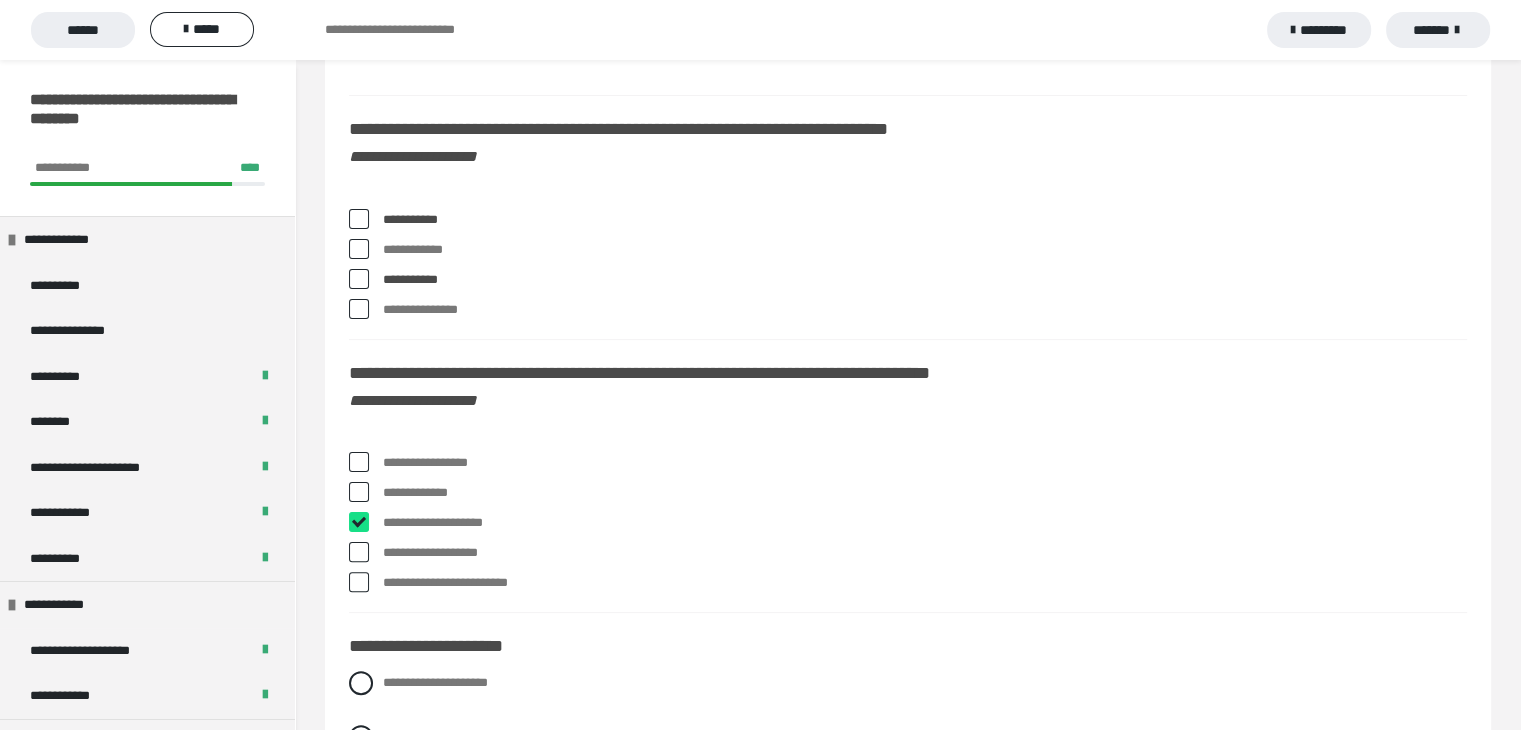 checkbox on "****" 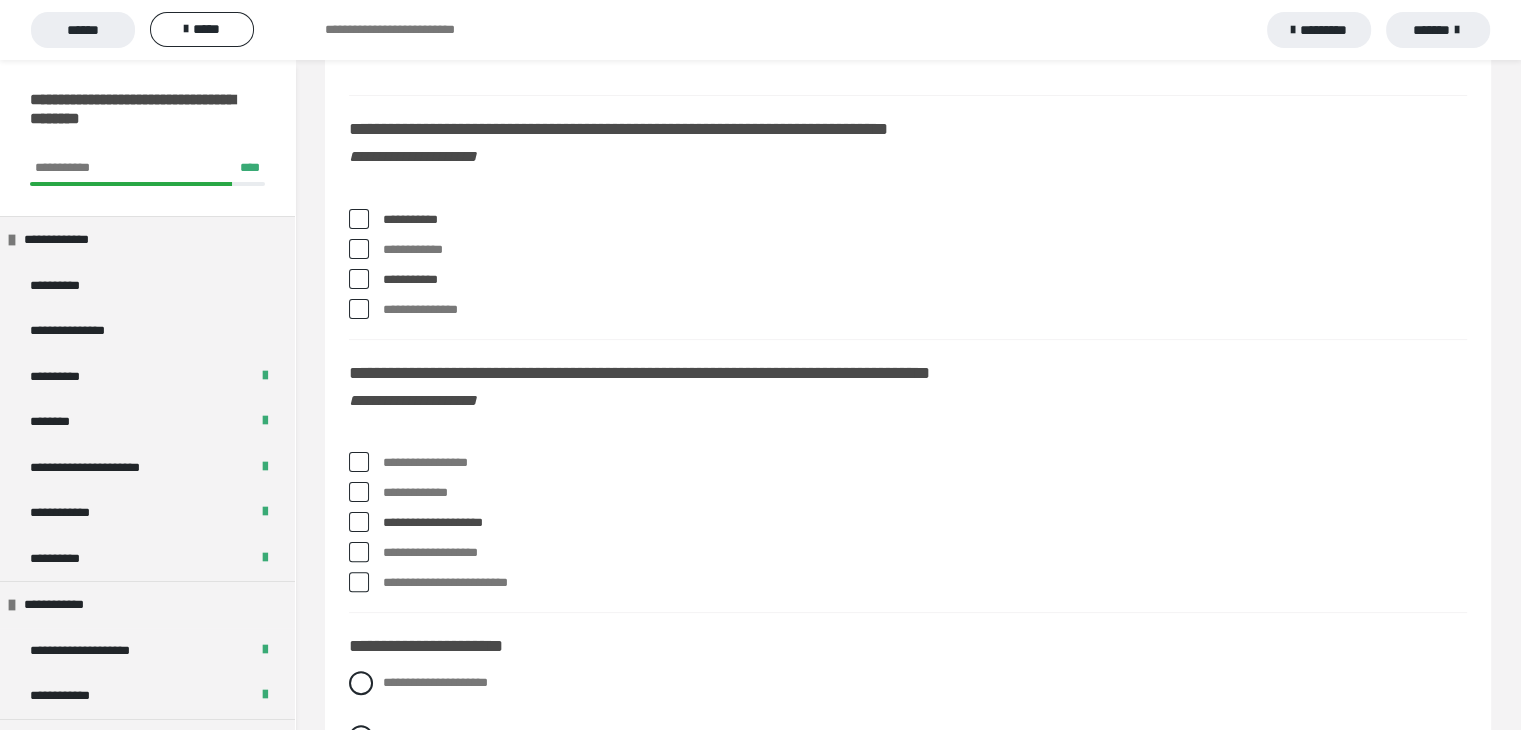 click at bounding box center (359, 492) 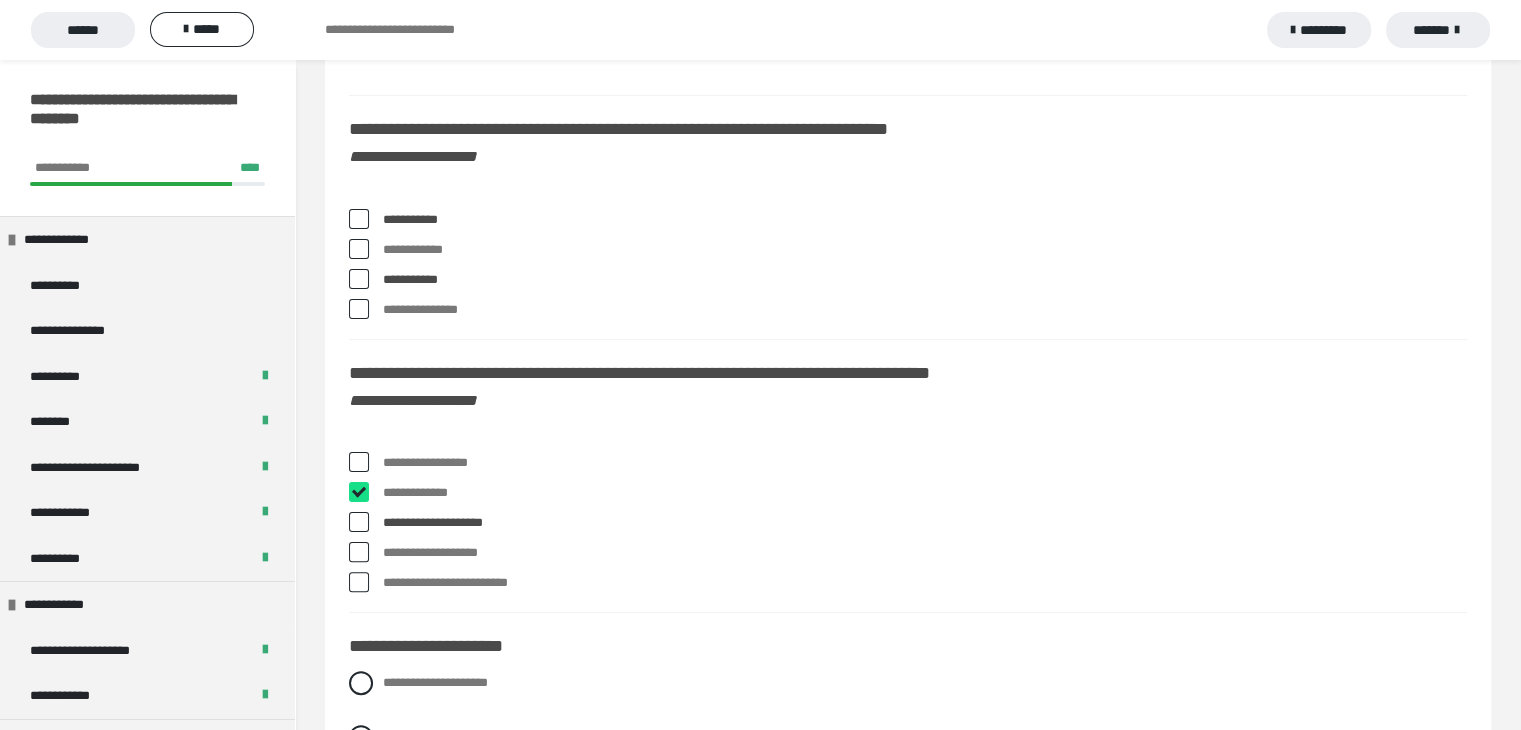 checkbox on "****" 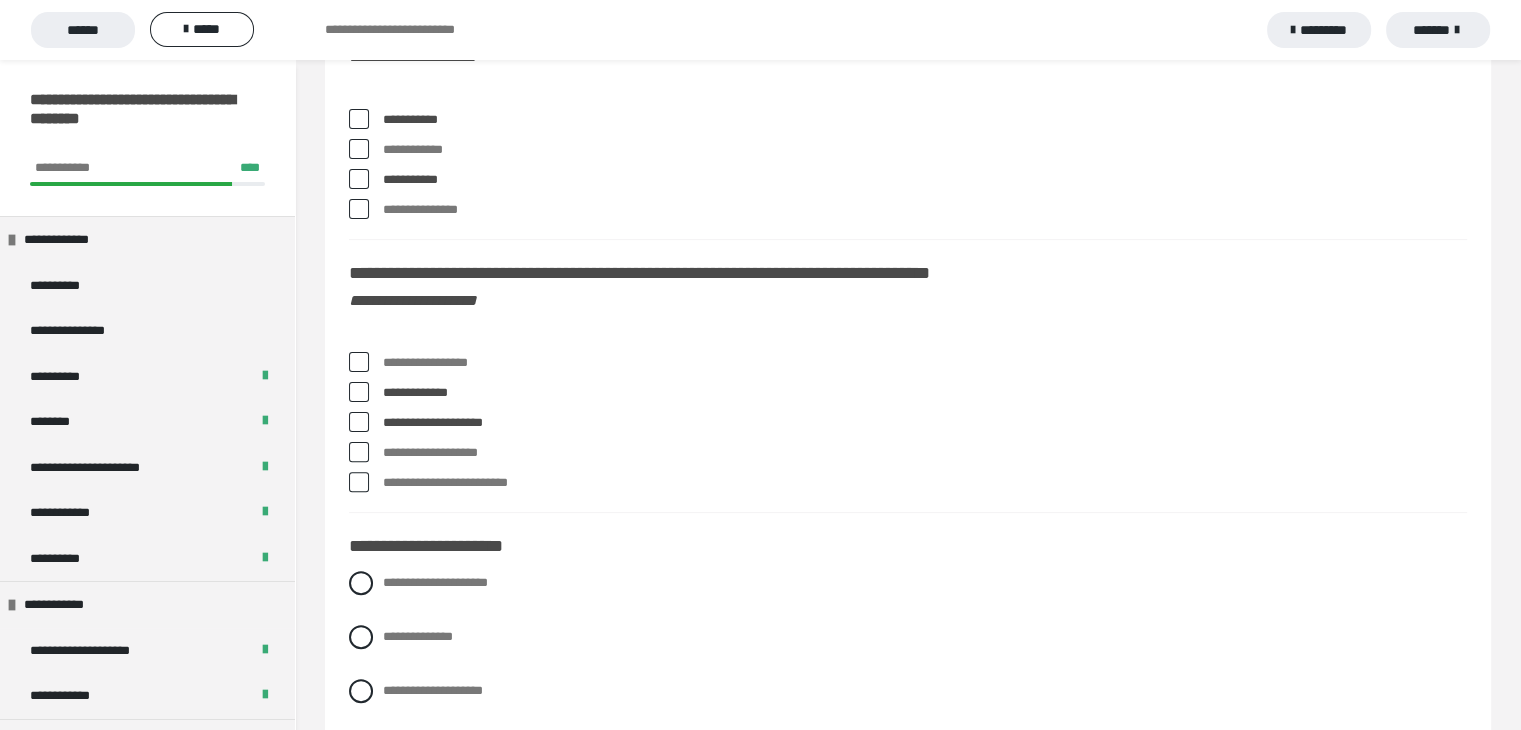 scroll, scrollTop: 8300, scrollLeft: 0, axis: vertical 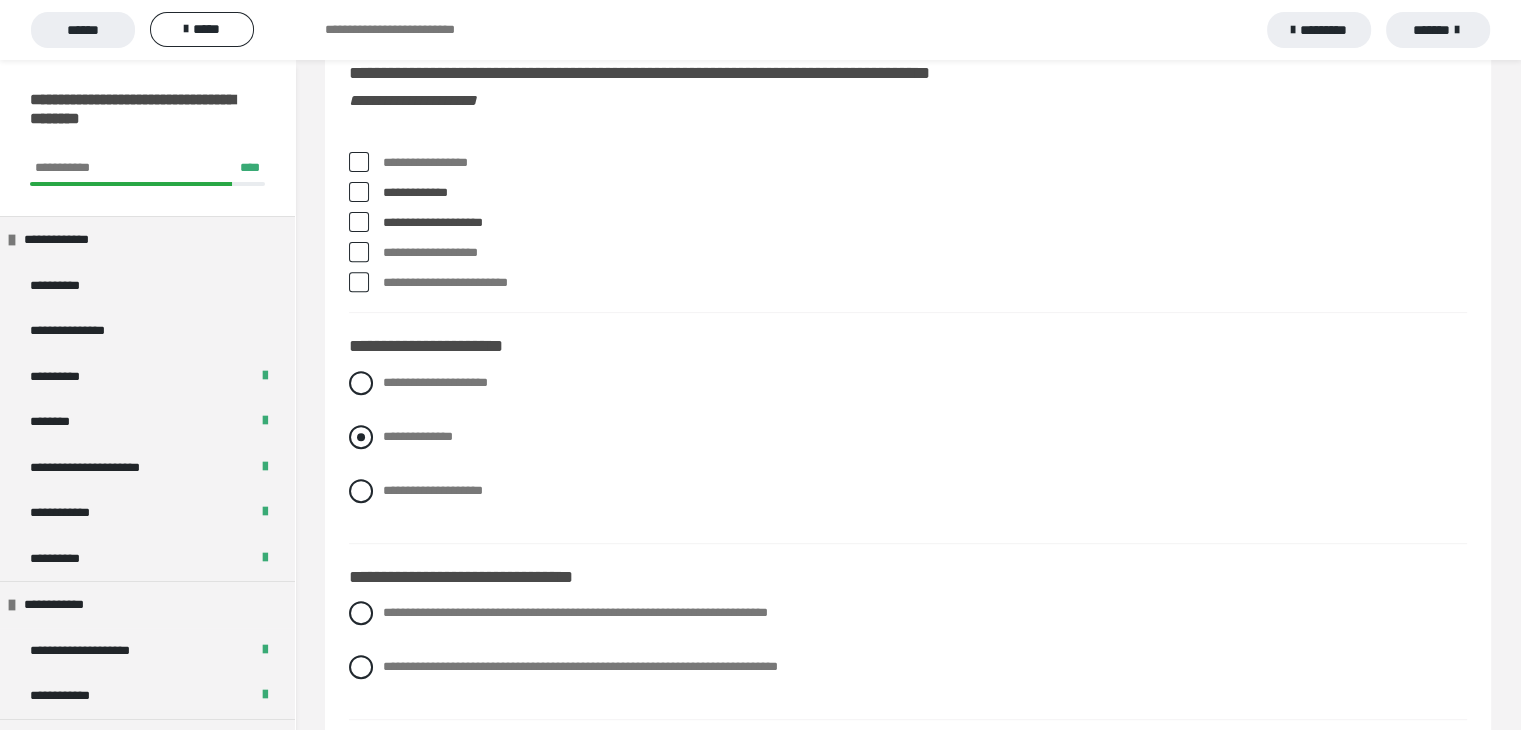 click at bounding box center (361, 437) 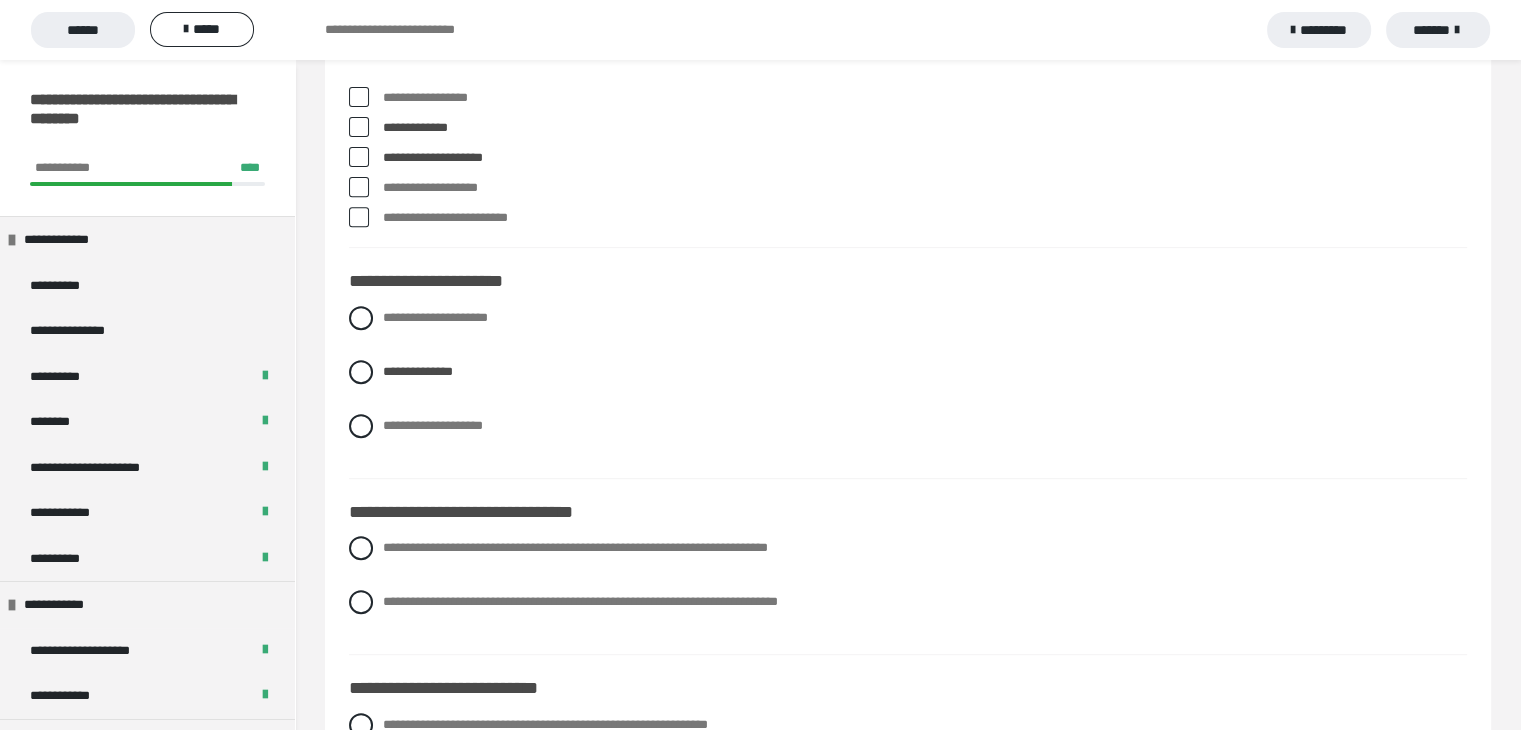 scroll, scrollTop: 8400, scrollLeft: 0, axis: vertical 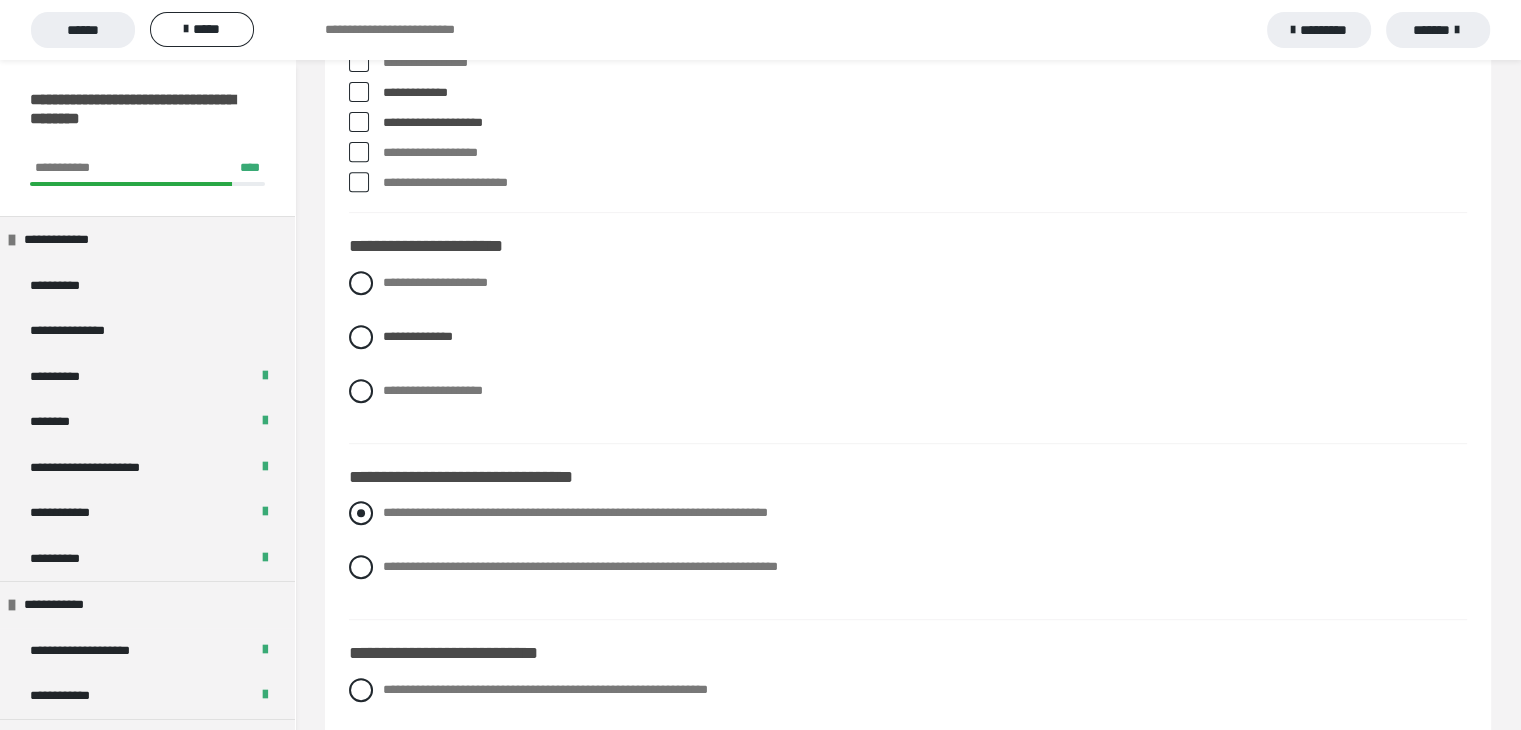 click at bounding box center [361, 513] 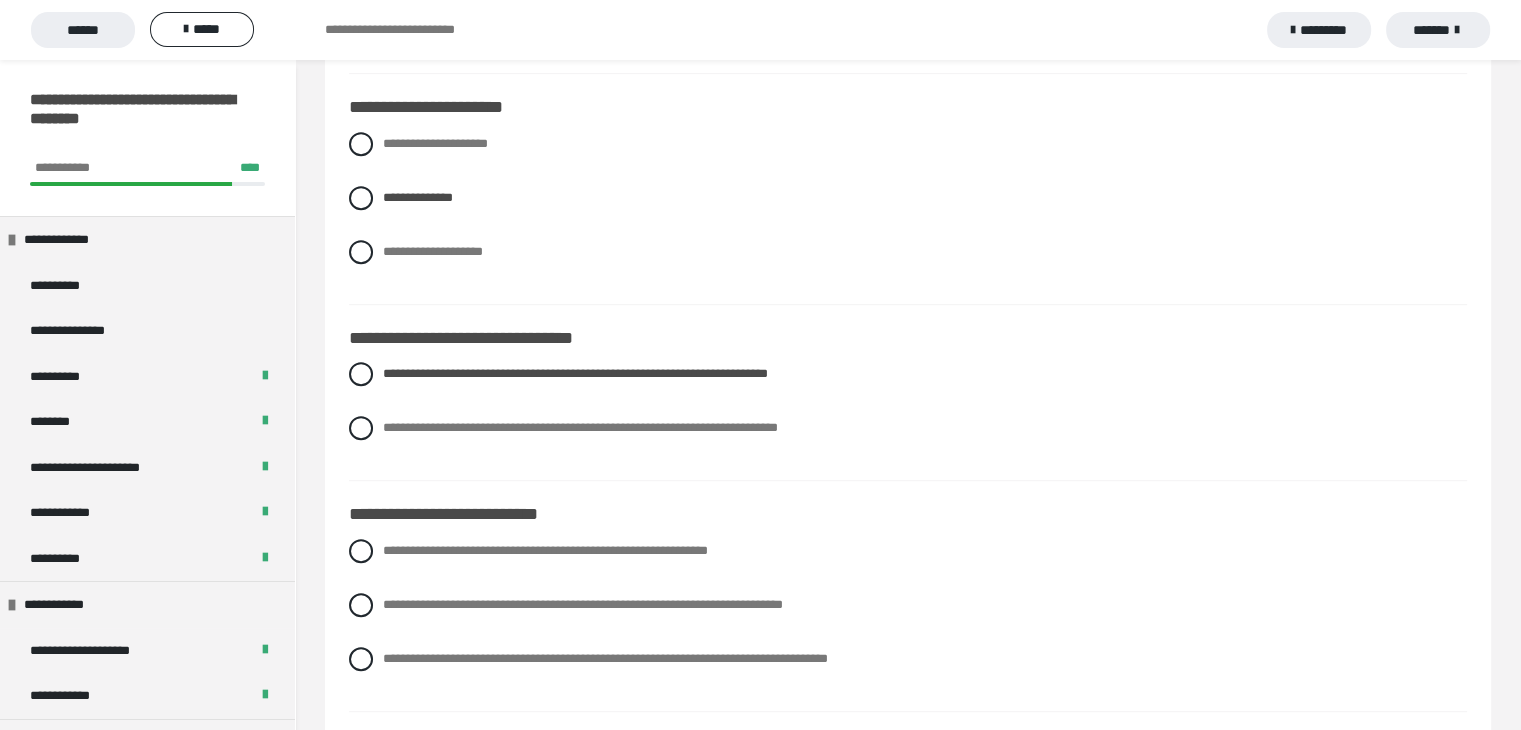 scroll, scrollTop: 8600, scrollLeft: 0, axis: vertical 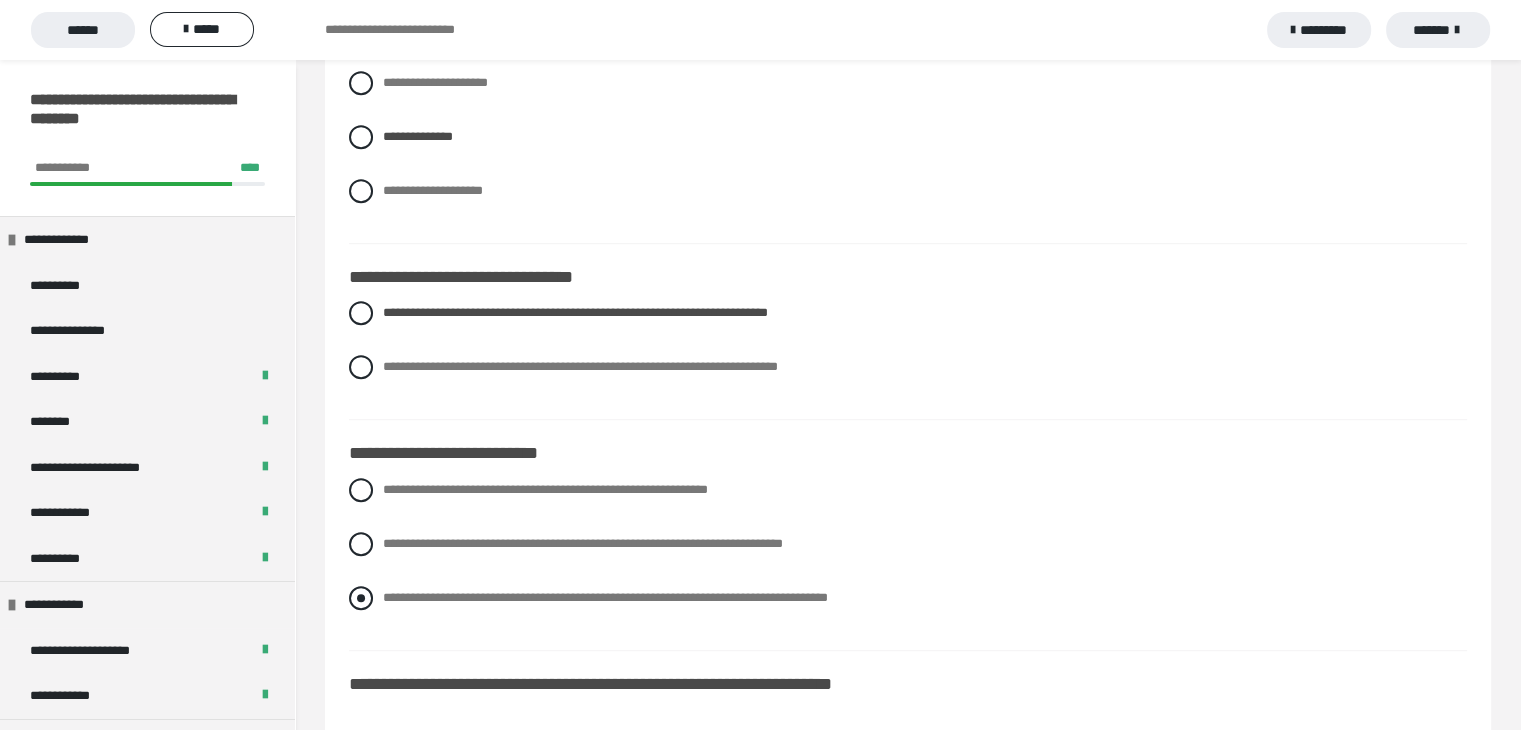 click at bounding box center [361, 598] 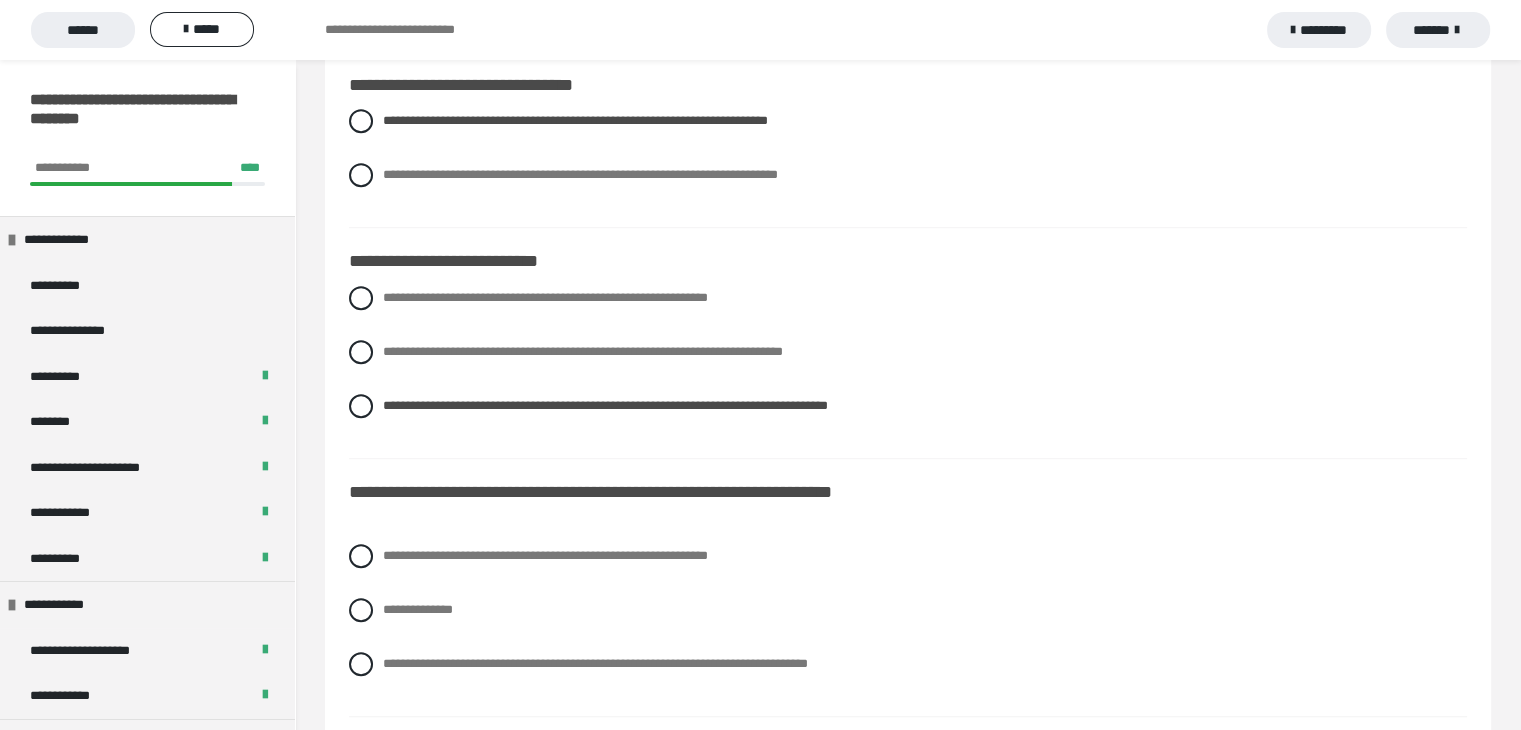 scroll, scrollTop: 8800, scrollLeft: 0, axis: vertical 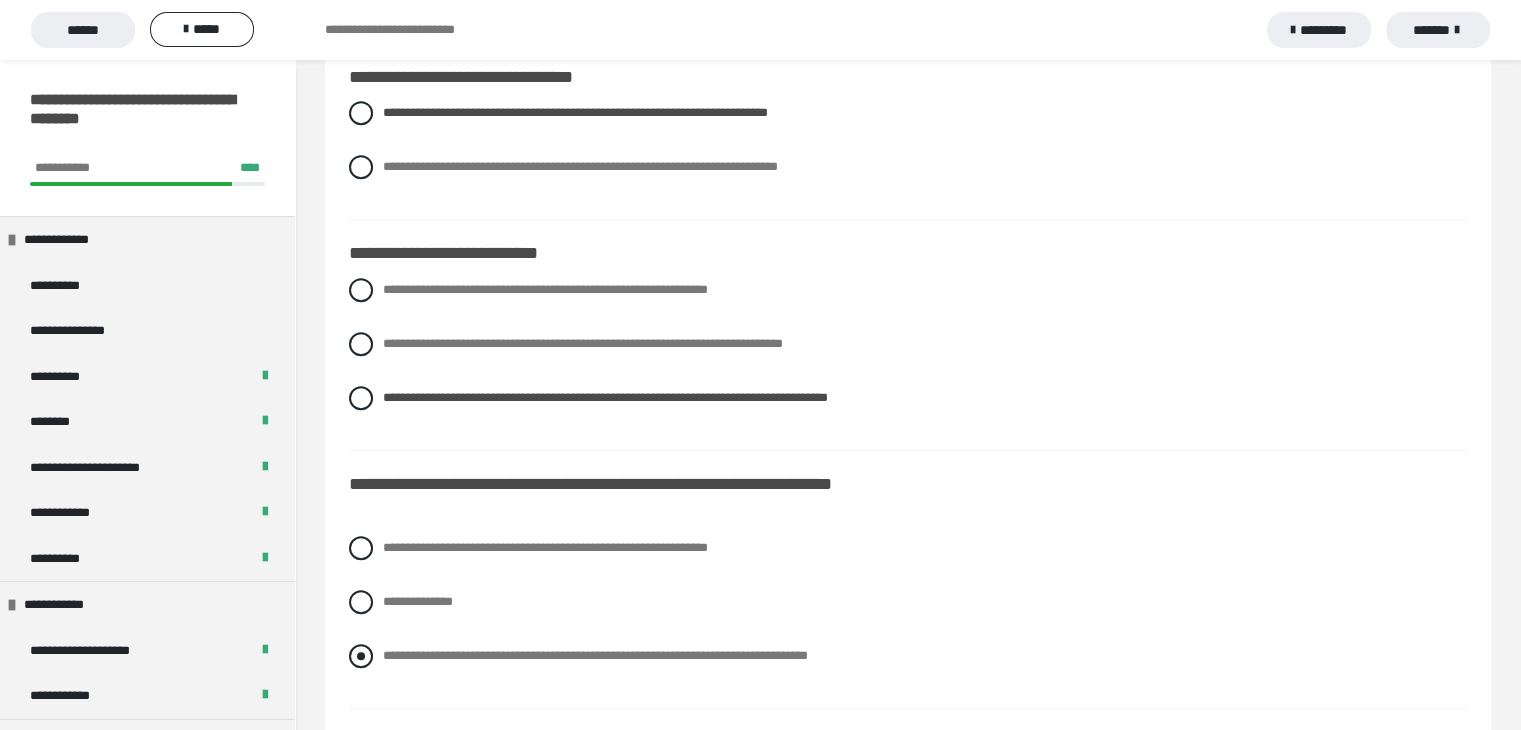click at bounding box center [361, 656] 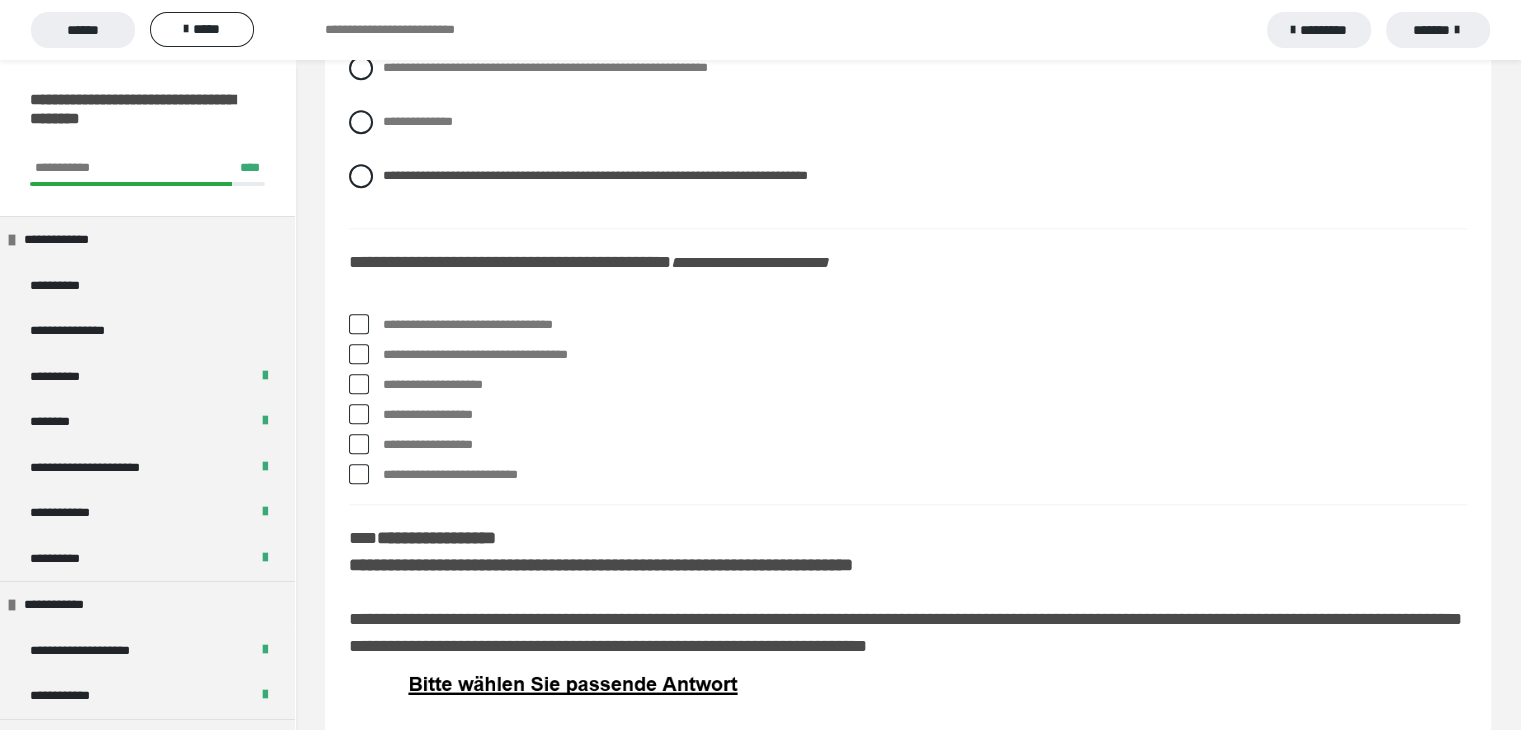 scroll, scrollTop: 9300, scrollLeft: 0, axis: vertical 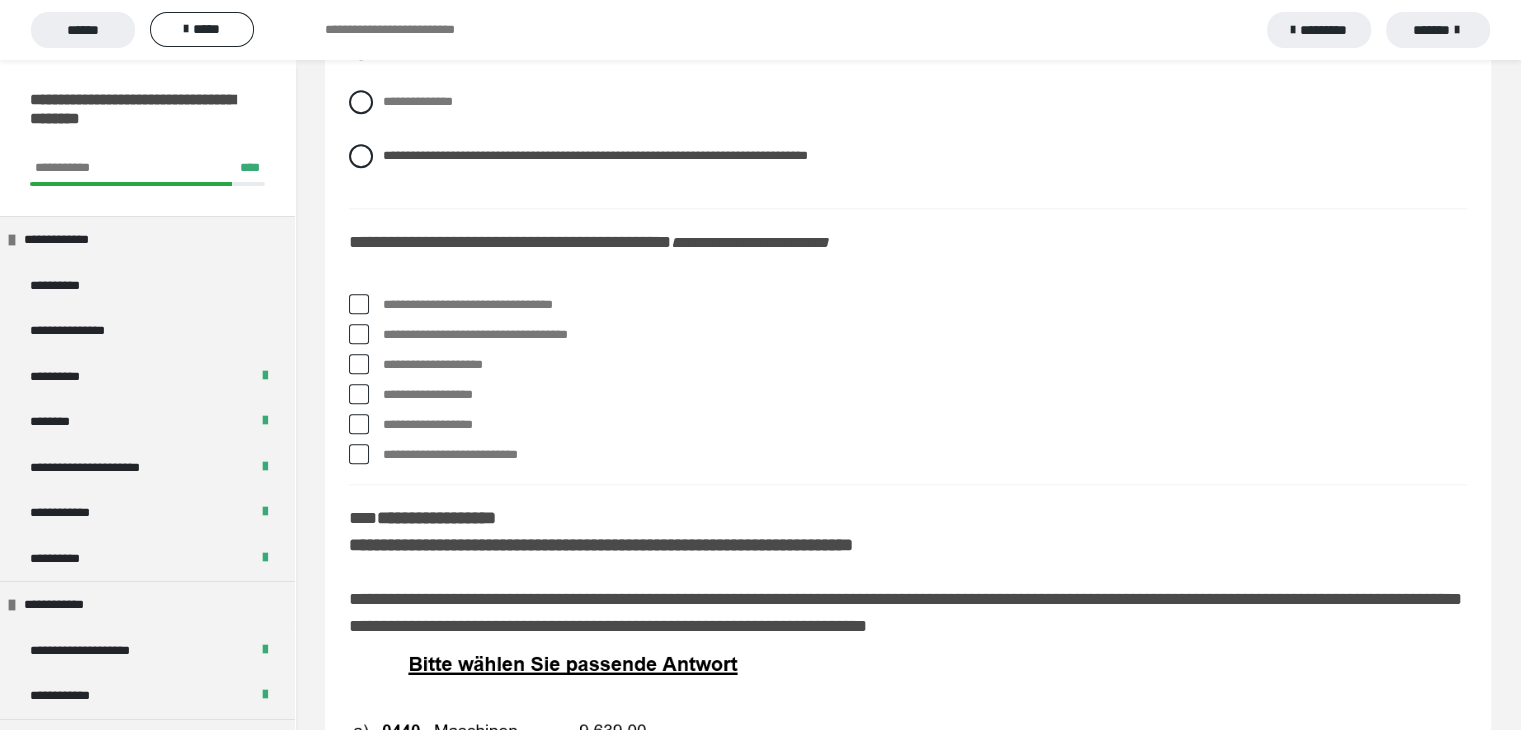 click at bounding box center (359, 304) 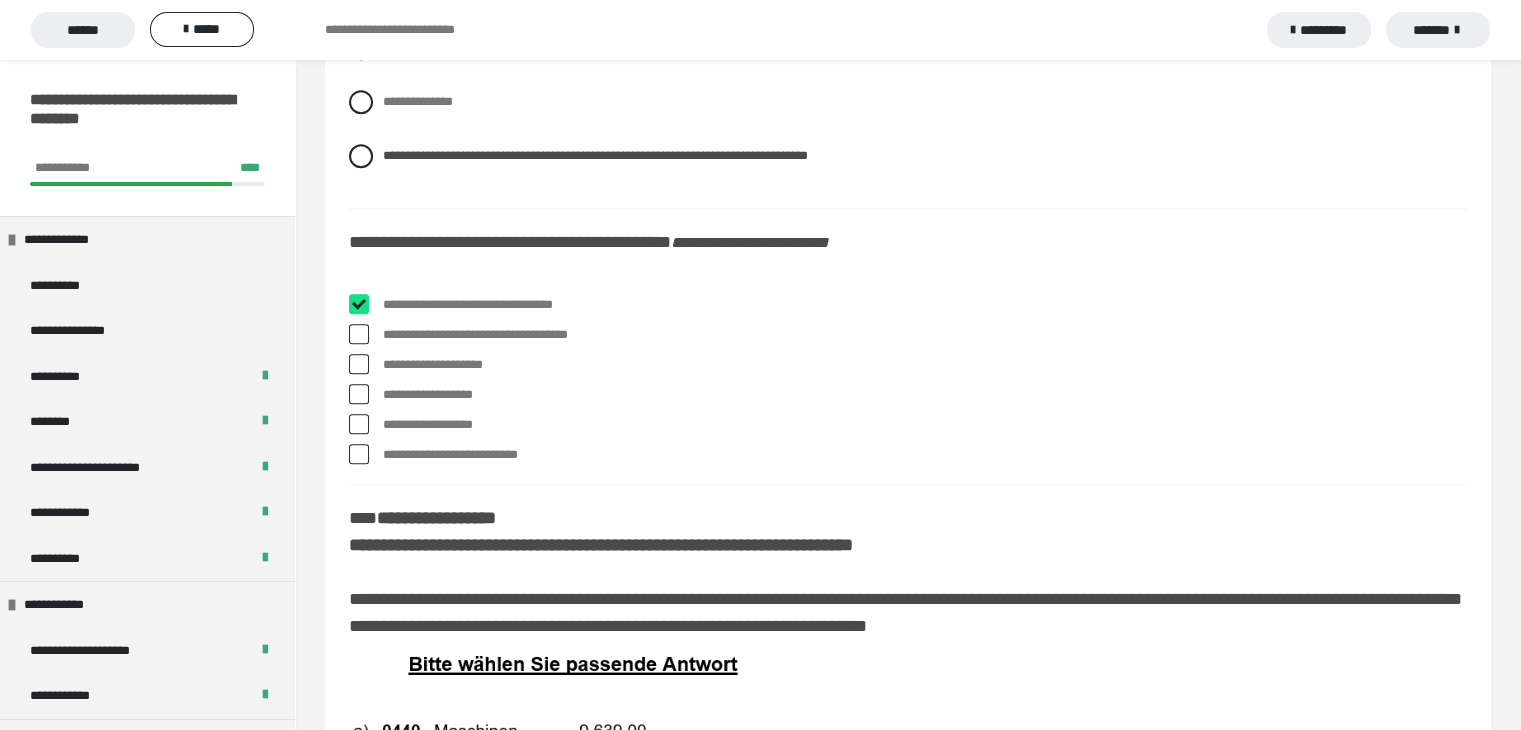 checkbox on "****" 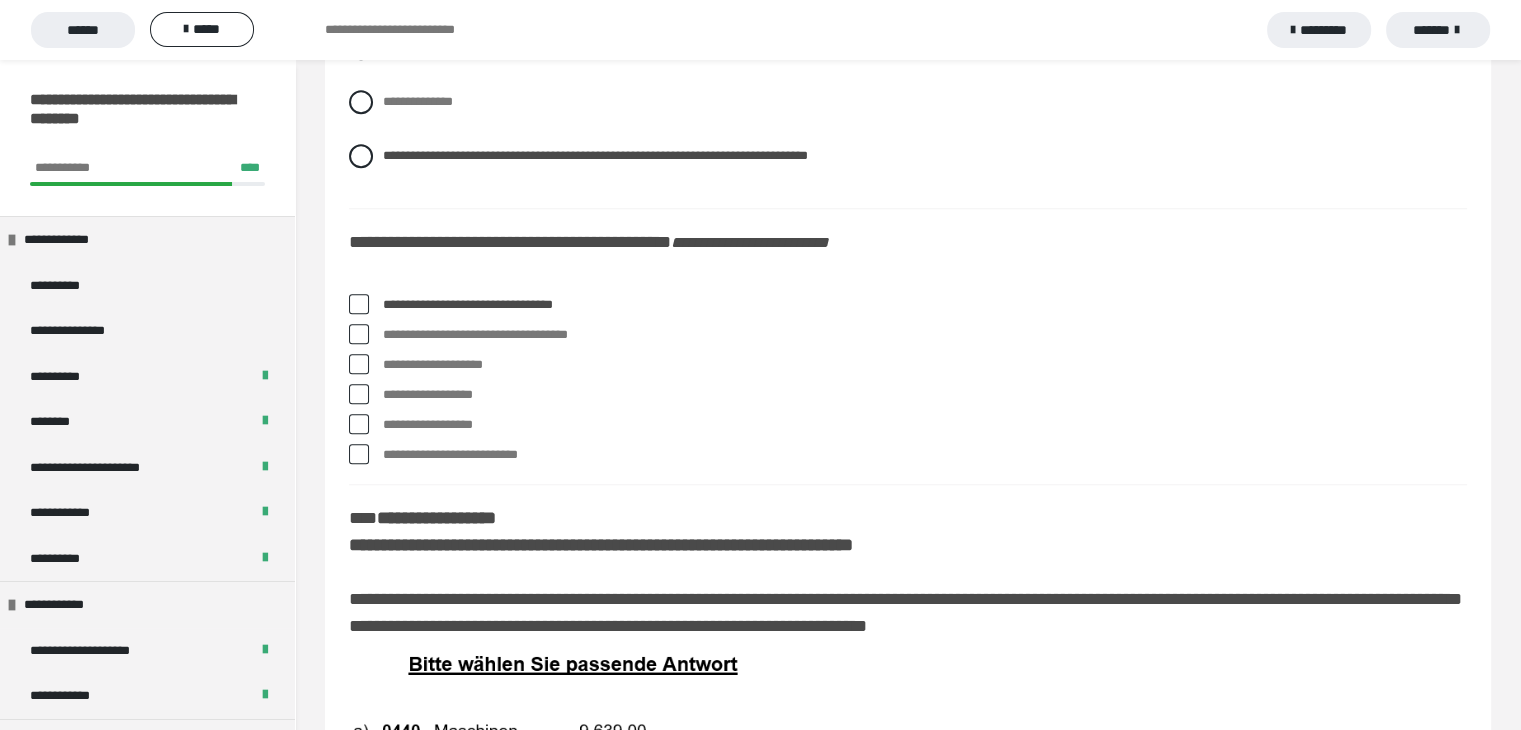 click on "**********" at bounding box center [908, 395] 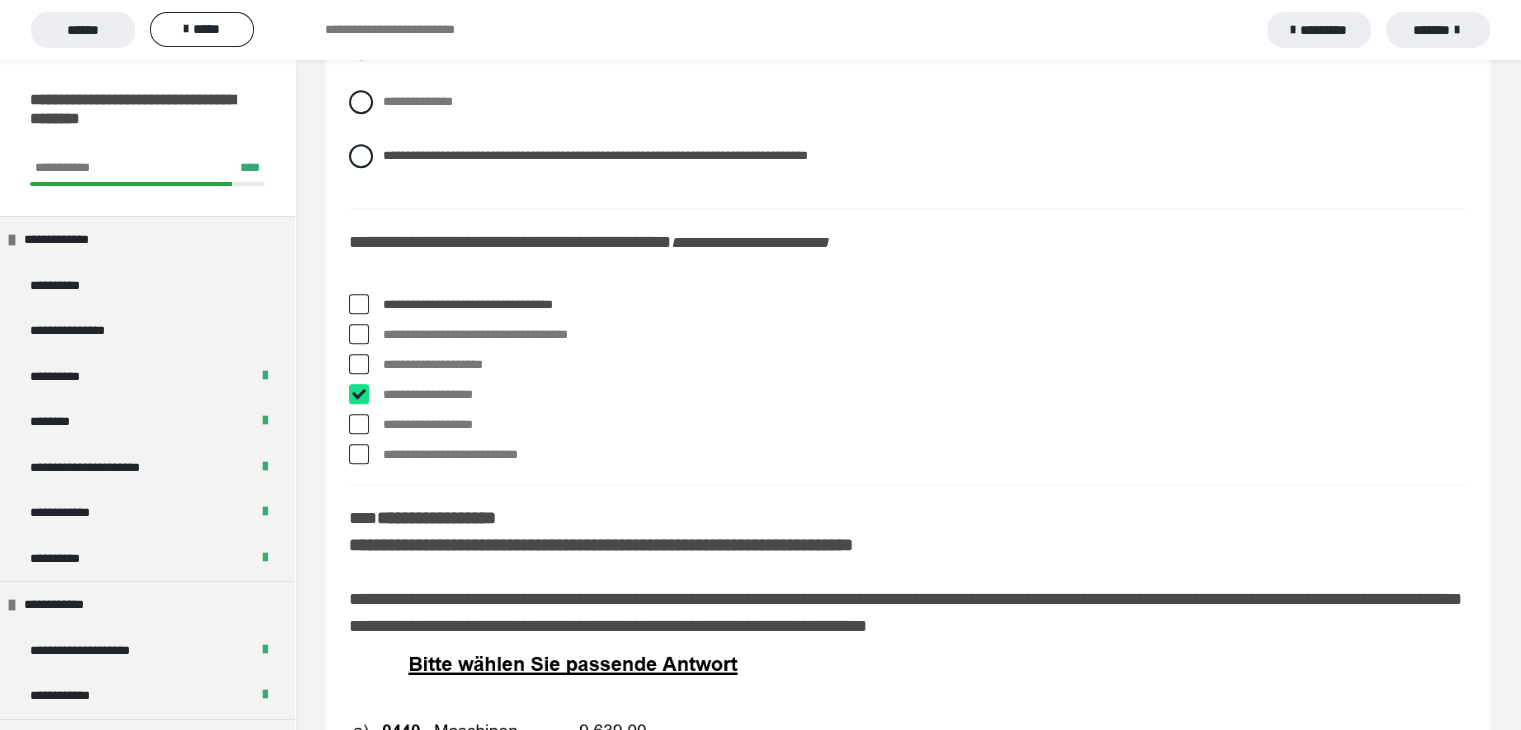 checkbox on "****" 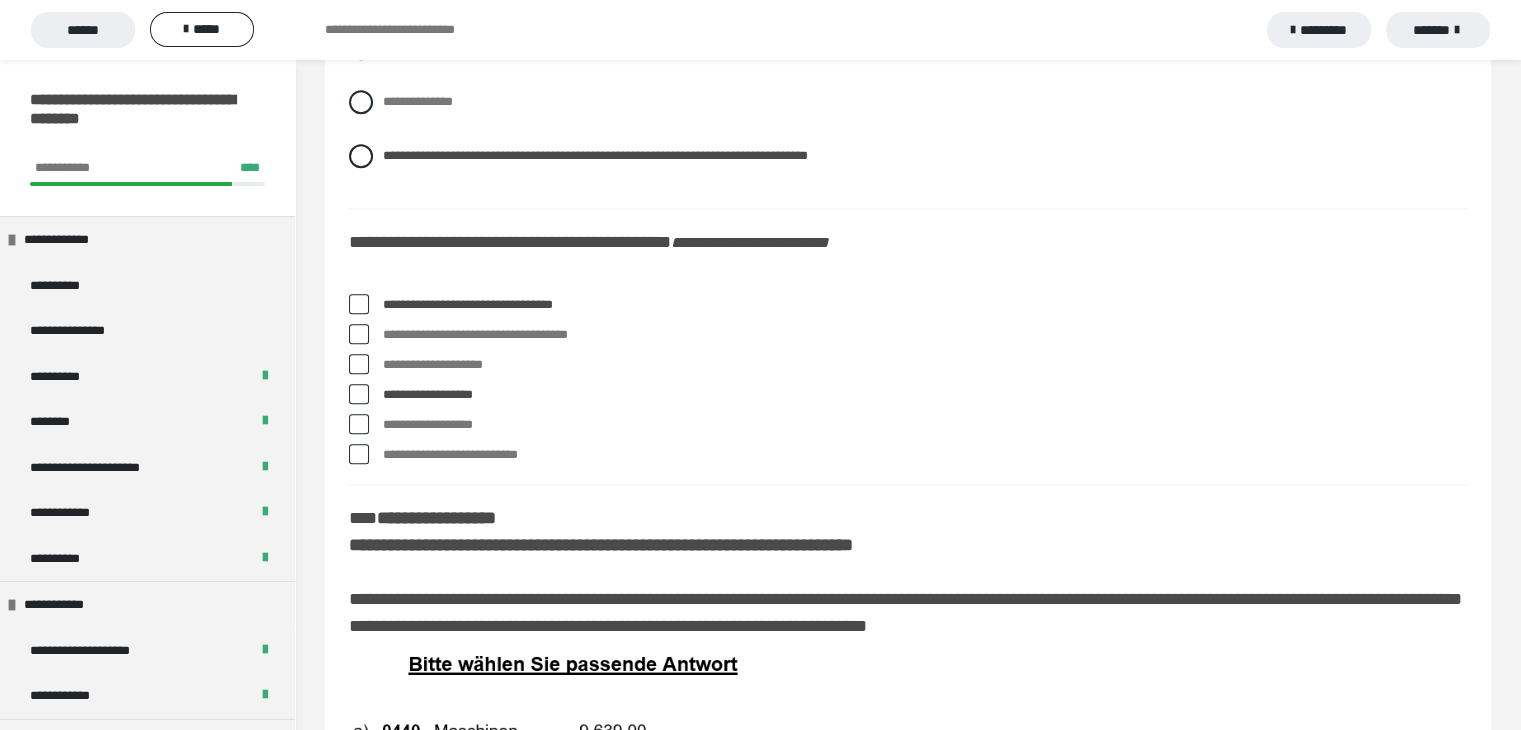 click at bounding box center (359, 424) 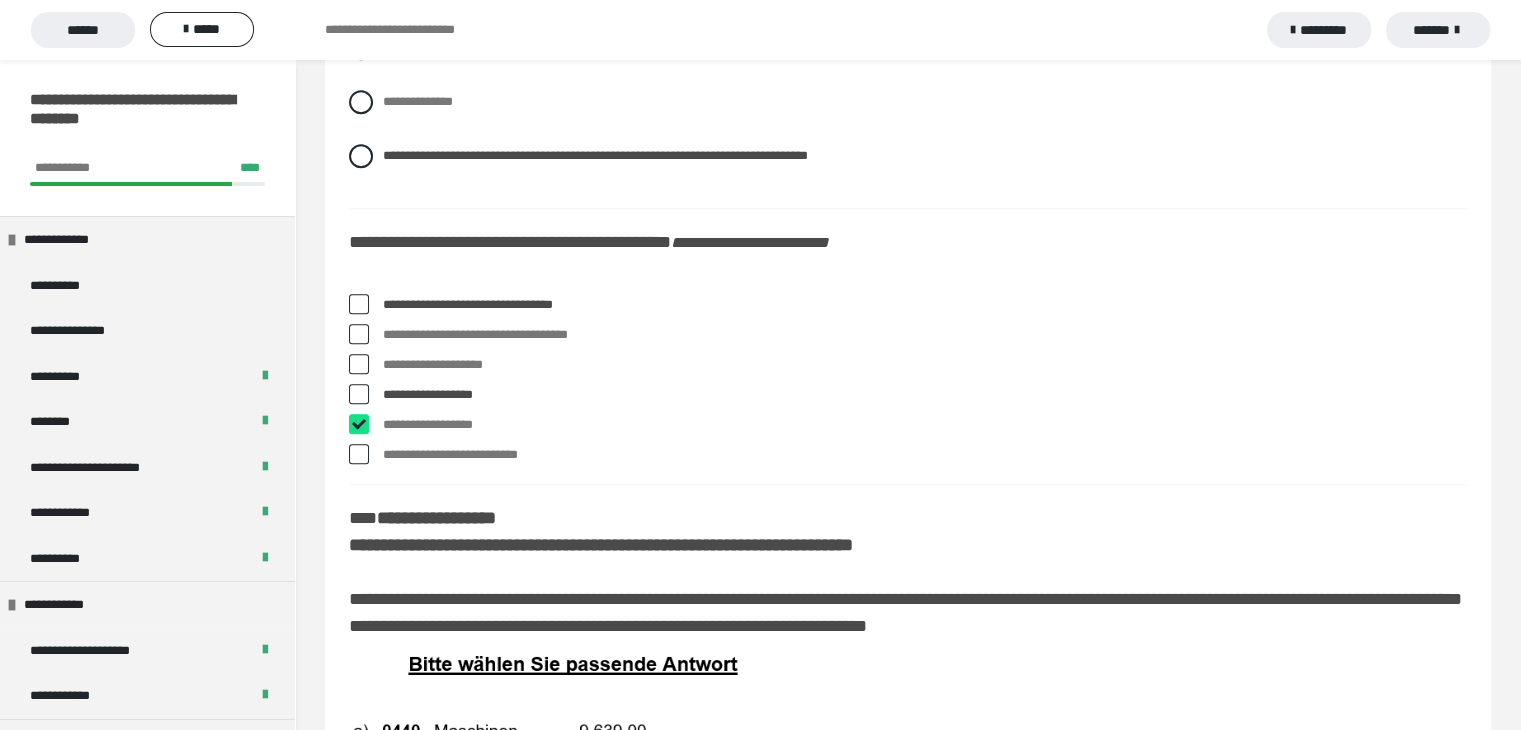 checkbox on "****" 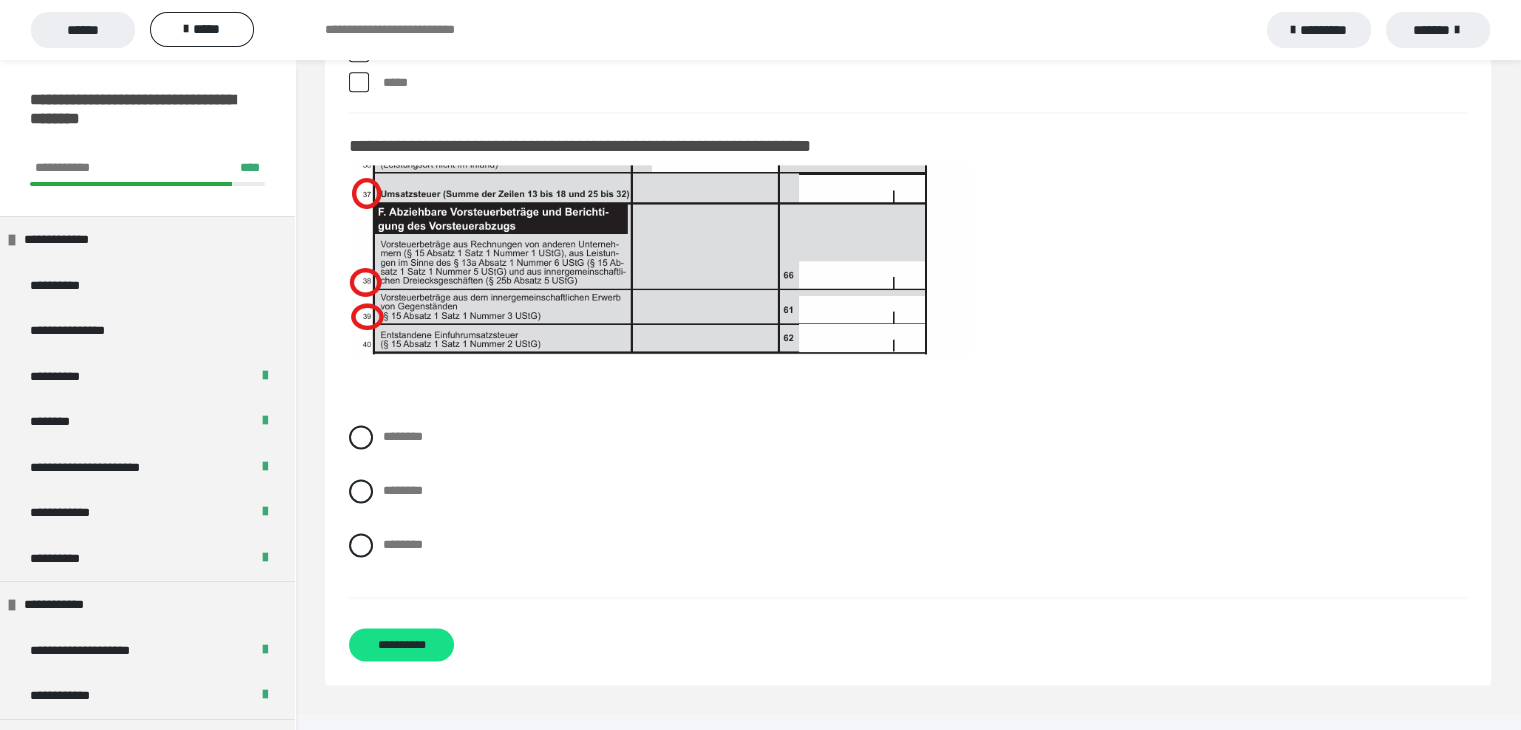 scroll, scrollTop: 17879, scrollLeft: 0, axis: vertical 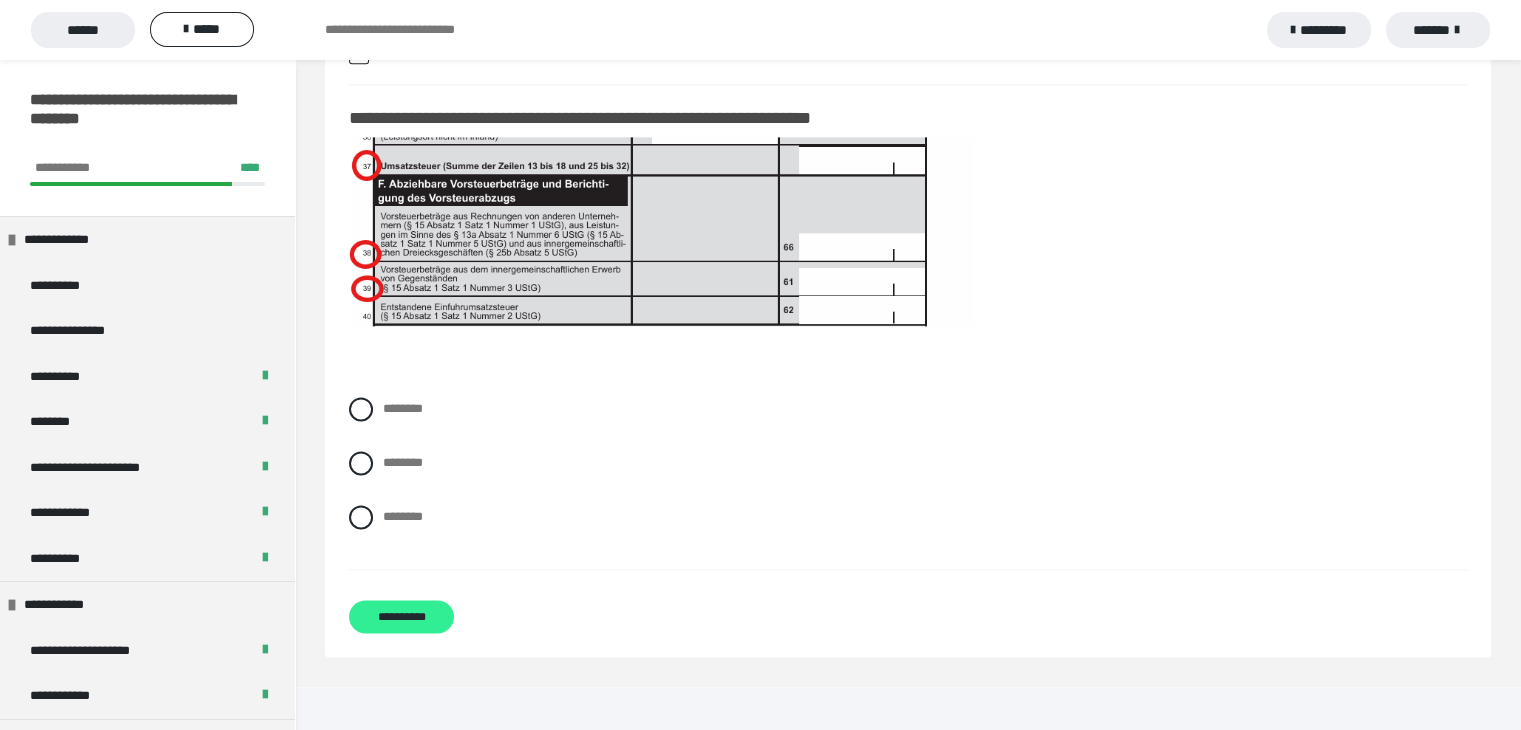 click on "**********" at bounding box center (401, 616) 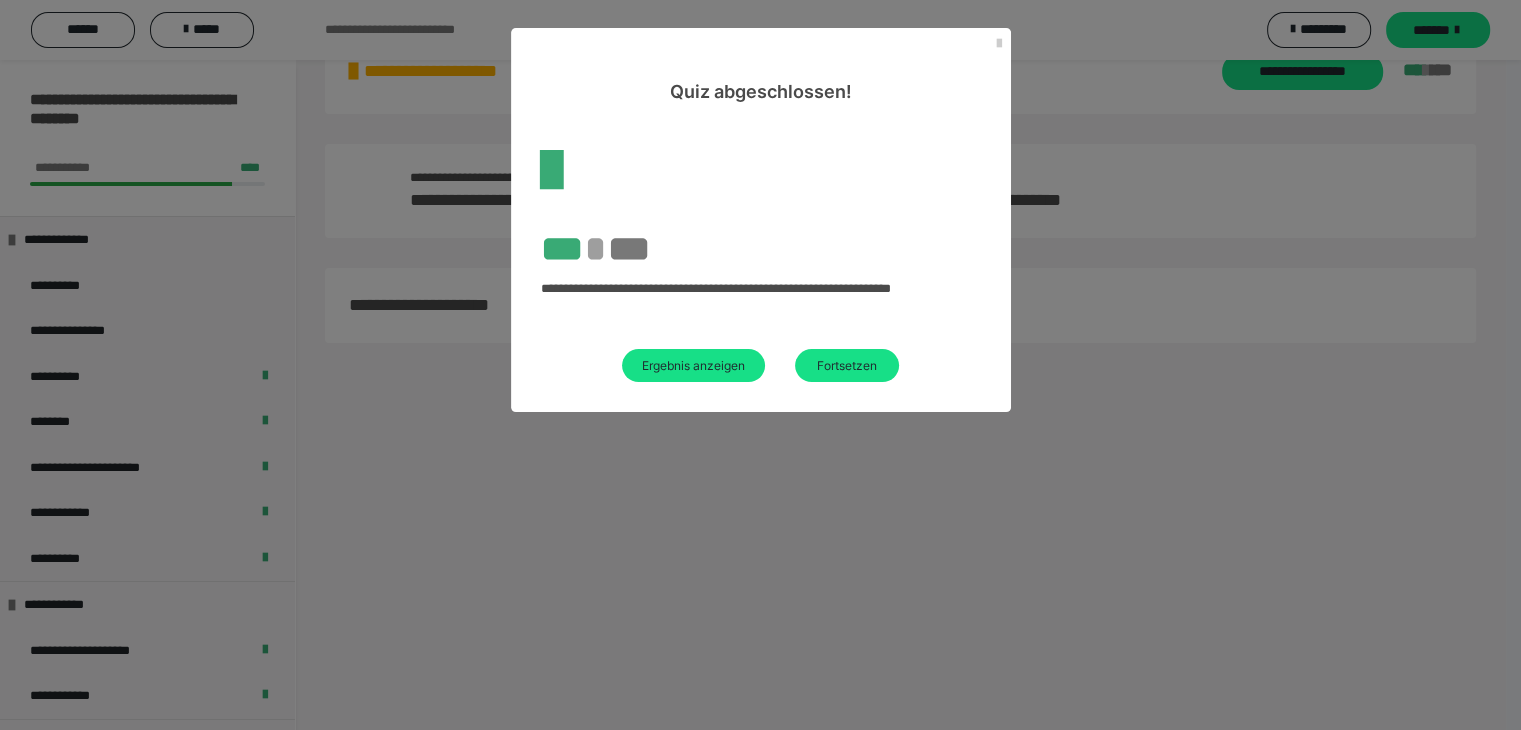 scroll, scrollTop: 60, scrollLeft: 0, axis: vertical 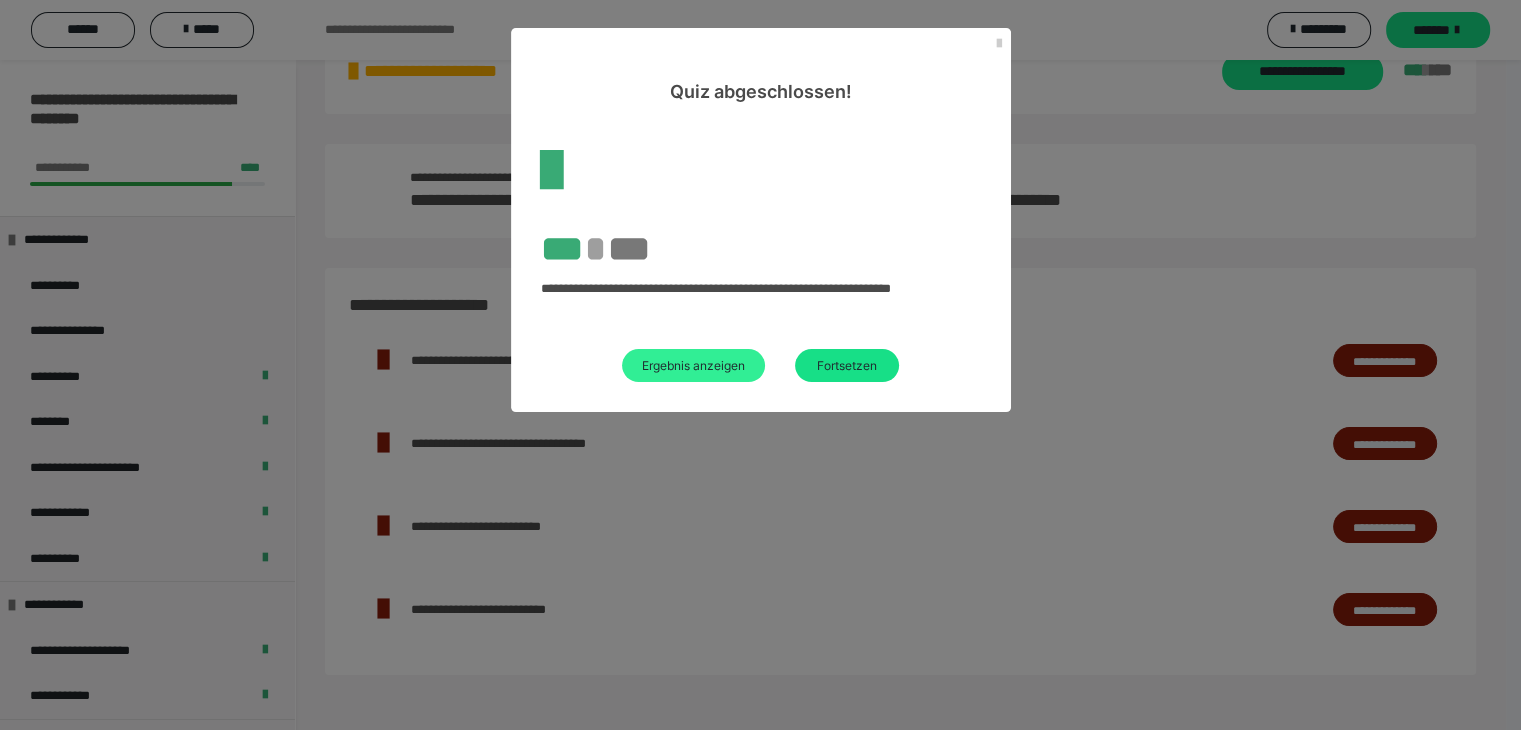 click on "Ergebnis anzeigen" at bounding box center (693, 365) 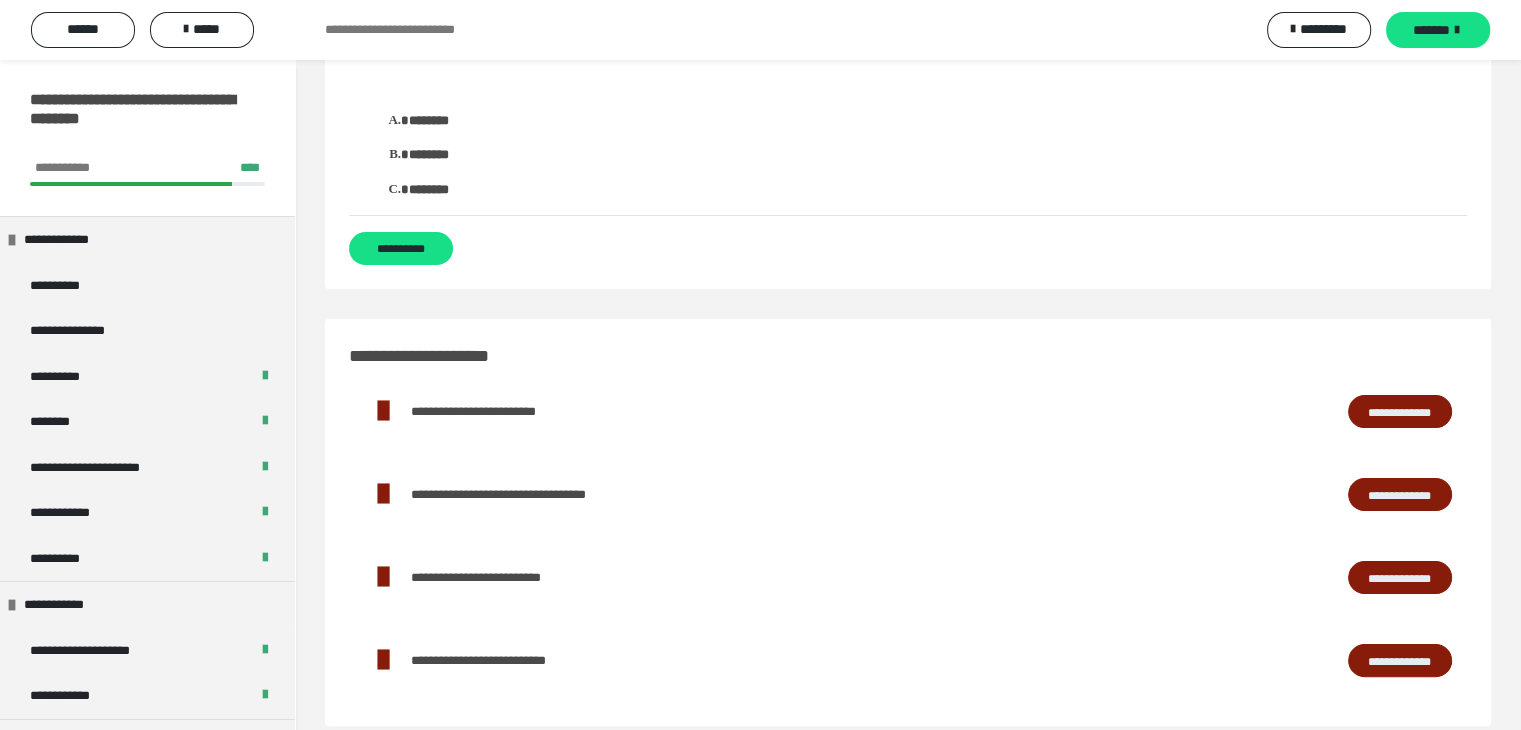scroll, scrollTop: 15597, scrollLeft: 0, axis: vertical 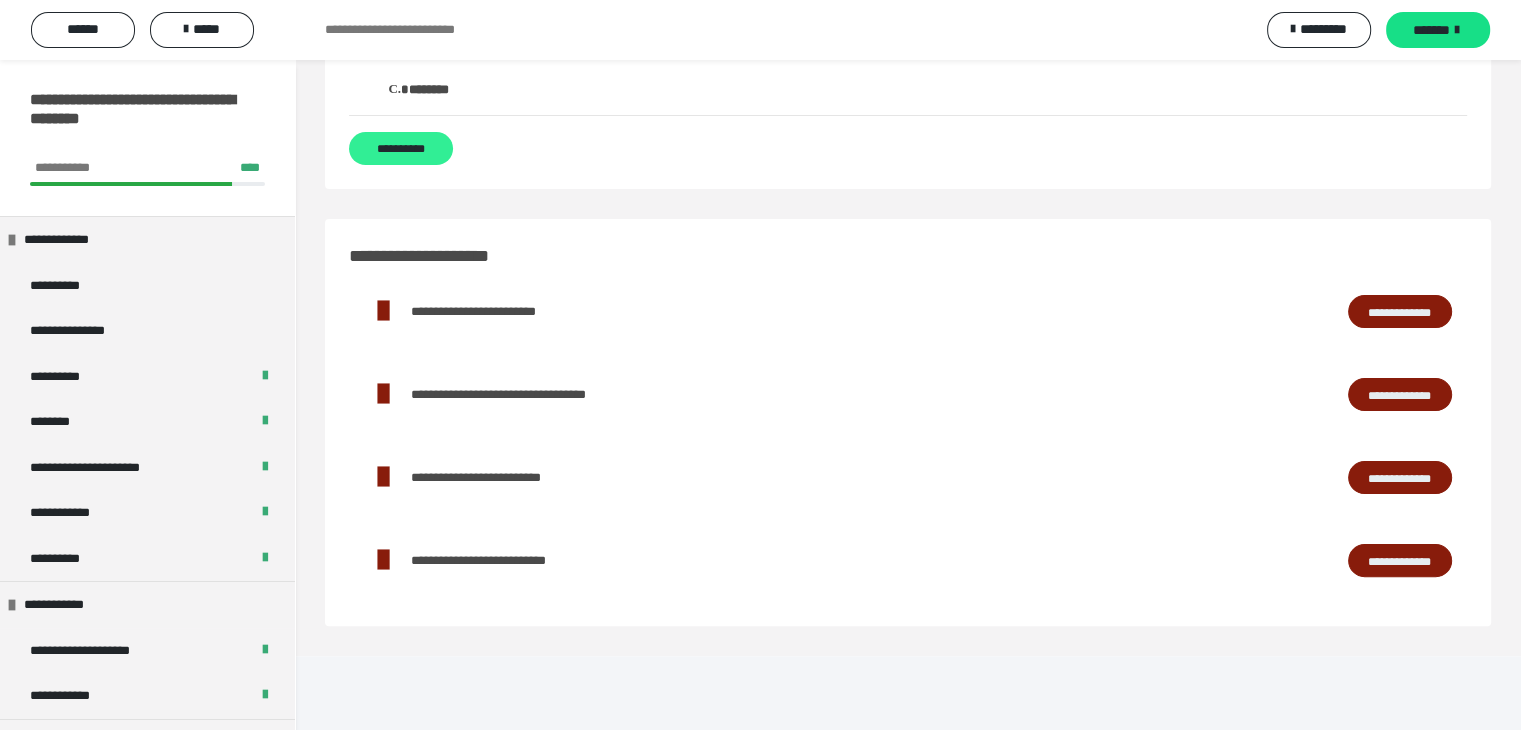 click on "**********" at bounding box center [401, 148] 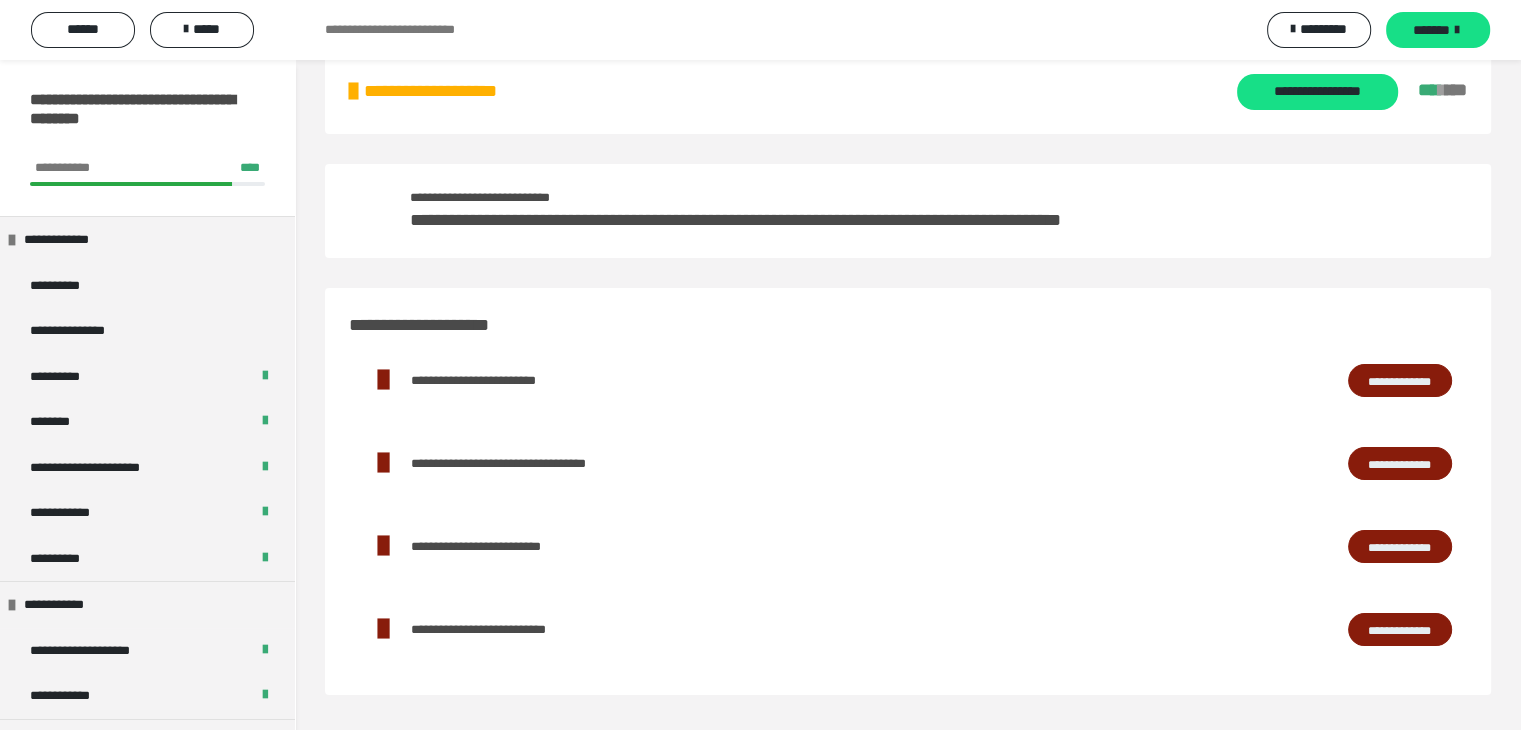 scroll, scrollTop: 60, scrollLeft: 0, axis: vertical 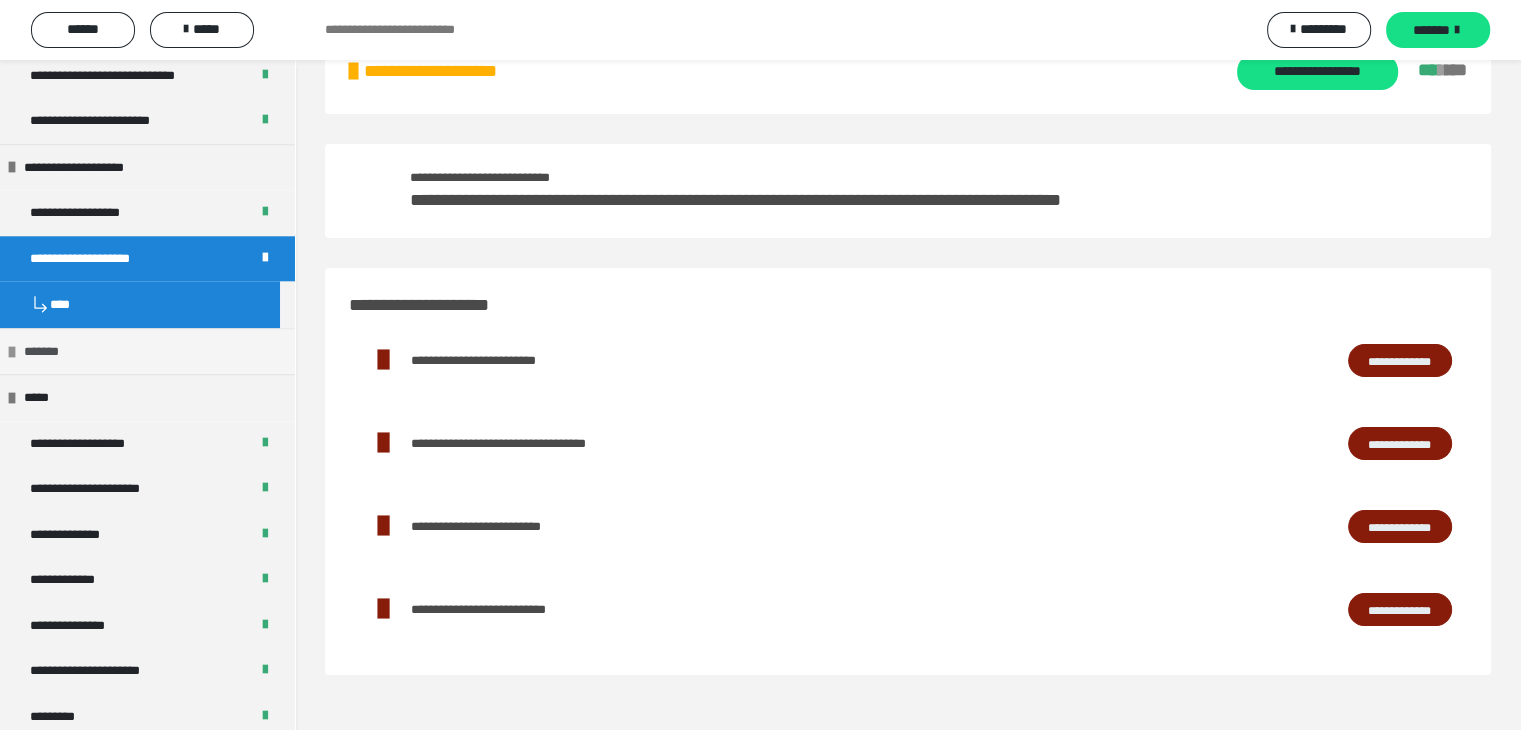 click on "*******" at bounding box center [48, 352] 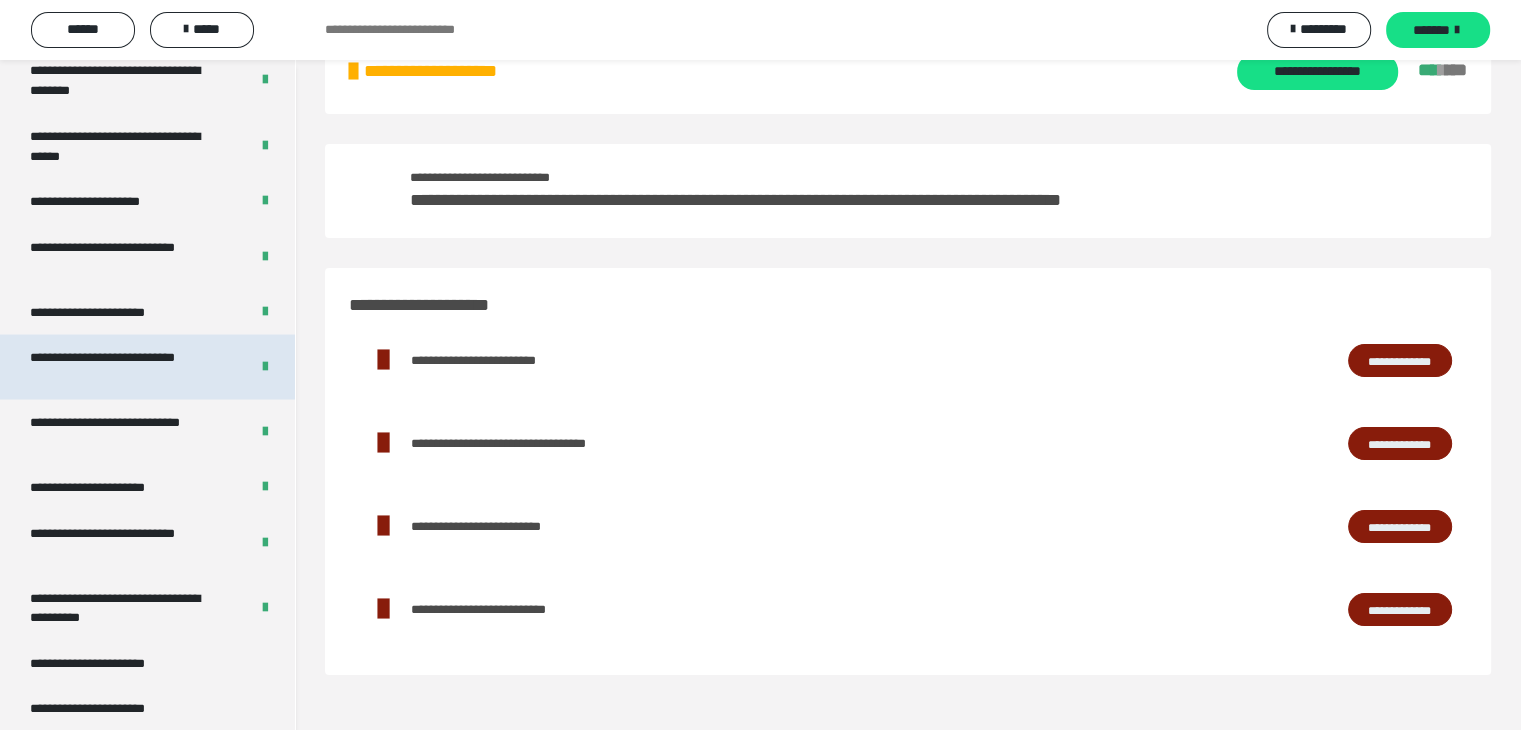 scroll, scrollTop: 3874, scrollLeft: 0, axis: vertical 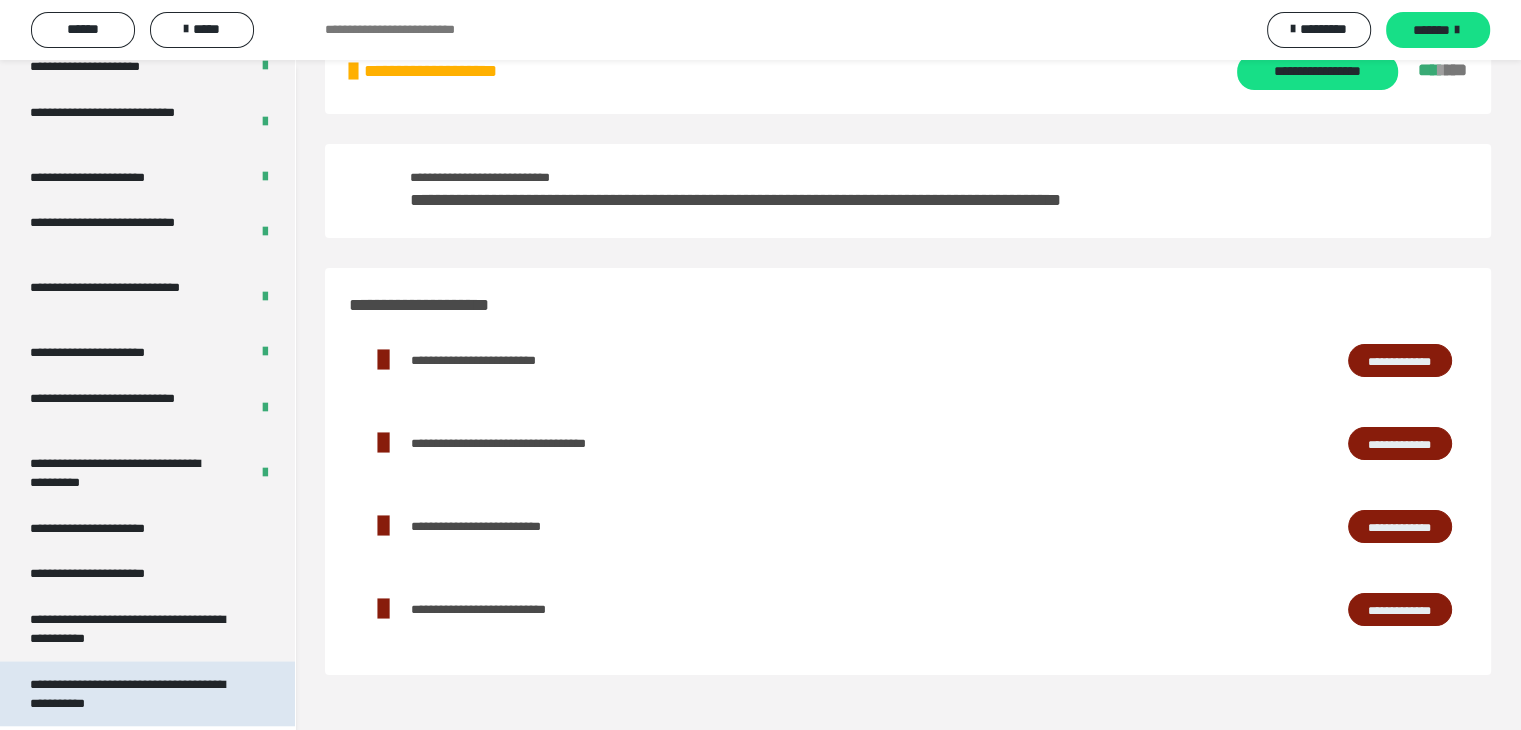 click on "**********" at bounding box center (132, 694) 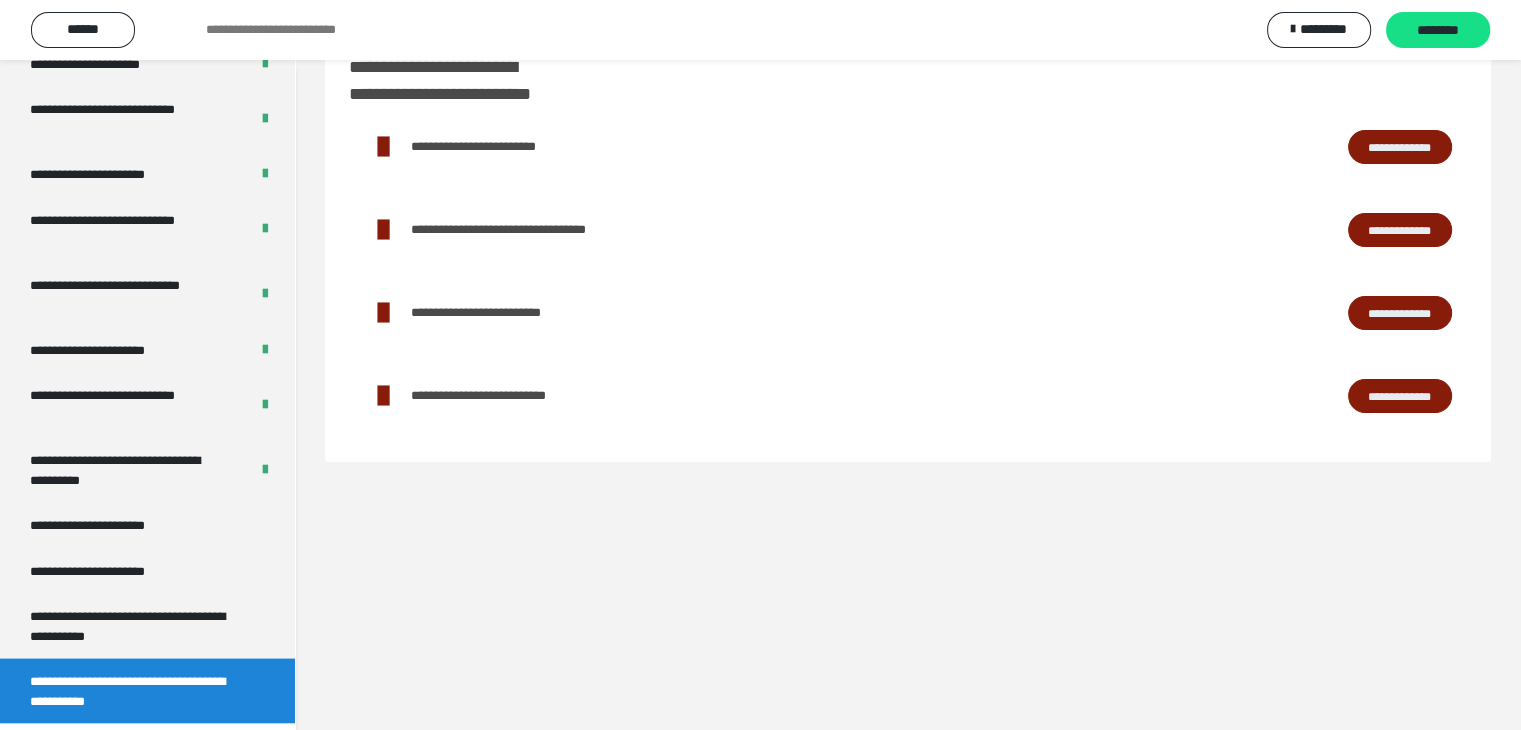 scroll, scrollTop: 3828, scrollLeft: 0, axis: vertical 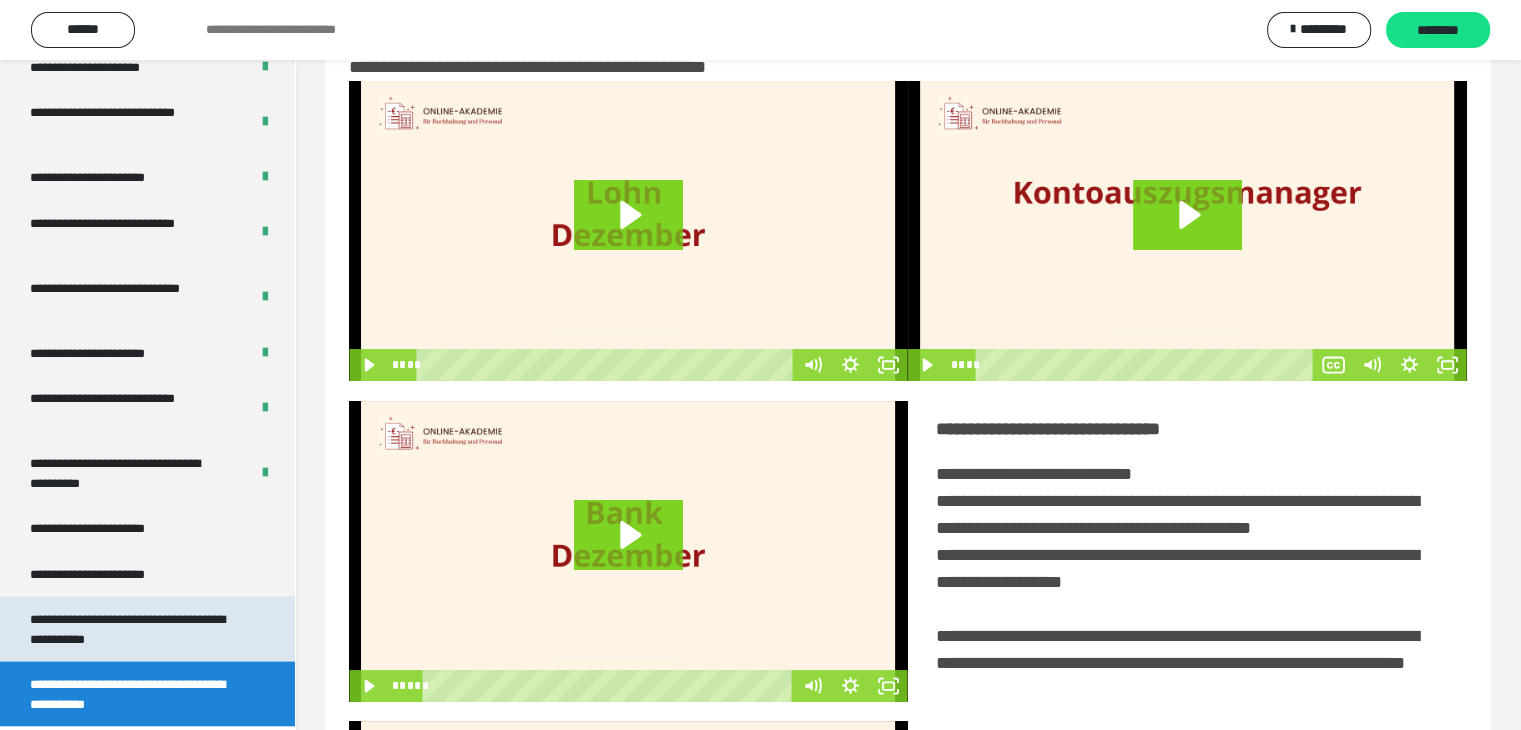 click on "**********" at bounding box center (132, 628) 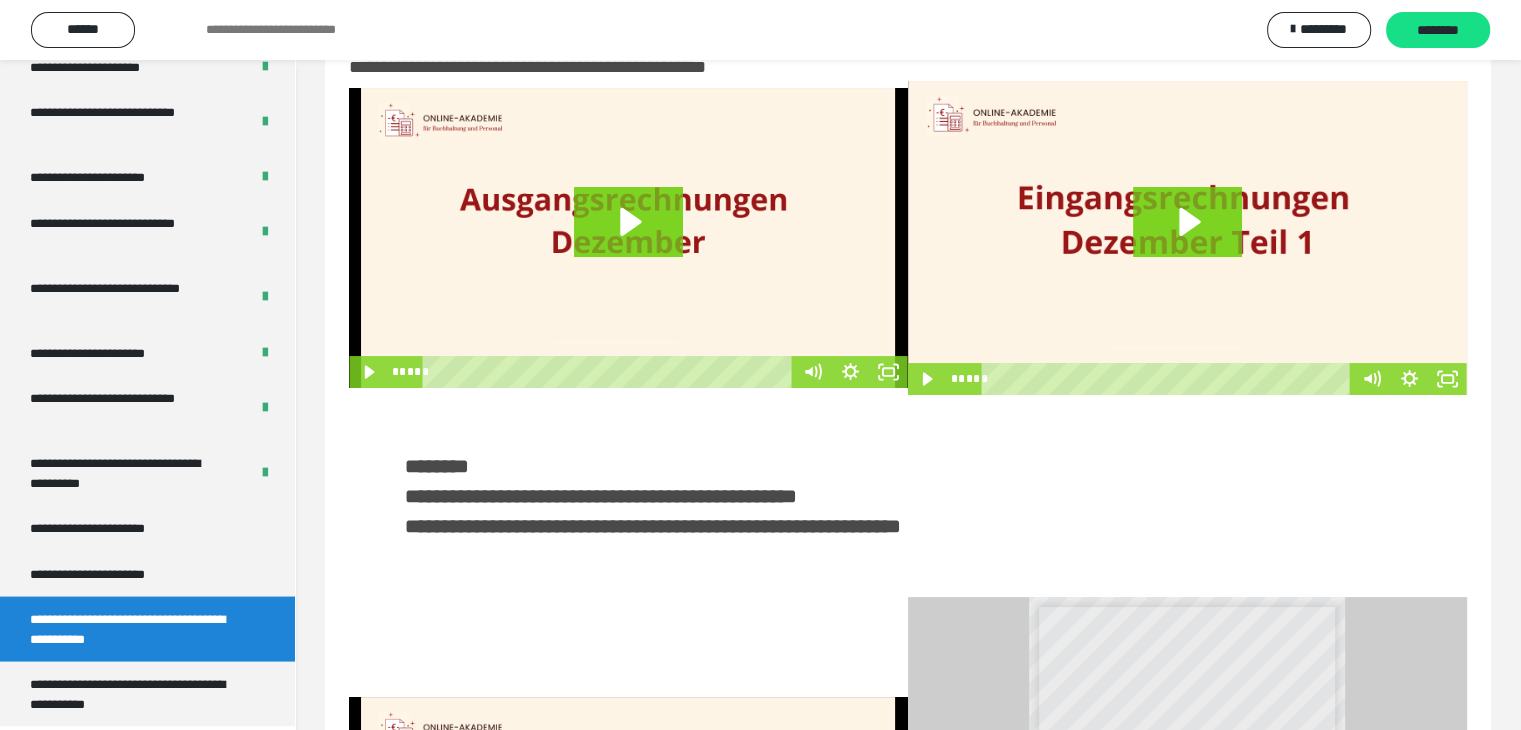 scroll, scrollTop: 0, scrollLeft: 0, axis: both 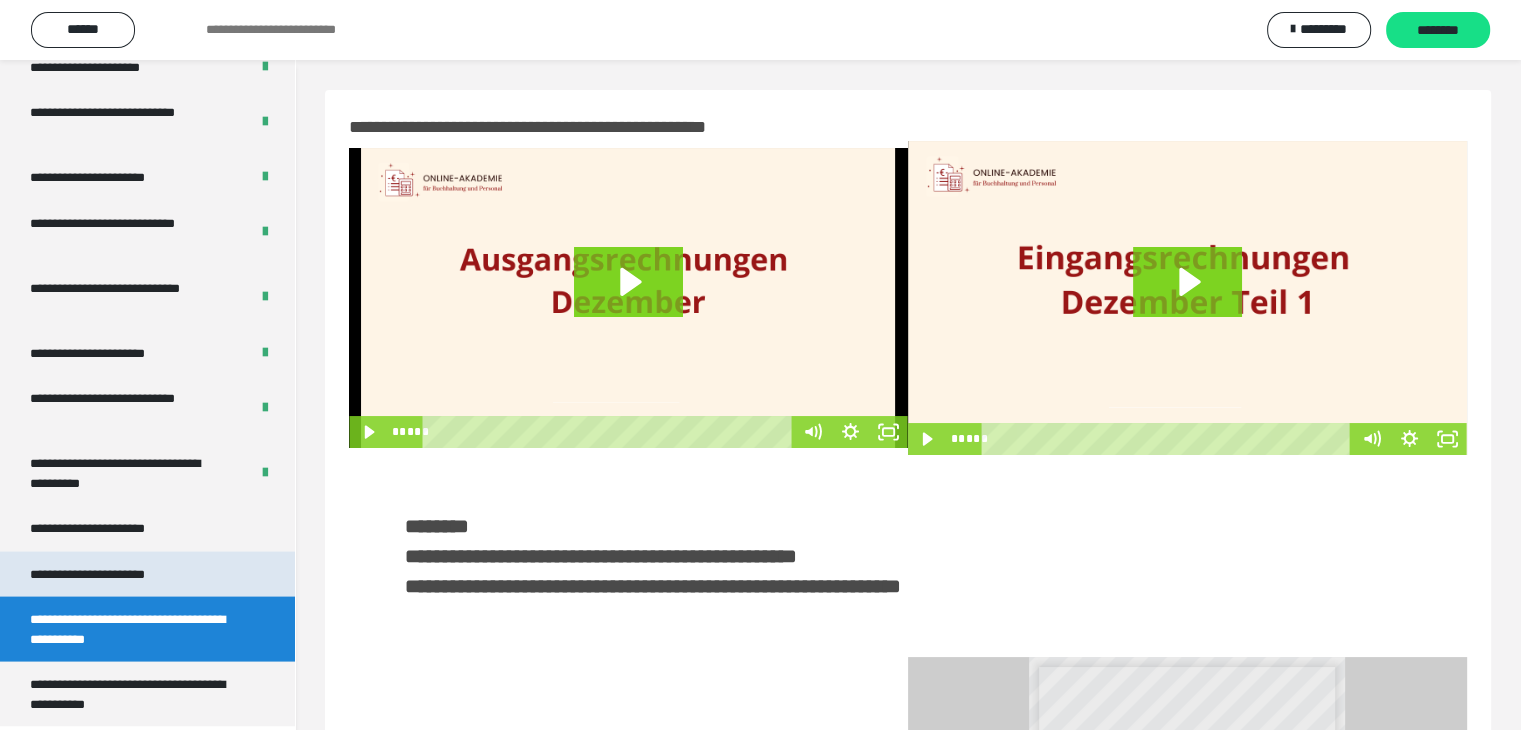 click on "**********" at bounding box center (111, 574) 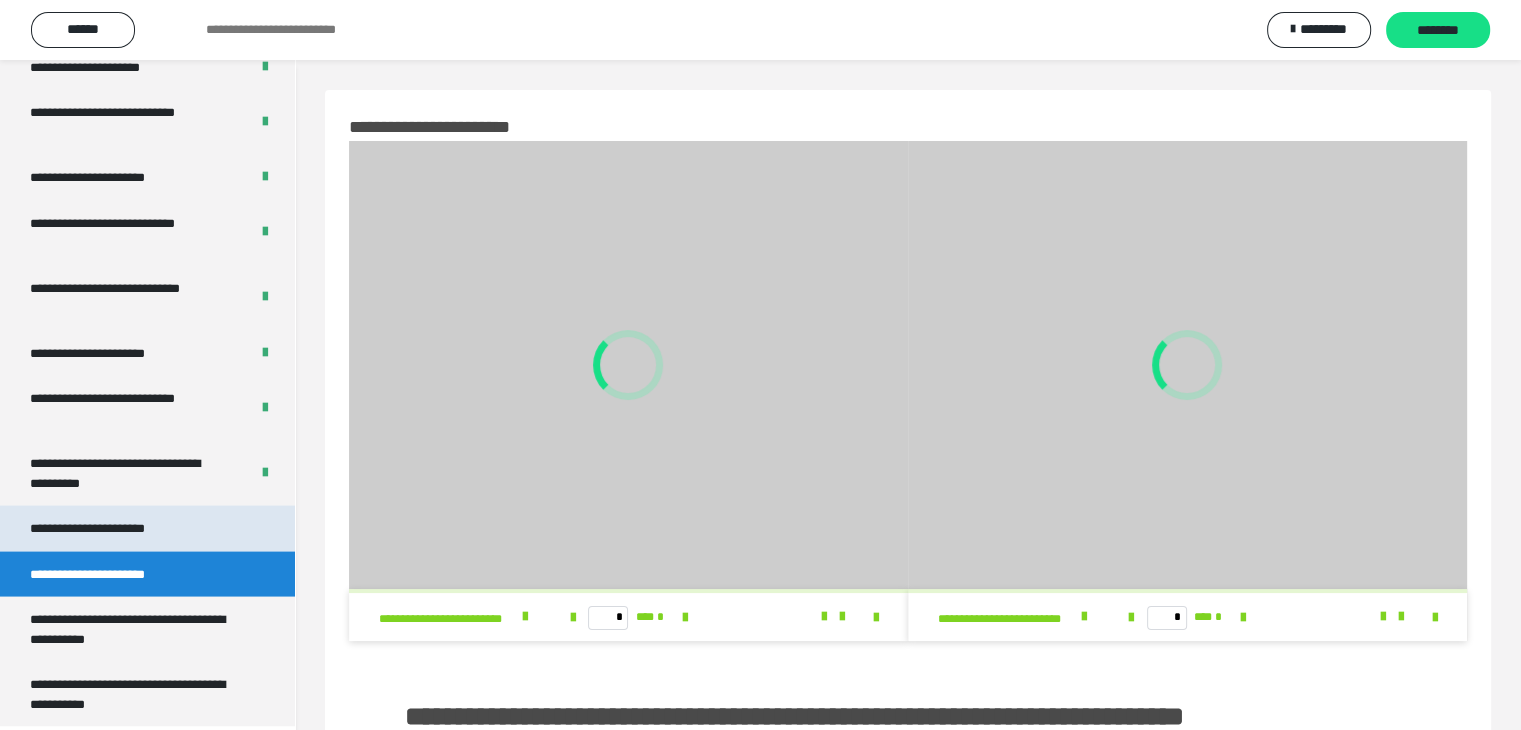 click on "**********" at bounding box center (110, 528) 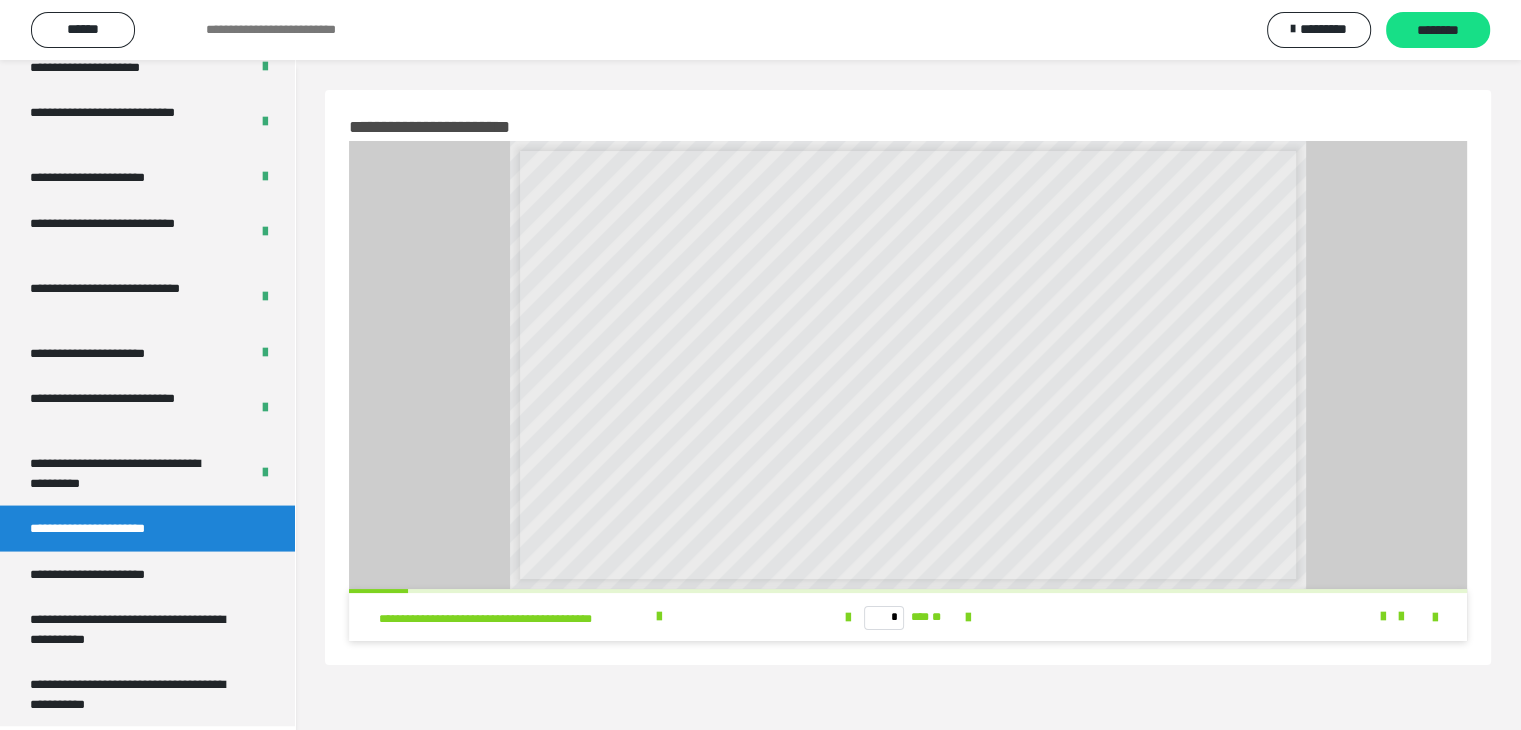 scroll, scrollTop: 60, scrollLeft: 0, axis: vertical 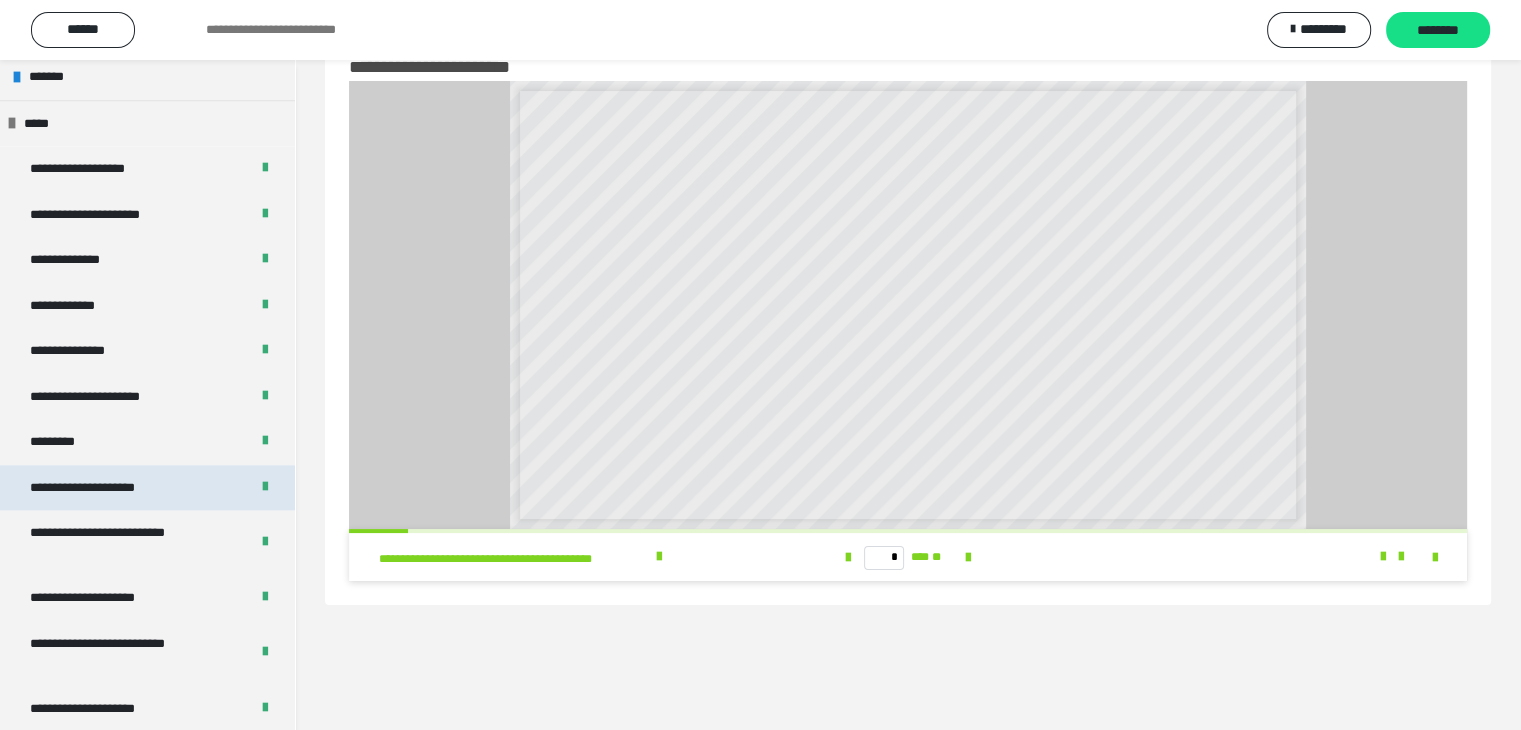 click on "**********" at bounding box center [104, 488] 